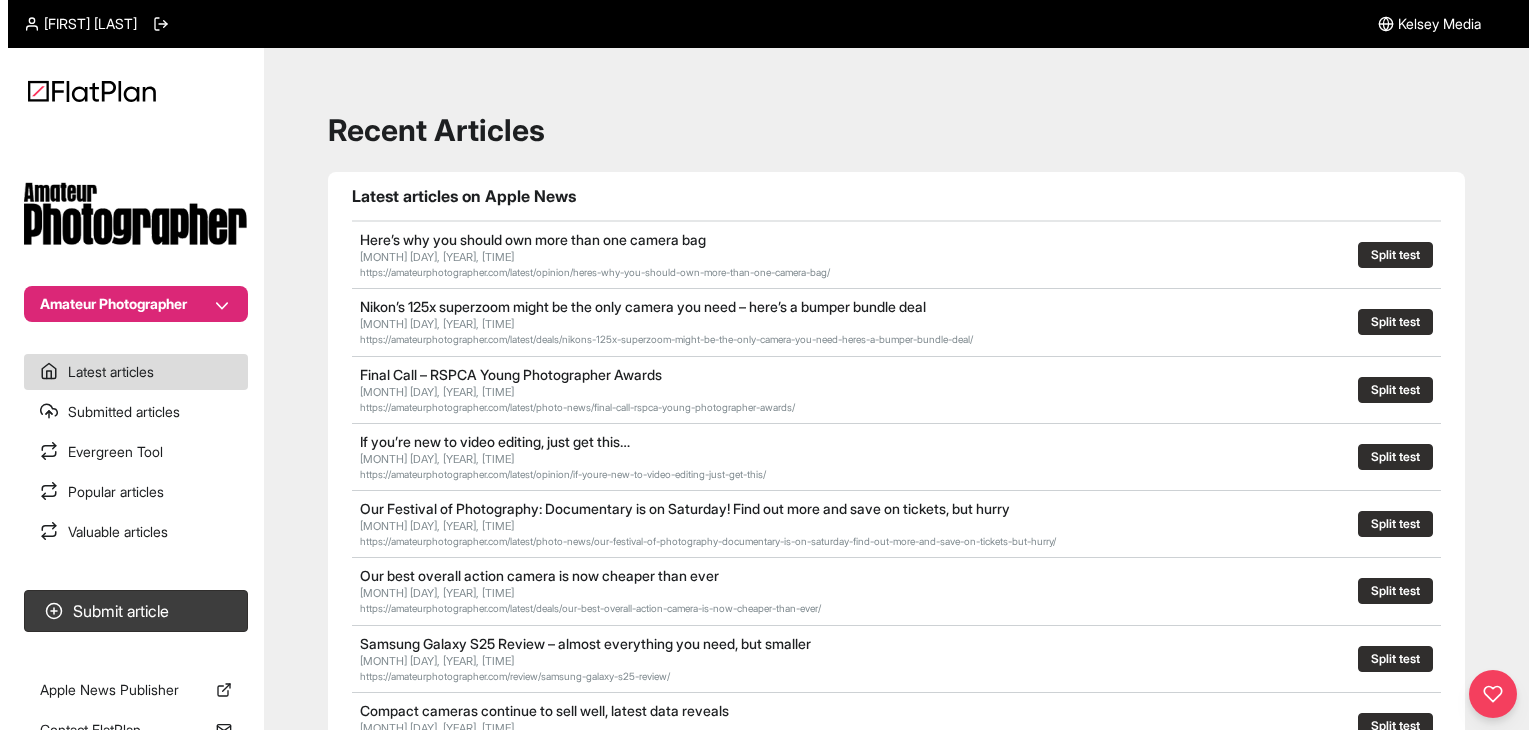 scroll, scrollTop: 0, scrollLeft: 0, axis: both 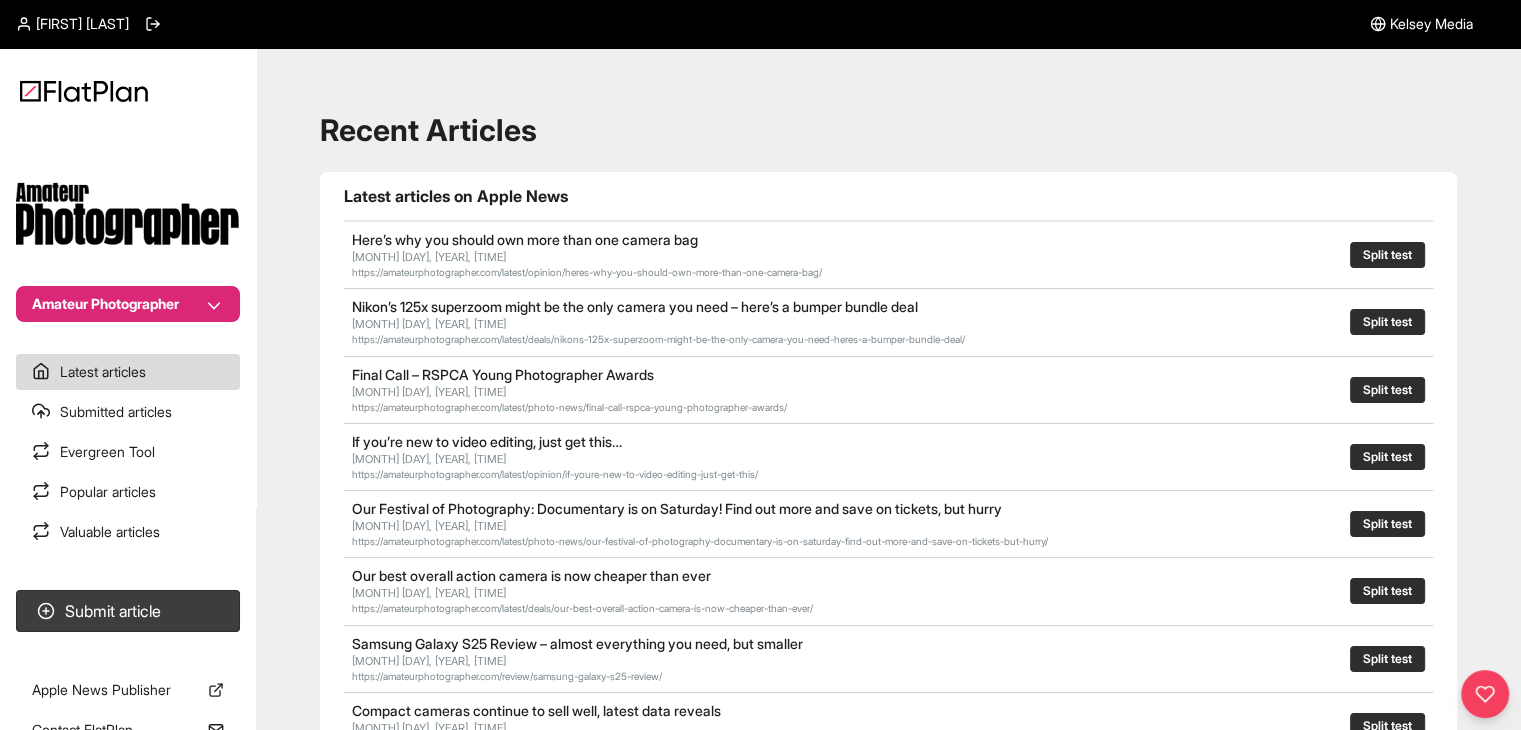 click on "Amateur Photographer" at bounding box center [128, 304] 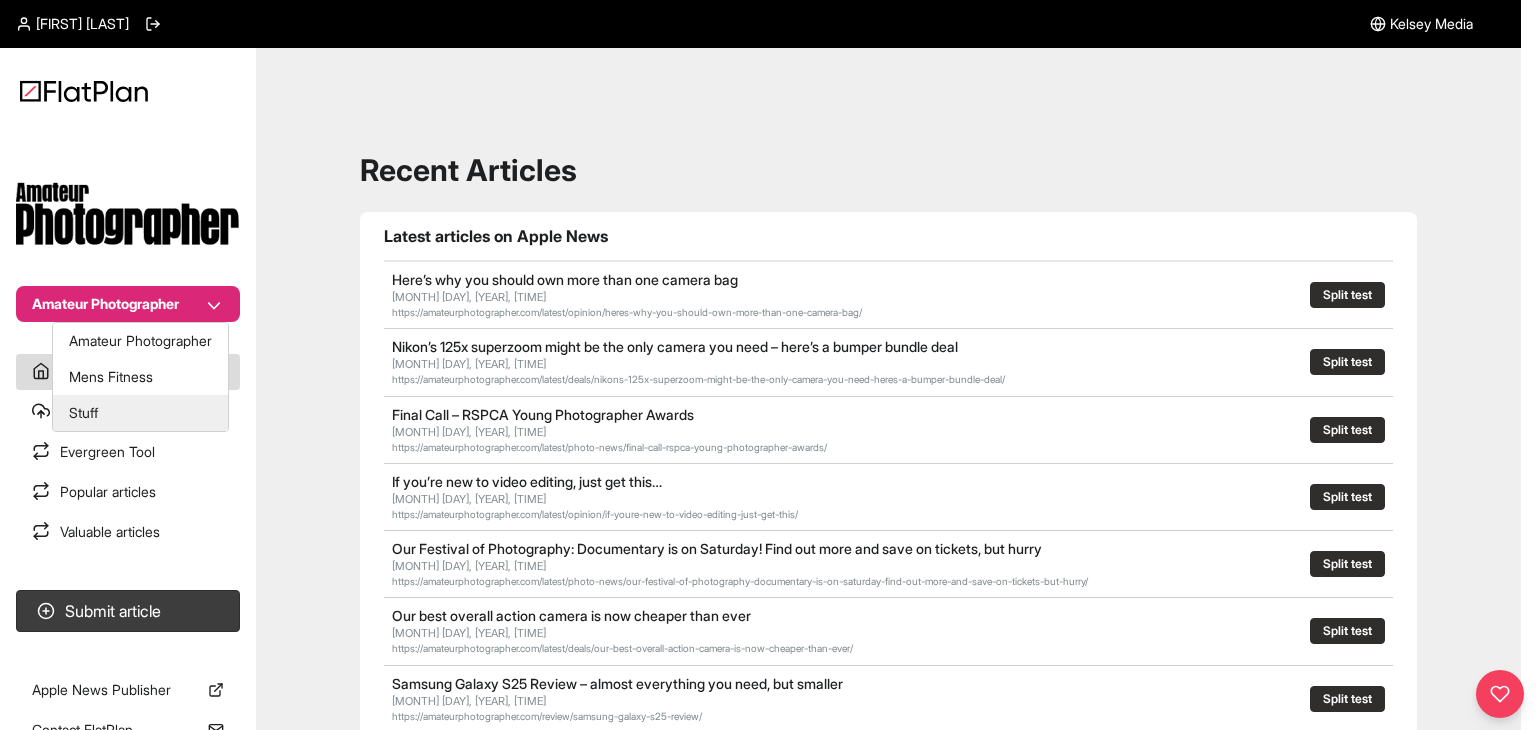 click on "Stuff" at bounding box center [140, 413] 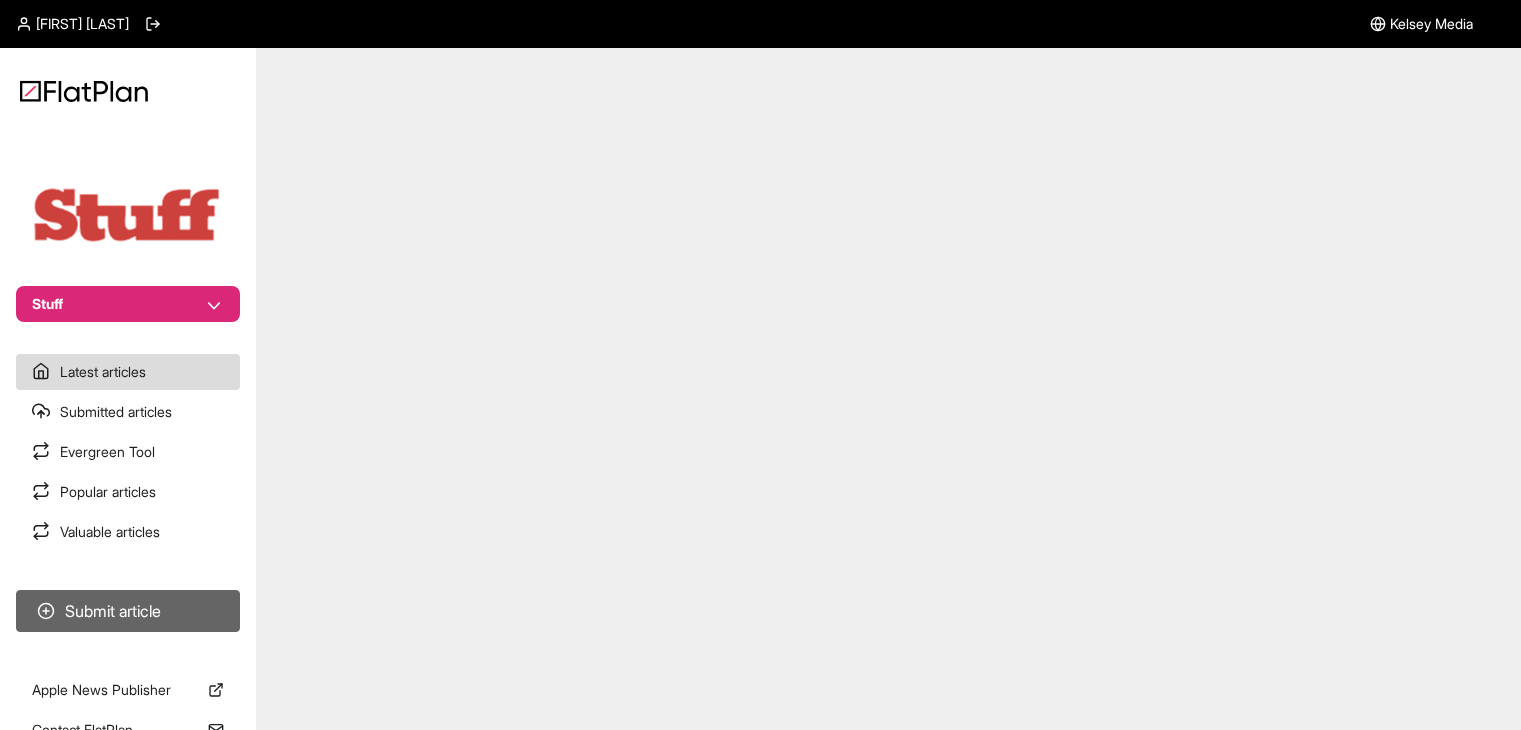 scroll, scrollTop: 0, scrollLeft: 0, axis: both 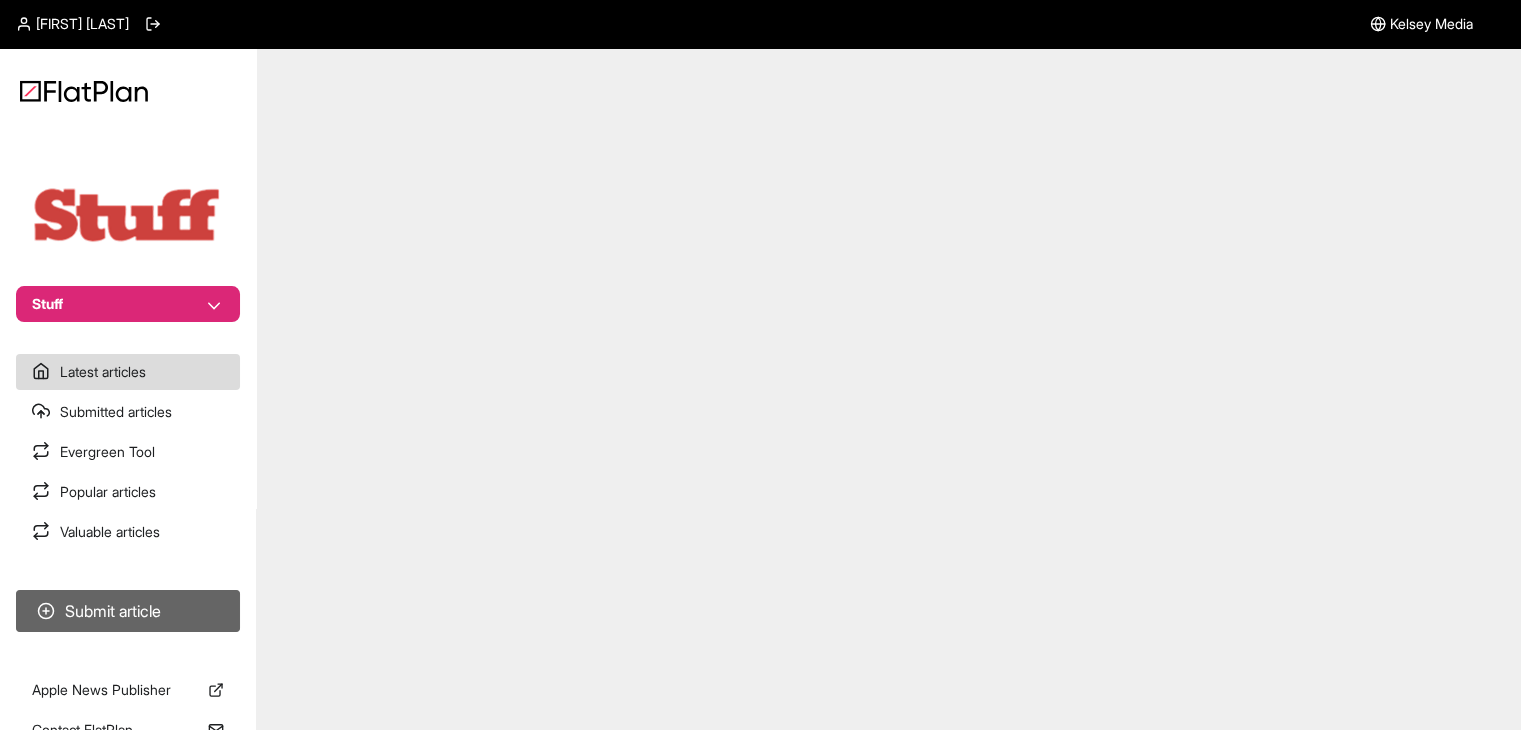click on "Submit article" at bounding box center (128, 611) 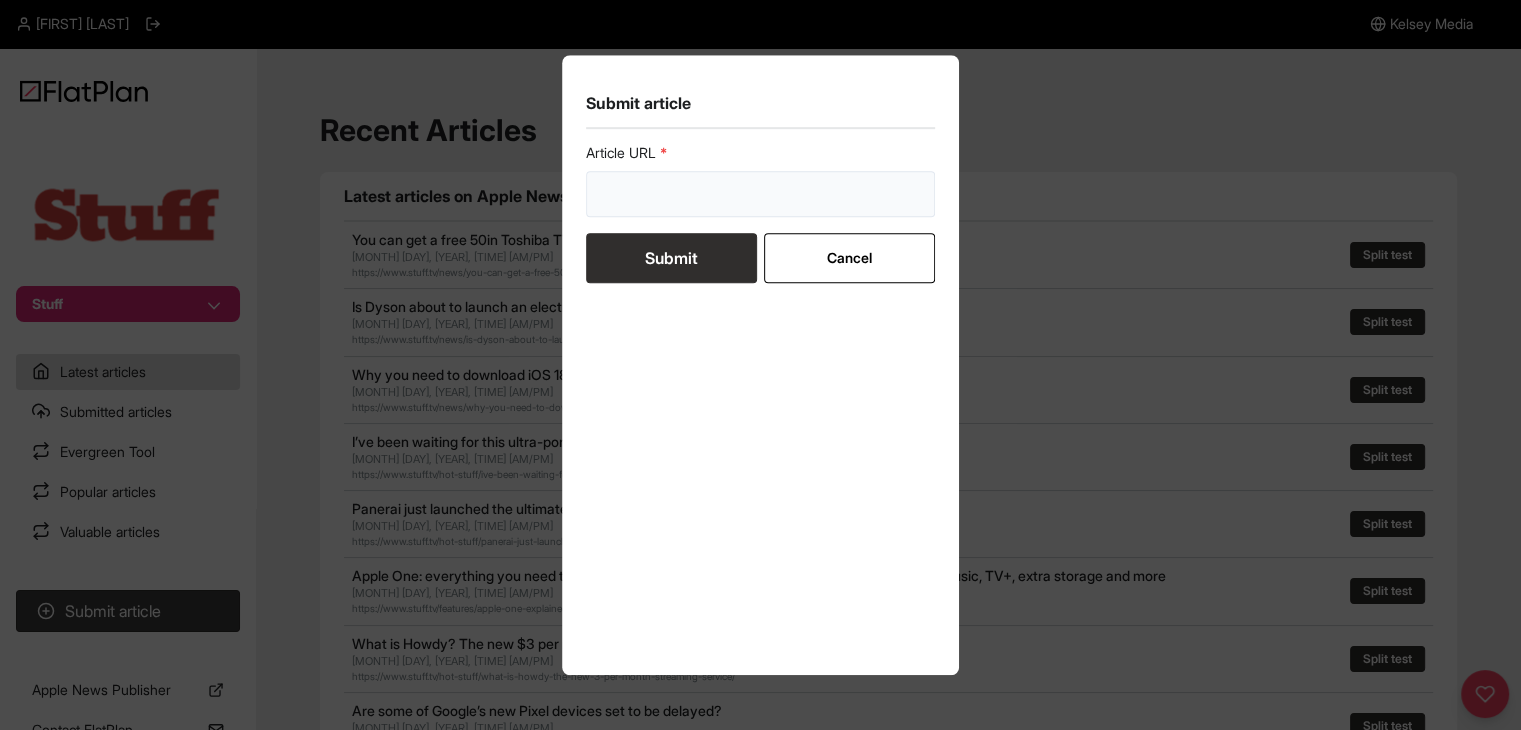 click at bounding box center [761, 194] 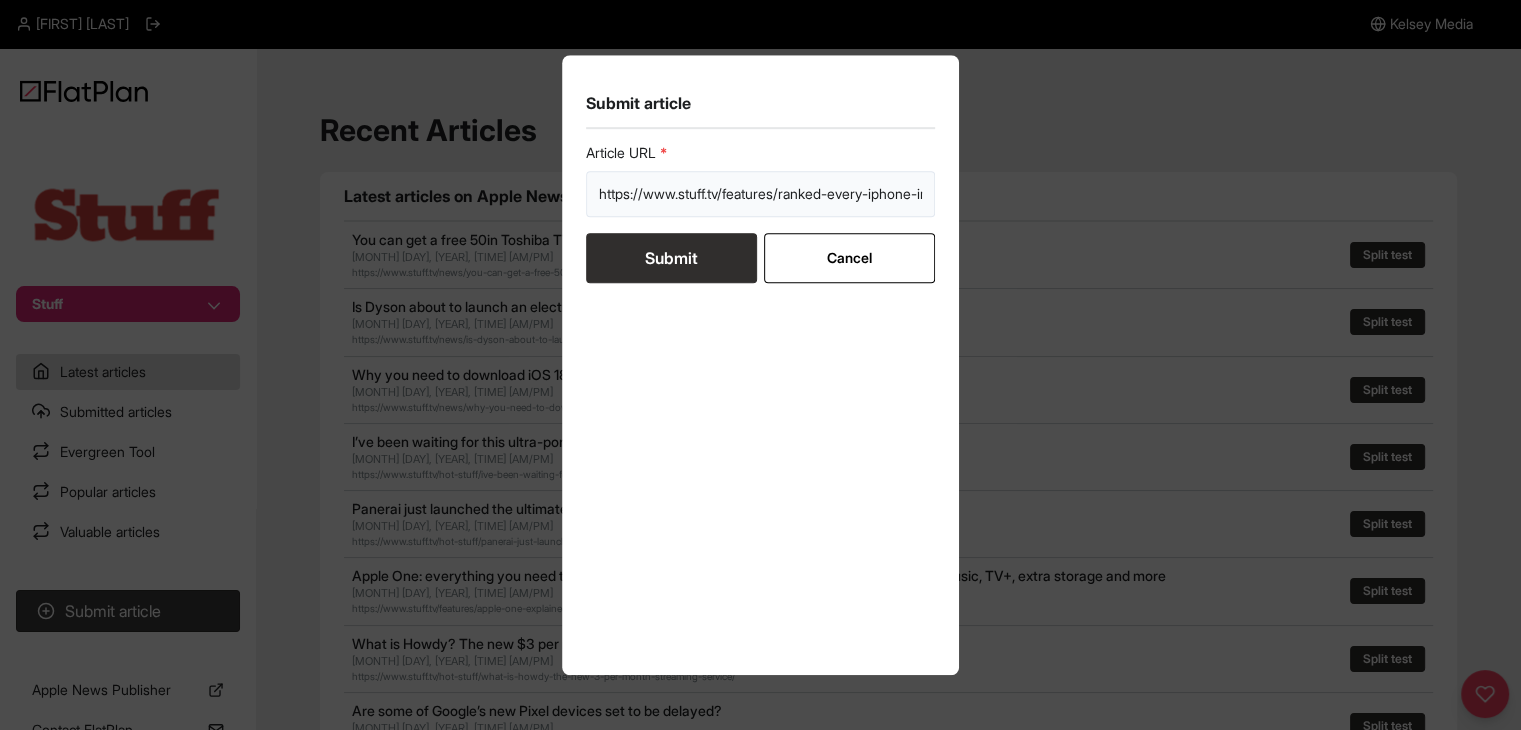 scroll, scrollTop: 0, scrollLeft: 147, axis: horizontal 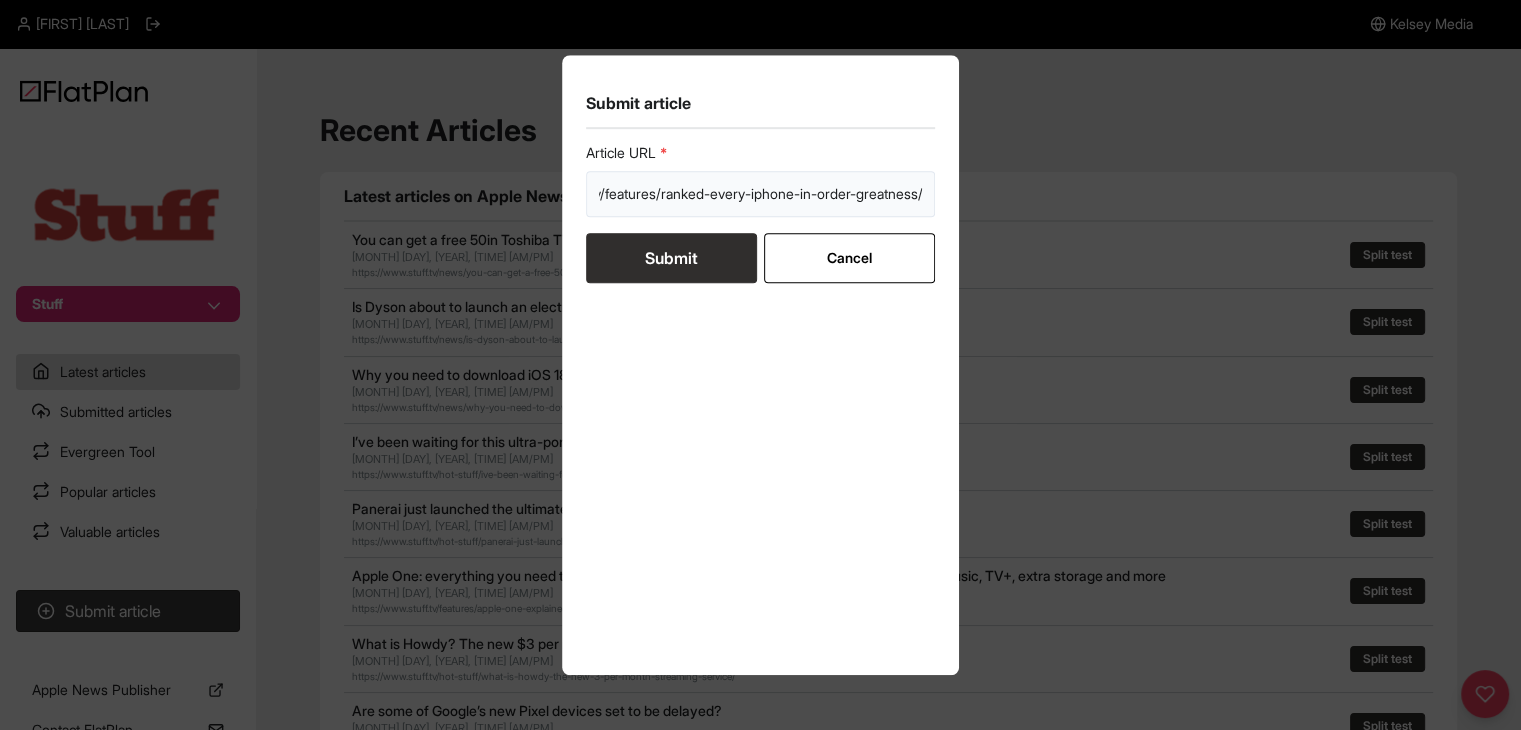 type on "https://www.stuff.tv/features/ranked-every-iphone-in-order-greatness/" 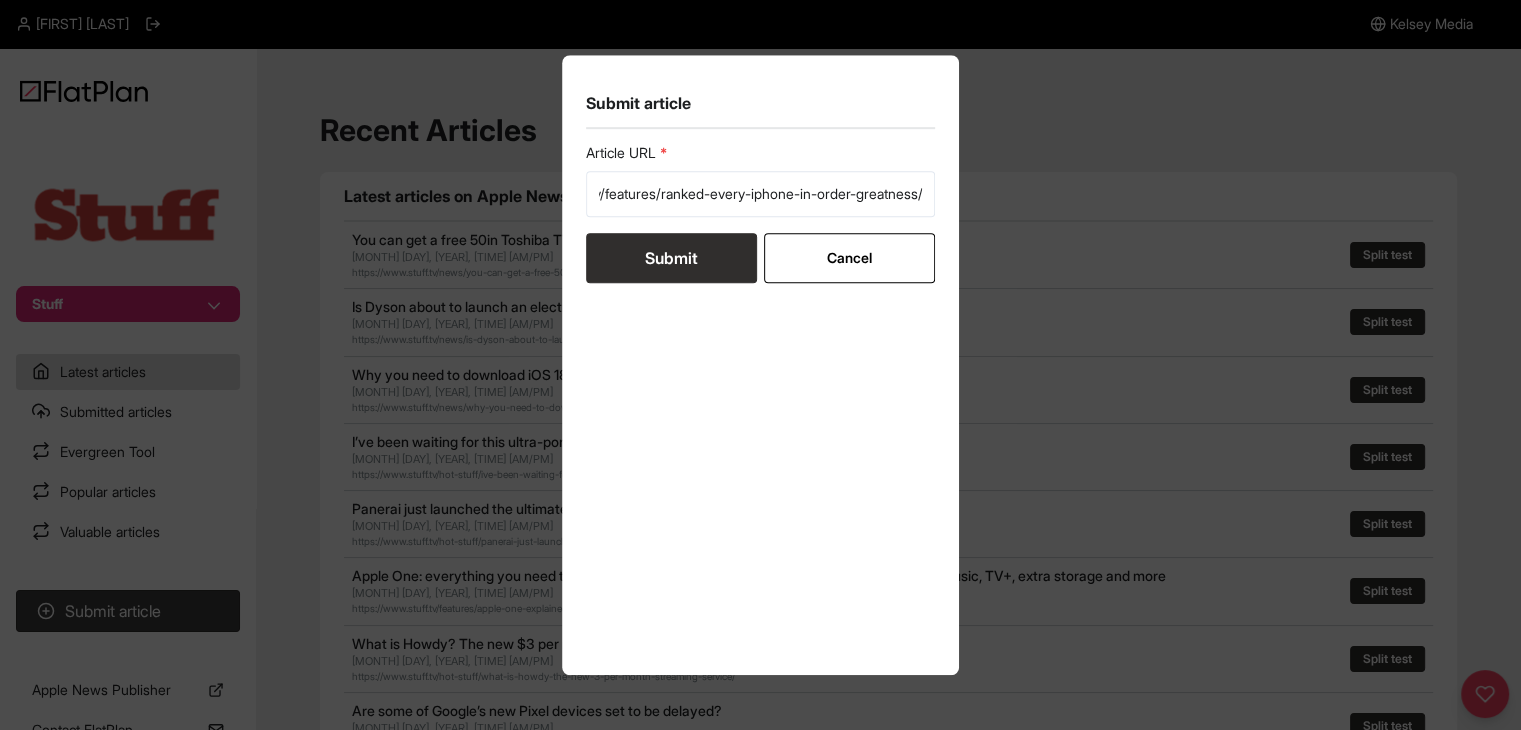 click on "Submit" at bounding box center [671, 258] 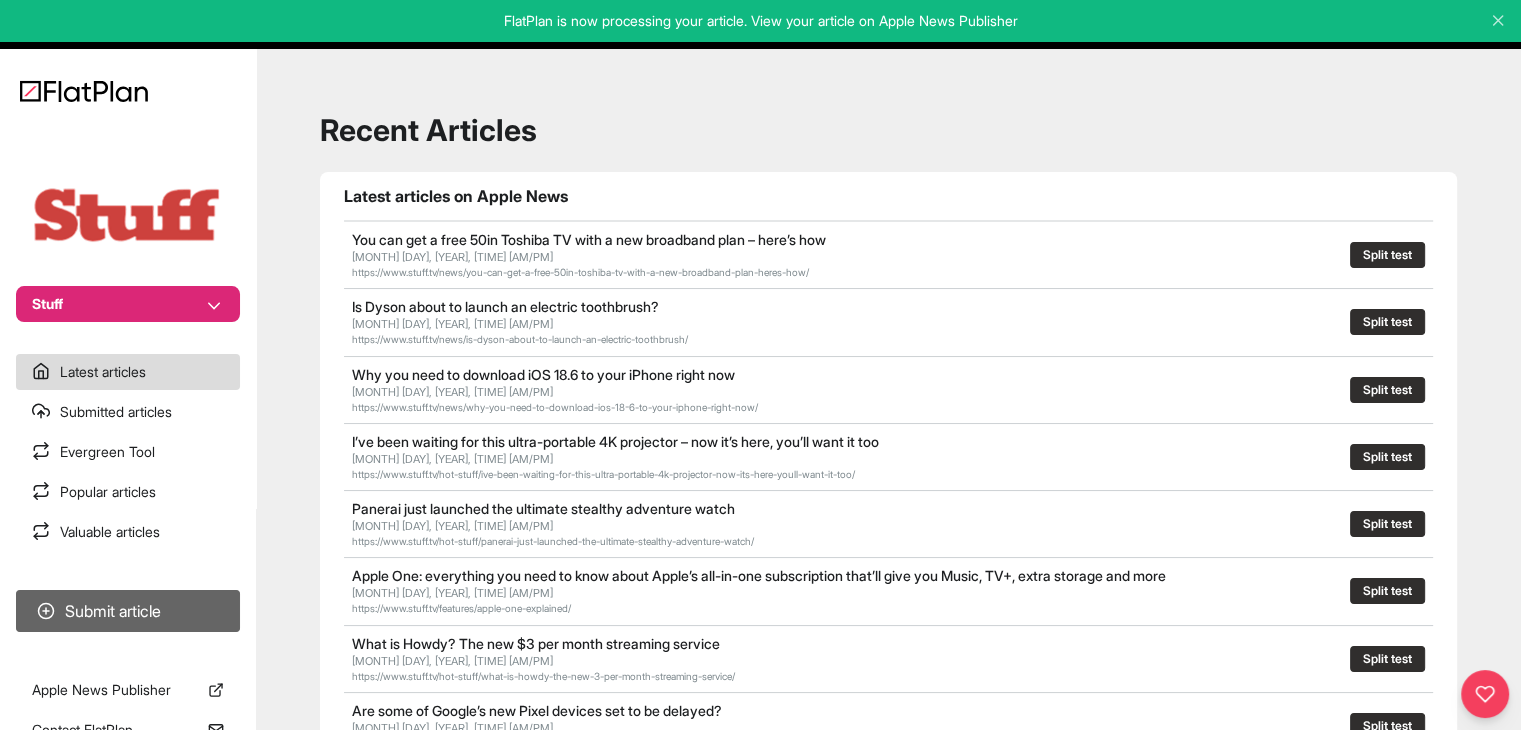 click on "Submit article" at bounding box center (128, 611) 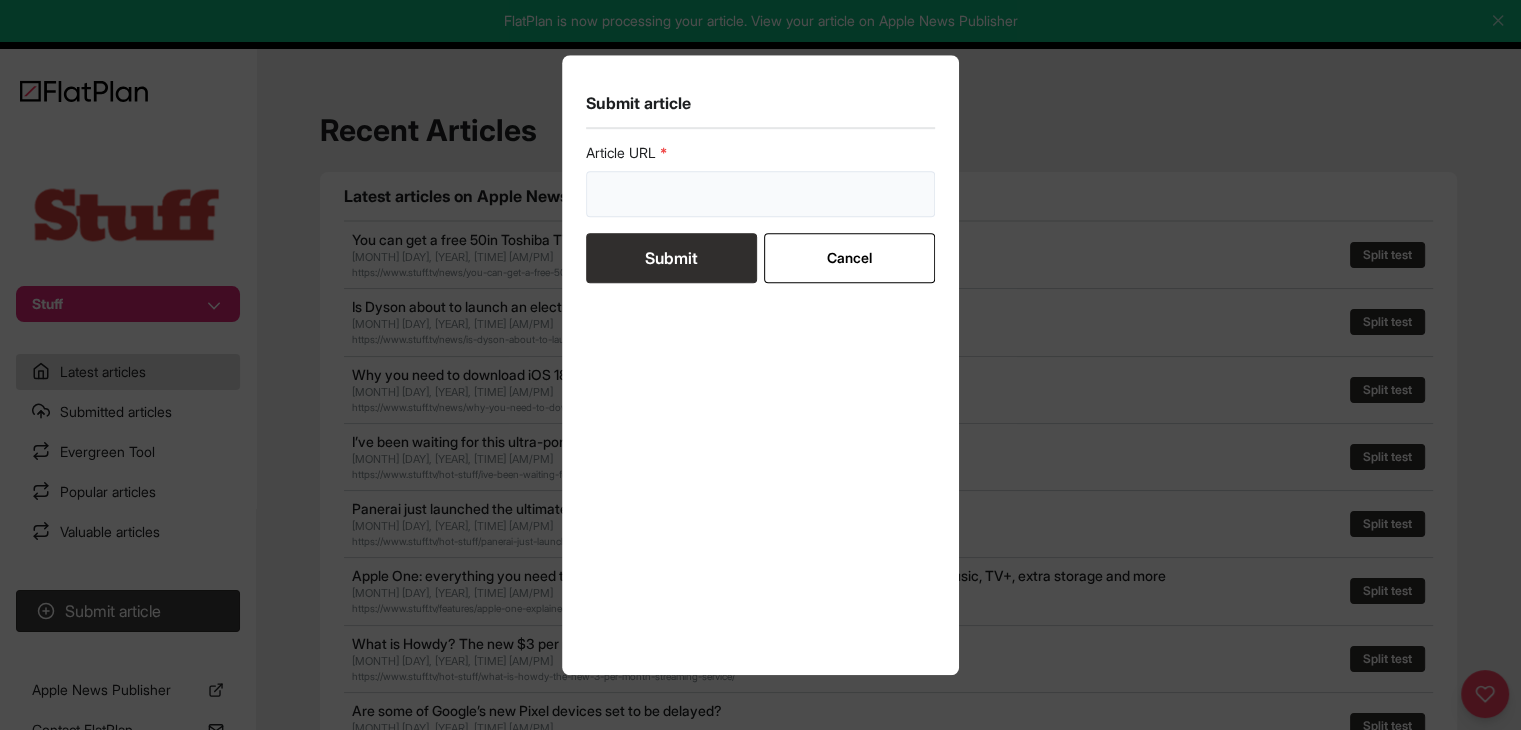 click at bounding box center [761, 194] 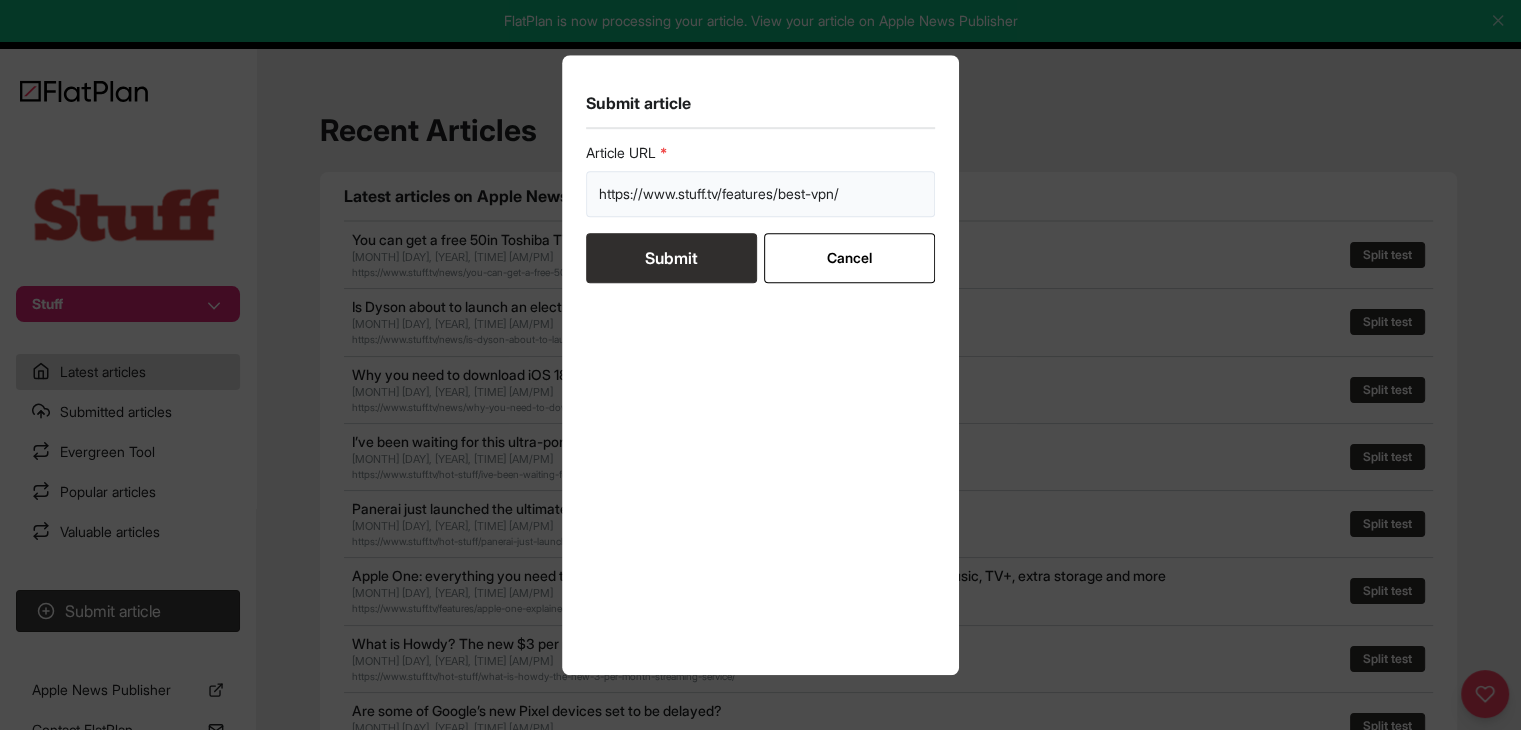 type on "https://www.stuff.tv/features/best-vpn/" 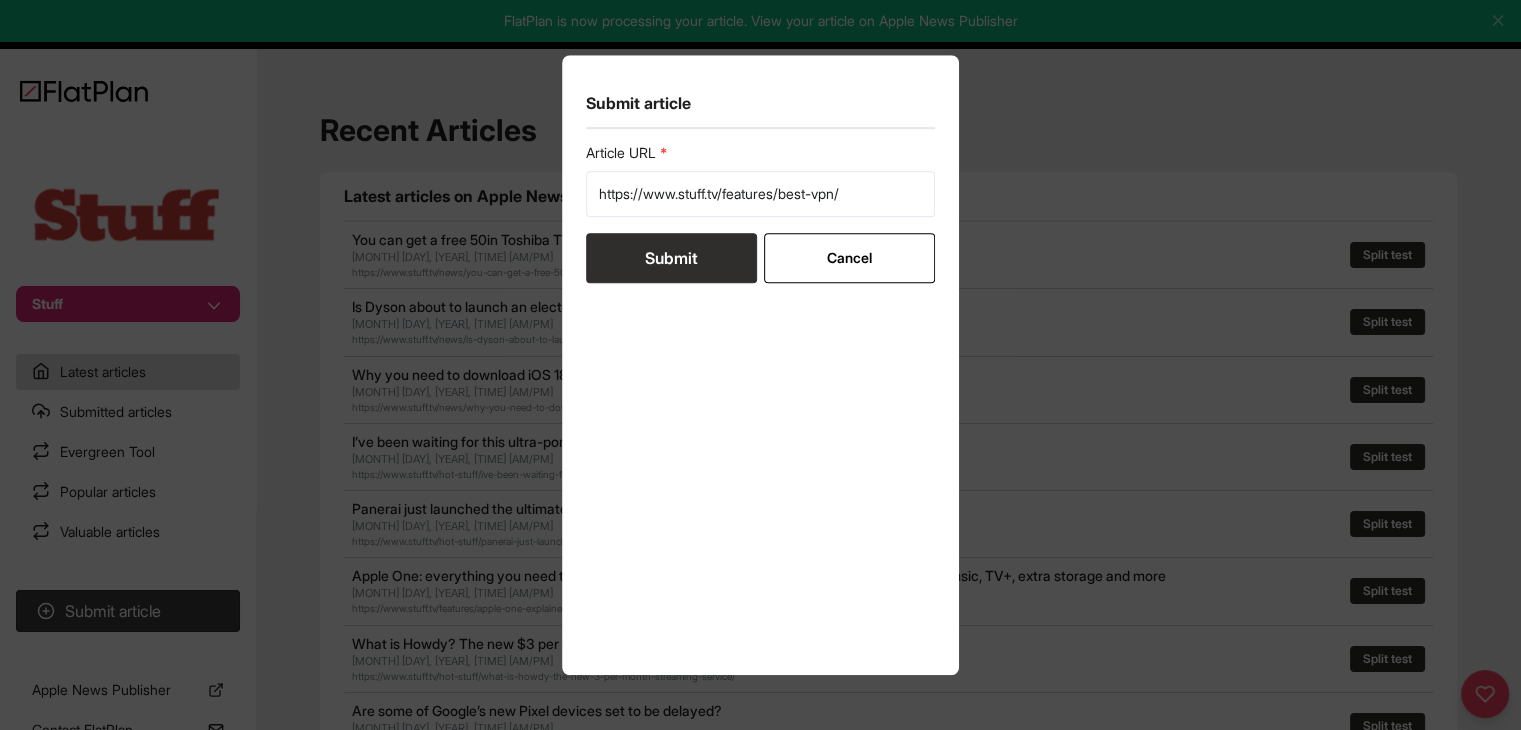 click on "Submit" at bounding box center (671, 258) 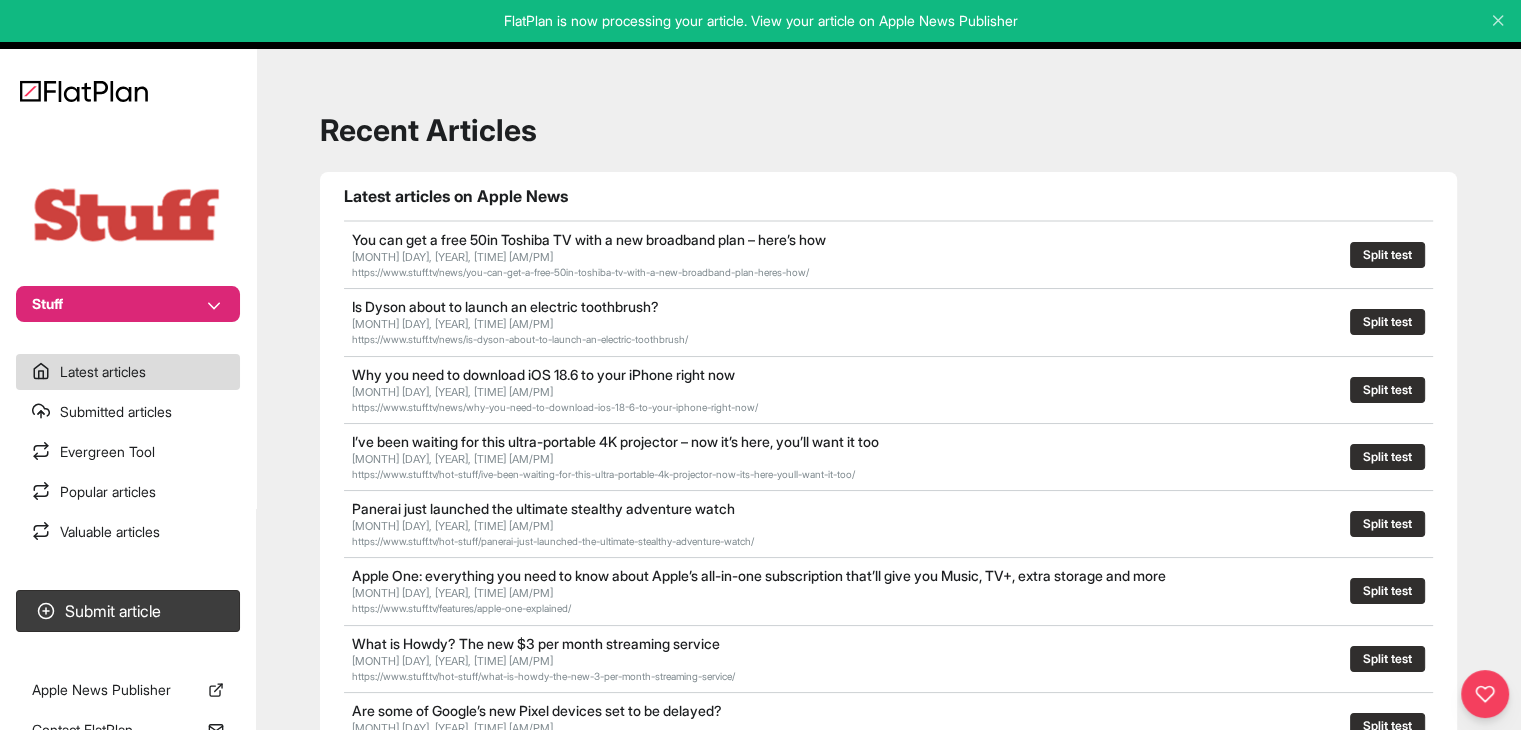 click on "Stuff Latest articles Submitted articles Evergreen Tool Popular articles Valuable articles Submit article Apple News Publisher Contact FlatPlan" at bounding box center (128, 365) 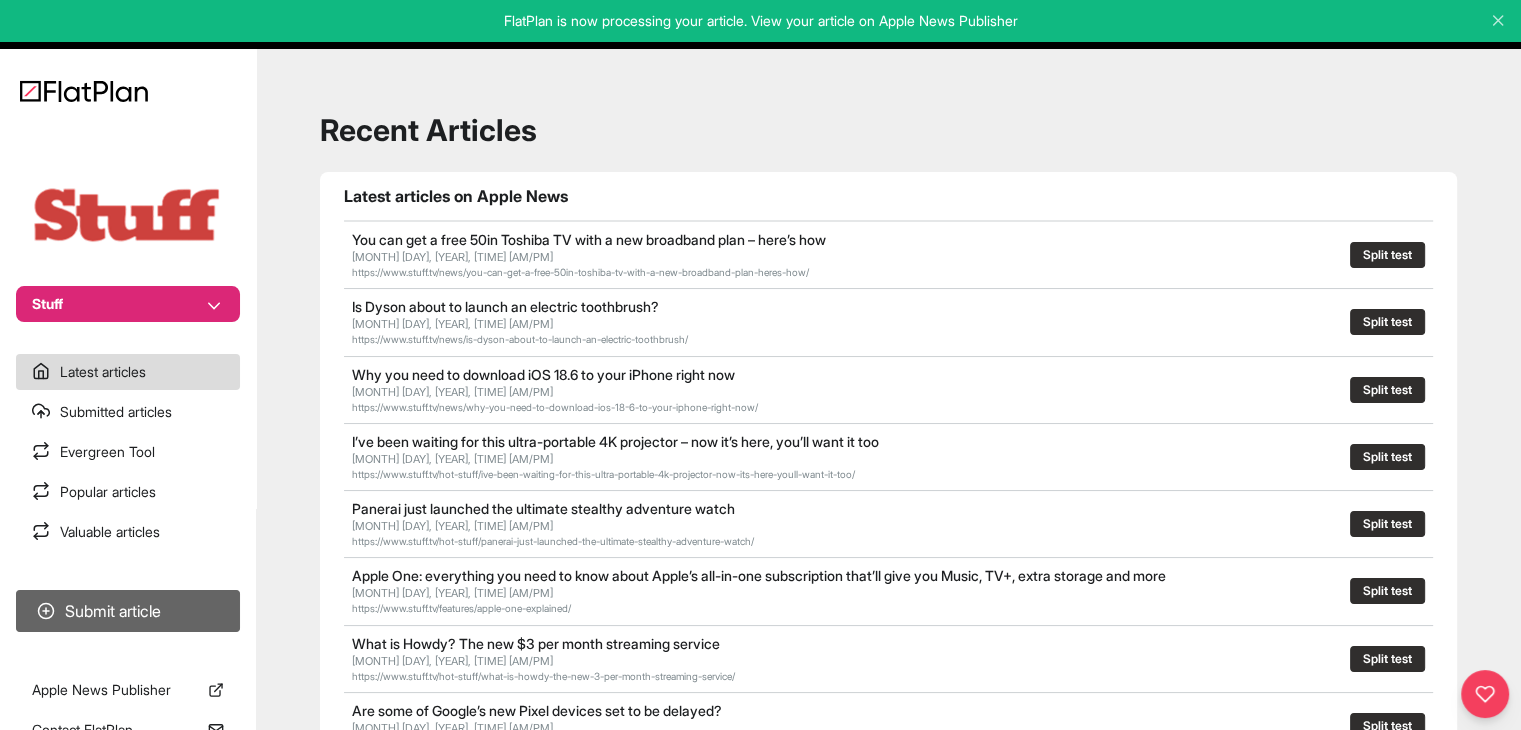 click on "Submit article" at bounding box center (128, 611) 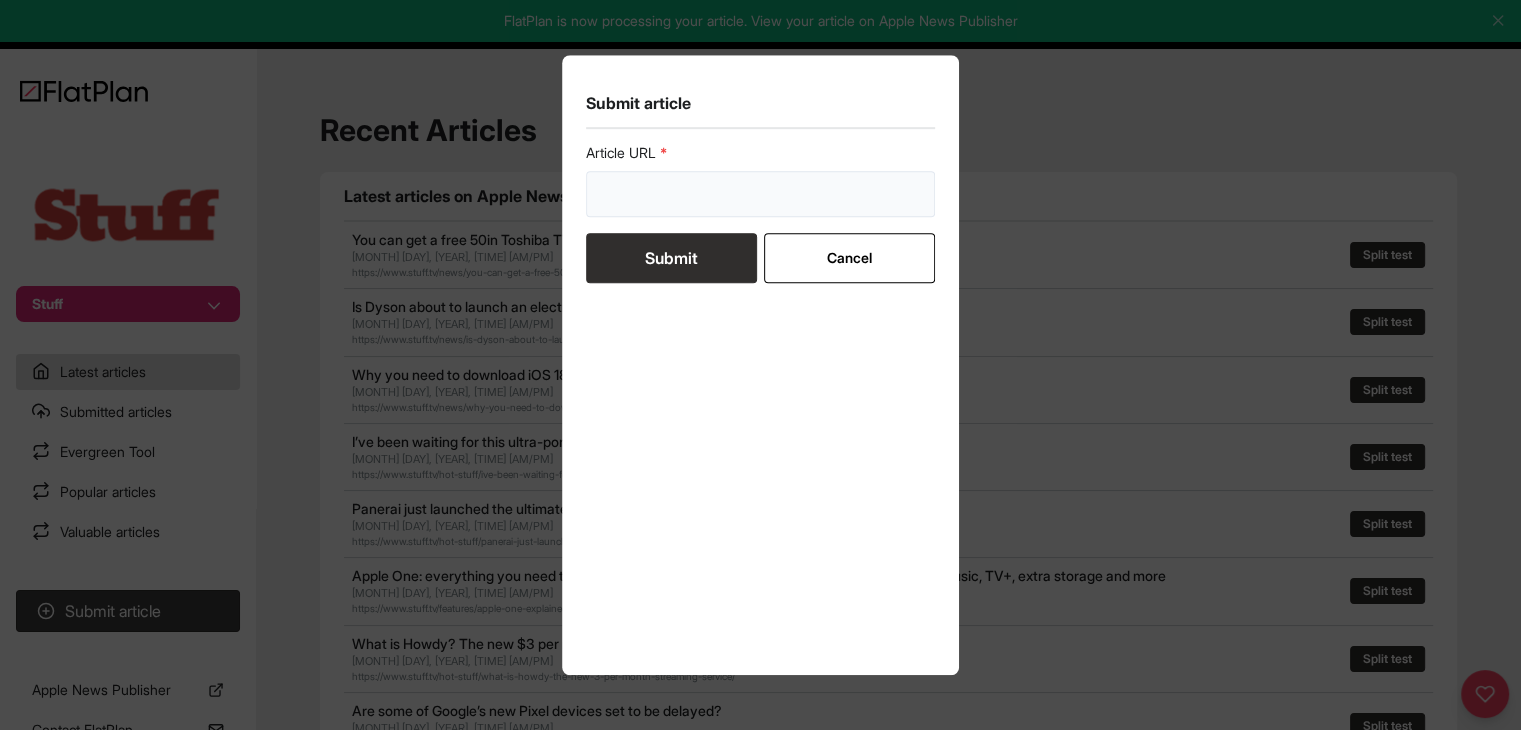 click at bounding box center (761, 194) 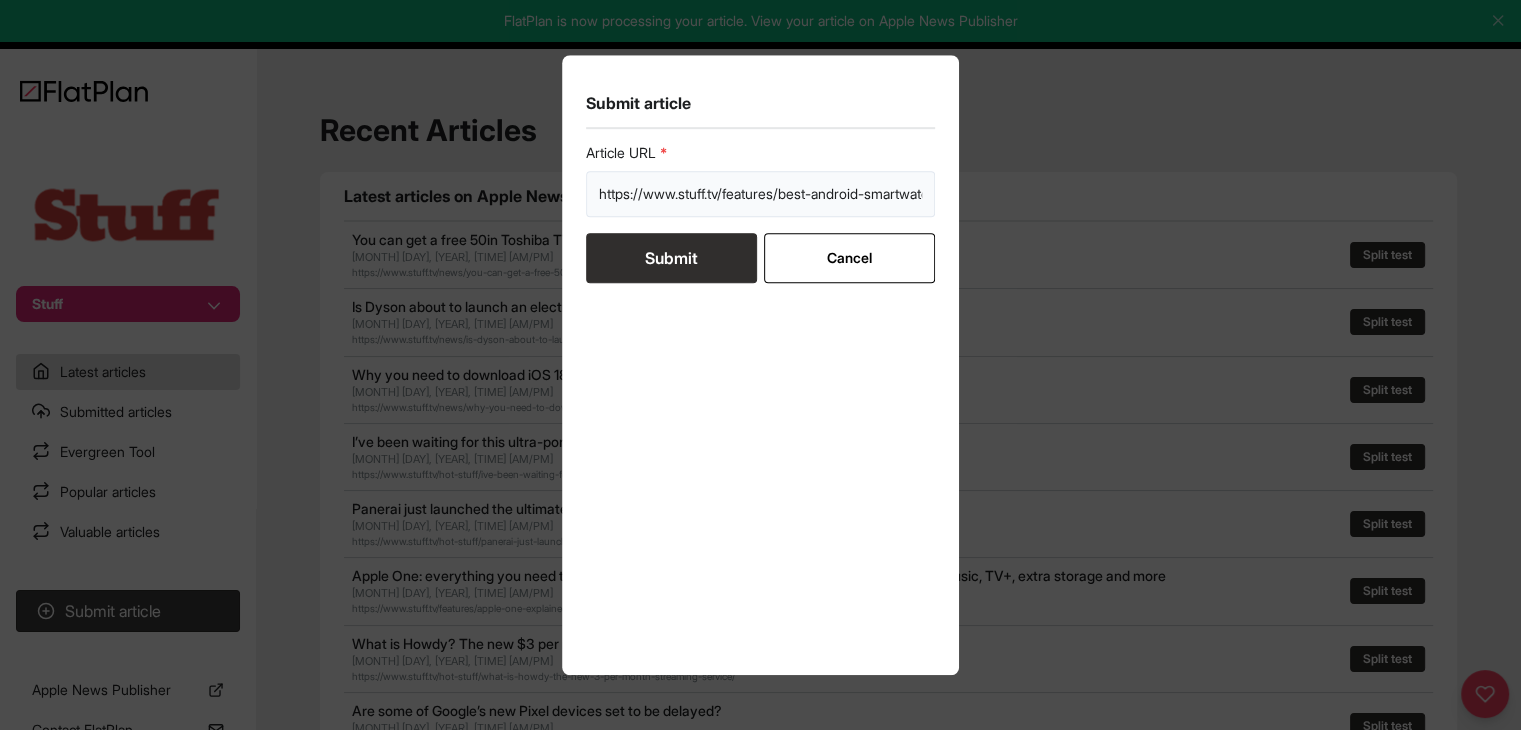 scroll, scrollTop: 0, scrollLeft: 60, axis: horizontal 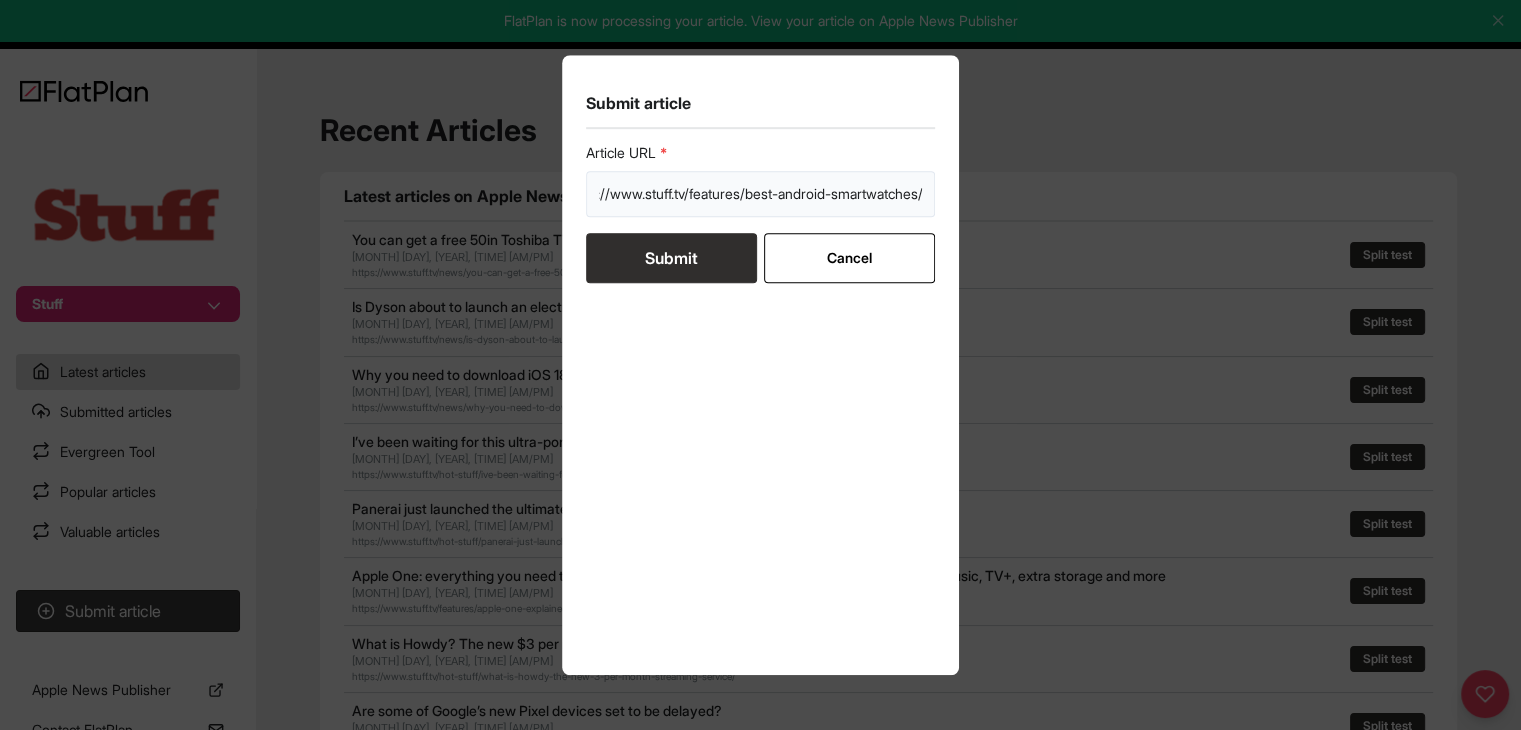 type on "https://www.stuff.tv/features/best-android-smartwatches/" 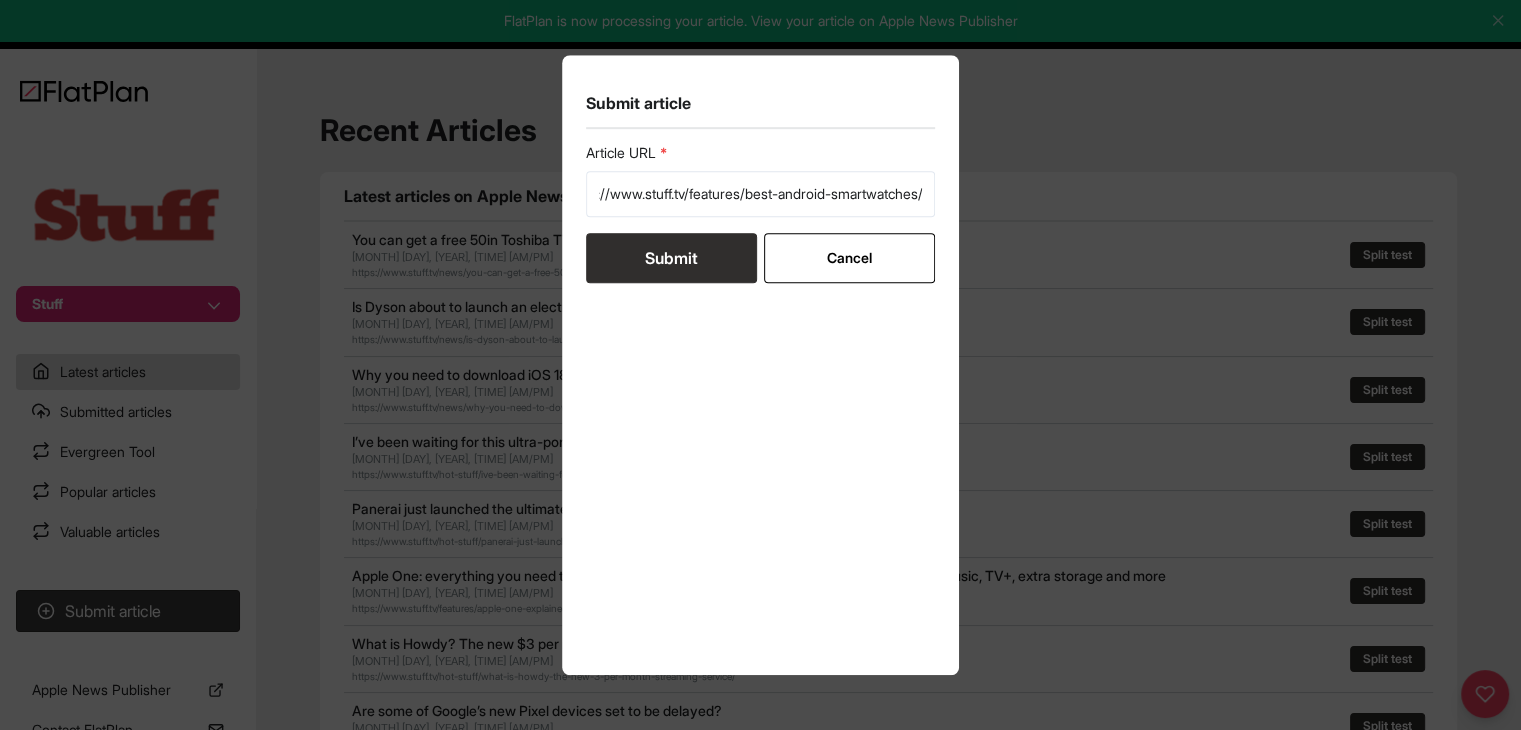 click on "Submit" at bounding box center (671, 258) 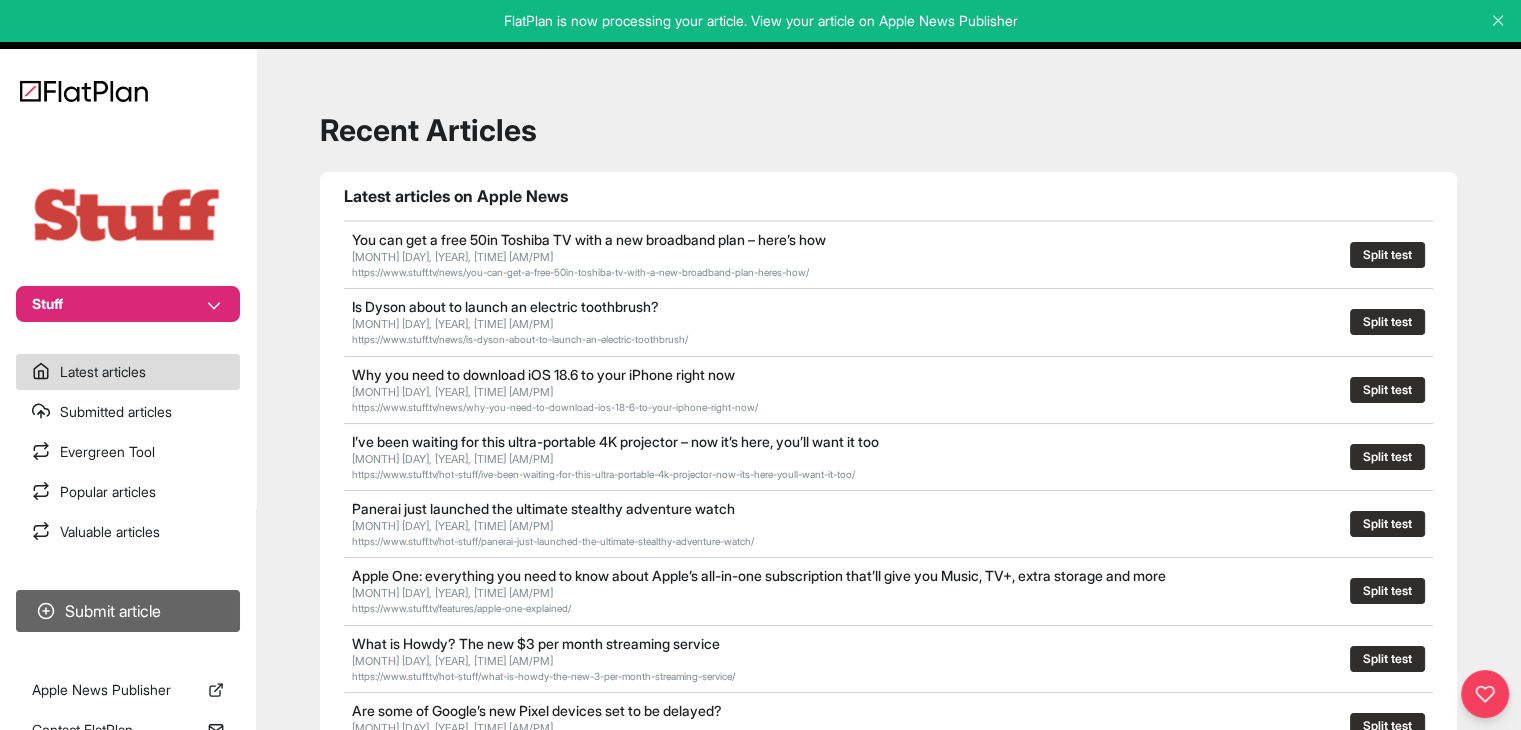 click on "Submit article" at bounding box center [128, 611] 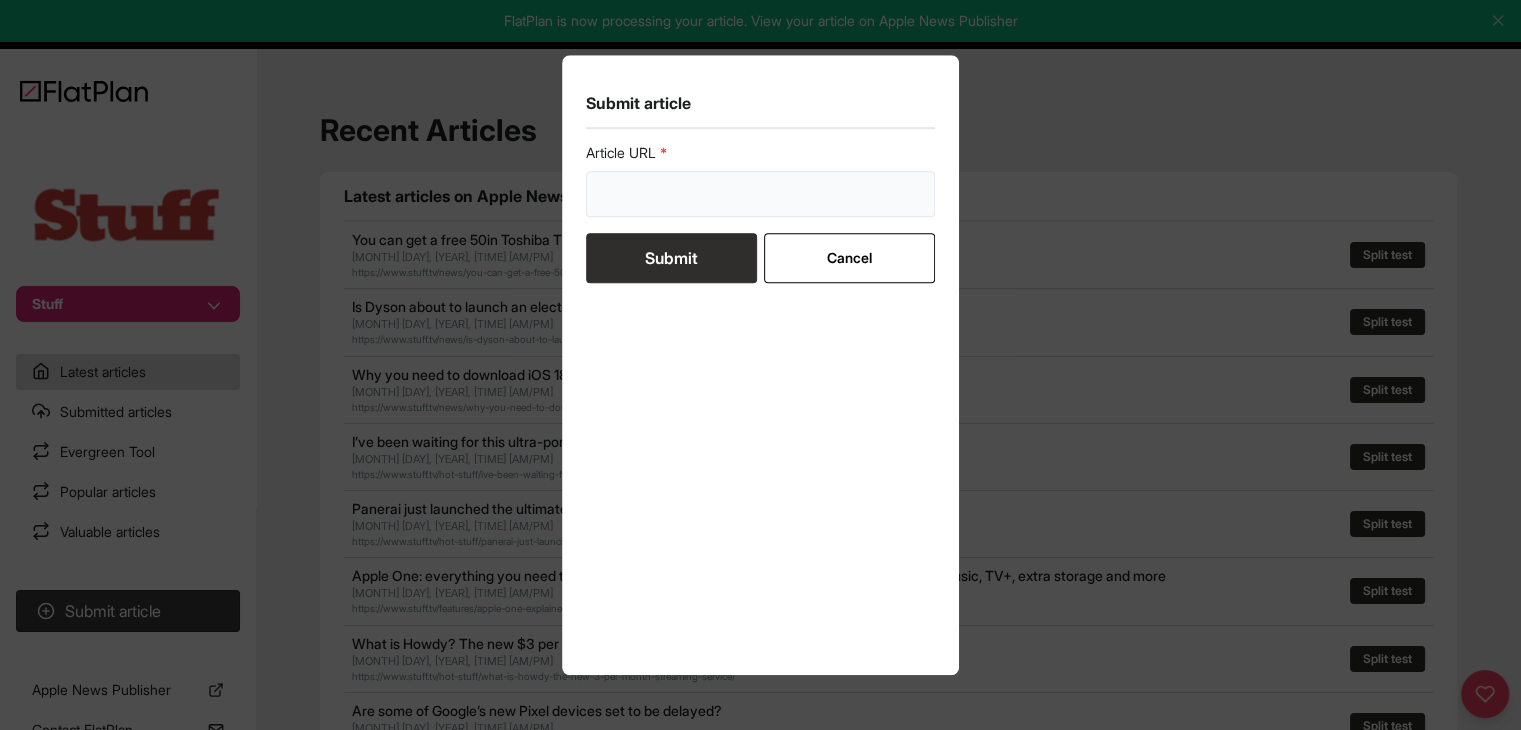 click at bounding box center [761, 194] 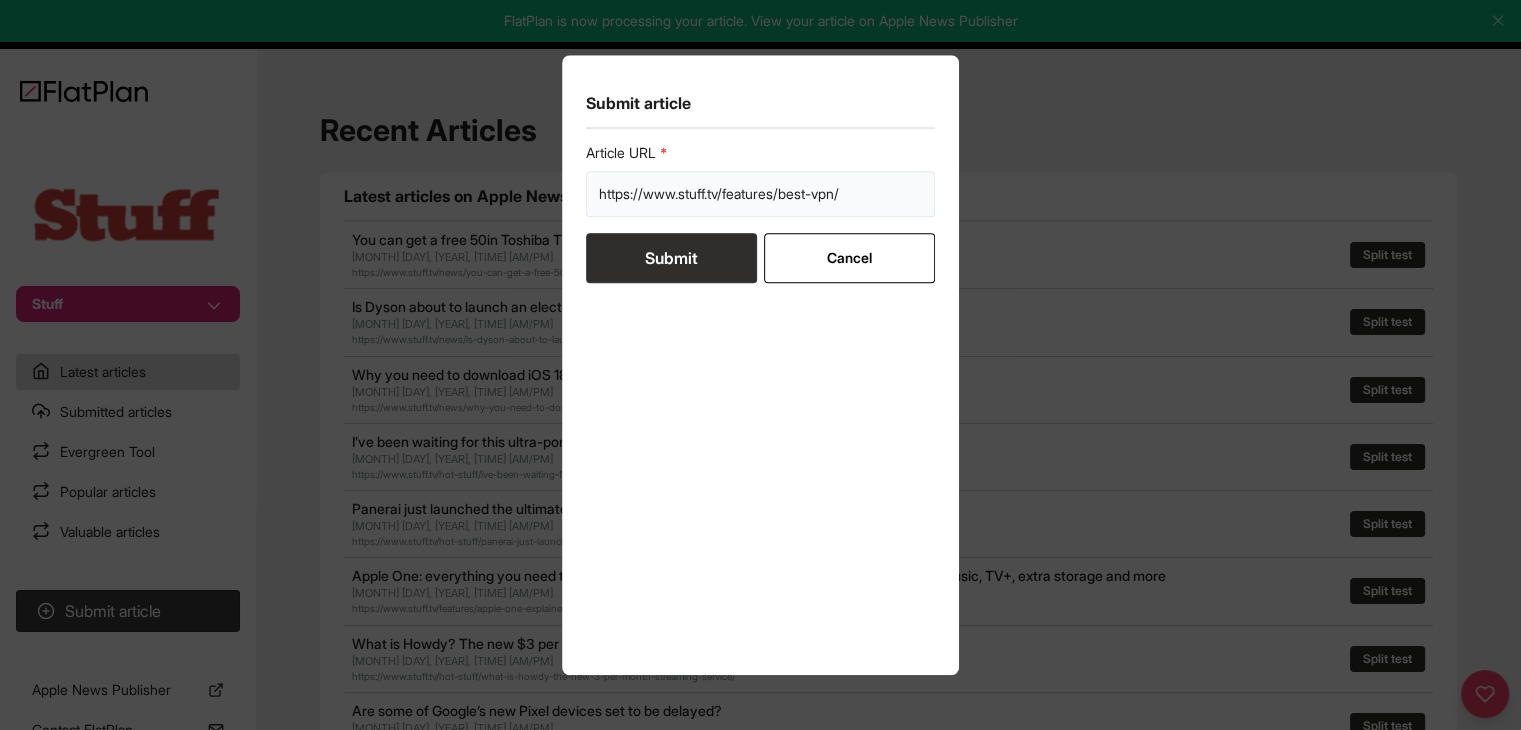 type on "https://www.stuff.tv/features/best-vpn/" 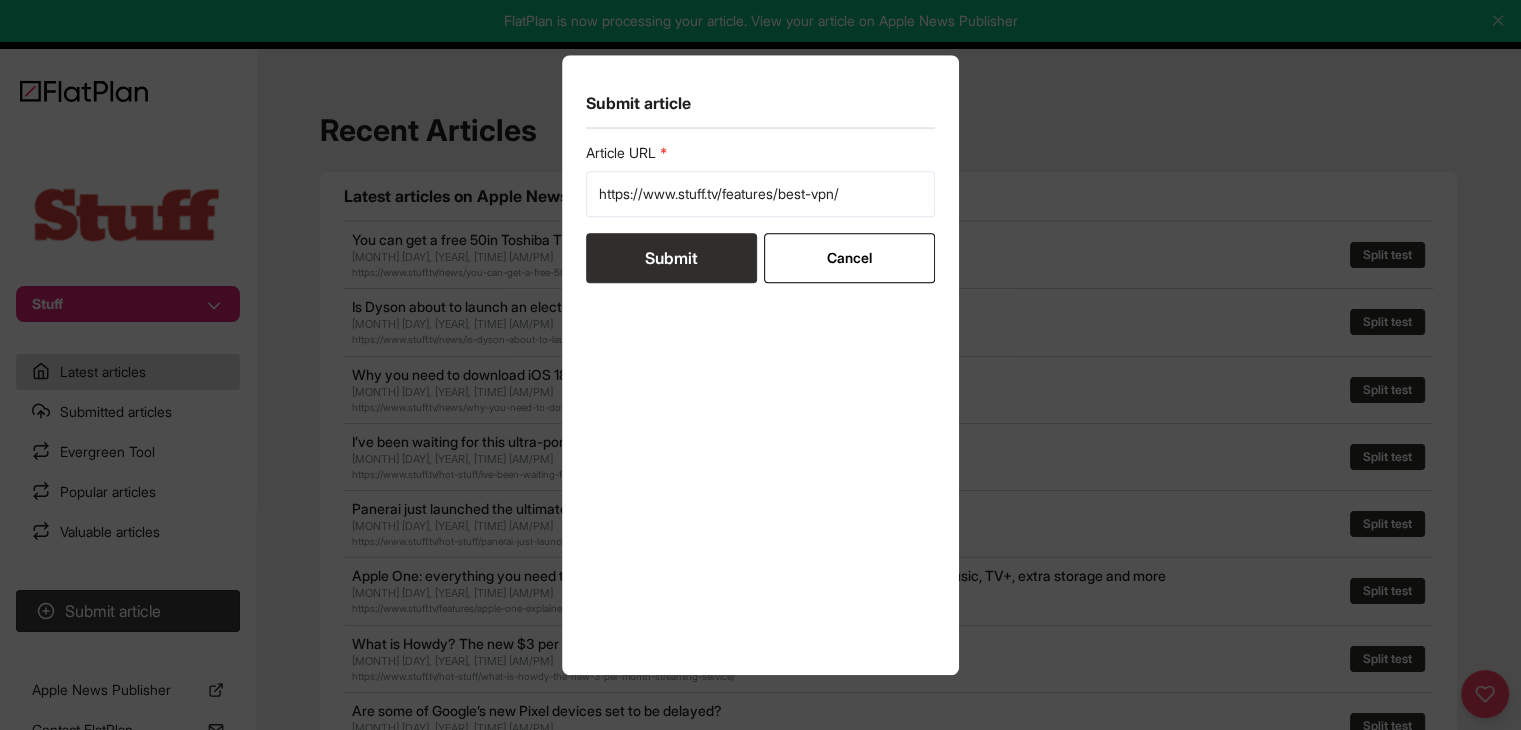 click on "Submit" at bounding box center (671, 258) 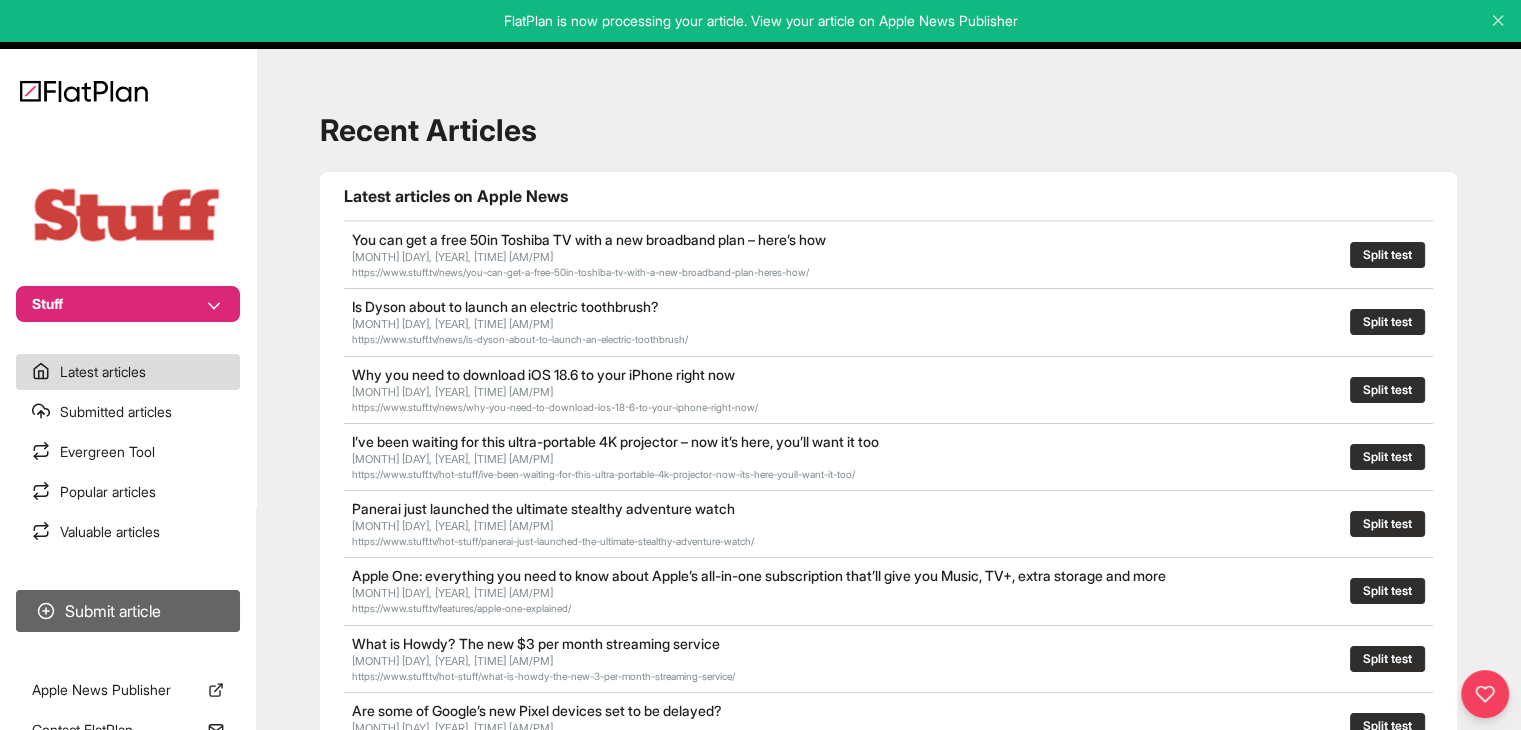 click on "Submit article" at bounding box center [128, 611] 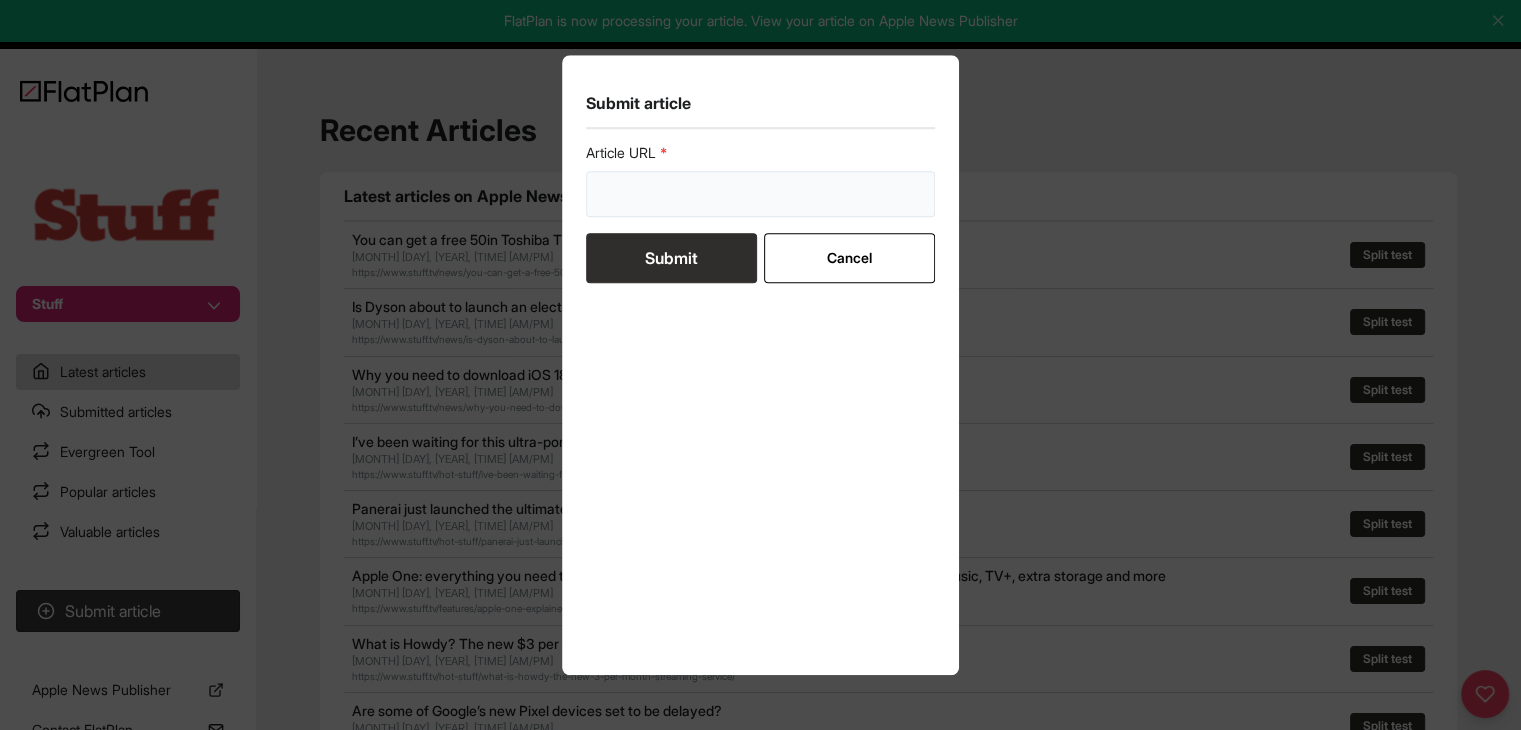 click at bounding box center (761, 194) 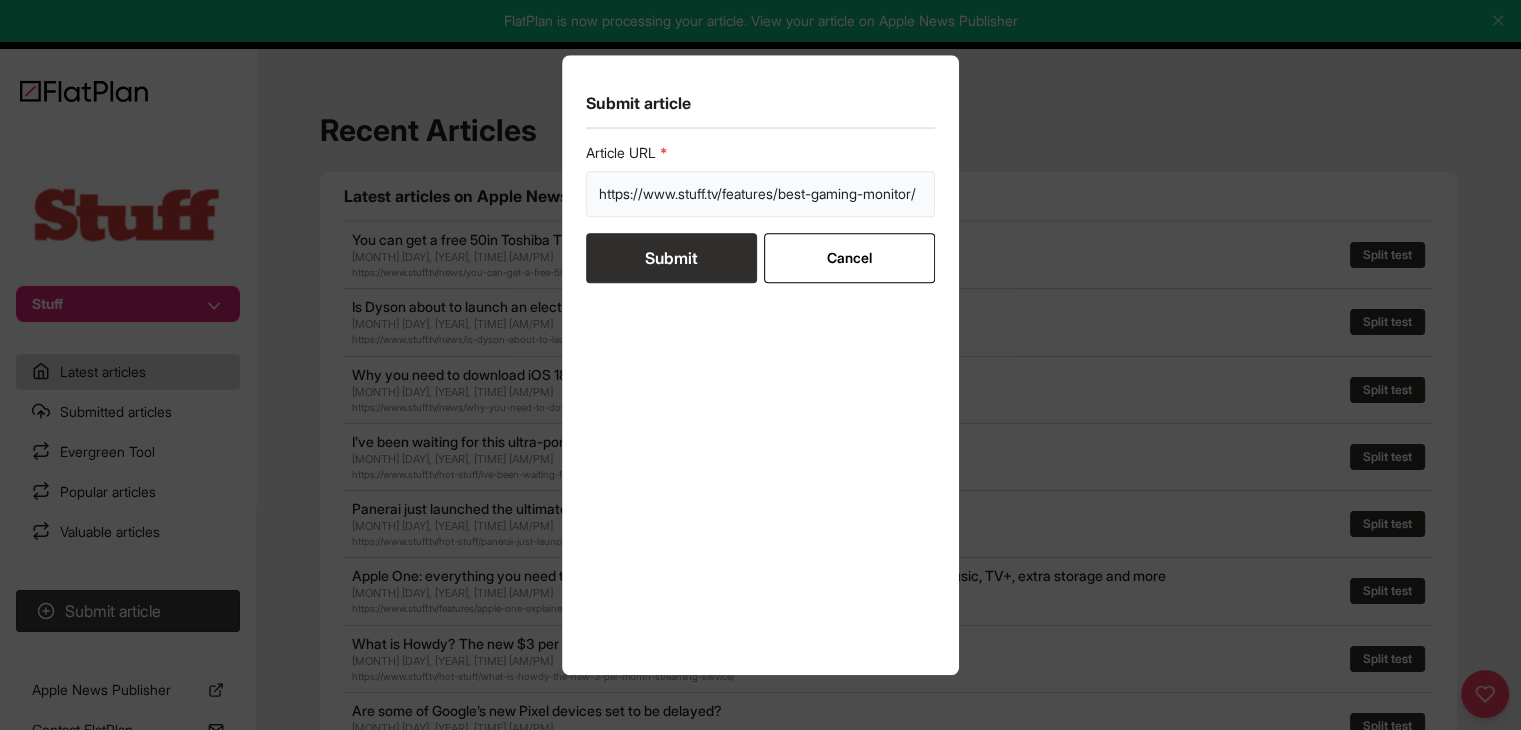 scroll, scrollTop: 0, scrollLeft: 16, axis: horizontal 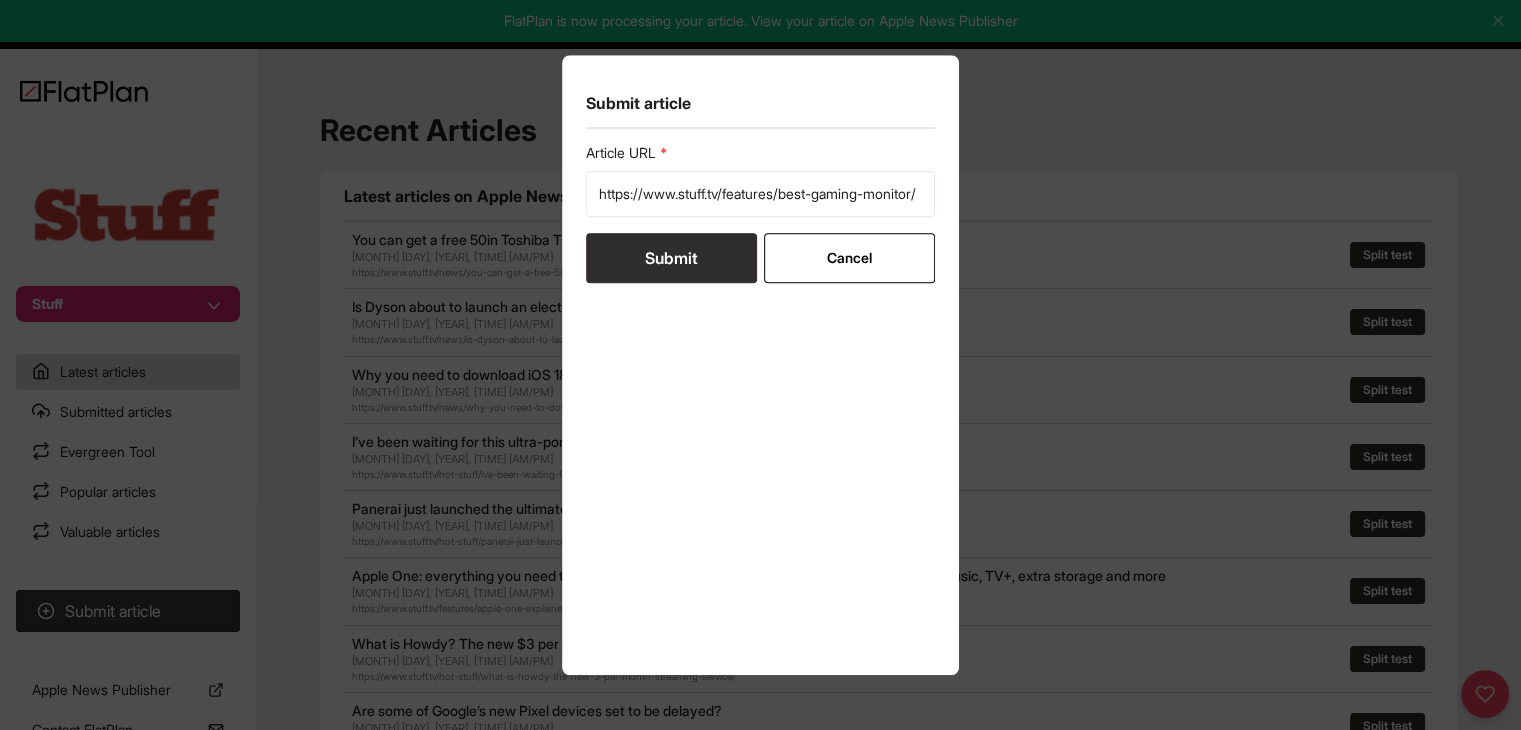 click on "Submit" at bounding box center [671, 258] 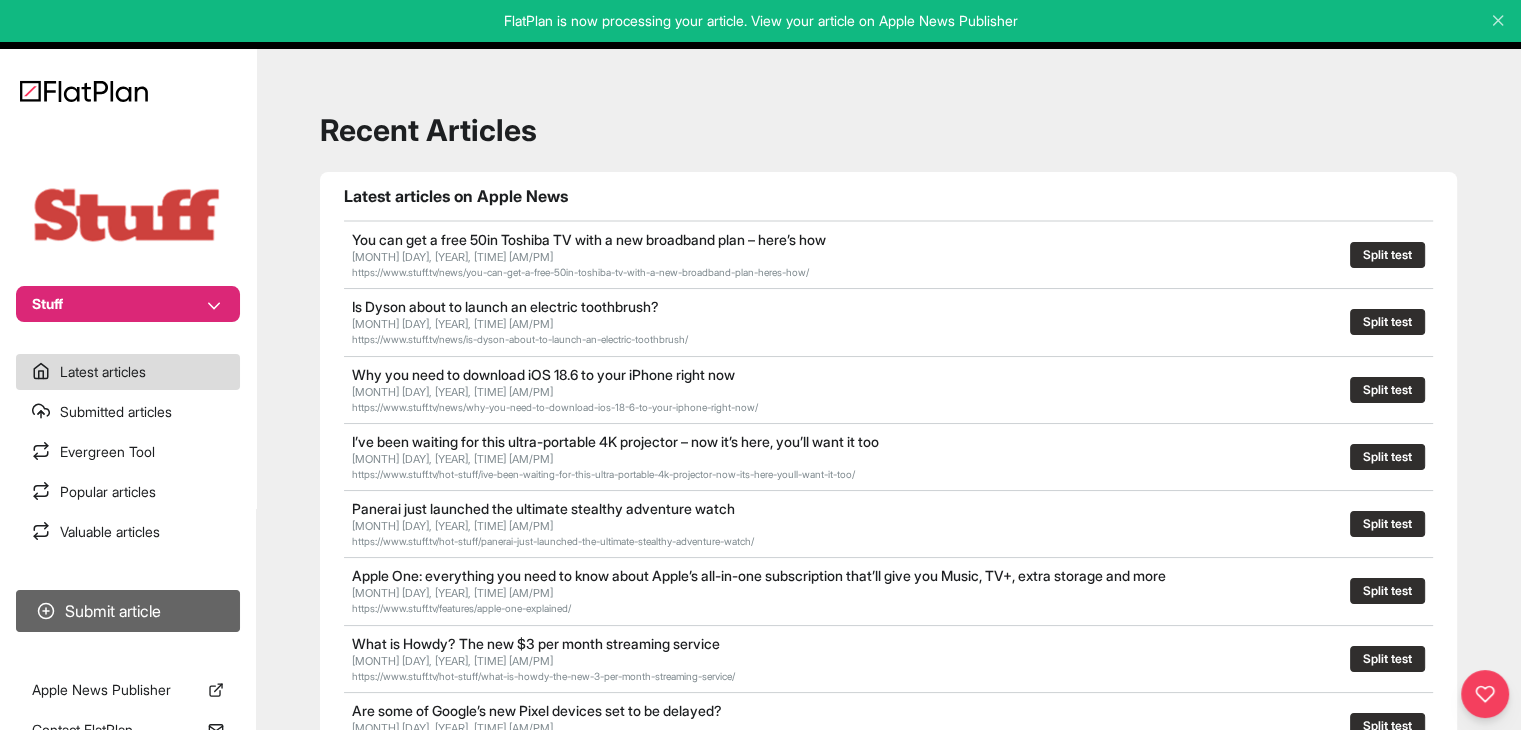 click on "Submit article" at bounding box center [128, 611] 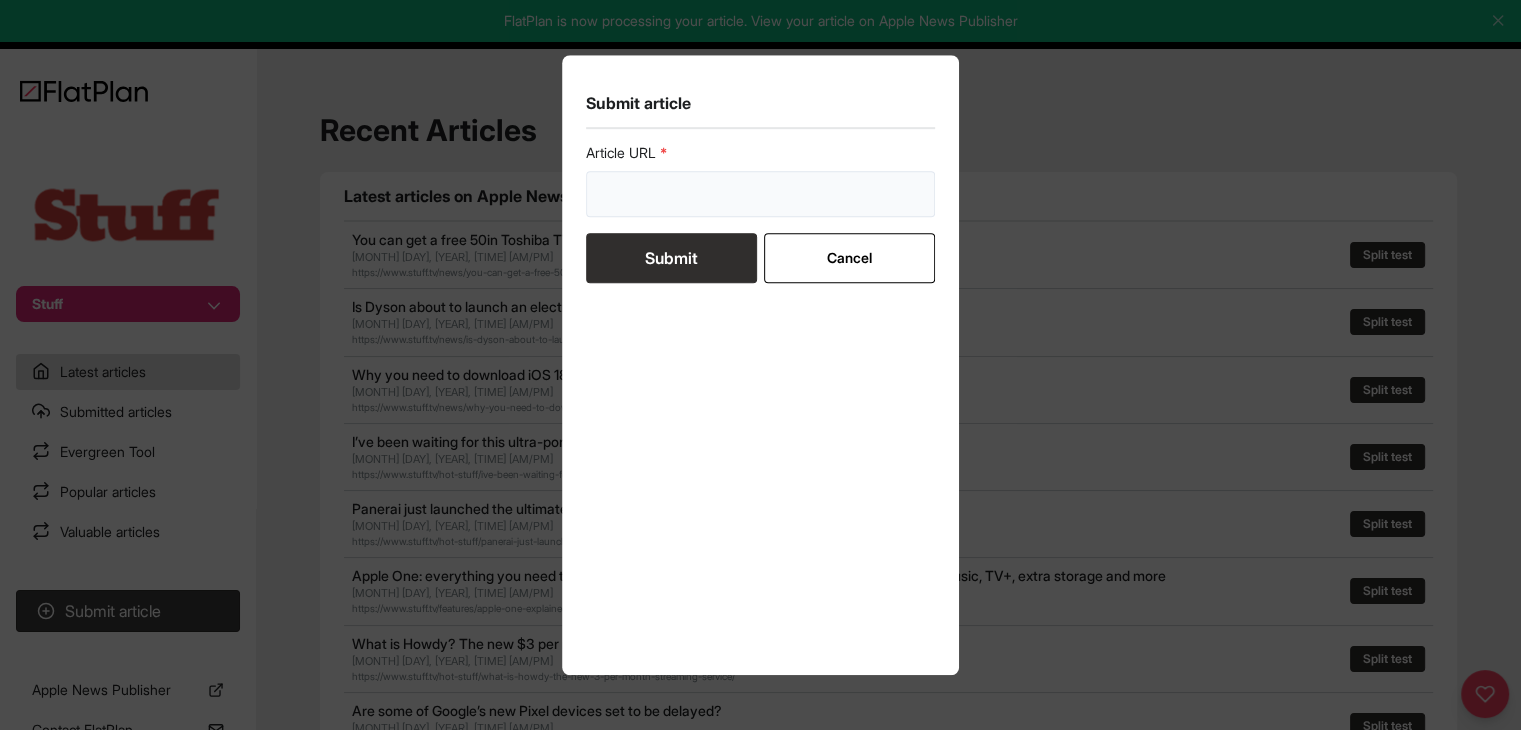 drag, startPoint x: 616, startPoint y: 179, endPoint x: 619, endPoint y: 212, distance: 33.13608 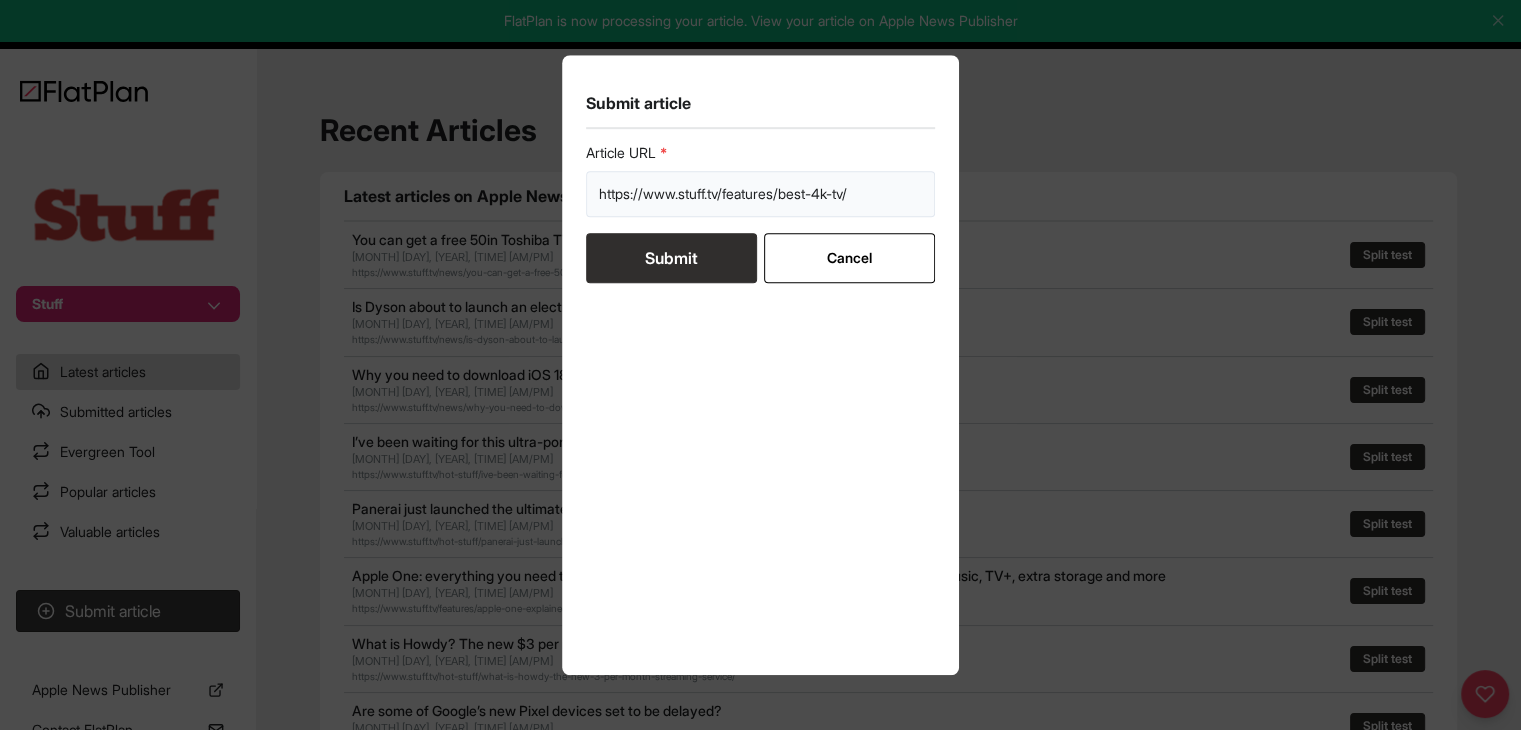 type on "https://www.stuff.tv/features/best-4k-tv/" 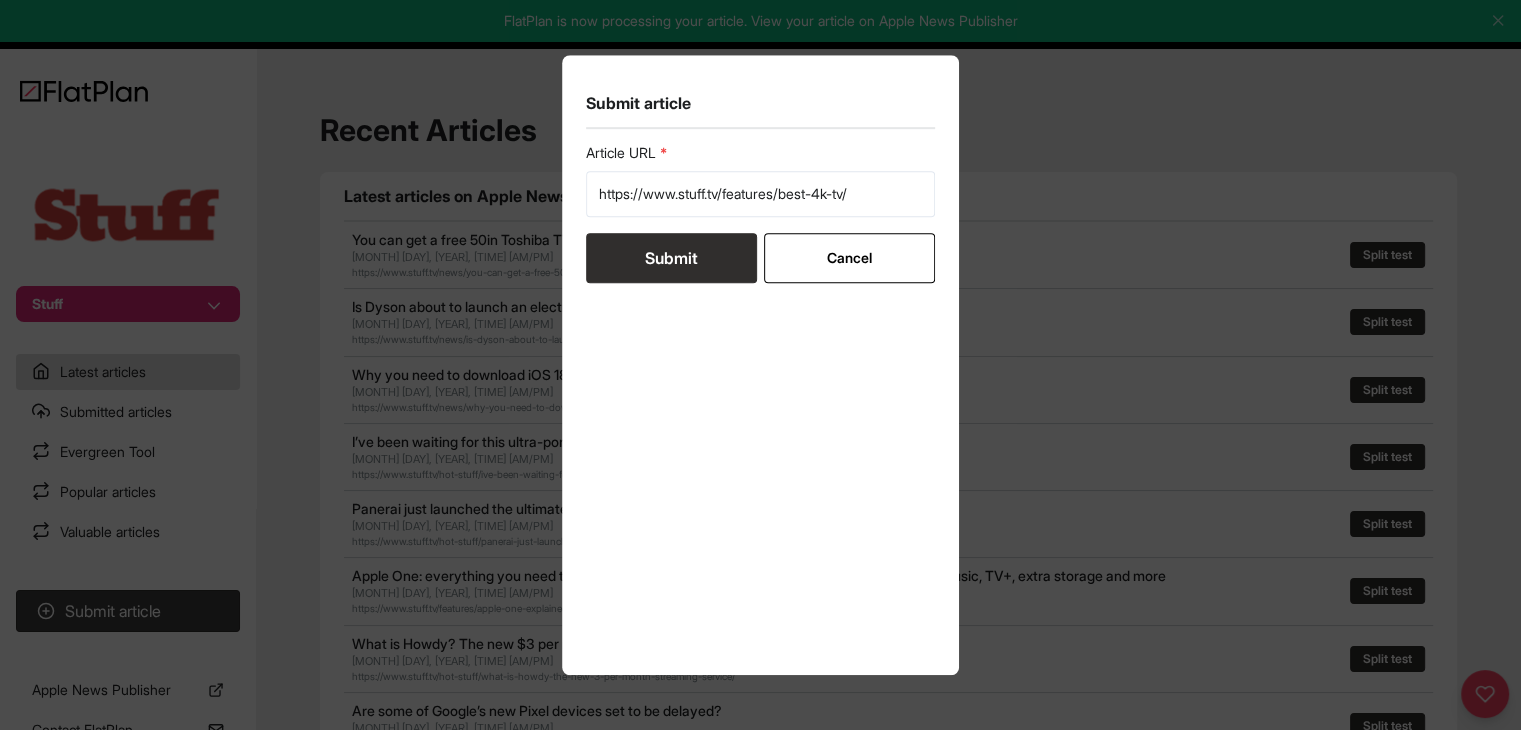 click on "Submit" at bounding box center (671, 258) 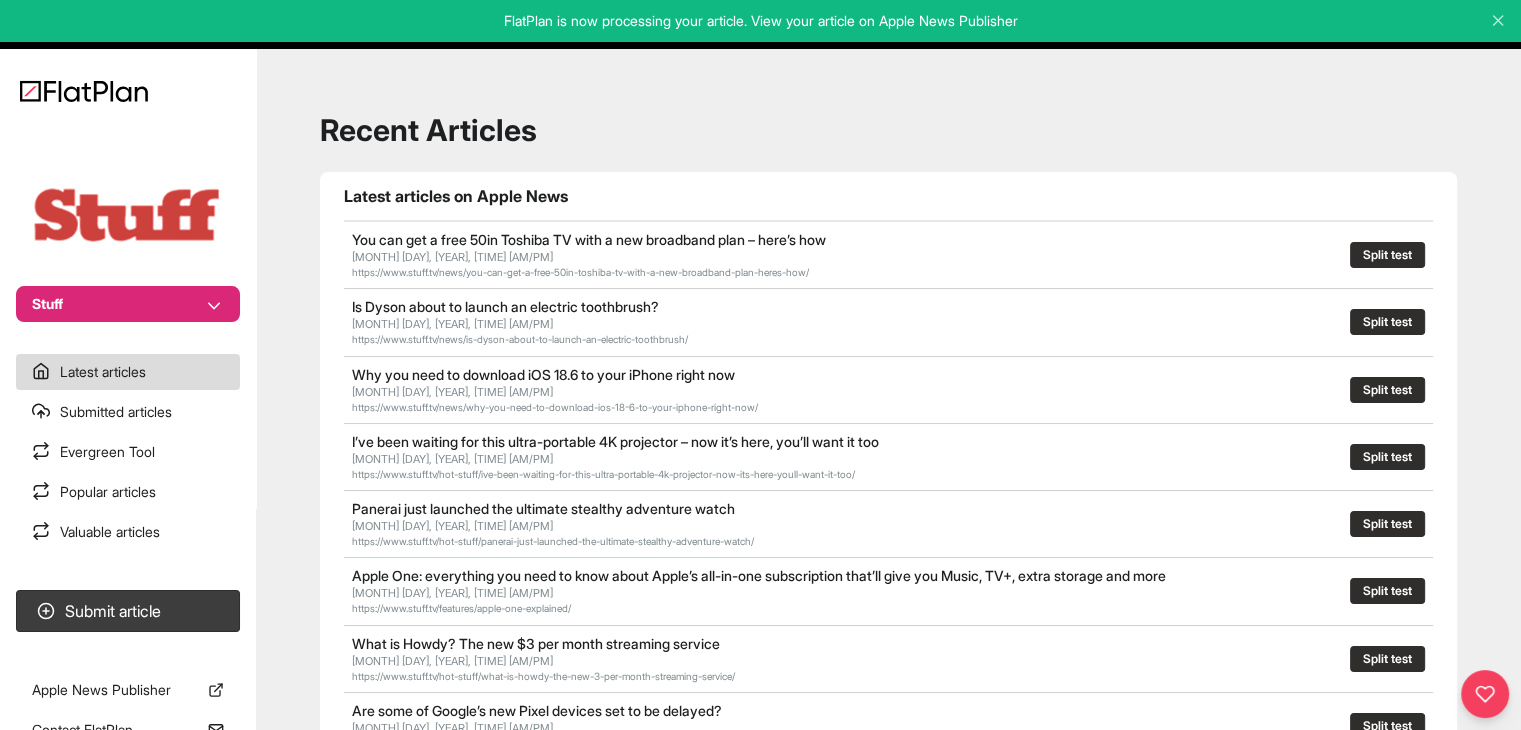 click on "Stuff Latest articles Submitted articles Evergreen Tool Popular articles Valuable articles Submit article Apple News Publisher Contact FlatPlan" at bounding box center (128, 365) 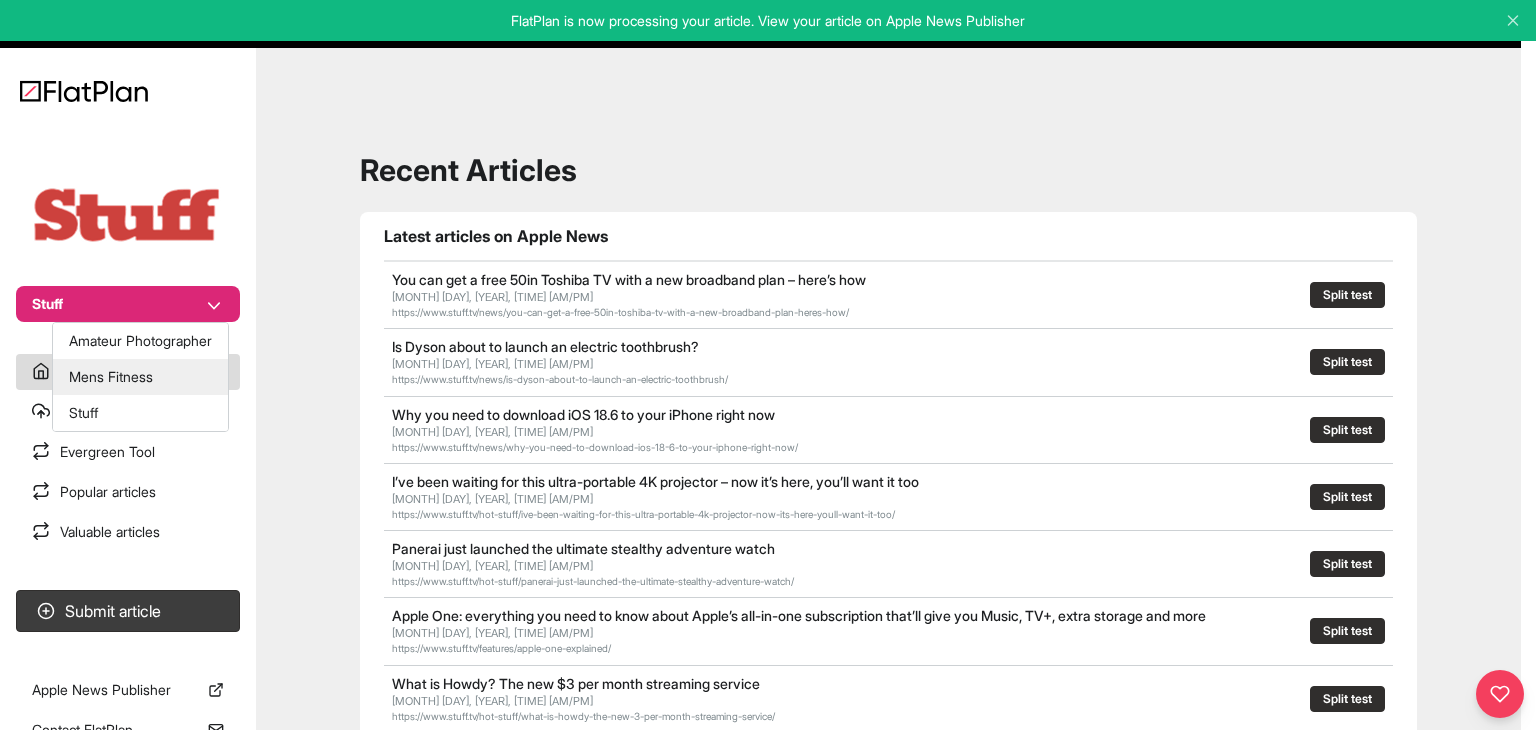 click on "Mens Fitness" at bounding box center (140, 377) 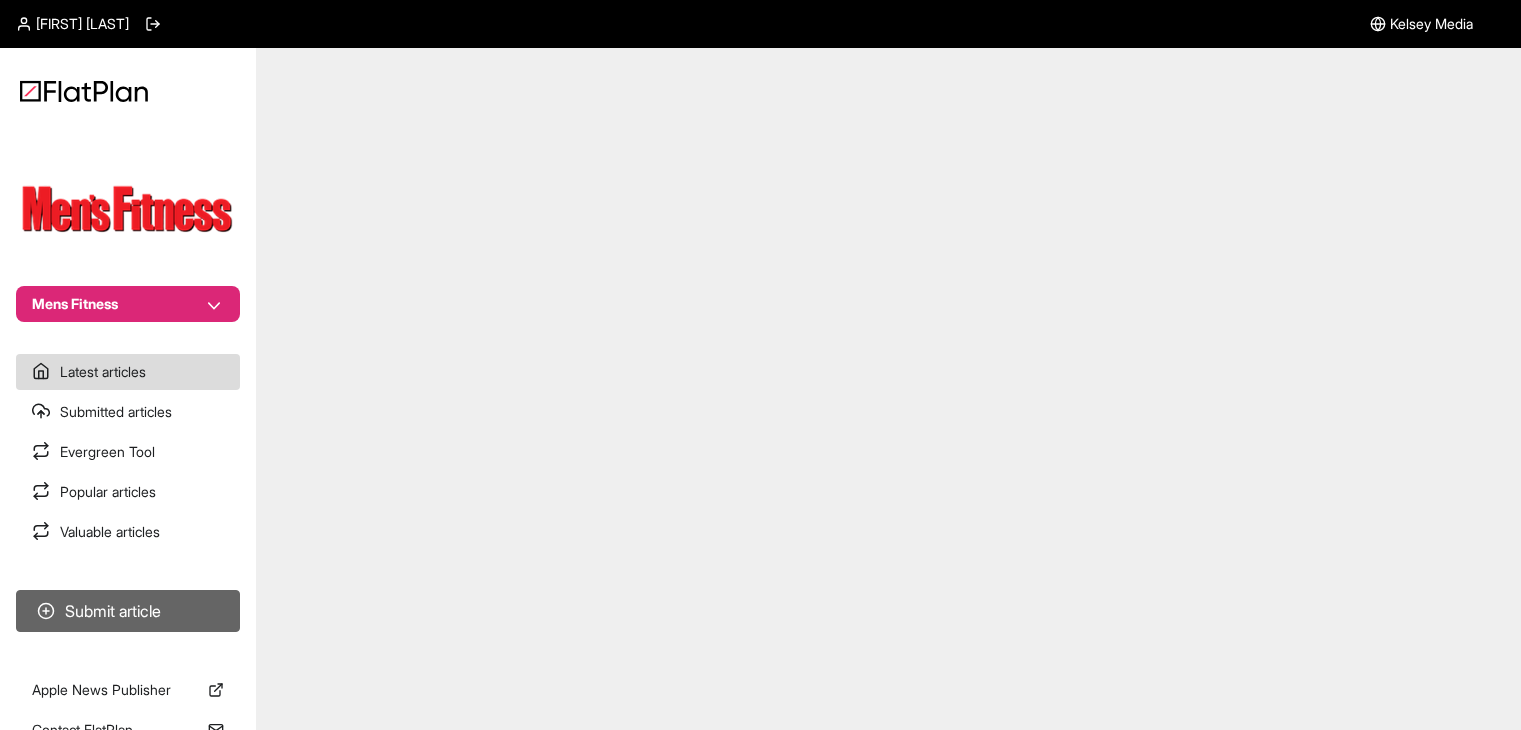 scroll, scrollTop: 0, scrollLeft: 0, axis: both 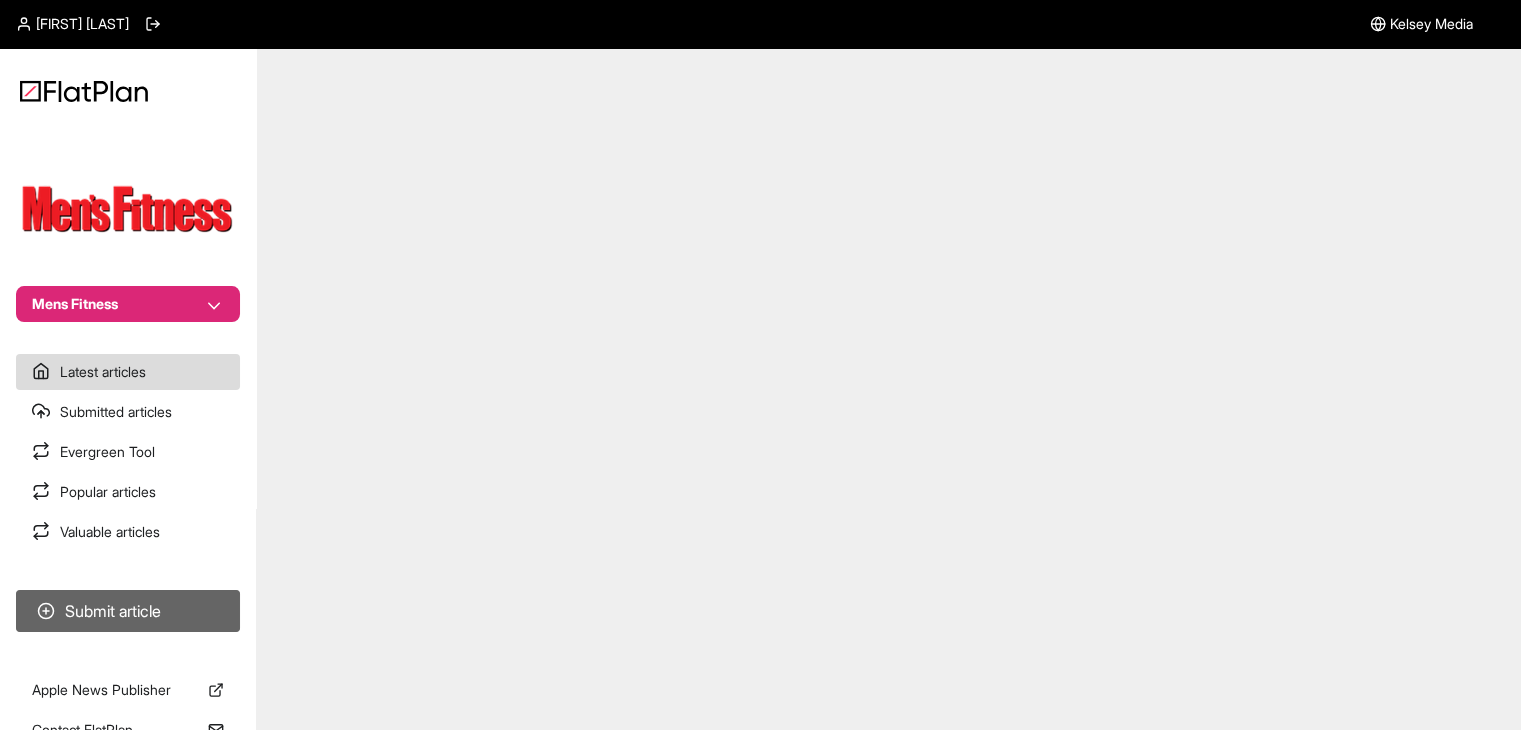 click on "Submit article" at bounding box center (128, 611) 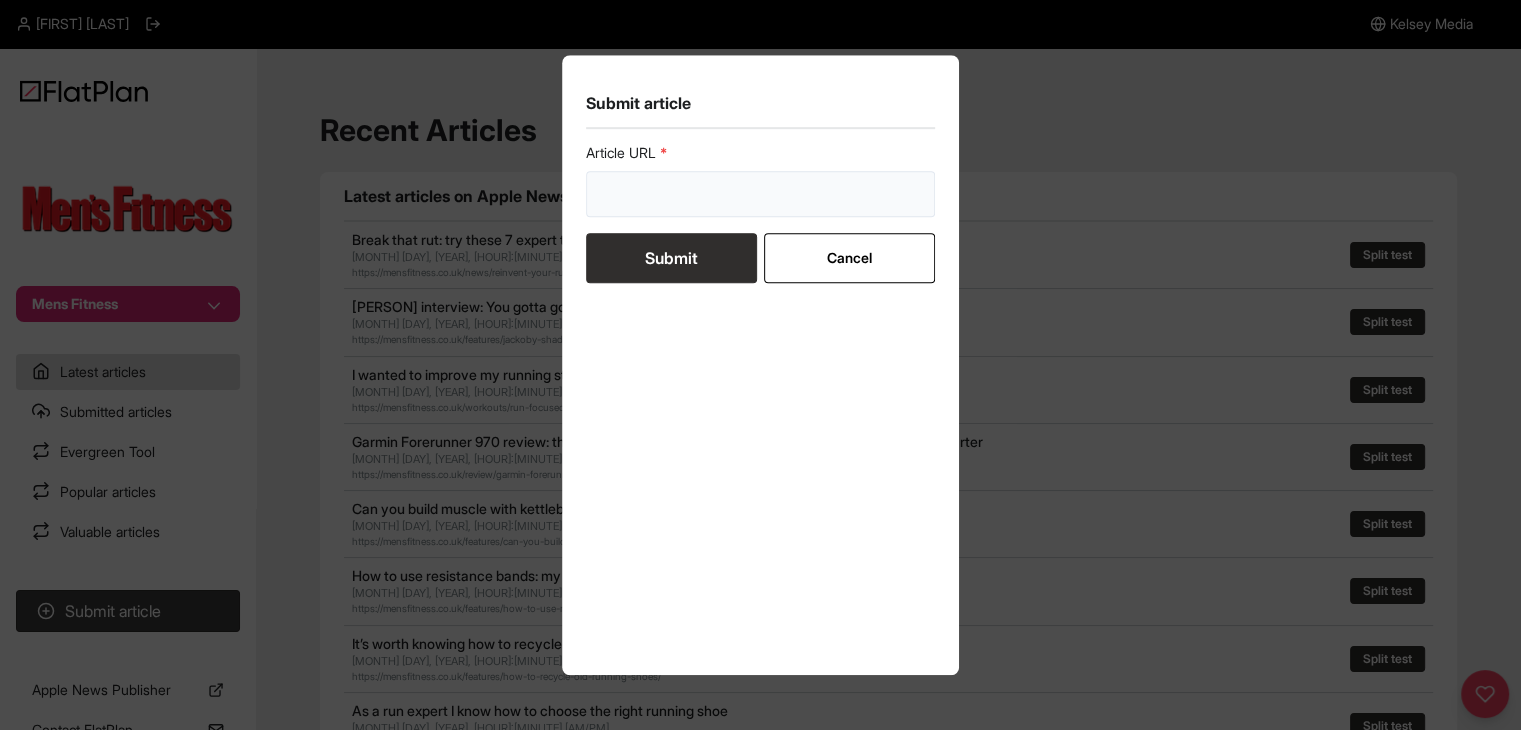 click at bounding box center (761, 194) 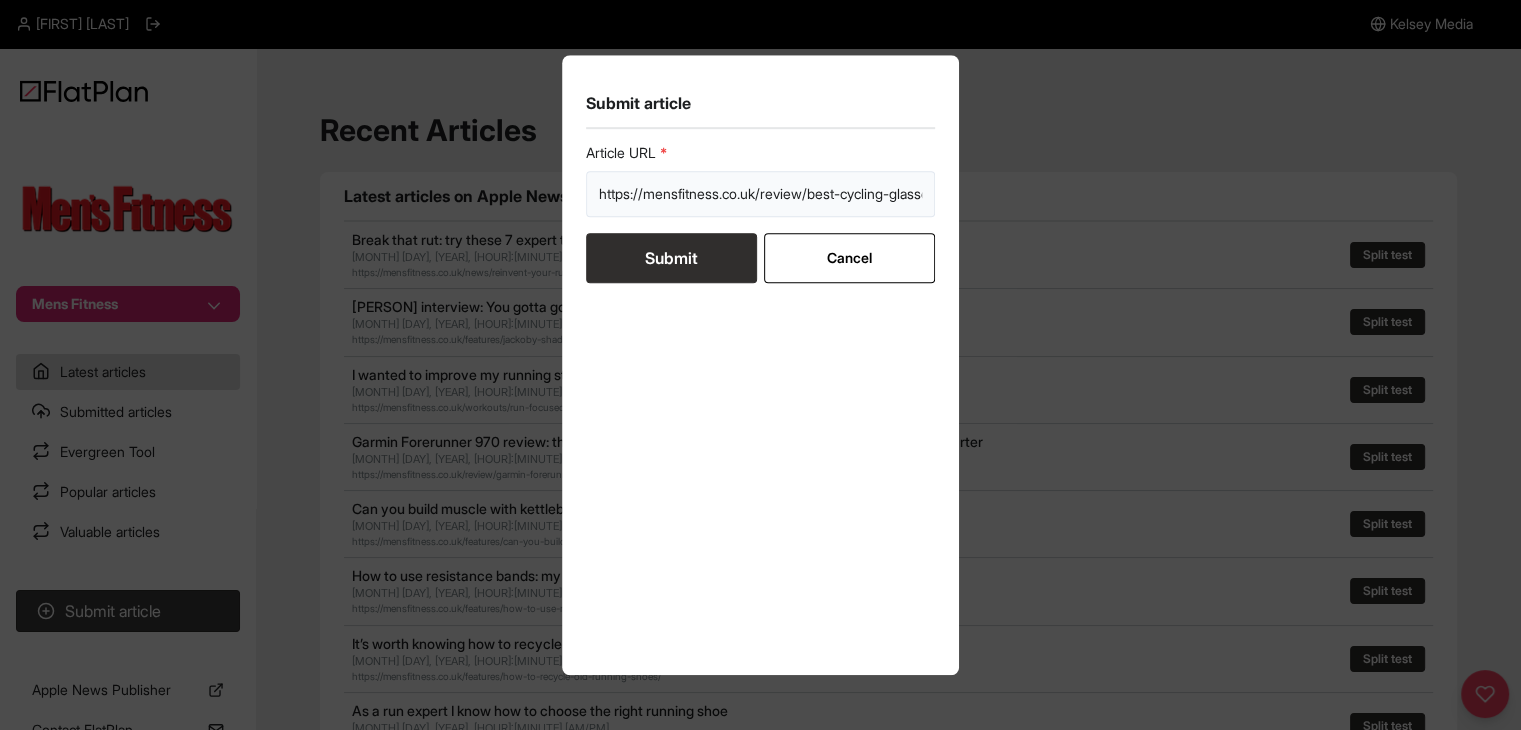 scroll, scrollTop: 0, scrollLeft: 41, axis: horizontal 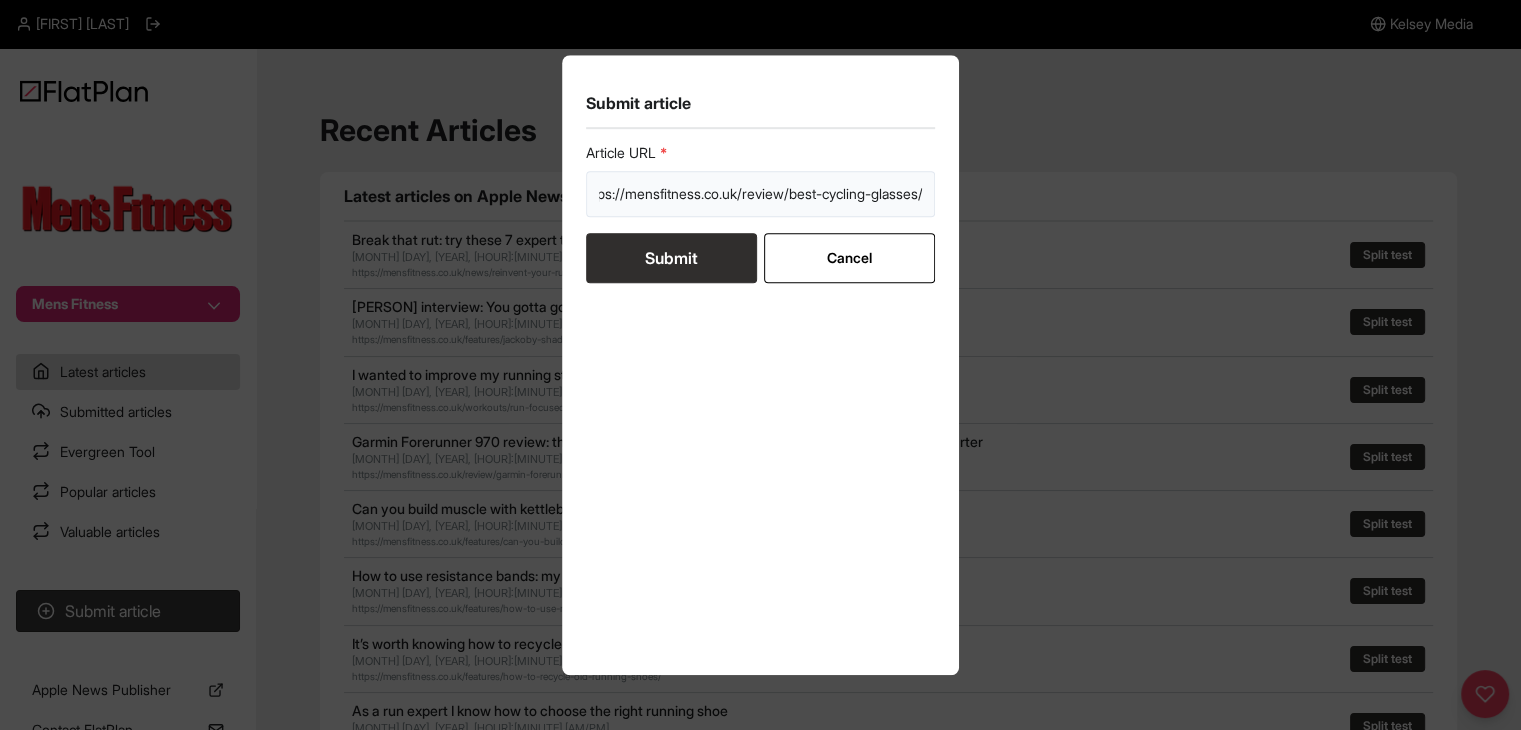 type on "https://mensfitness.co.uk/review/best-cycling-glasses/" 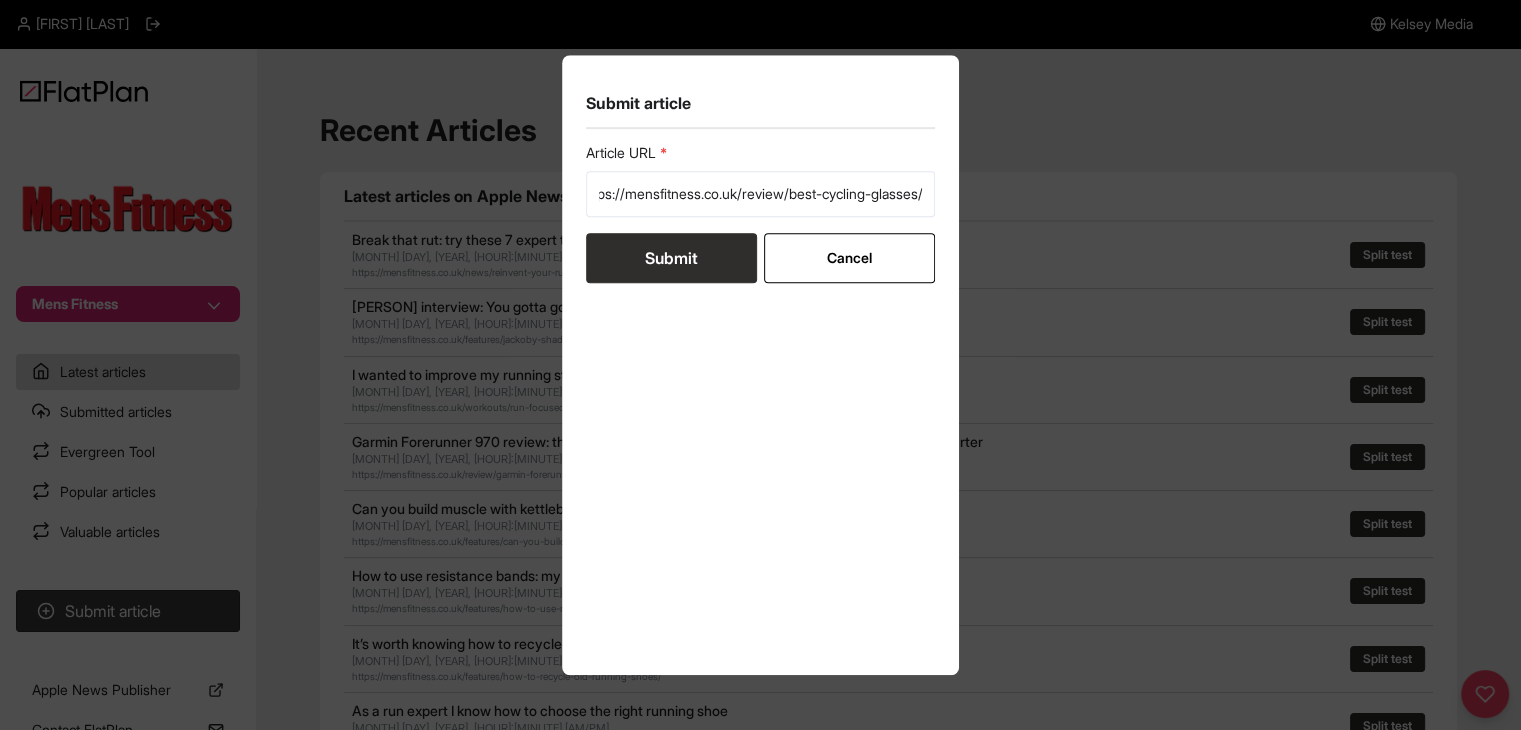 click on "Submit" at bounding box center [671, 258] 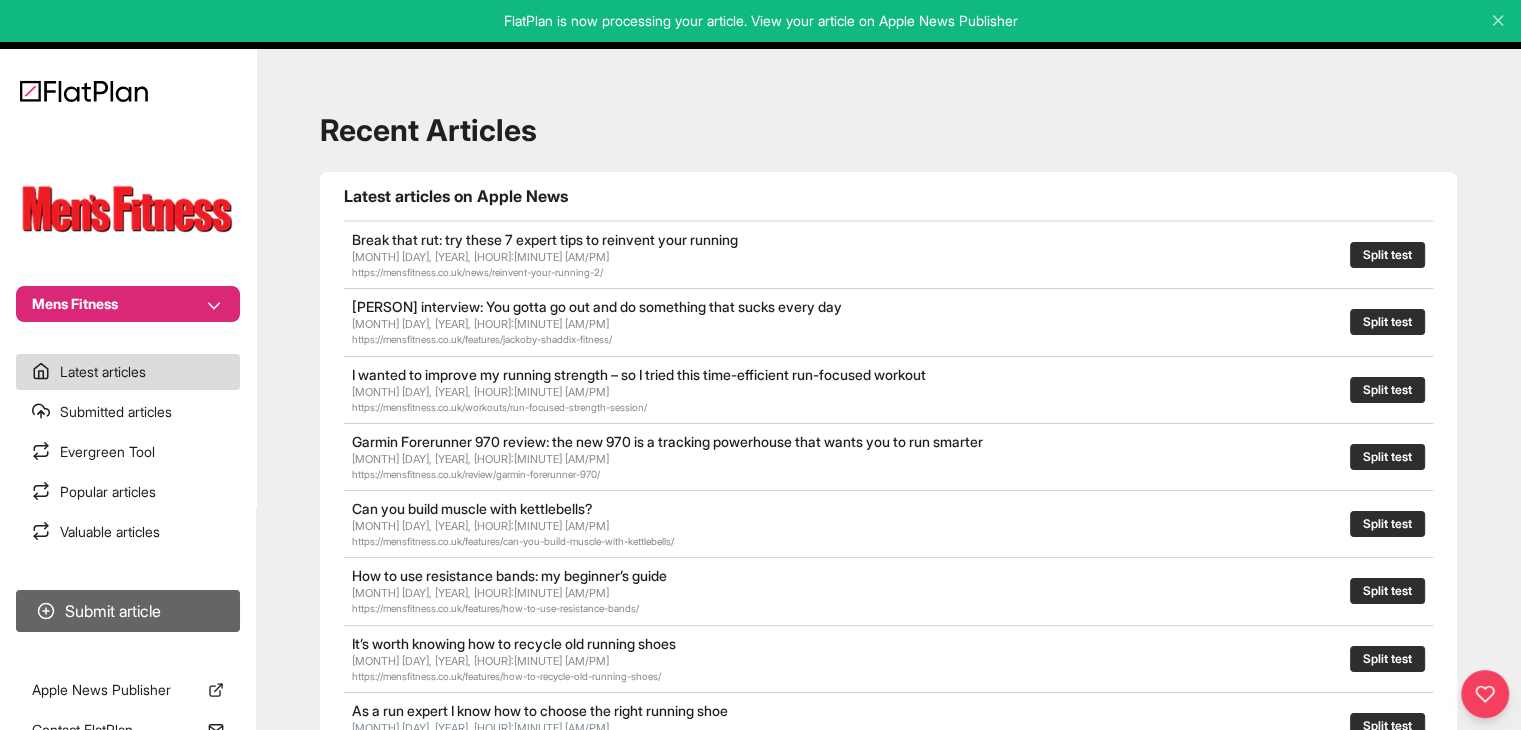 click on "Submit article" at bounding box center (128, 611) 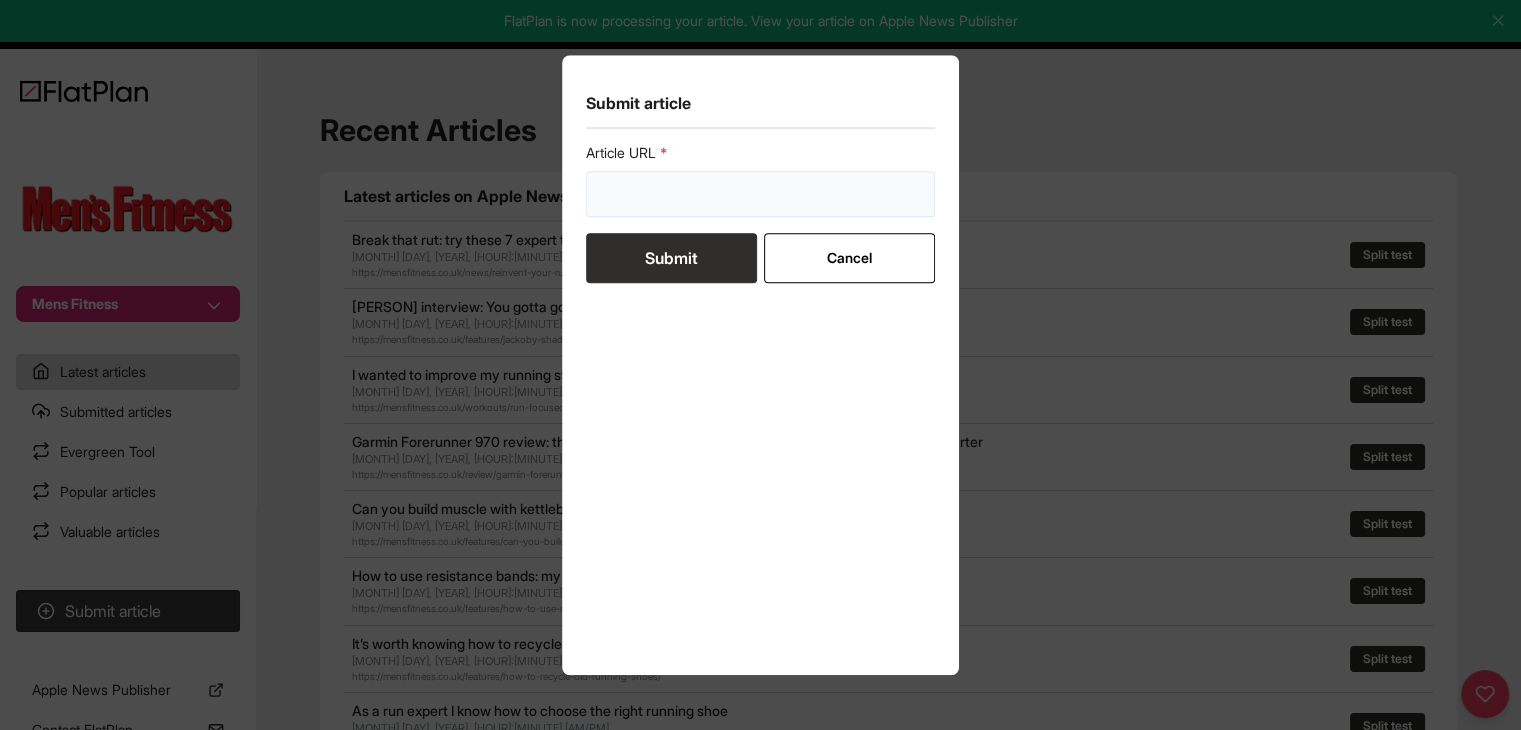 click at bounding box center [761, 194] 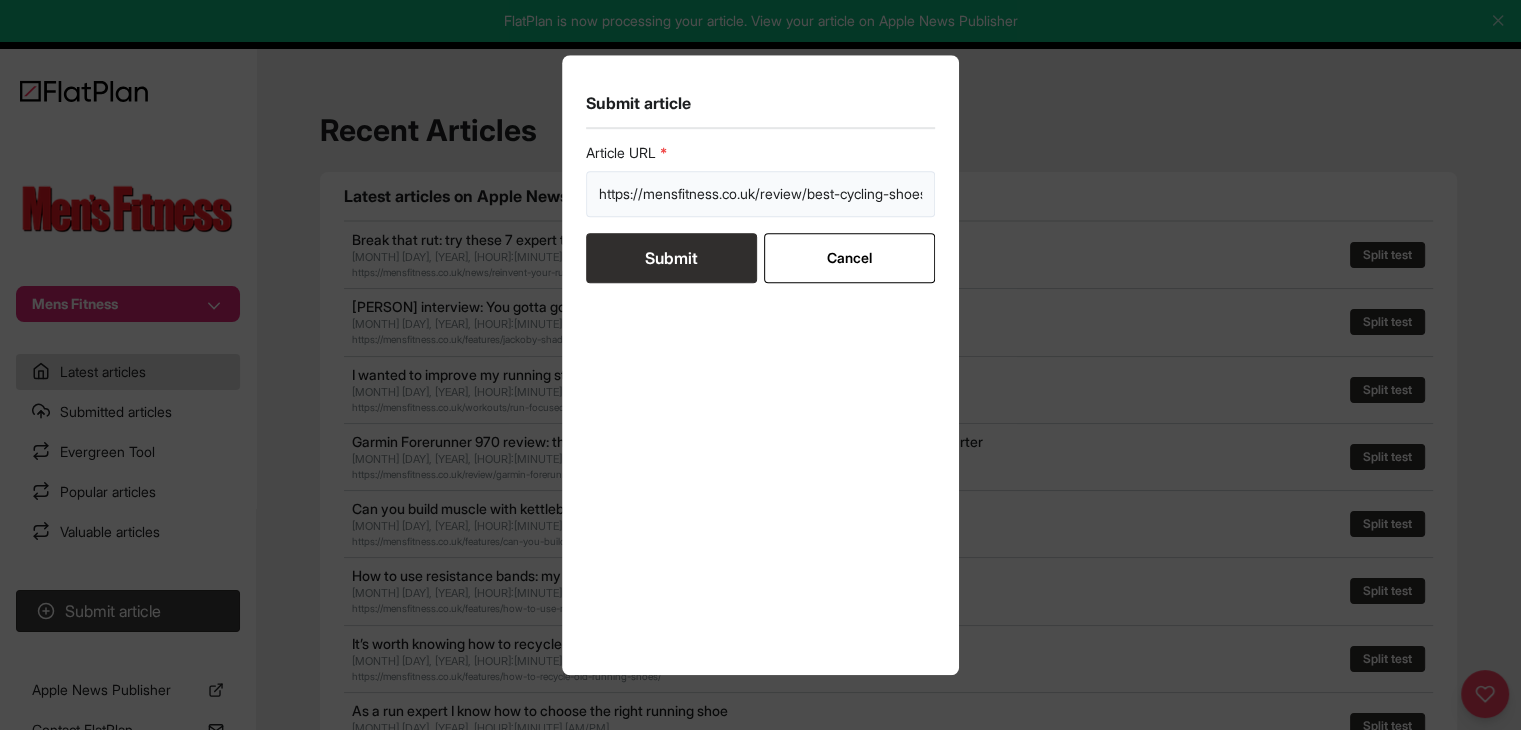 scroll, scrollTop: 0, scrollLeft: 31, axis: horizontal 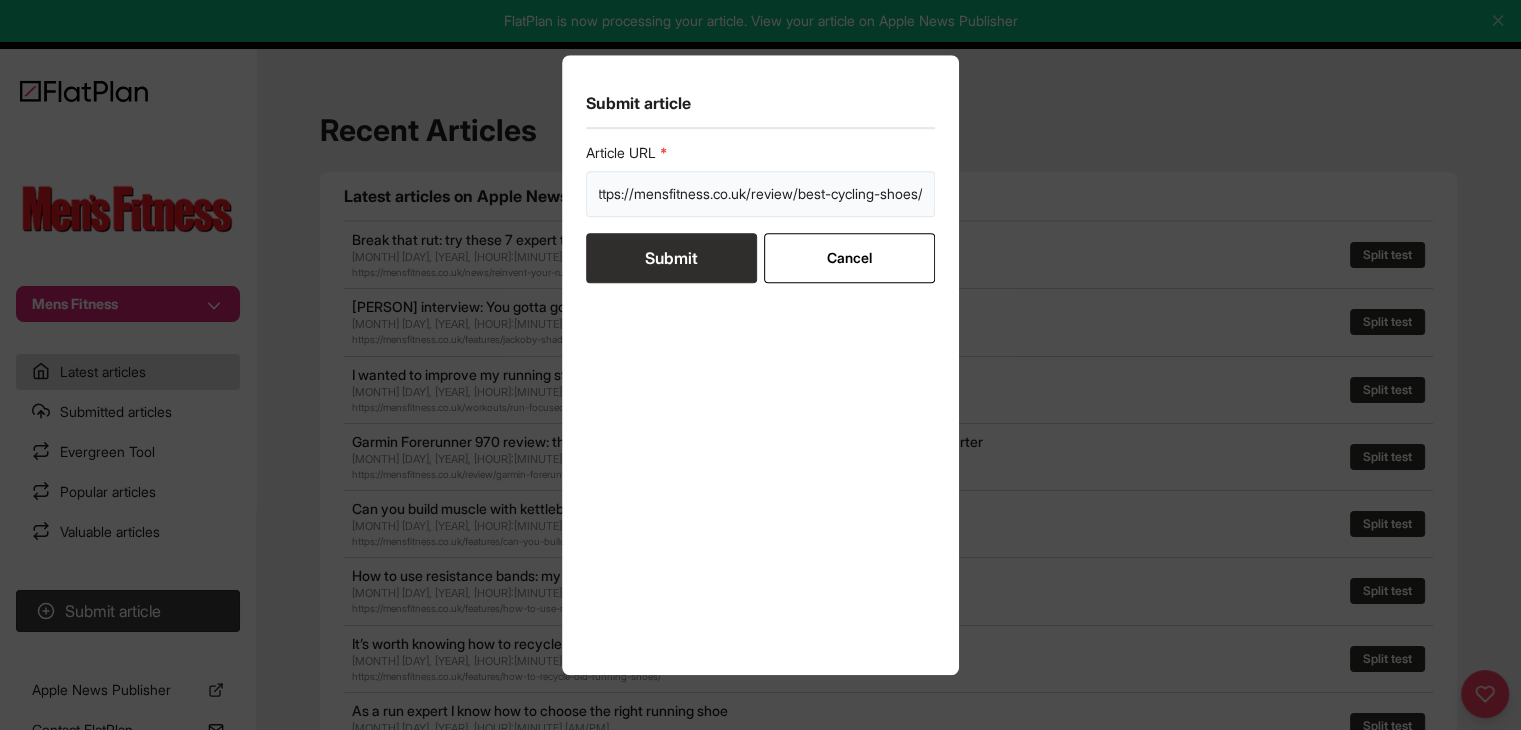type on "https://mensfitness.co.uk/review/best-cycling-shoes/" 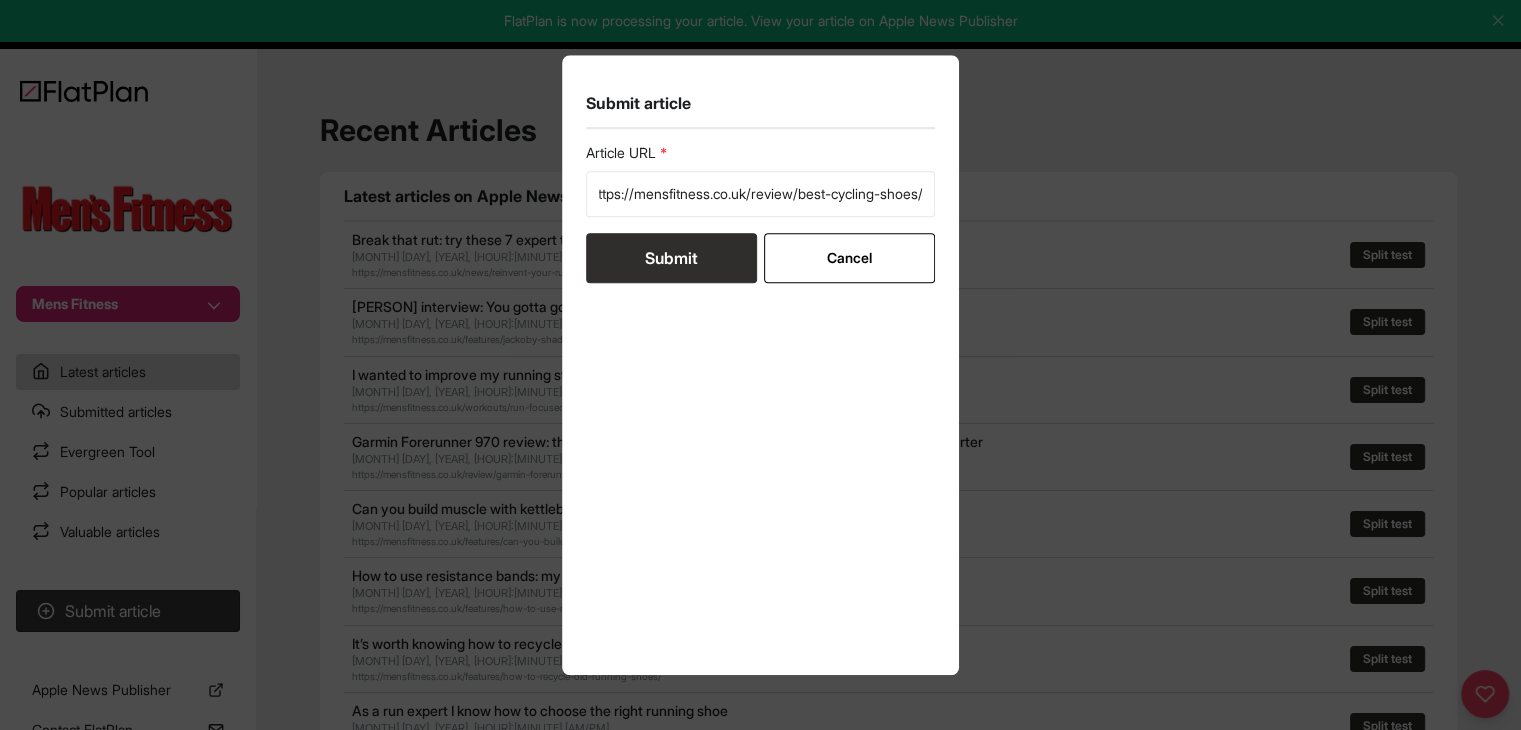 click on "Submit" at bounding box center (671, 258) 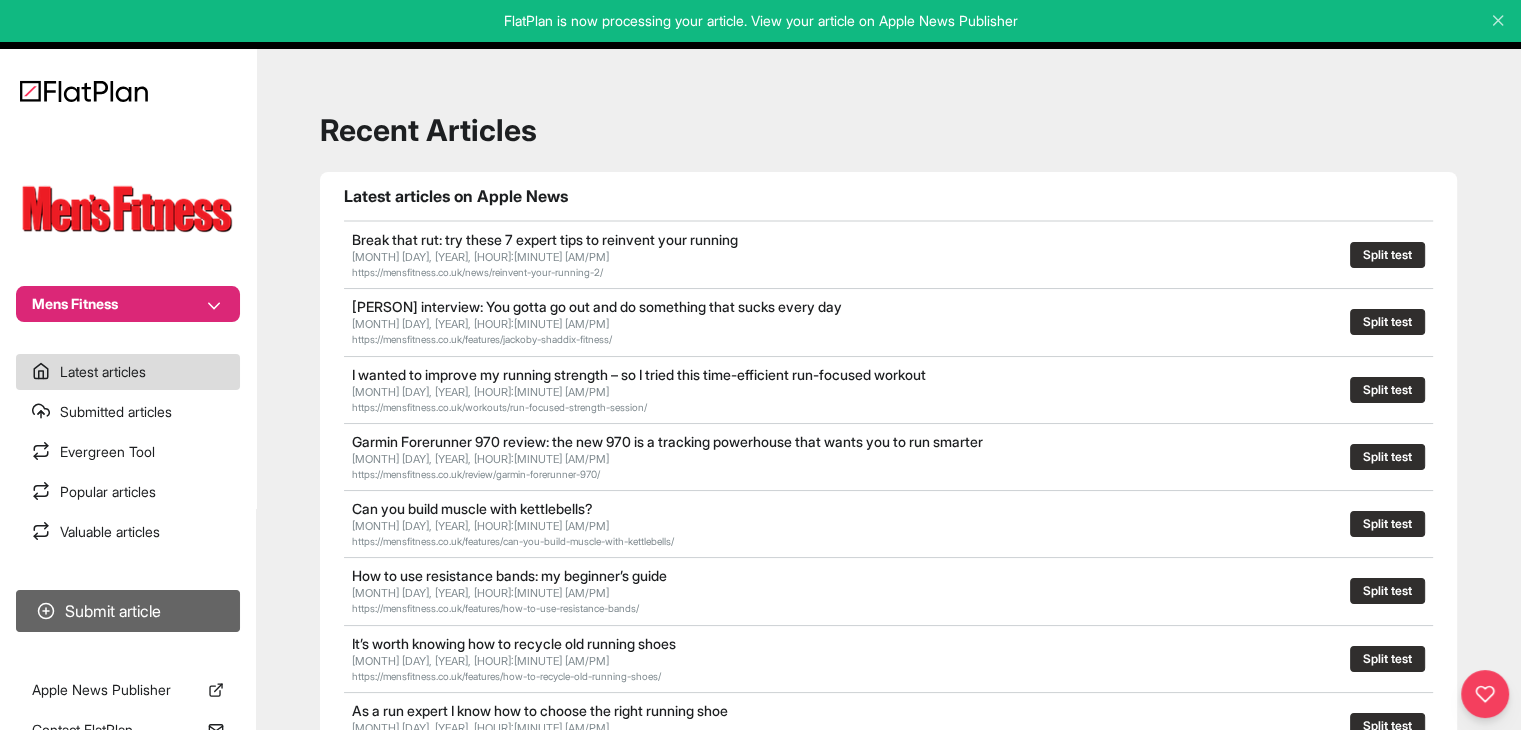 click on "Submit article" at bounding box center (128, 611) 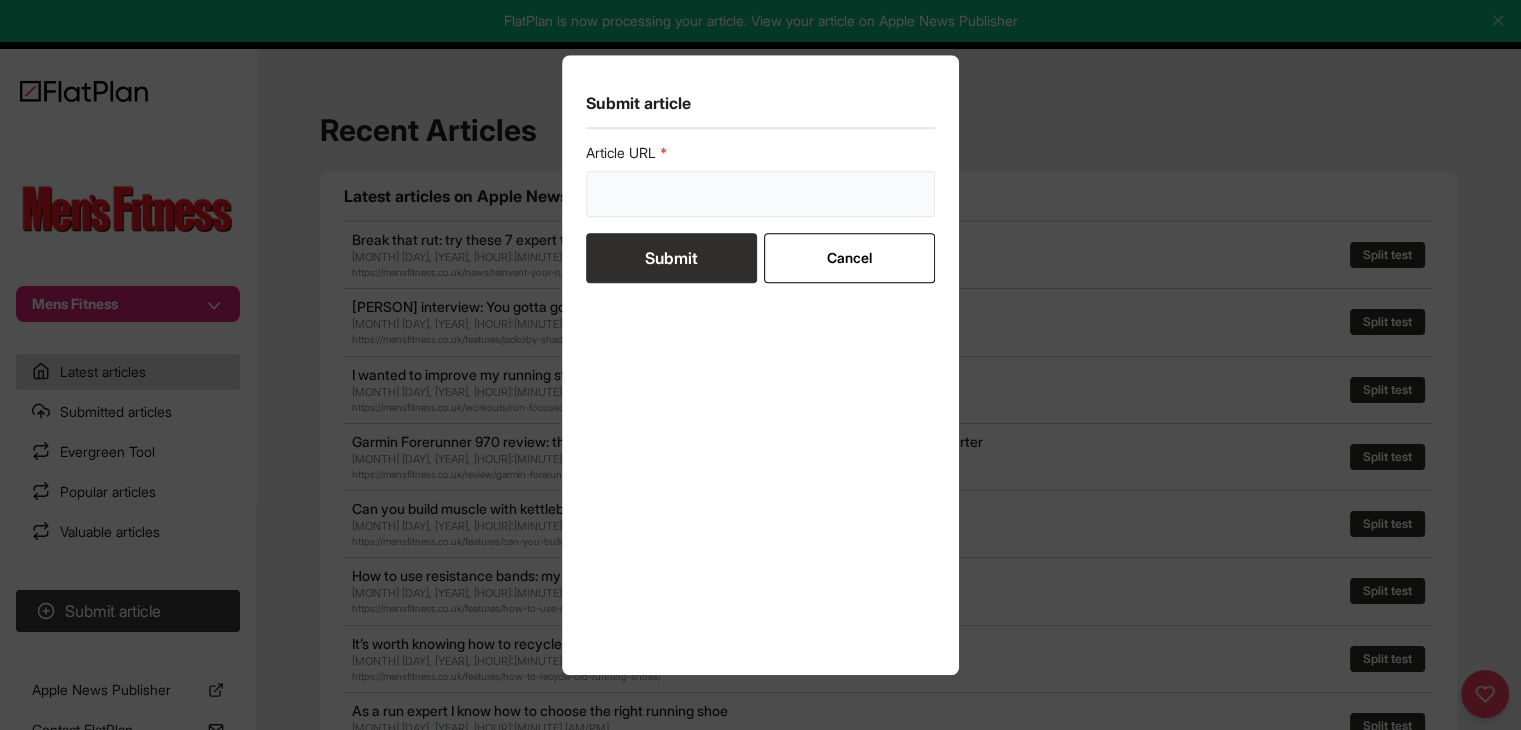 click at bounding box center (761, 194) 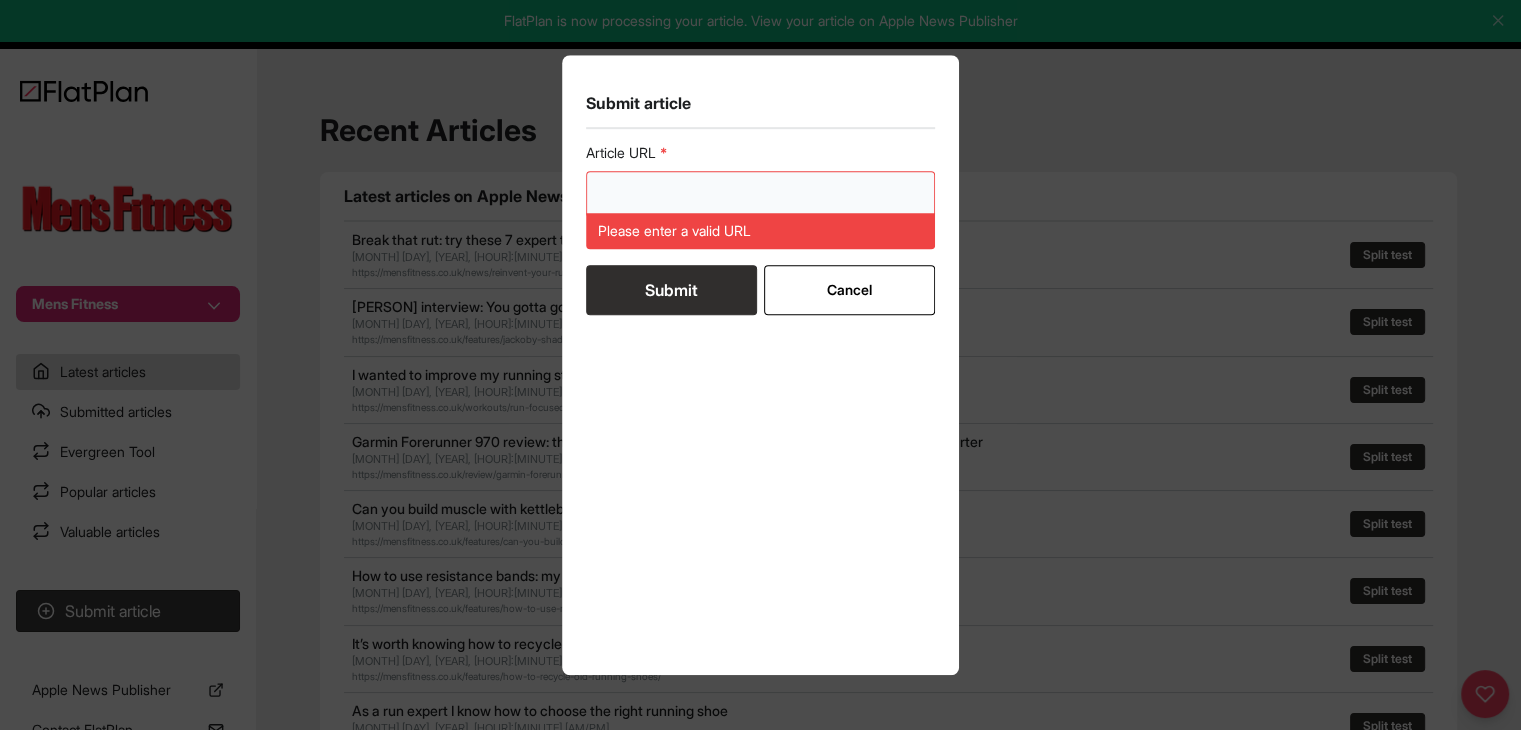 paste on "https://mensfitness.co.uk/review/best-running-gels/" 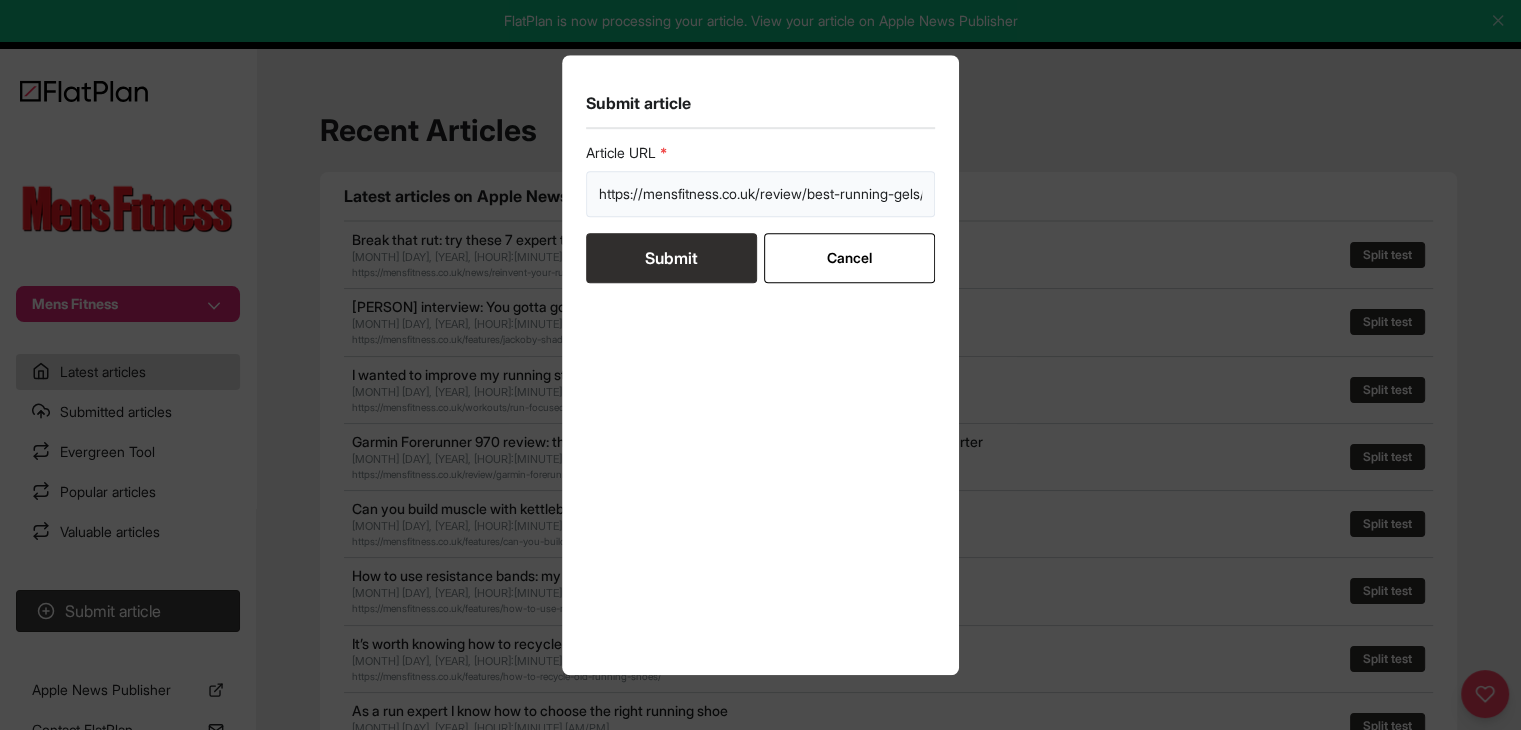 scroll, scrollTop: 0, scrollLeft: 22, axis: horizontal 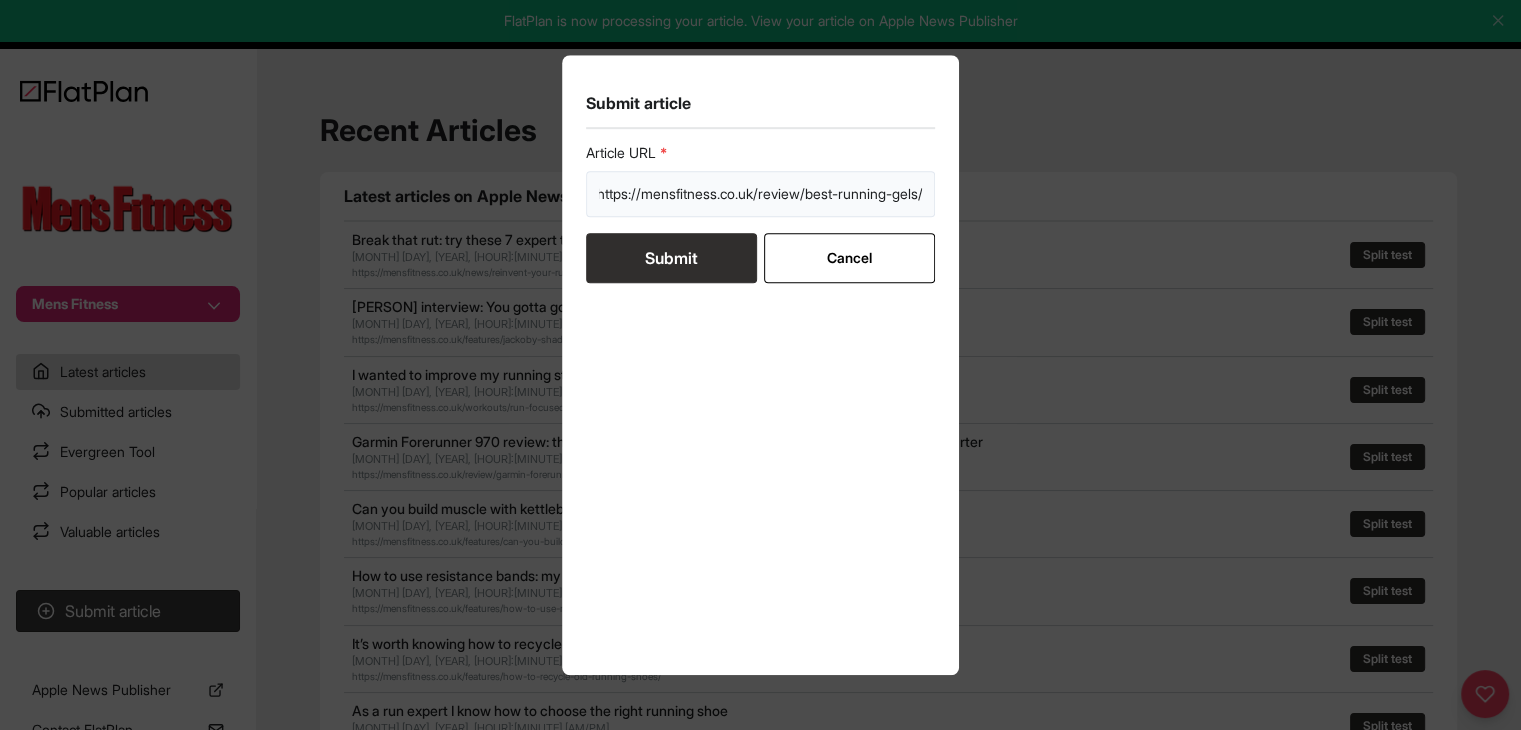 type on "https://mensfitness.co.uk/review/best-running-gels/" 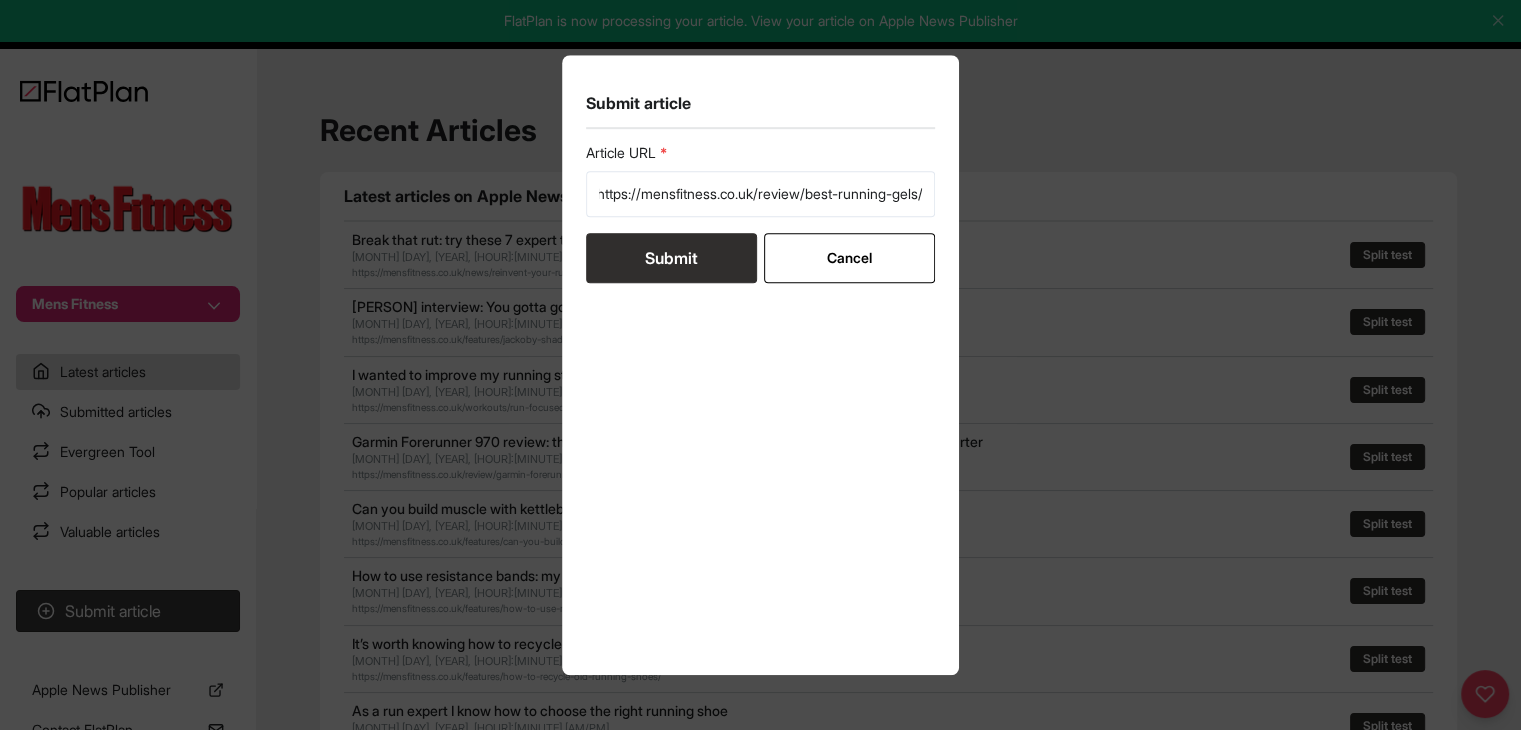 drag, startPoint x: 653, startPoint y: 245, endPoint x: 655, endPoint y: 233, distance: 12.165525 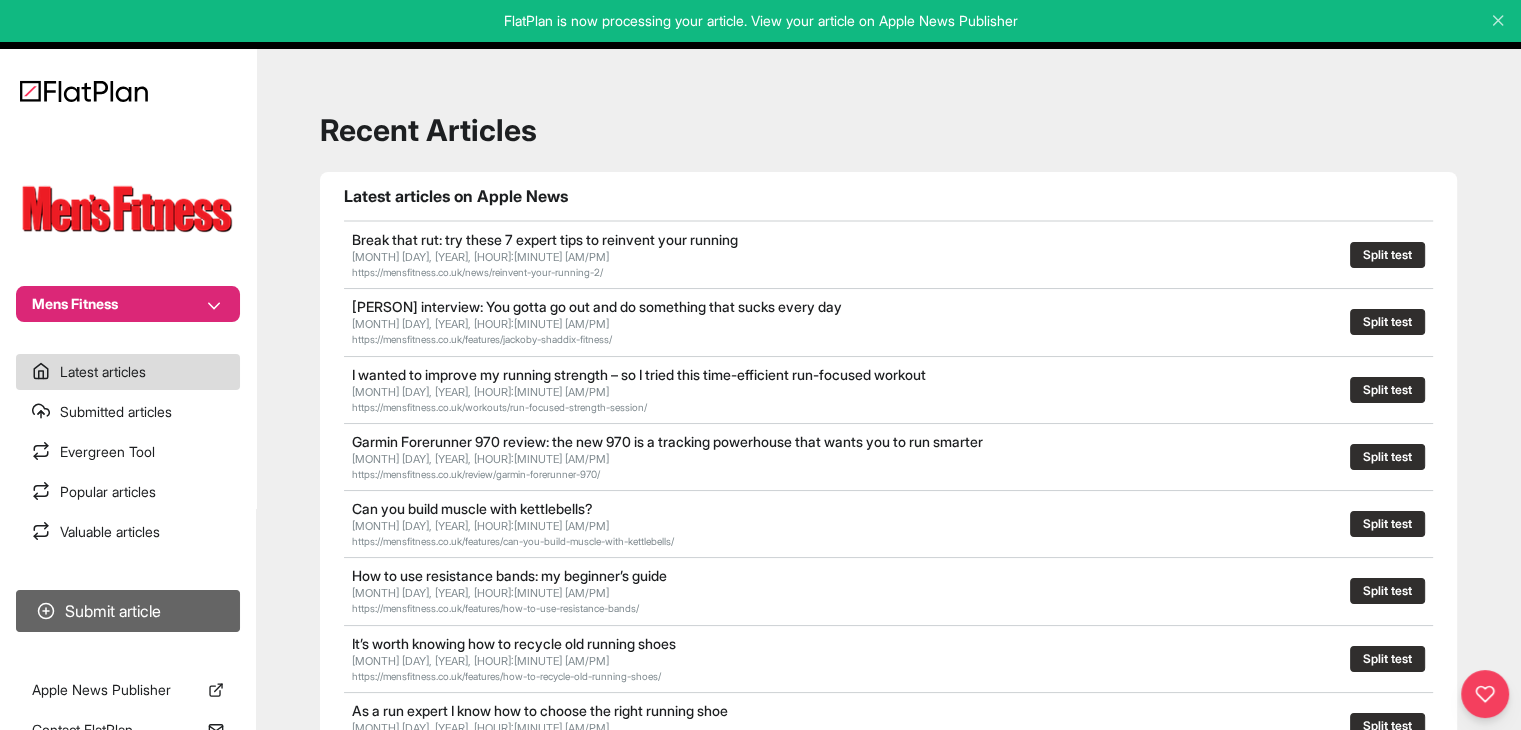 click on "Submit article" at bounding box center (128, 611) 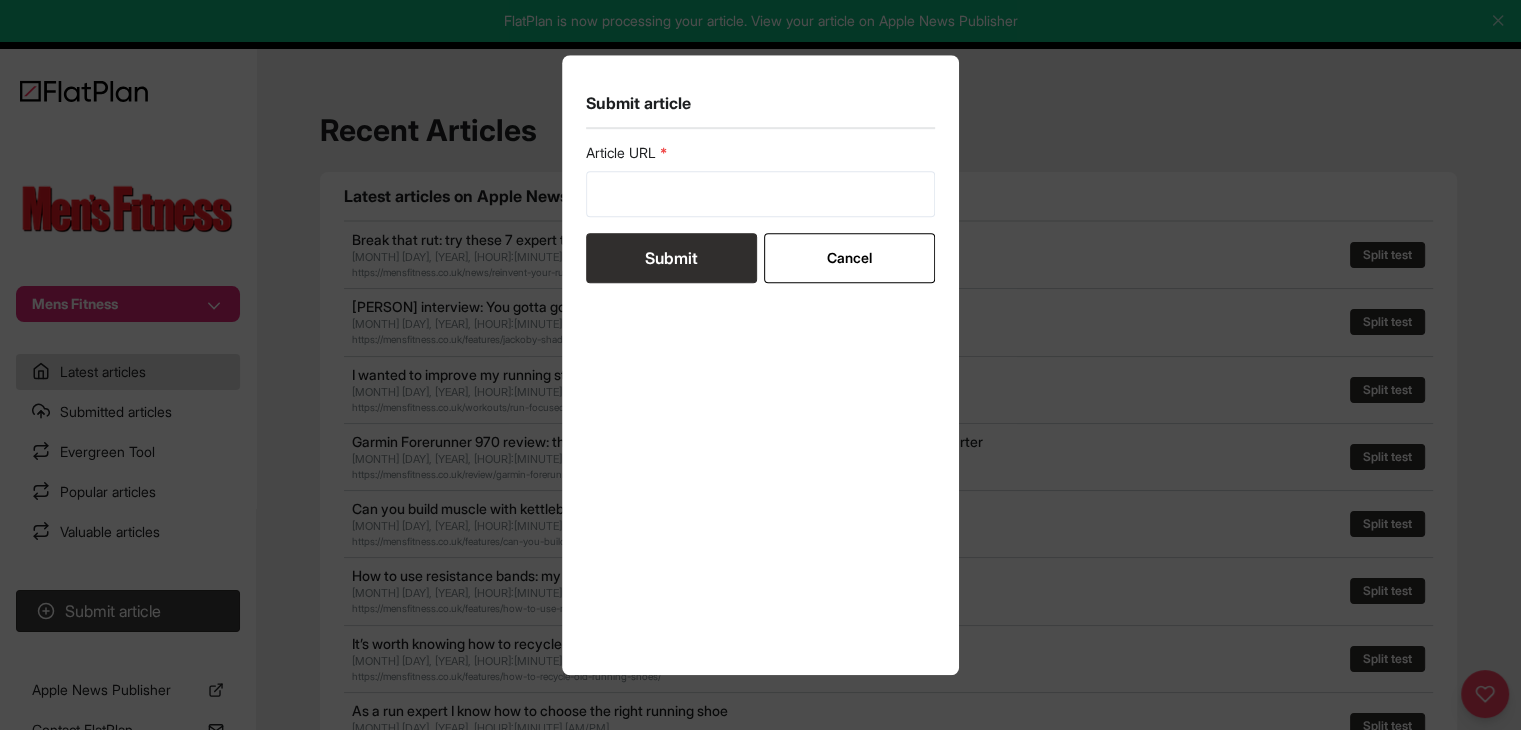 click on "Article URL Submit Cancel" at bounding box center (761, 213) 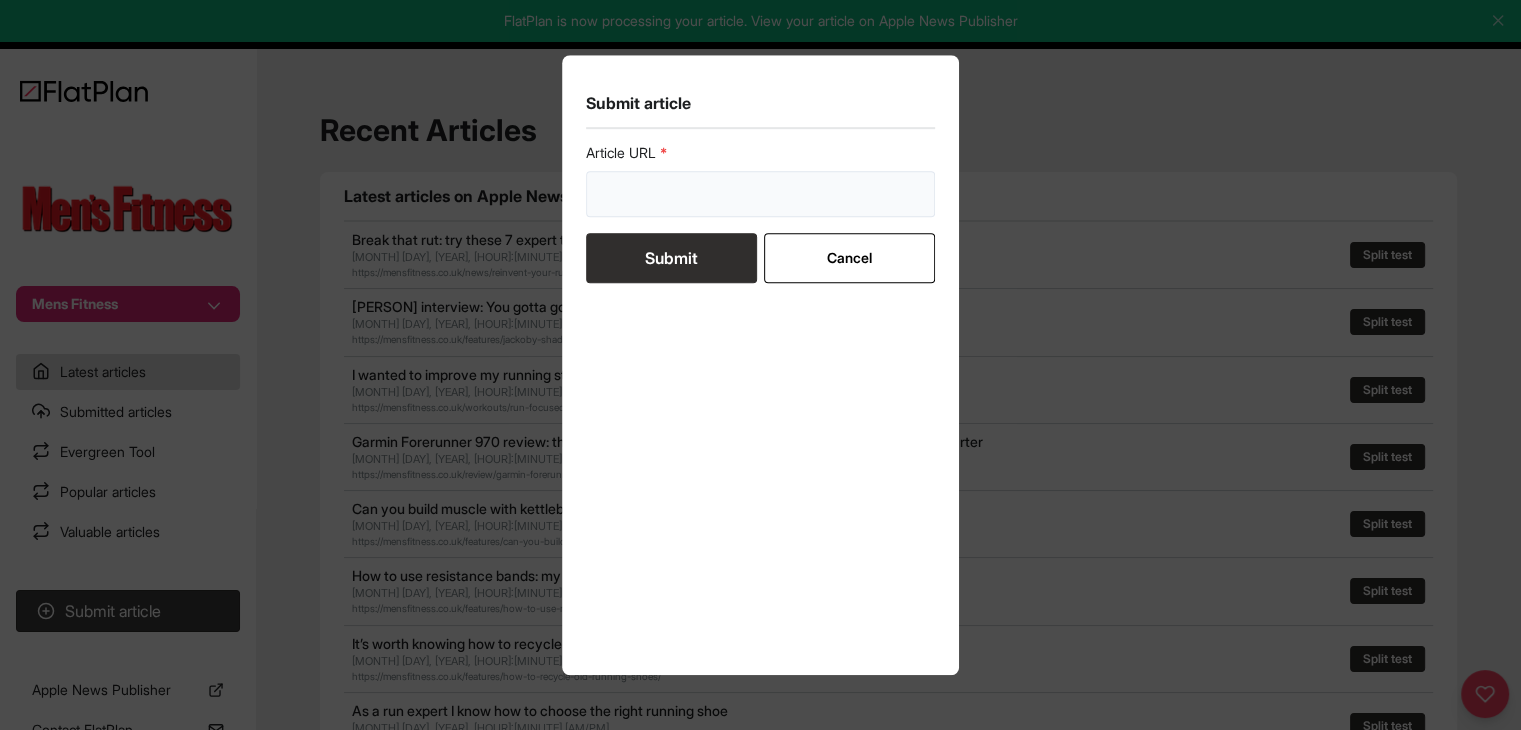 click at bounding box center (761, 194) 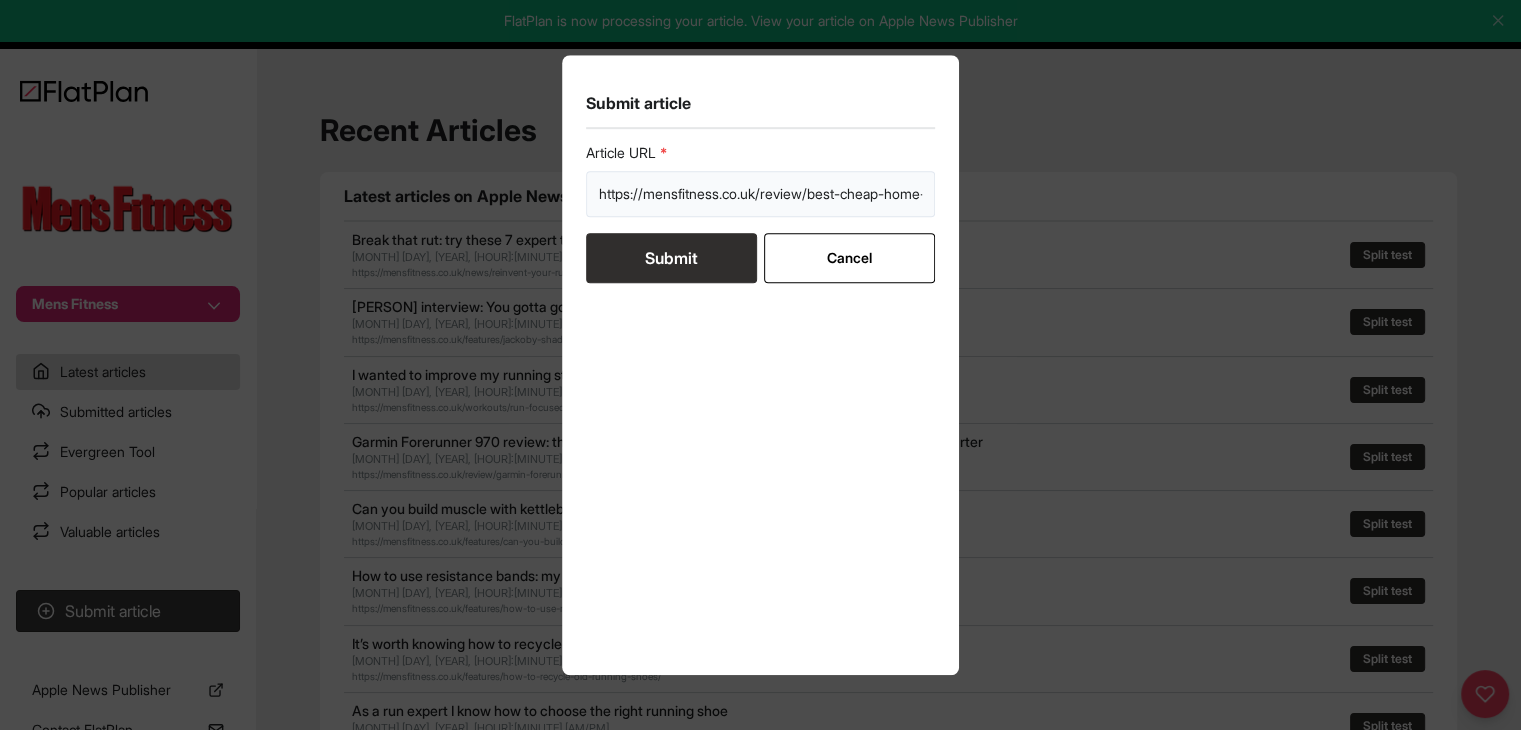 scroll, scrollTop: 0, scrollLeft: 134, axis: horizontal 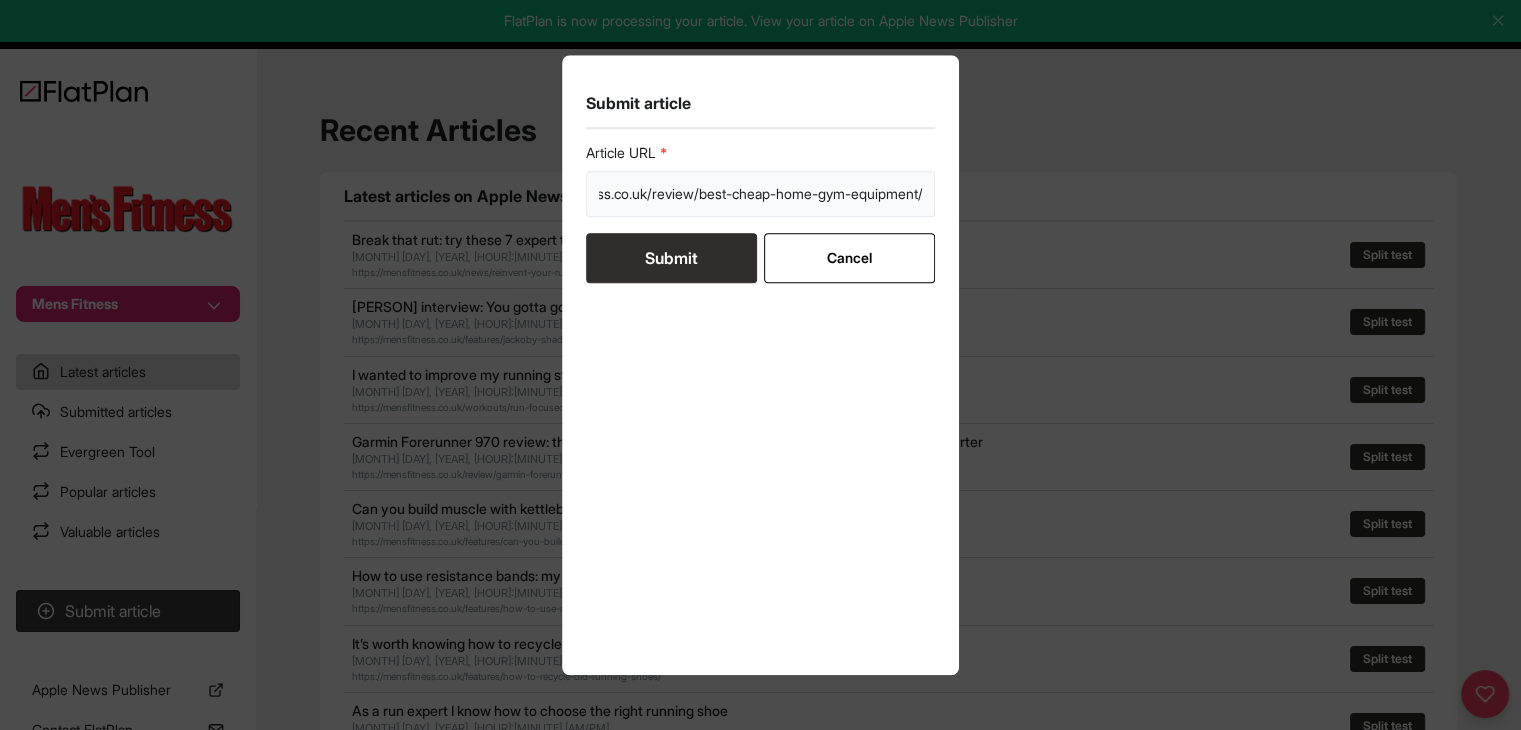 type on "https://mensfitness.co.uk/review/best-cheap-home-gym-equipment/" 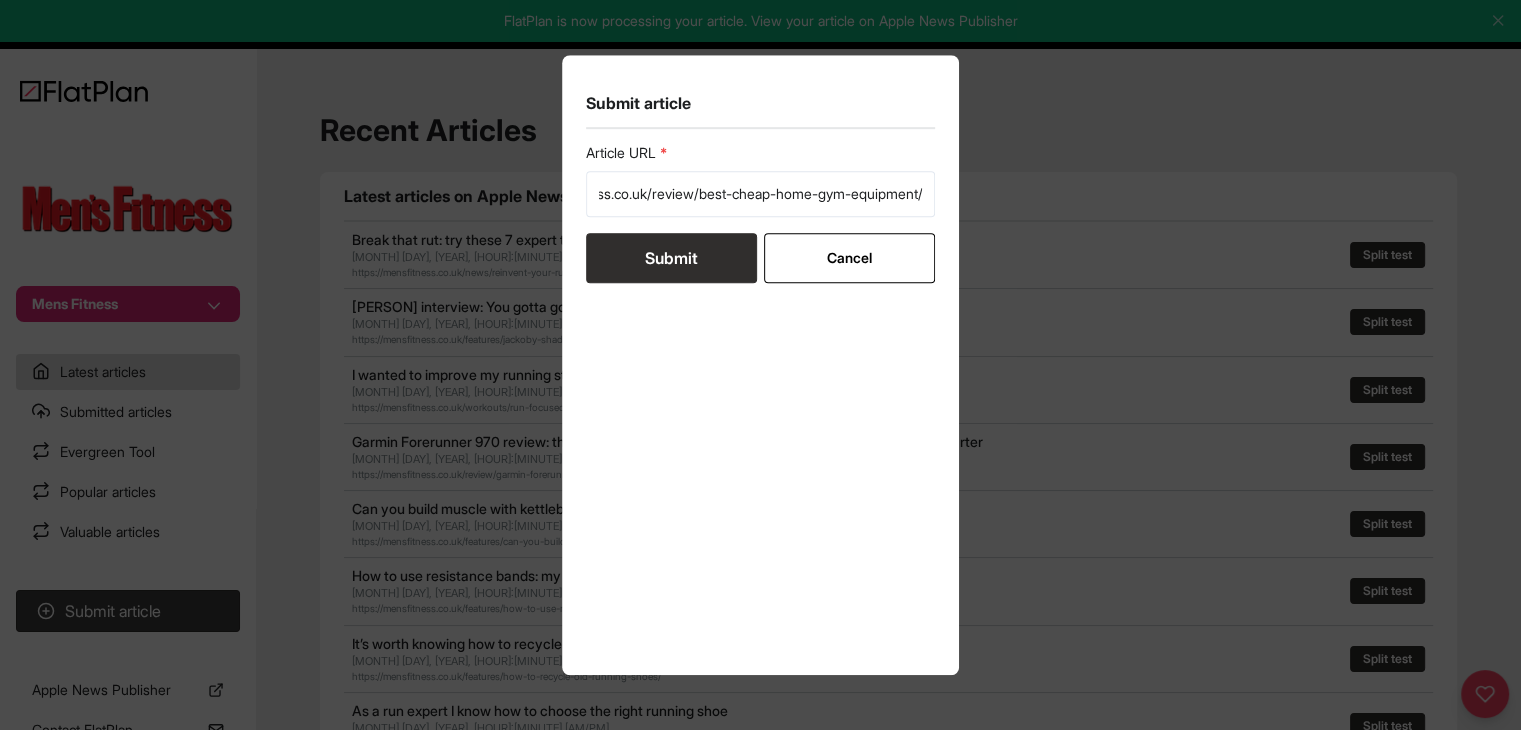 click on "Submit" at bounding box center (671, 258) 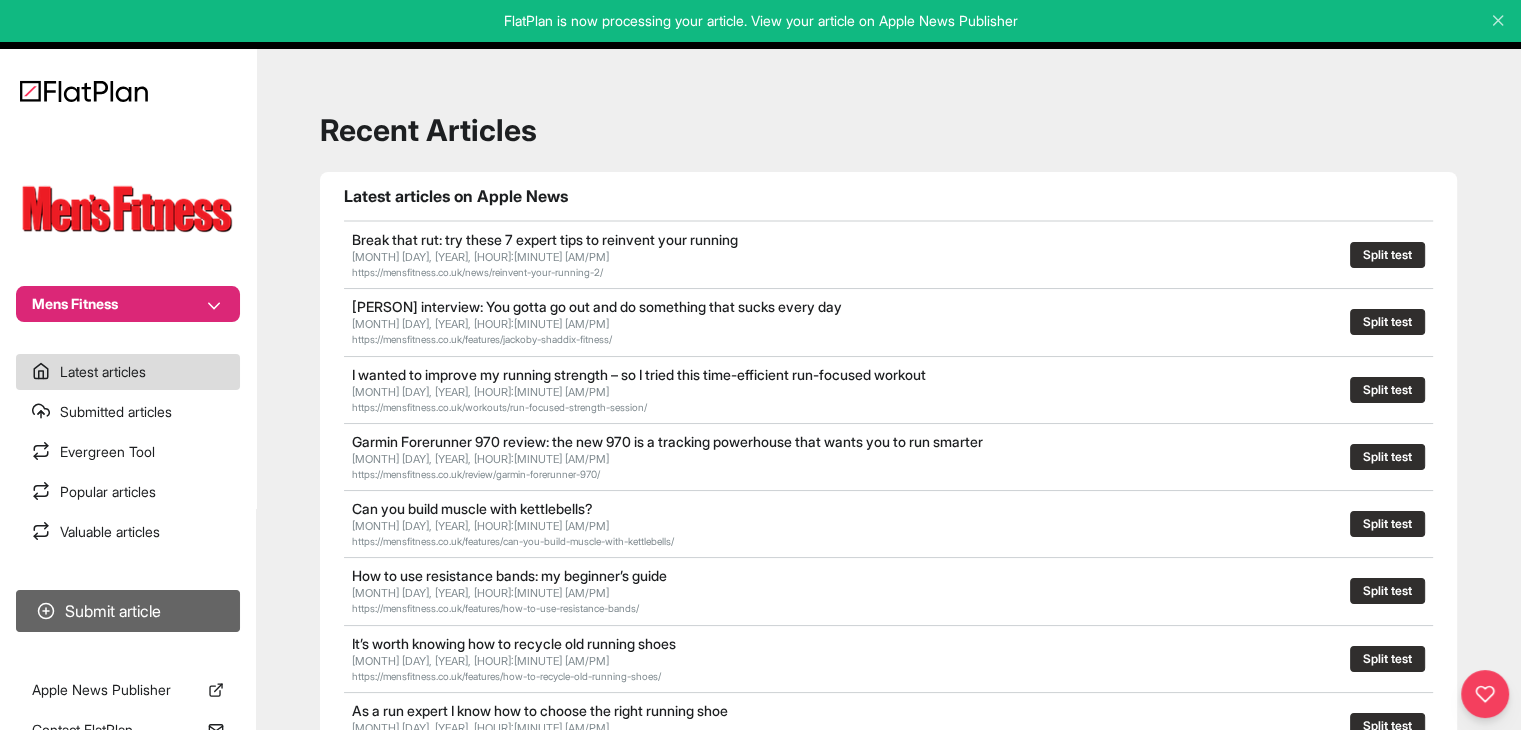 click on "Submit article" at bounding box center [128, 611] 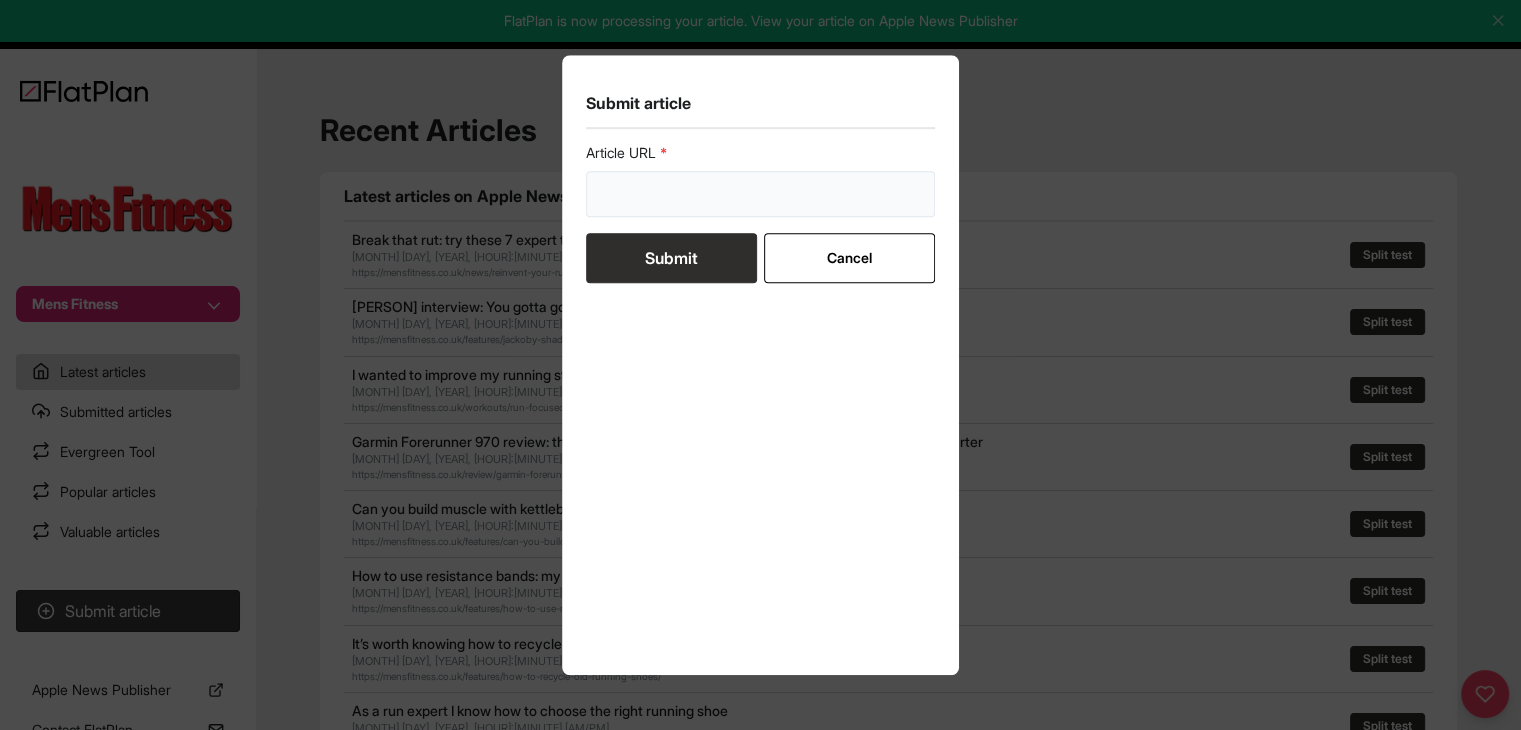 click at bounding box center (761, 194) 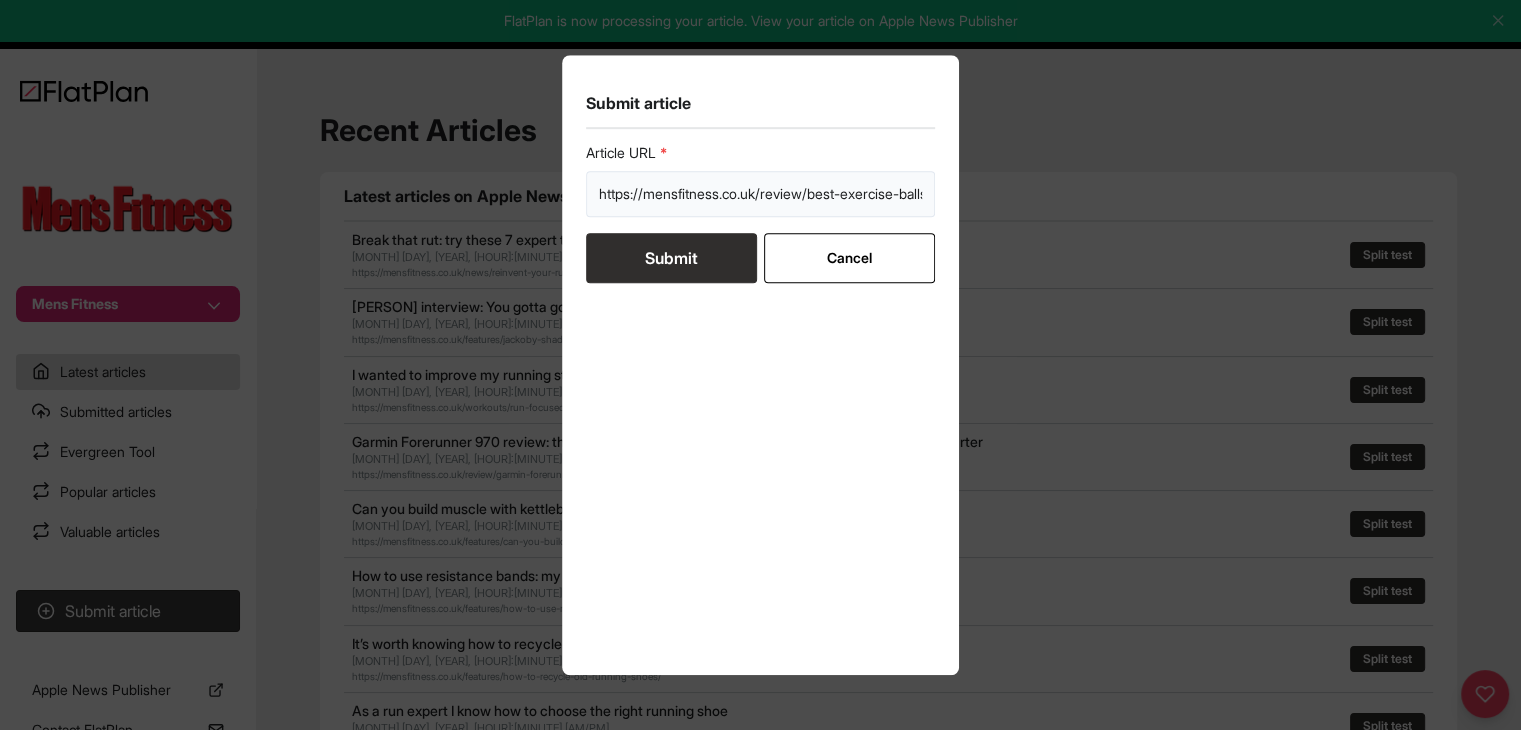 scroll, scrollTop: 0, scrollLeft: 30, axis: horizontal 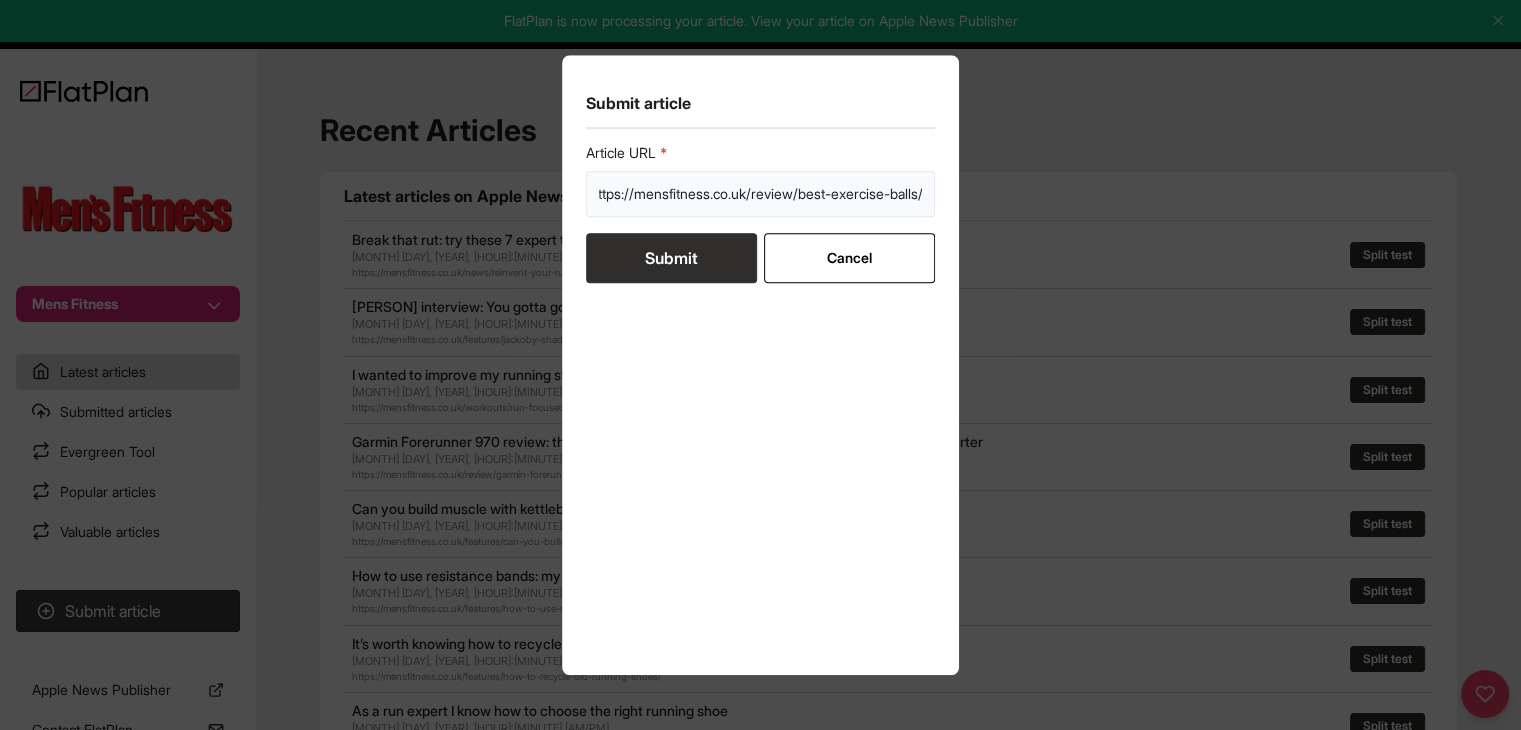 type on "https://mensfitness.co.uk/review/best-exercise-balls/" 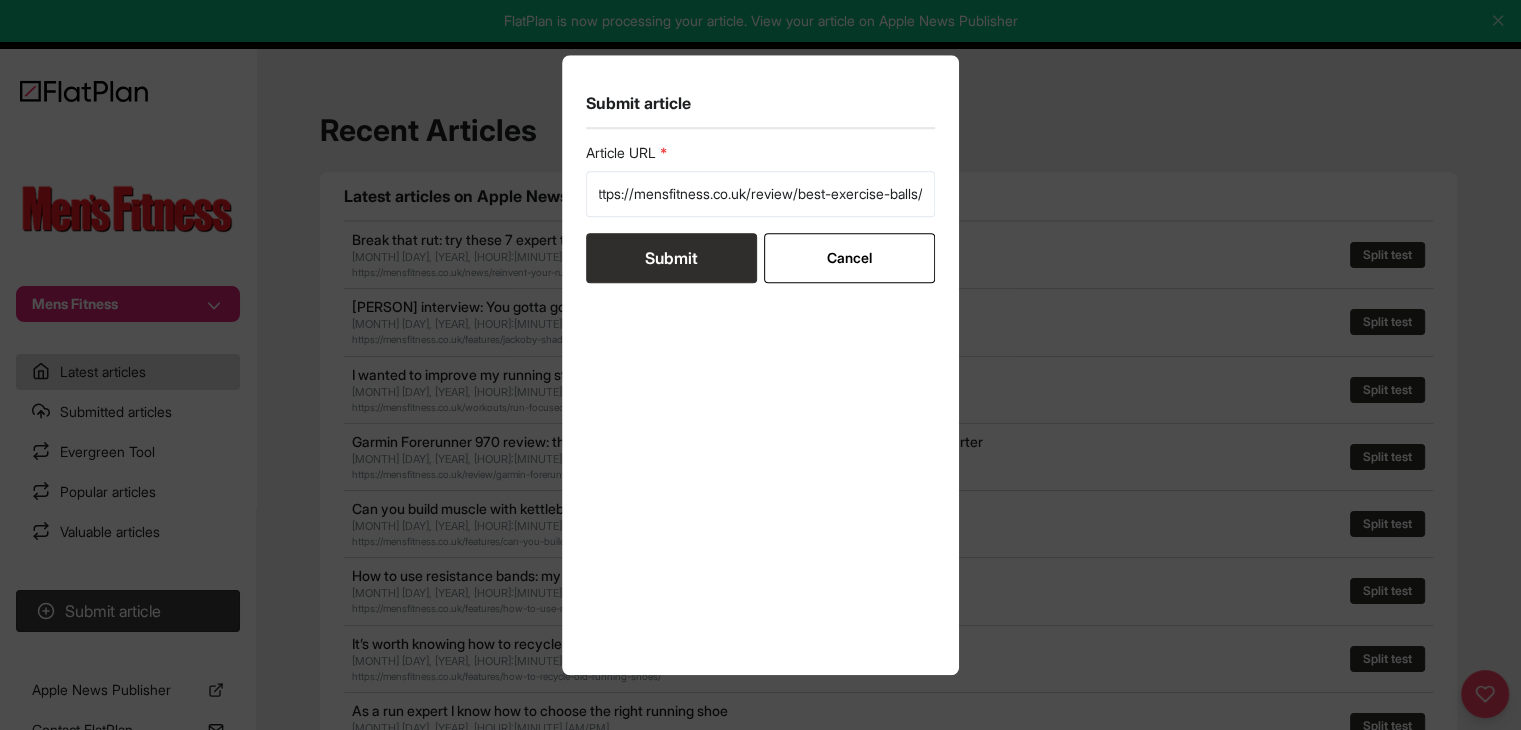 click on "Submit" at bounding box center (671, 258) 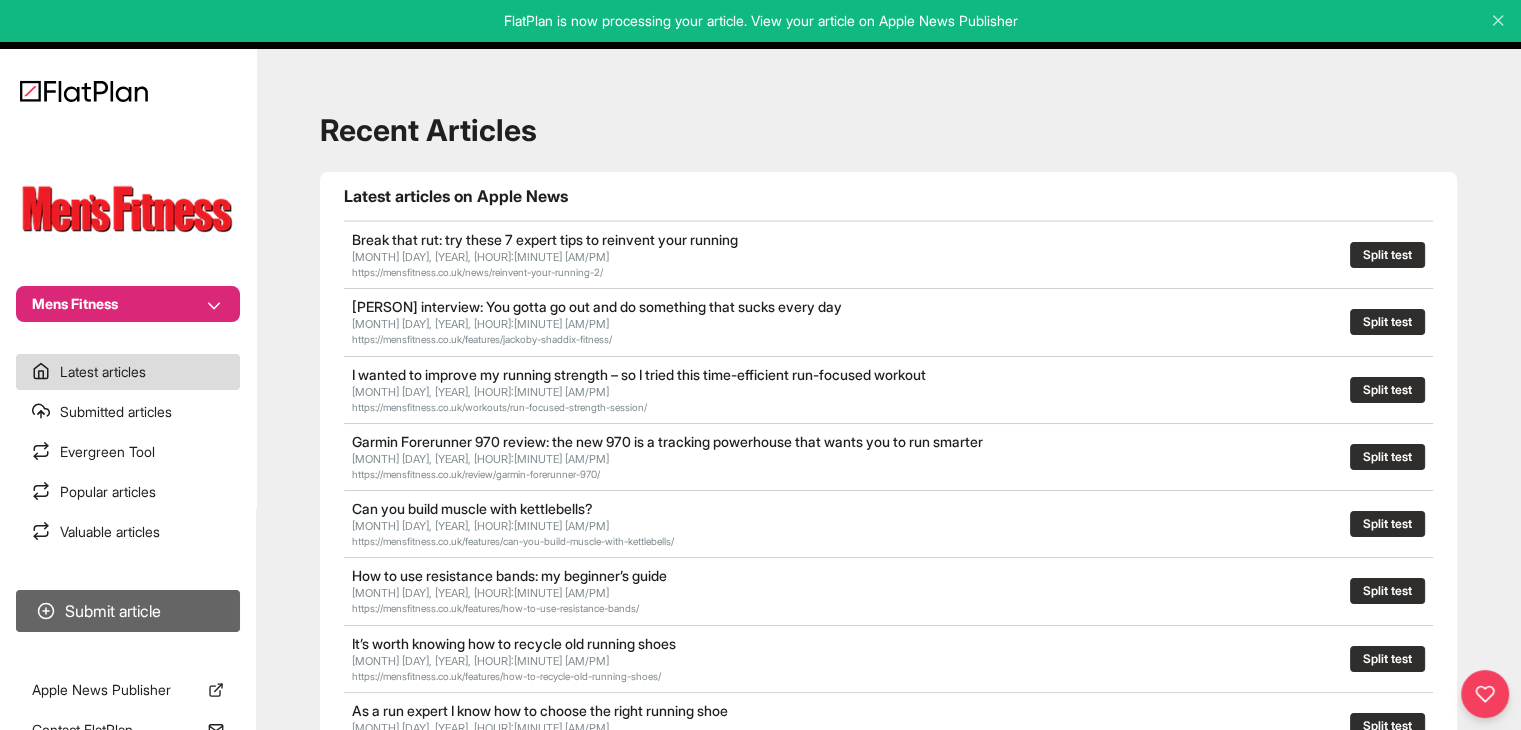 click on "Submit article" at bounding box center [128, 611] 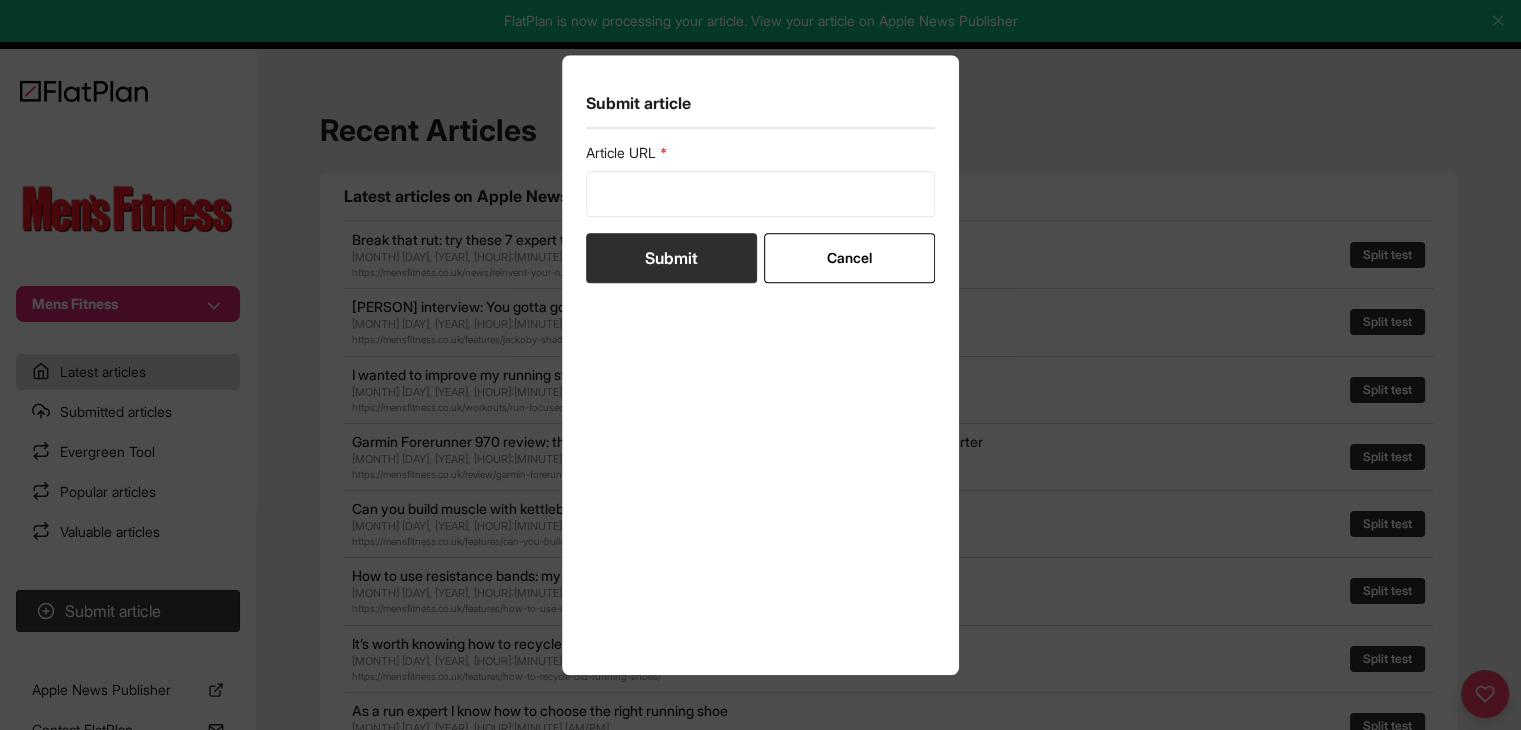 click on "Article URL" at bounding box center (761, 180) 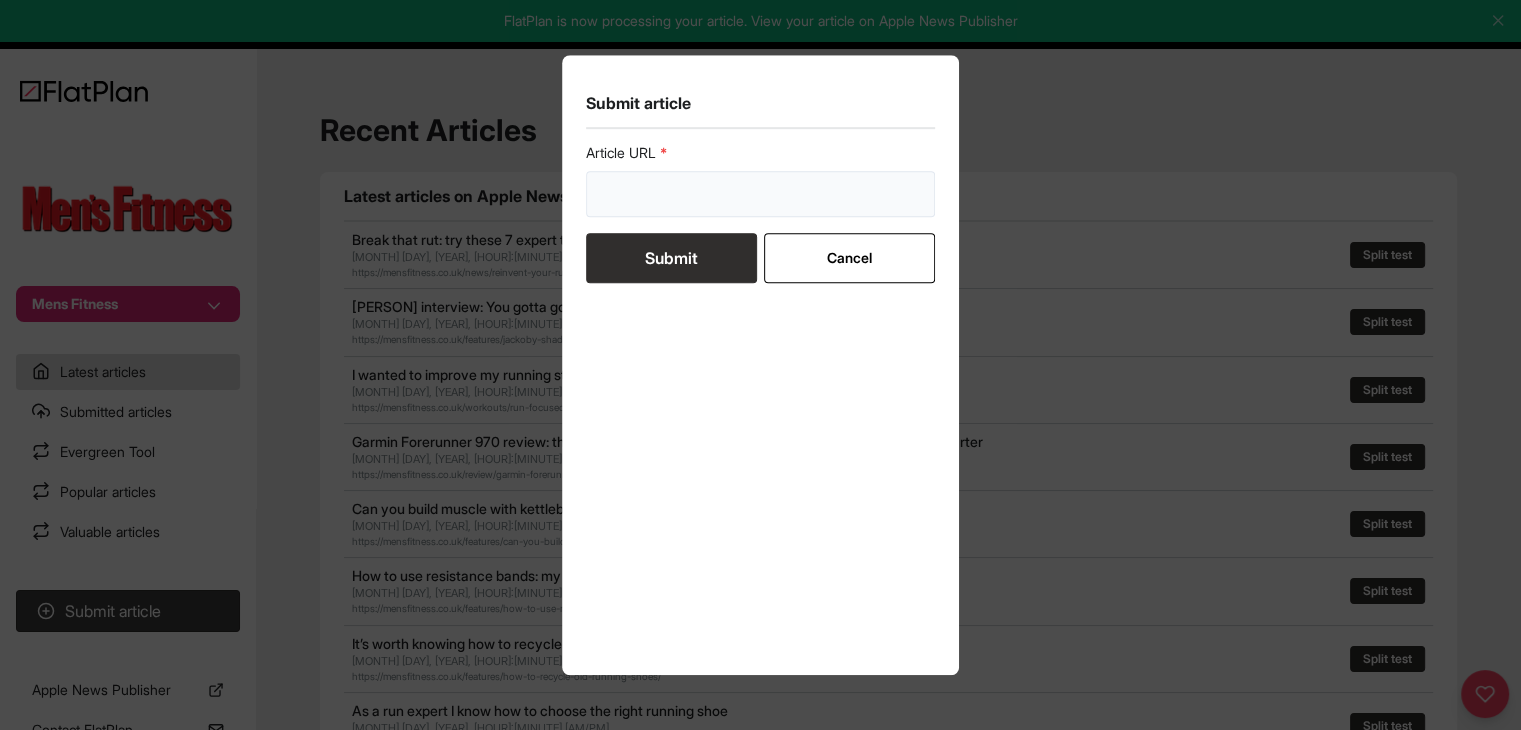 click at bounding box center (761, 194) 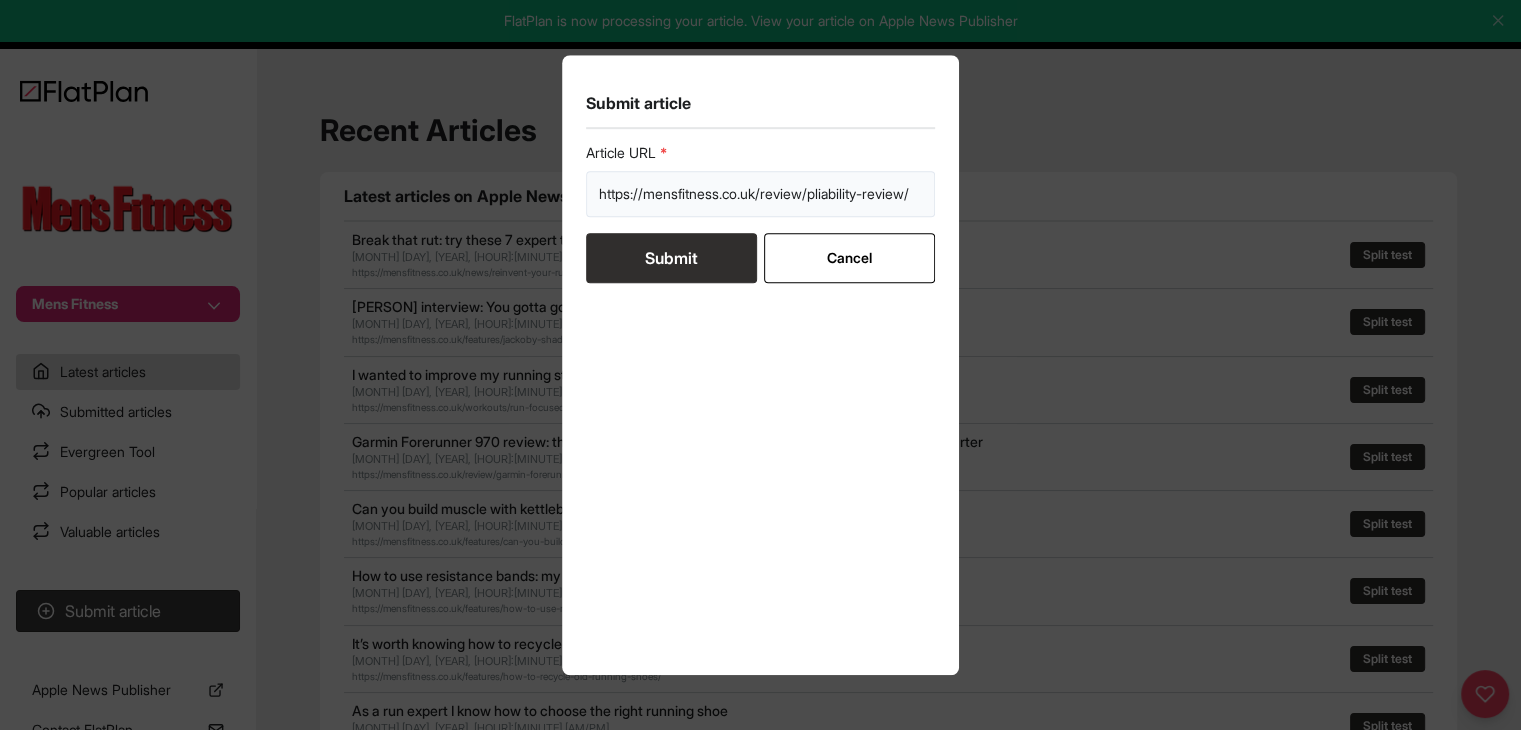 scroll, scrollTop: 0, scrollLeft: 7, axis: horizontal 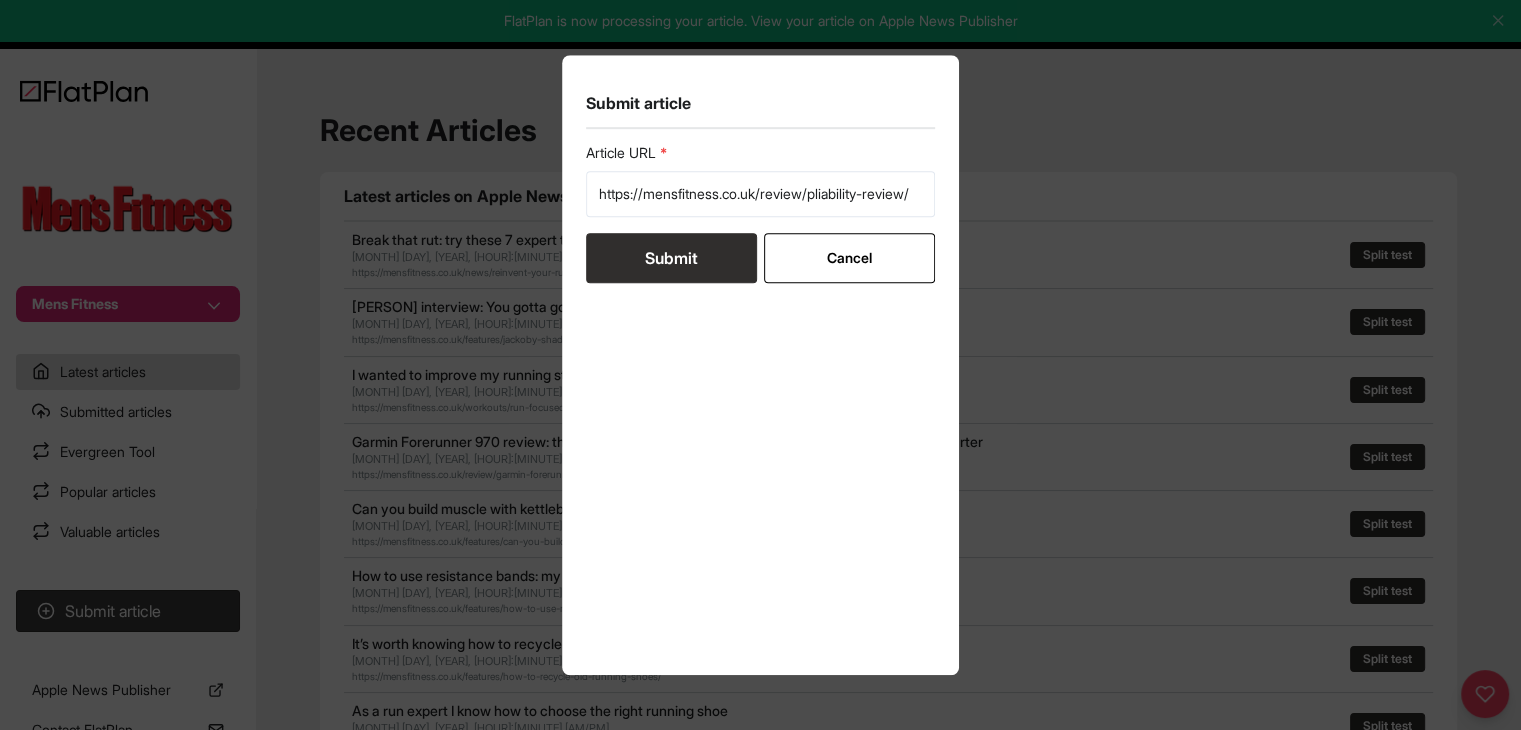 click on "Submit" at bounding box center [671, 258] 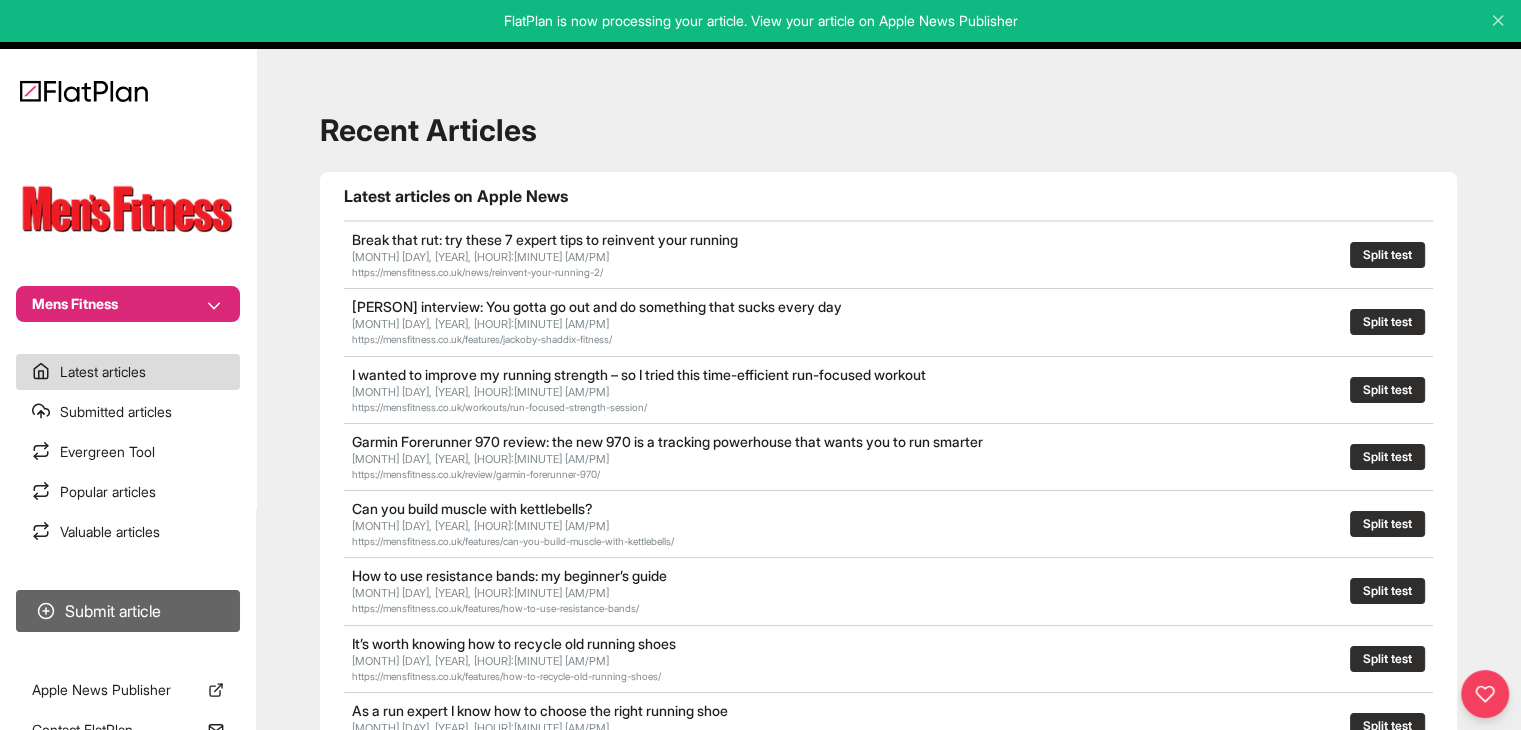 click on "Submit article" at bounding box center (128, 611) 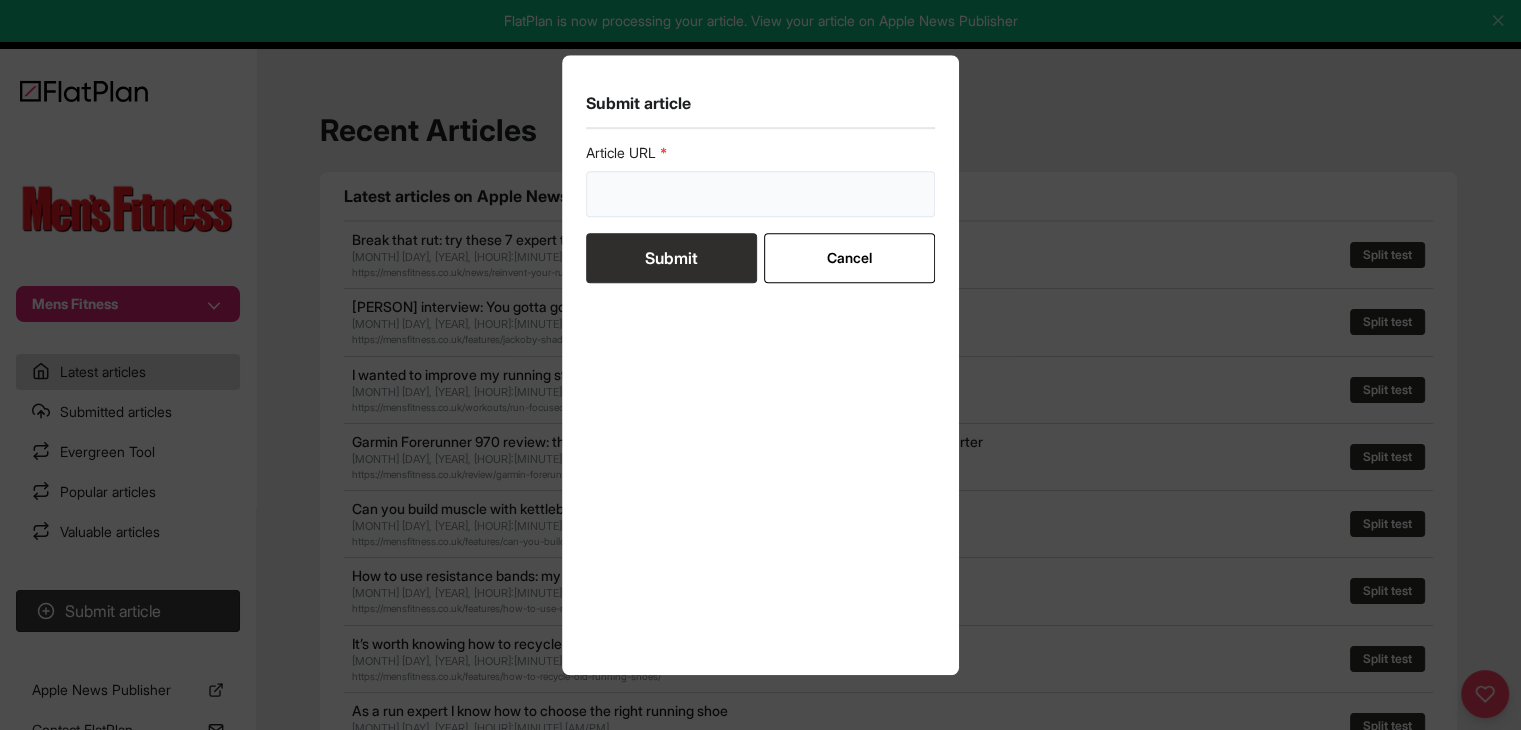 click at bounding box center [761, 194] 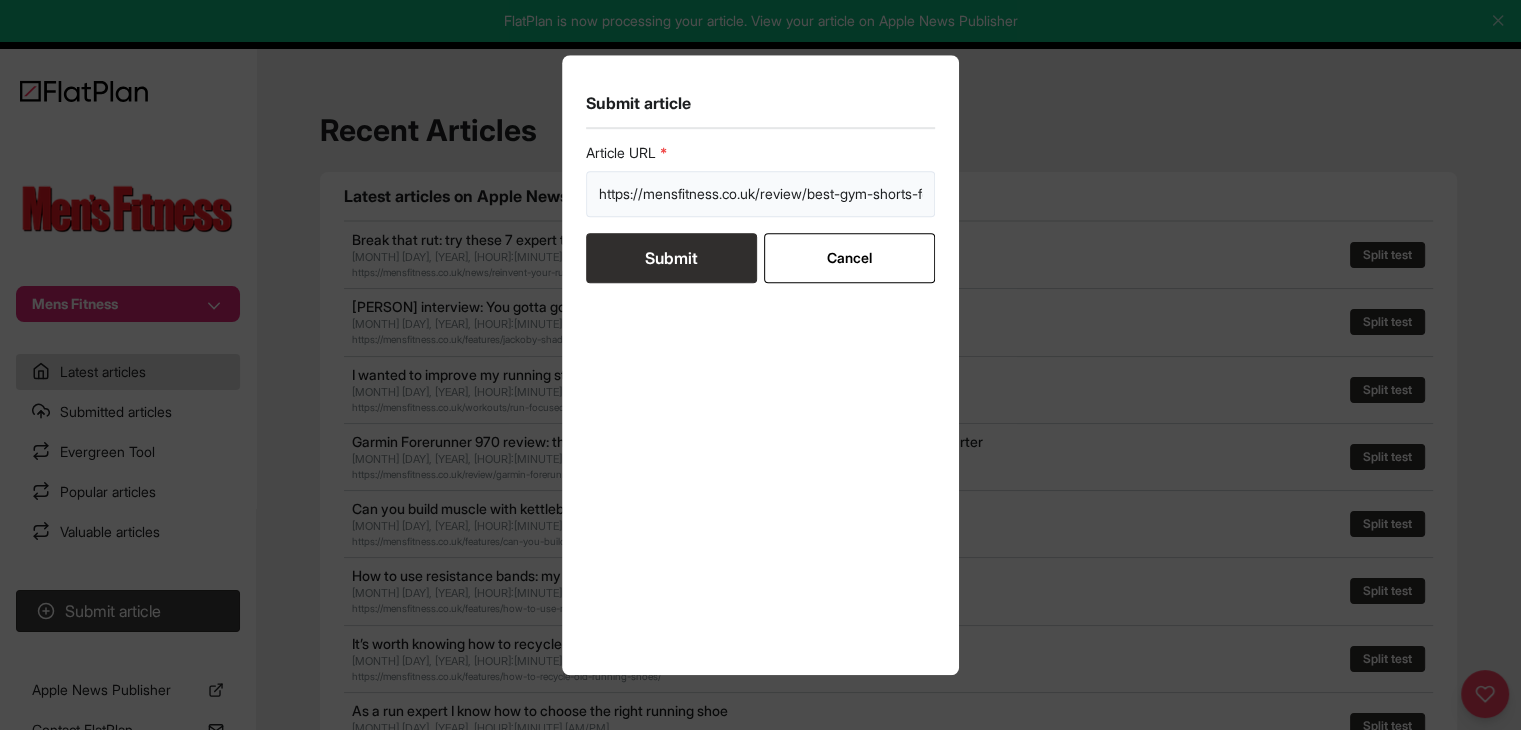 scroll, scrollTop: 0, scrollLeft: 73, axis: horizontal 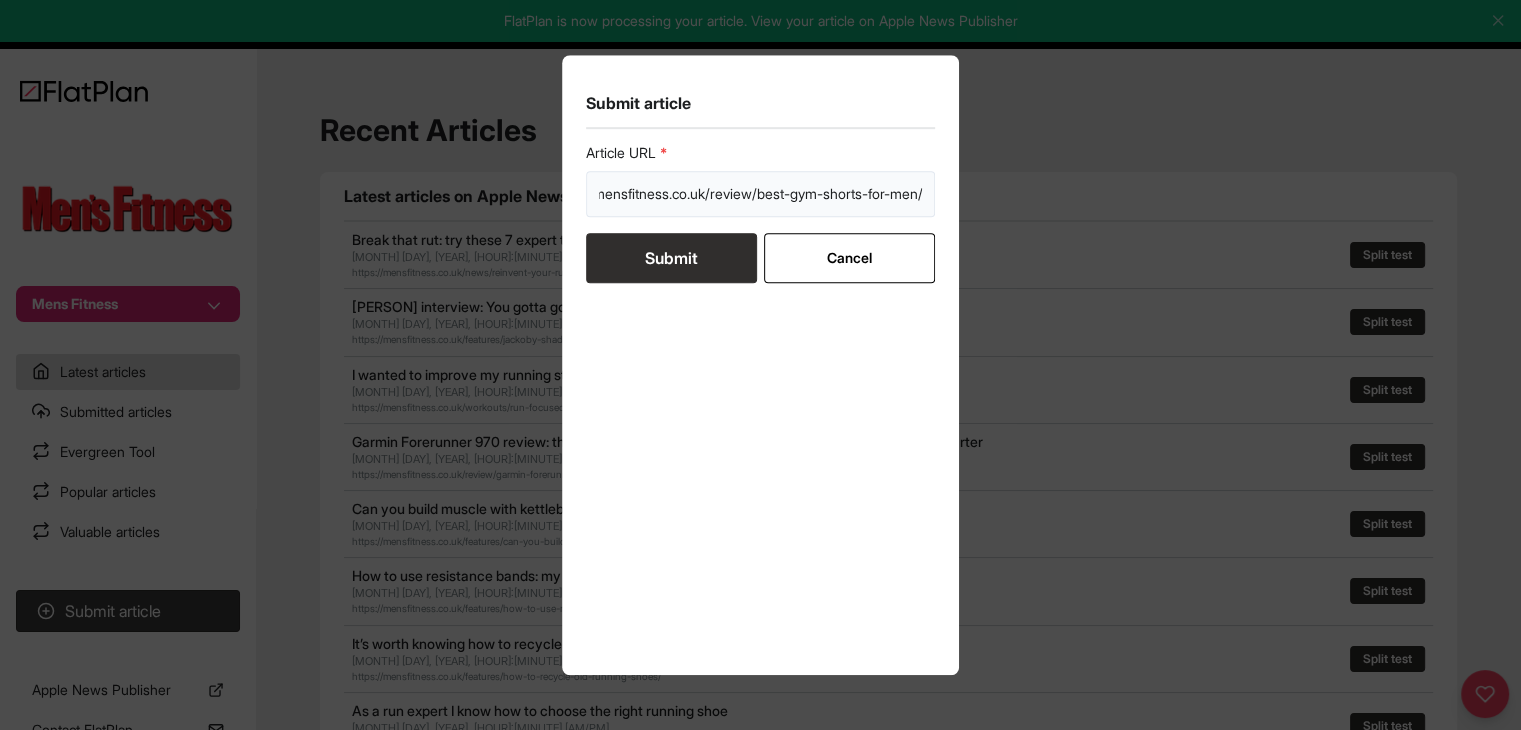 type on "https://mensfitness.co.uk/review/best-gym-shorts-for-men/" 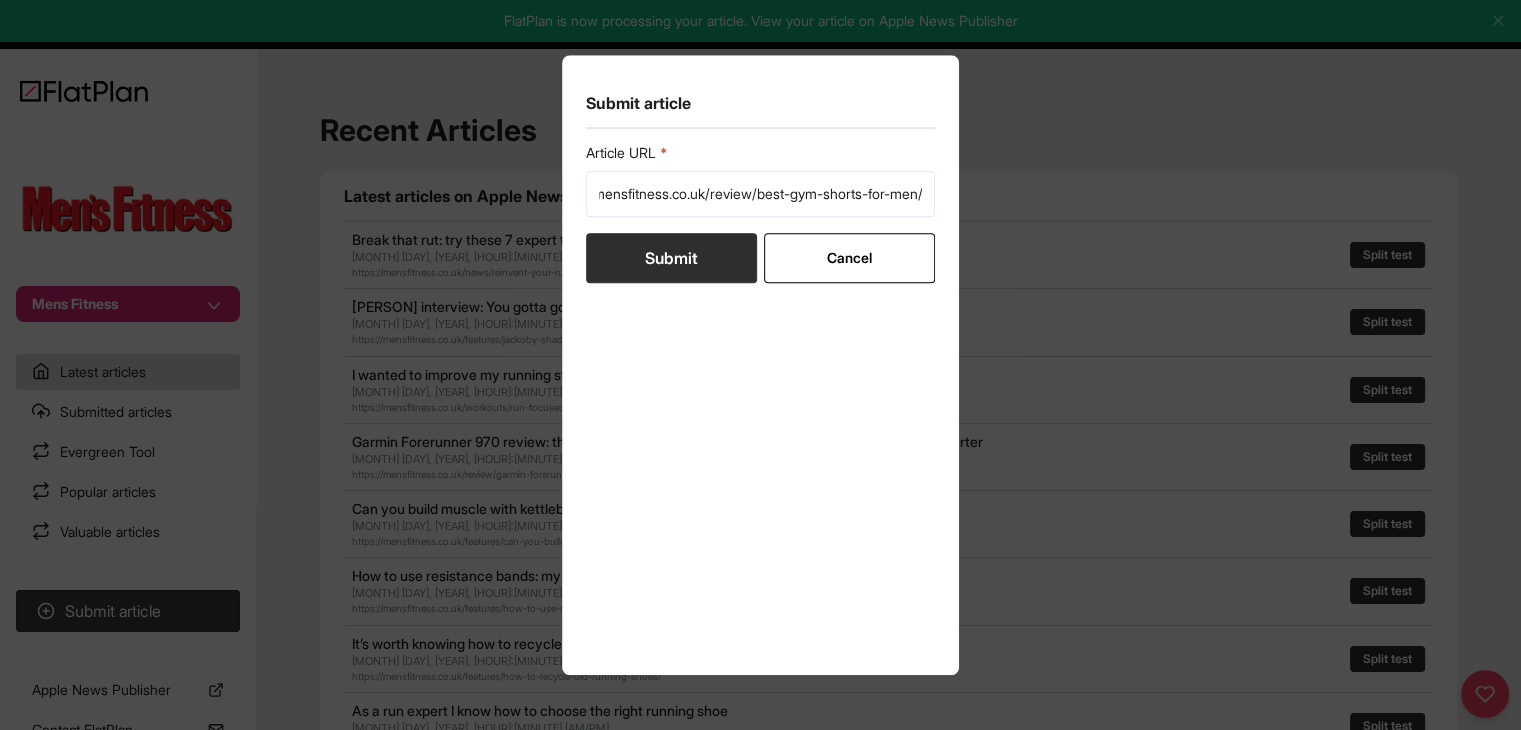 click on "Submit" at bounding box center (671, 258) 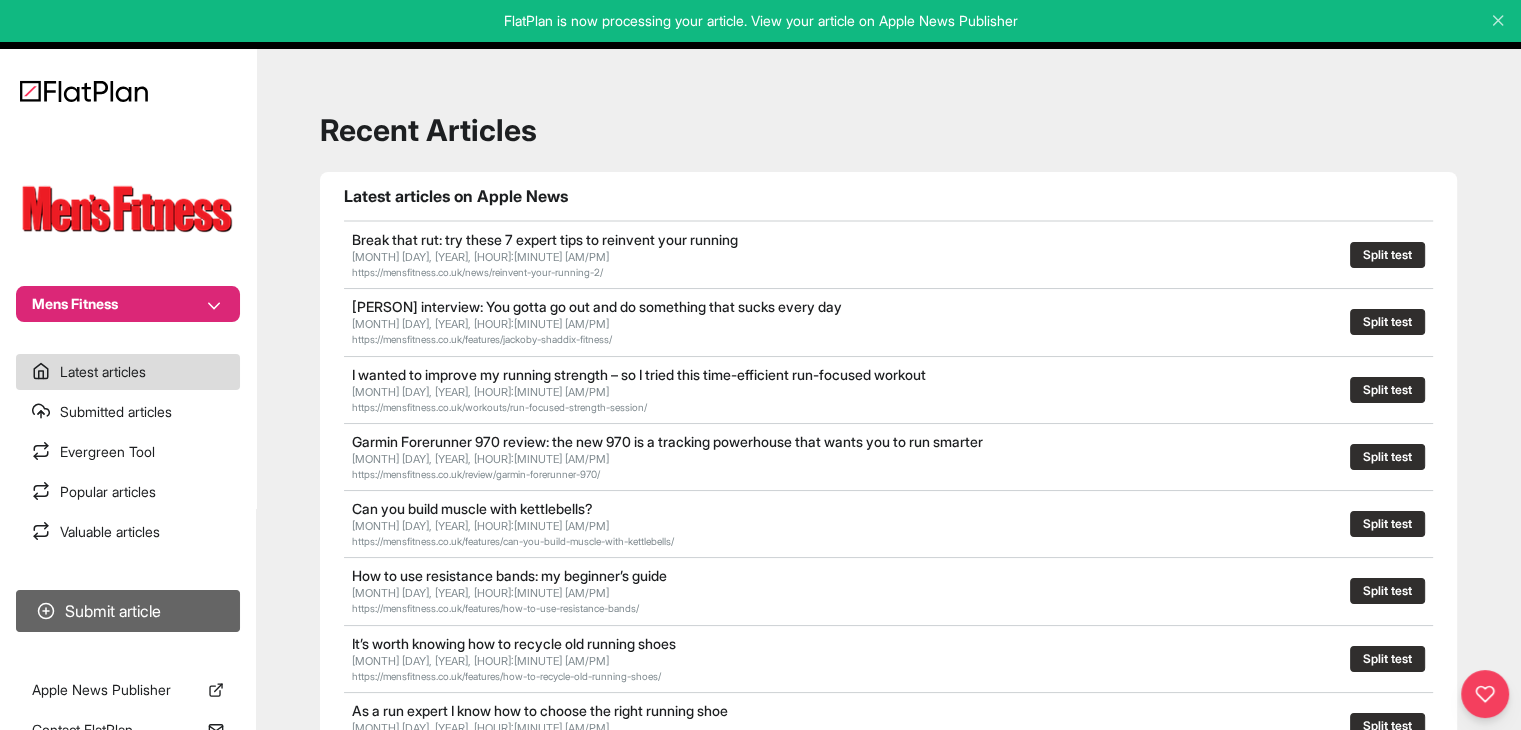 click on "Submit article" at bounding box center [128, 611] 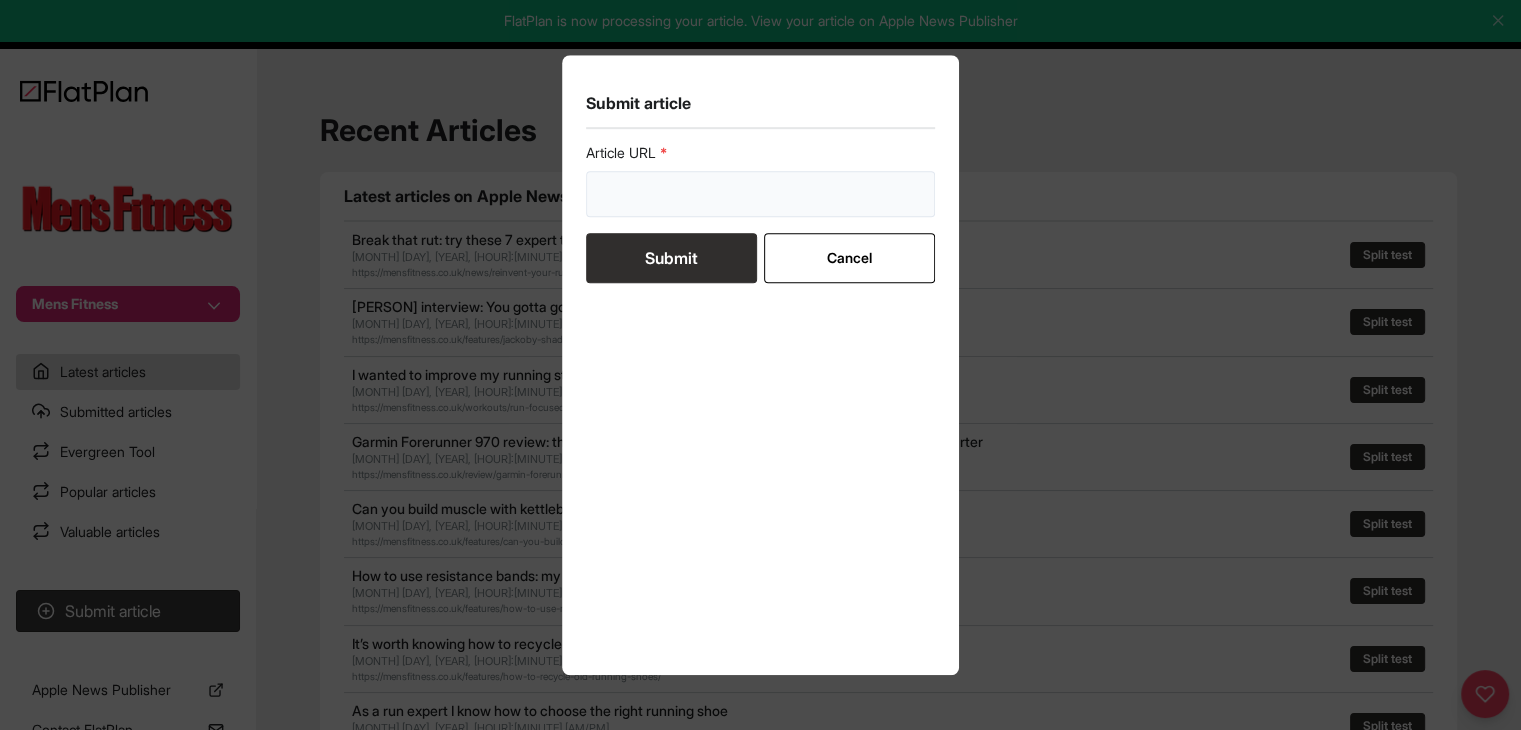 click at bounding box center (761, 194) 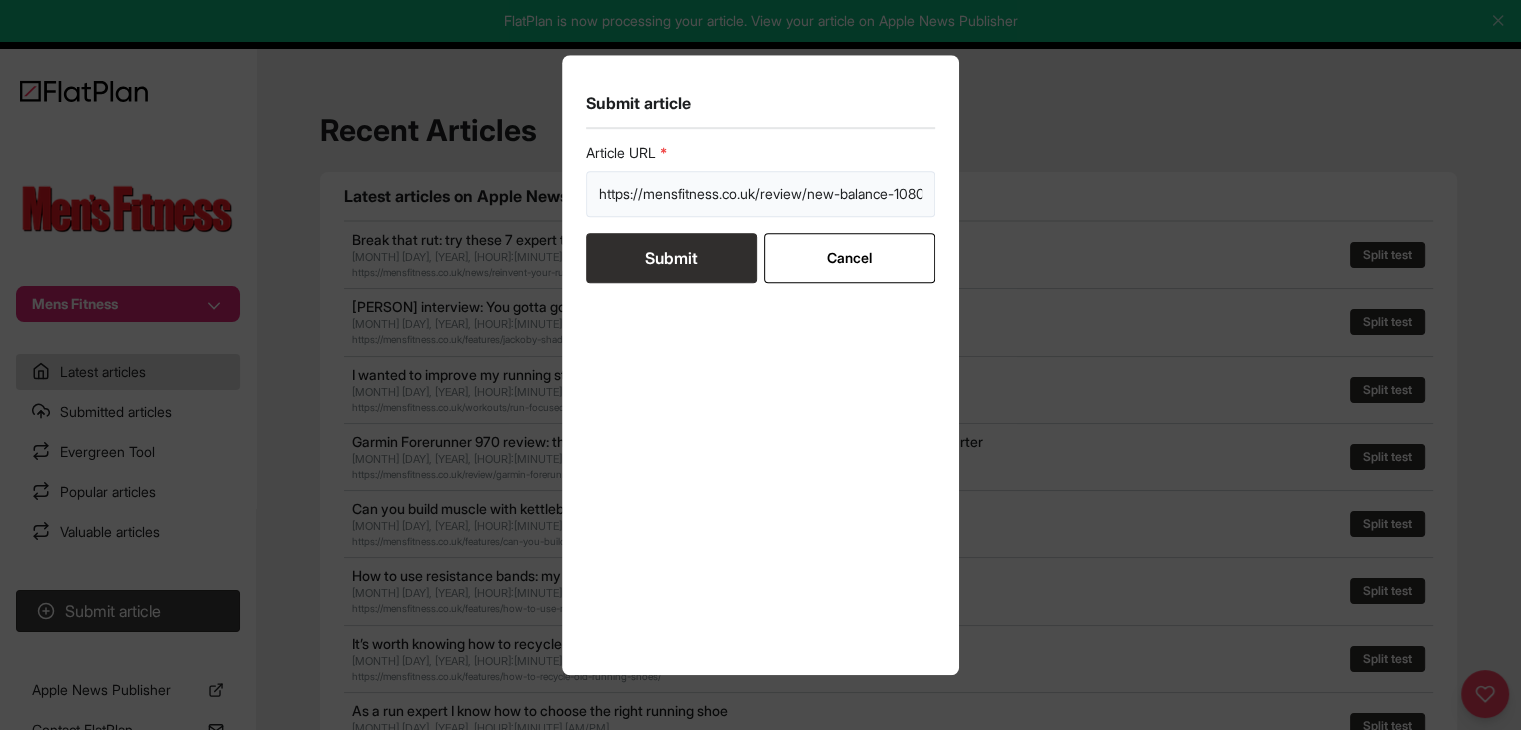 scroll, scrollTop: 0, scrollLeft: 56, axis: horizontal 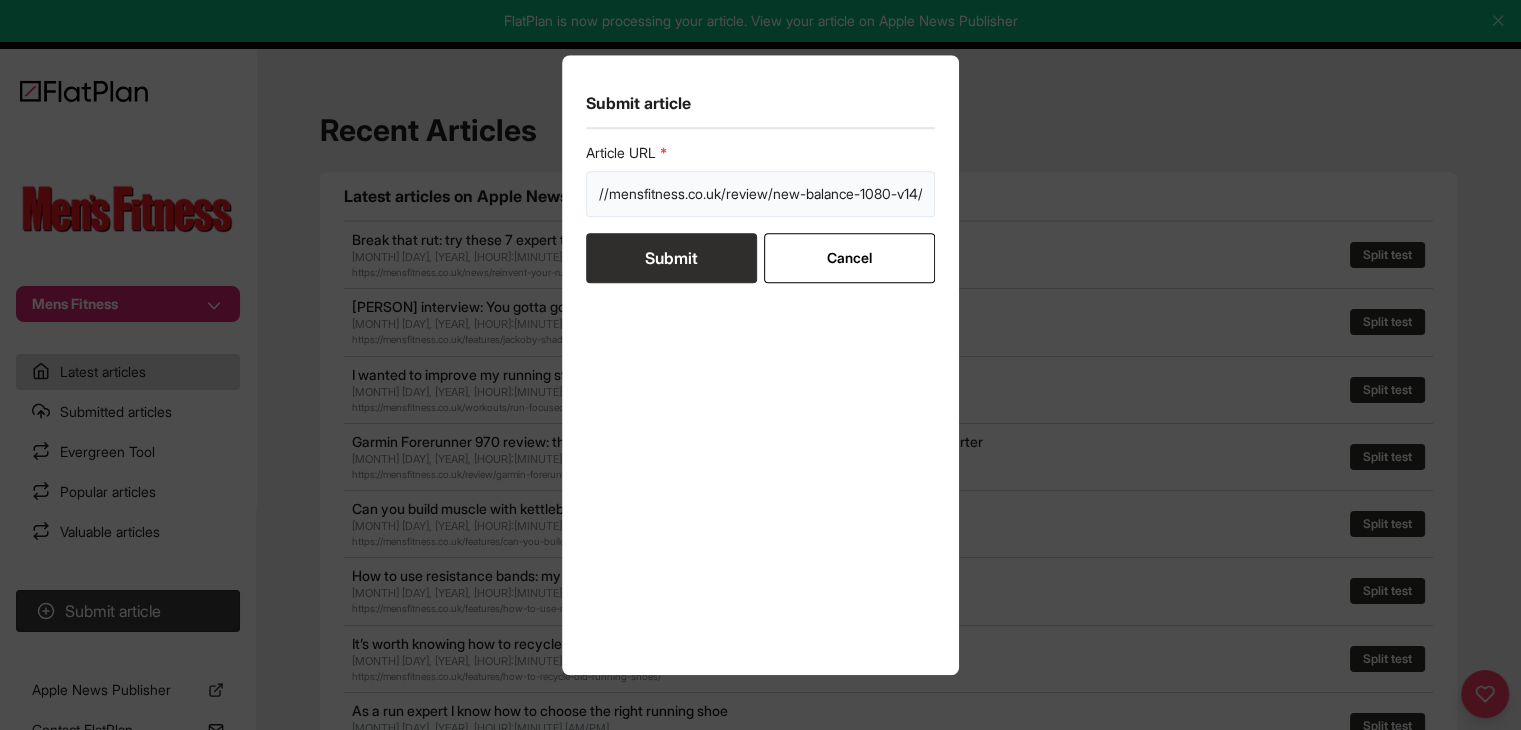 type on "https://mensfitness.co.uk/review/new-balance-1080-v14/" 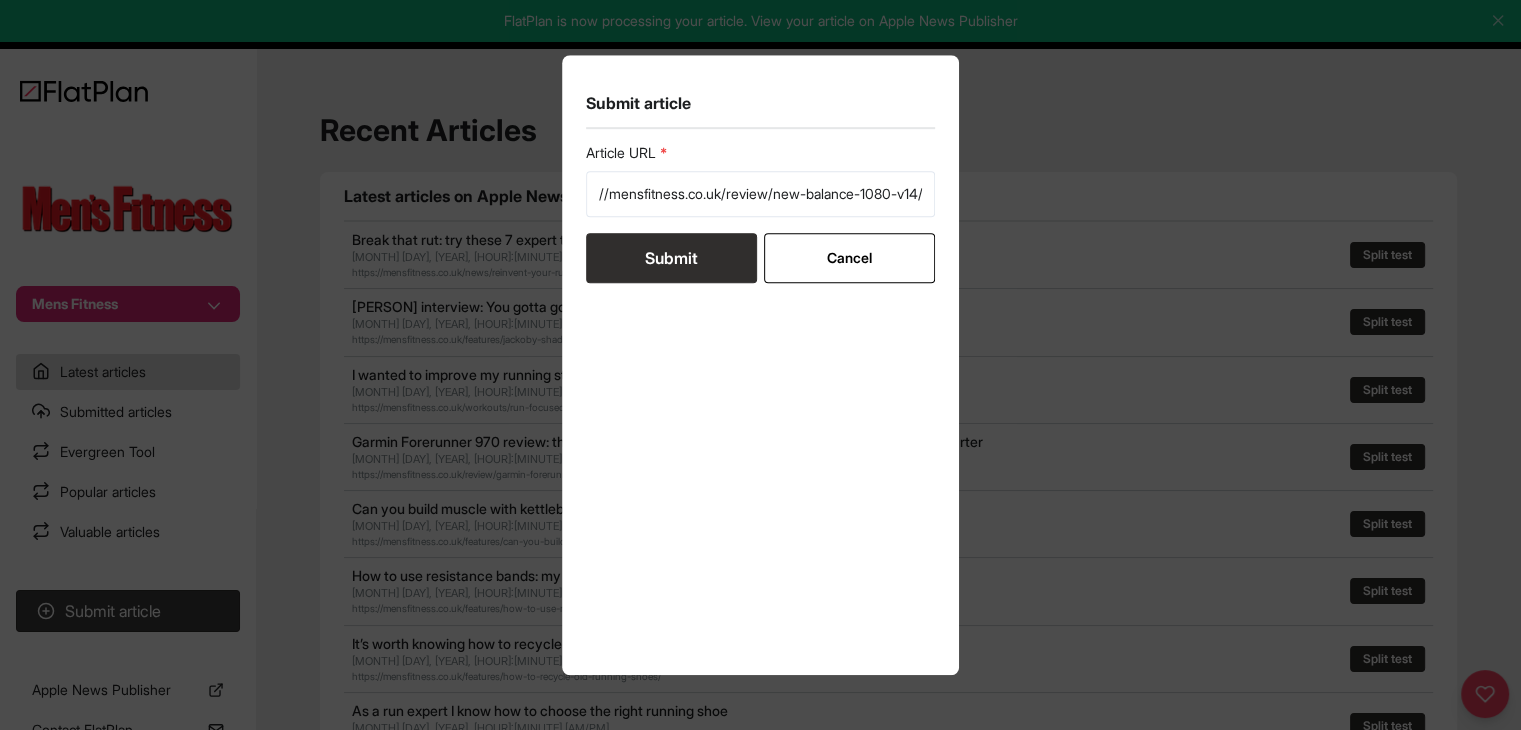 click on "Submit" at bounding box center (671, 258) 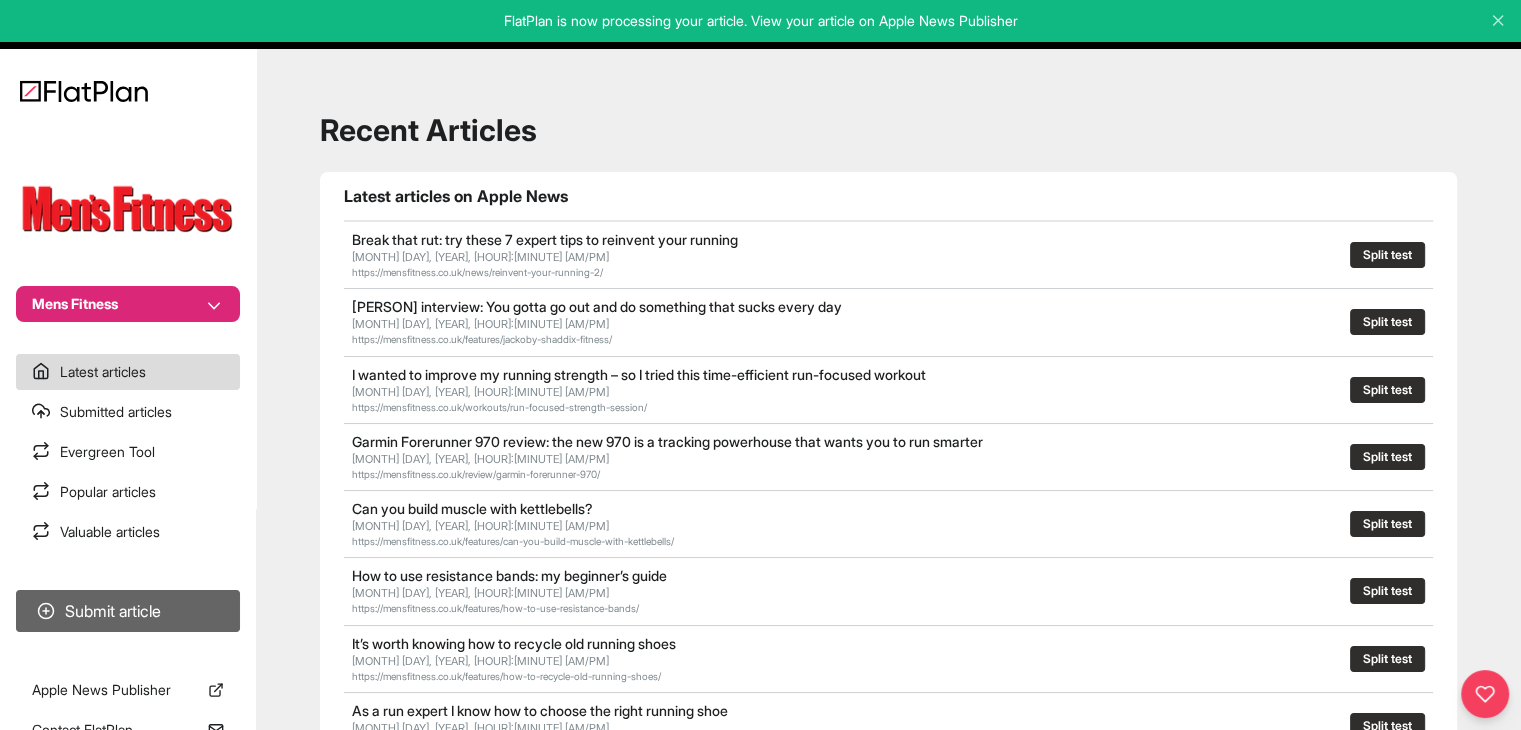 click on "Submit article" at bounding box center [128, 611] 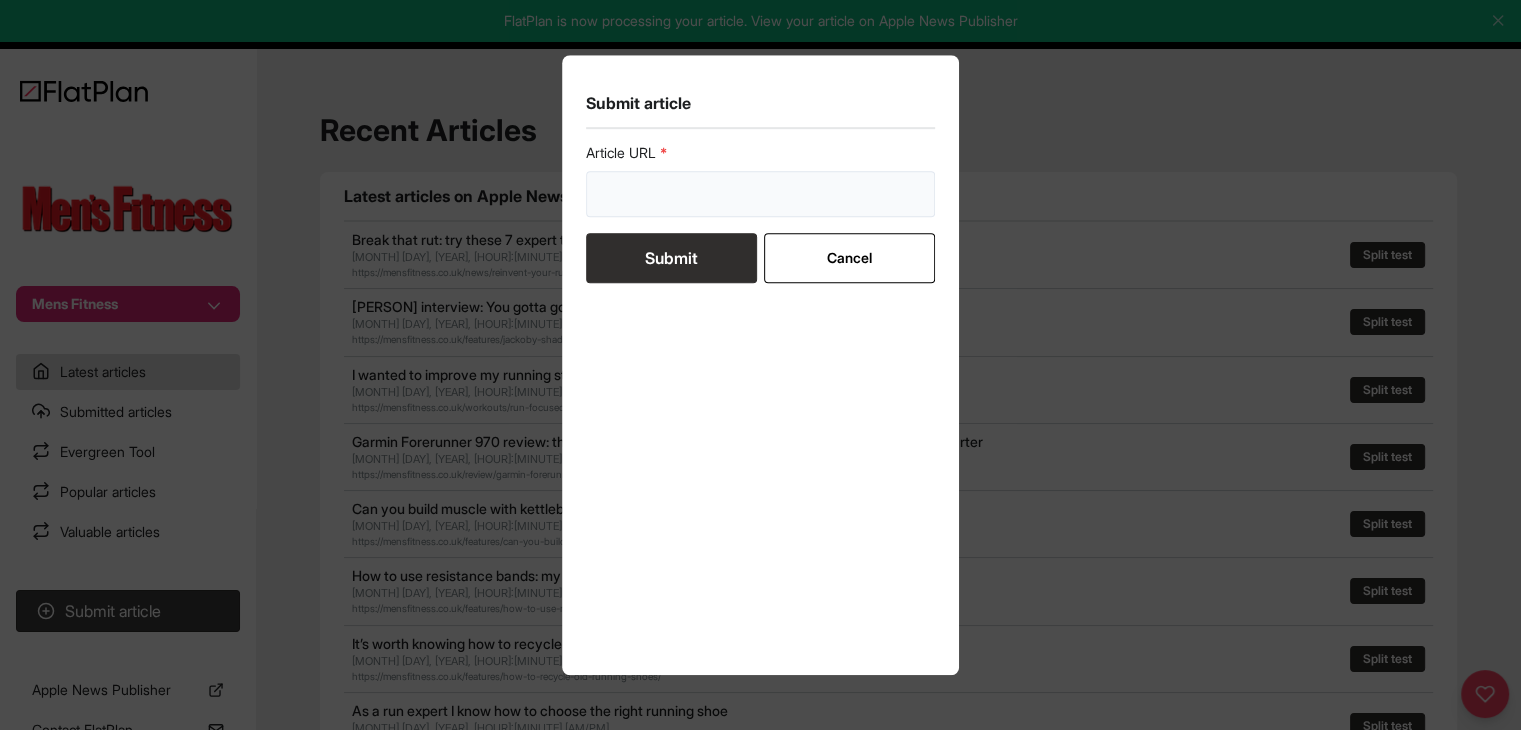 click at bounding box center (761, 194) 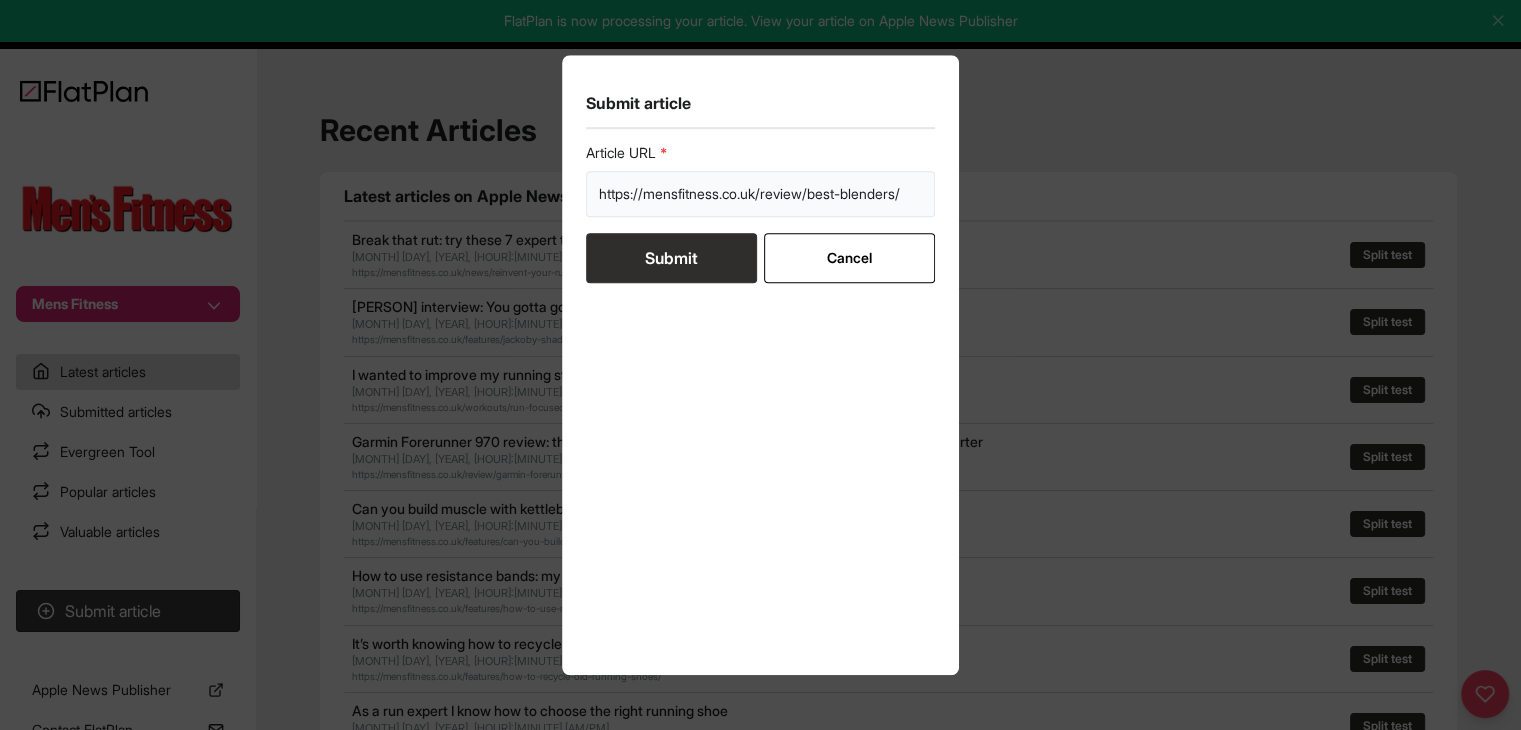 type on "https://mensfitness.co.uk/review/best-blenders/" 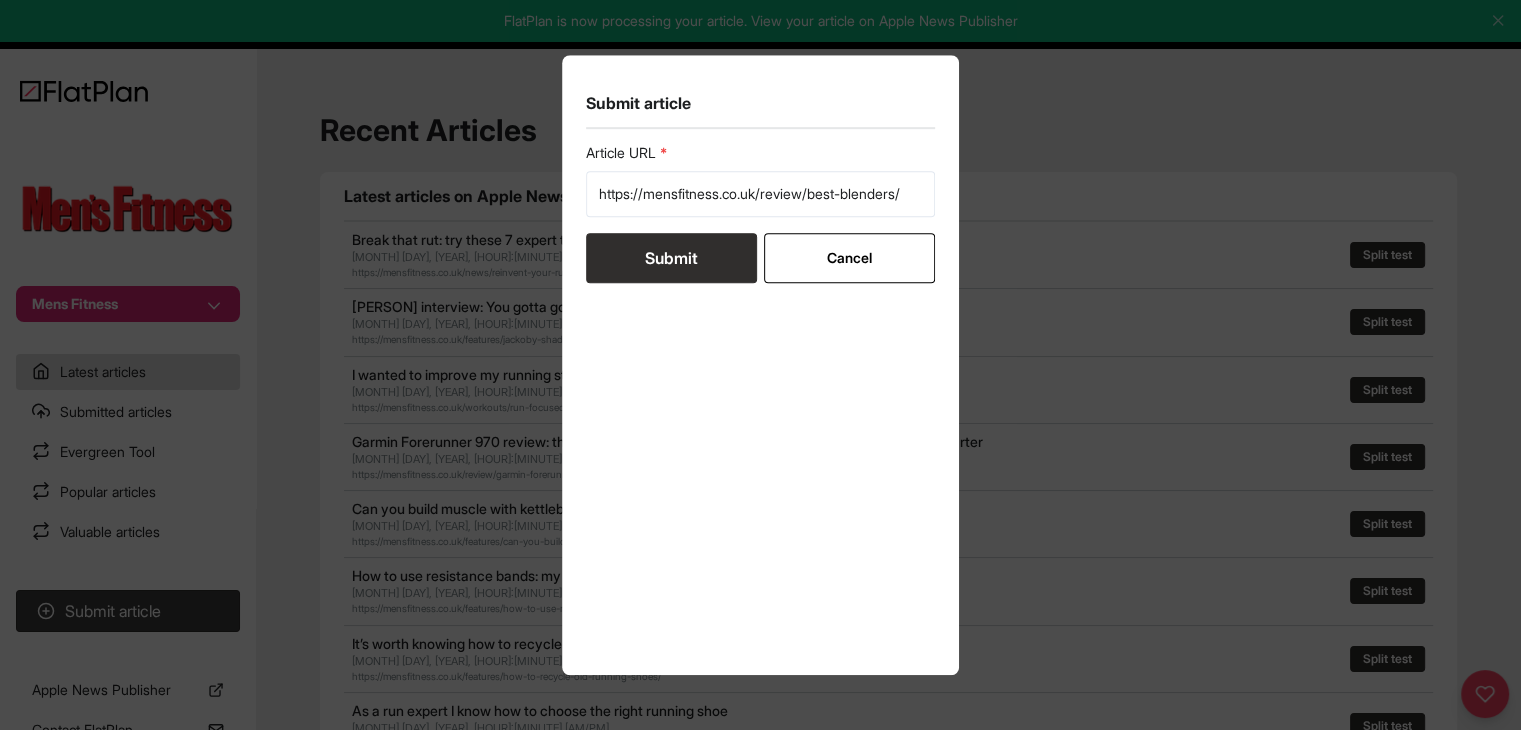 click on "Submit" at bounding box center (671, 258) 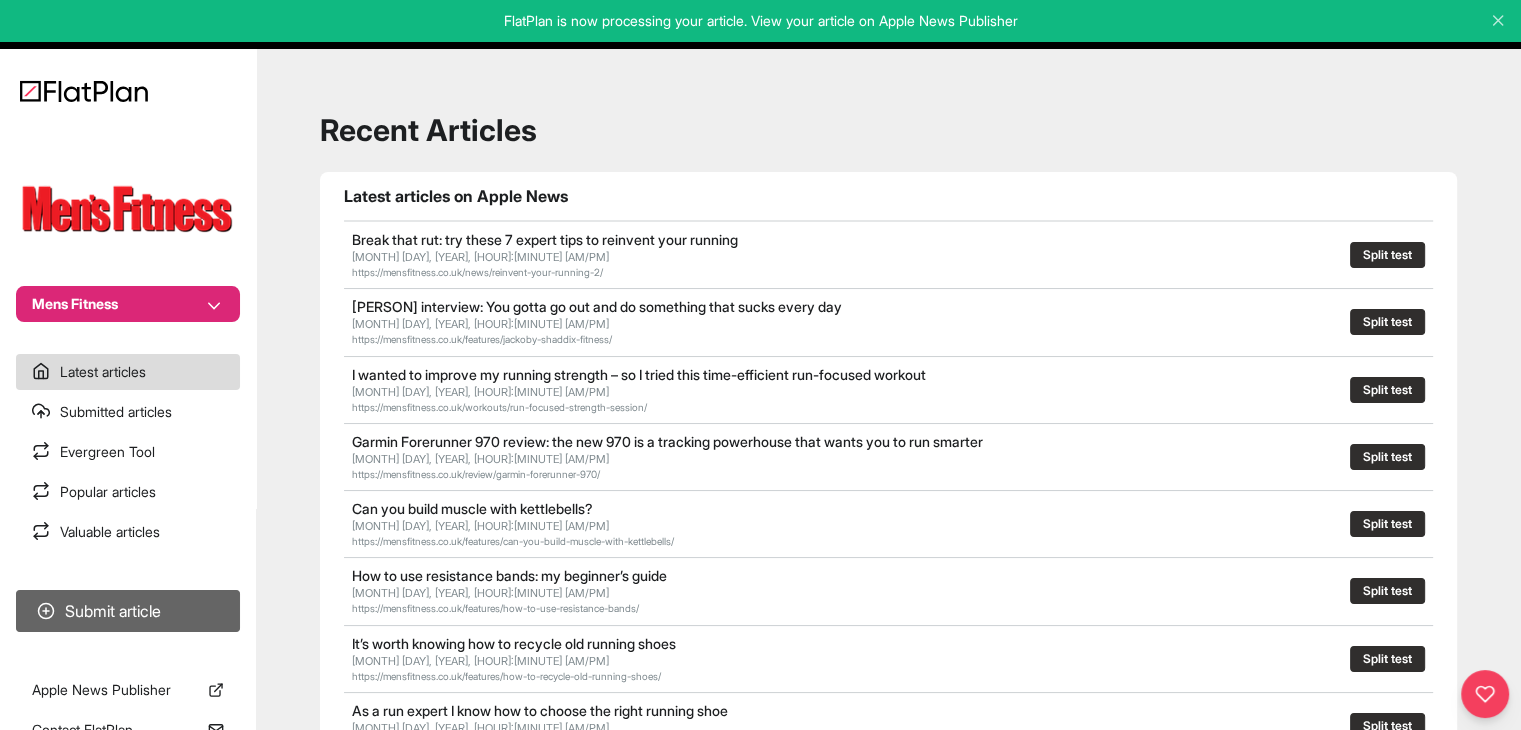 click on "Submit article" at bounding box center (128, 611) 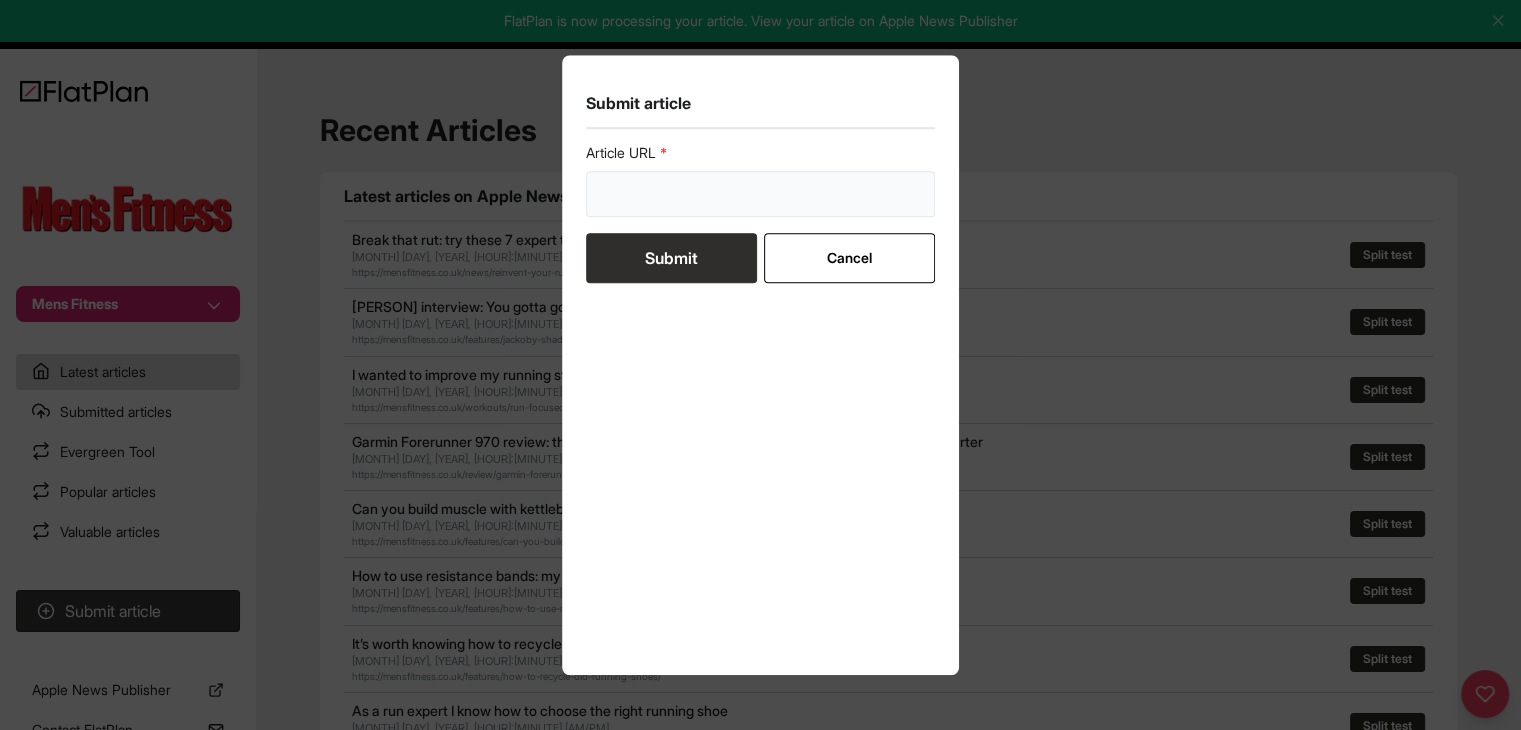click at bounding box center (761, 194) 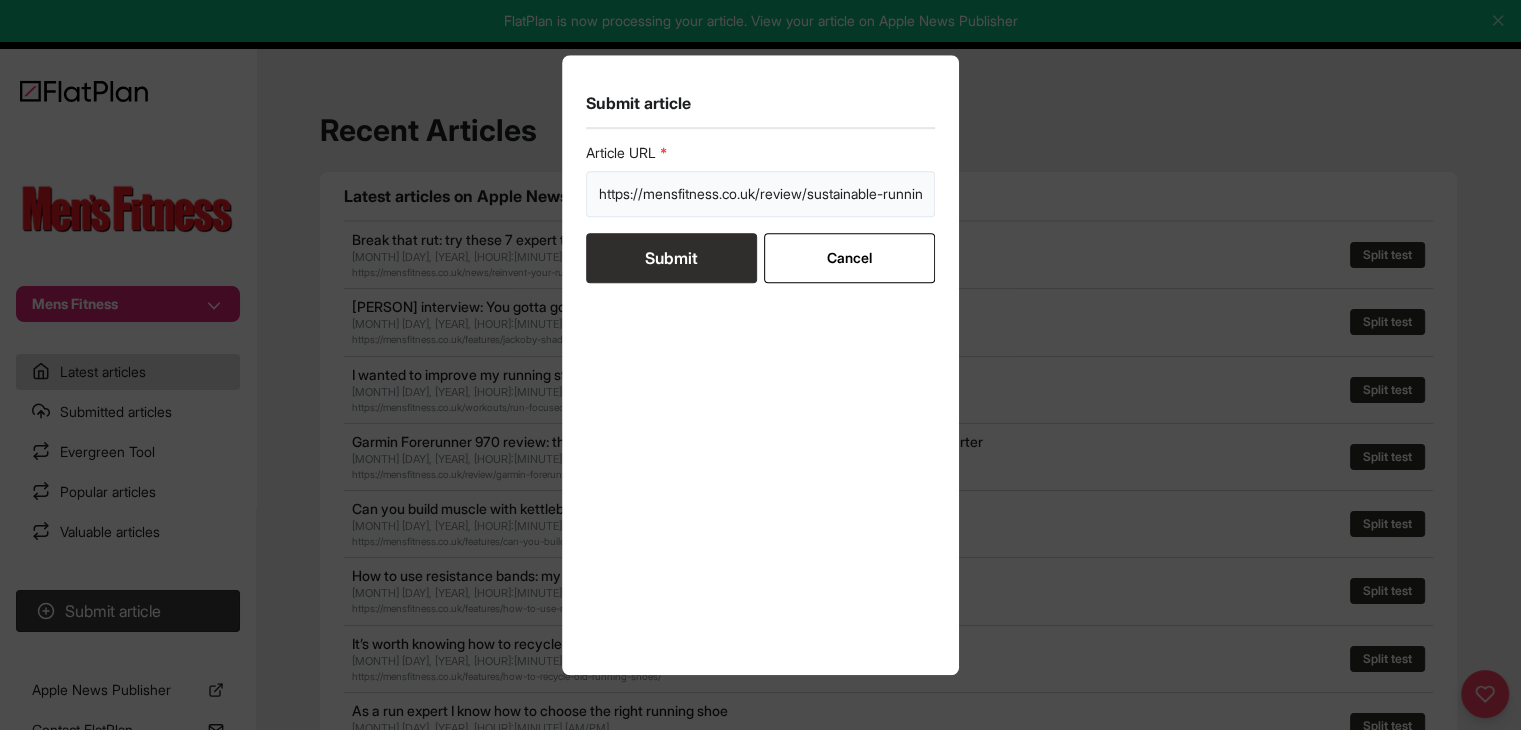 scroll, scrollTop: 0, scrollLeft: 80, axis: horizontal 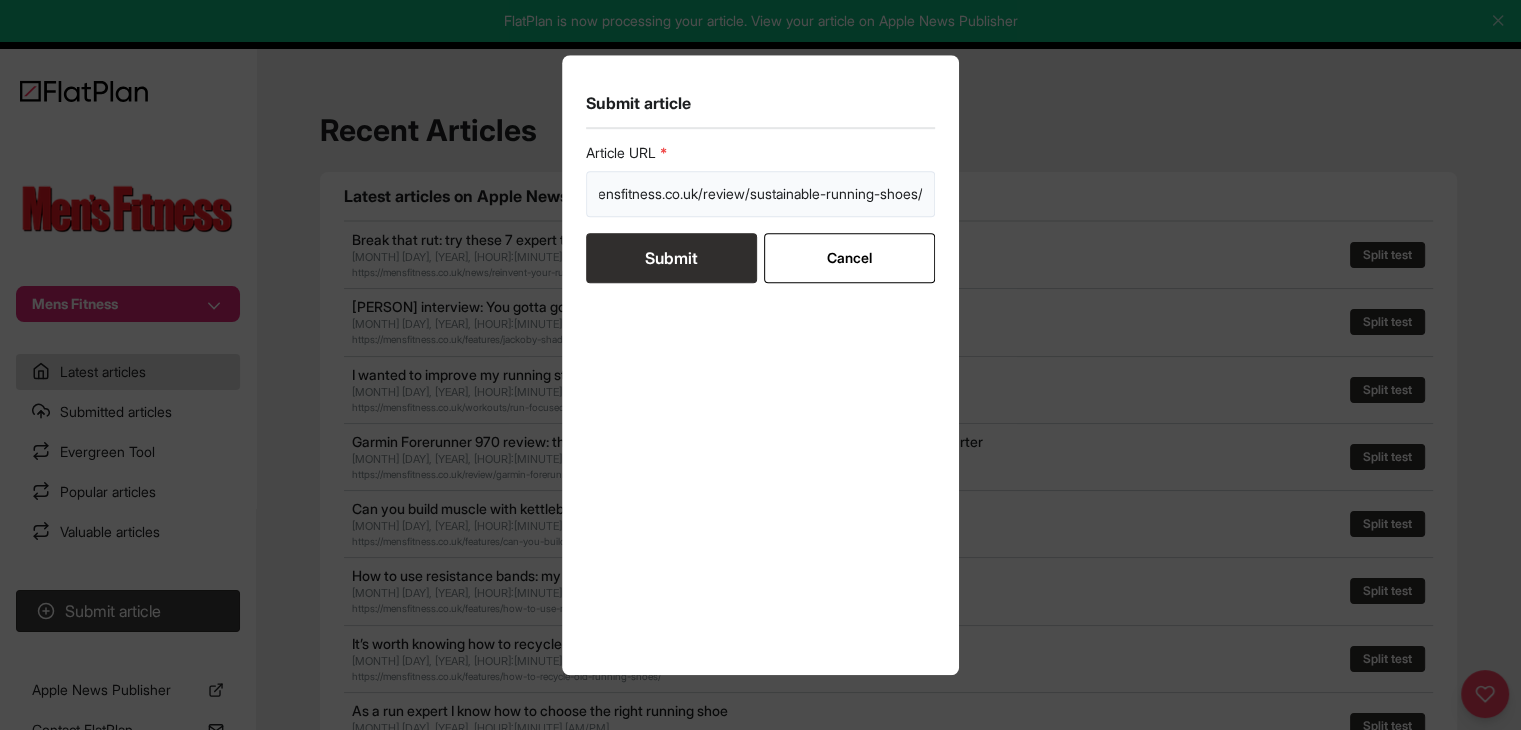 type on "https://mensfitness.co.uk/review/sustainable-running-shoes/" 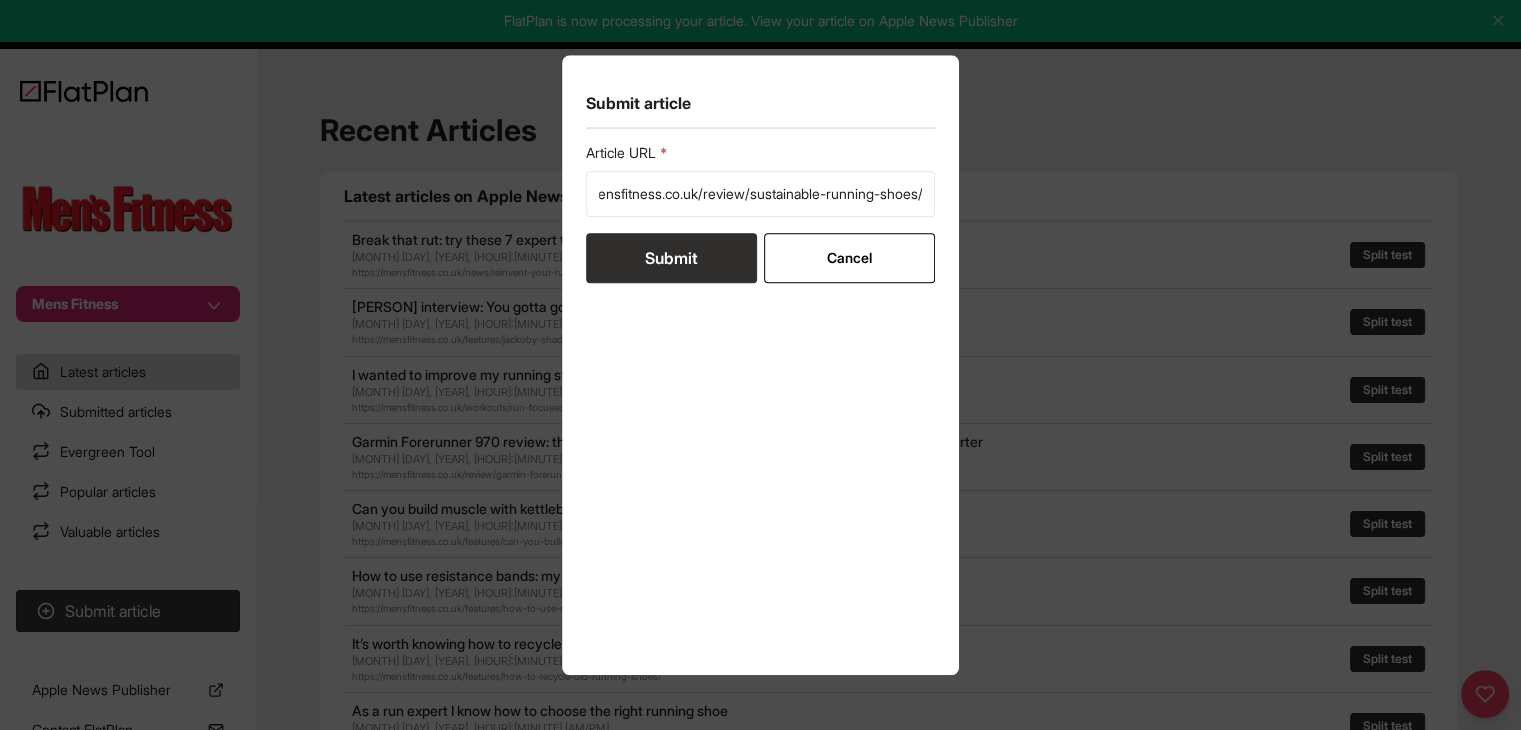 click on "Submit" at bounding box center [671, 258] 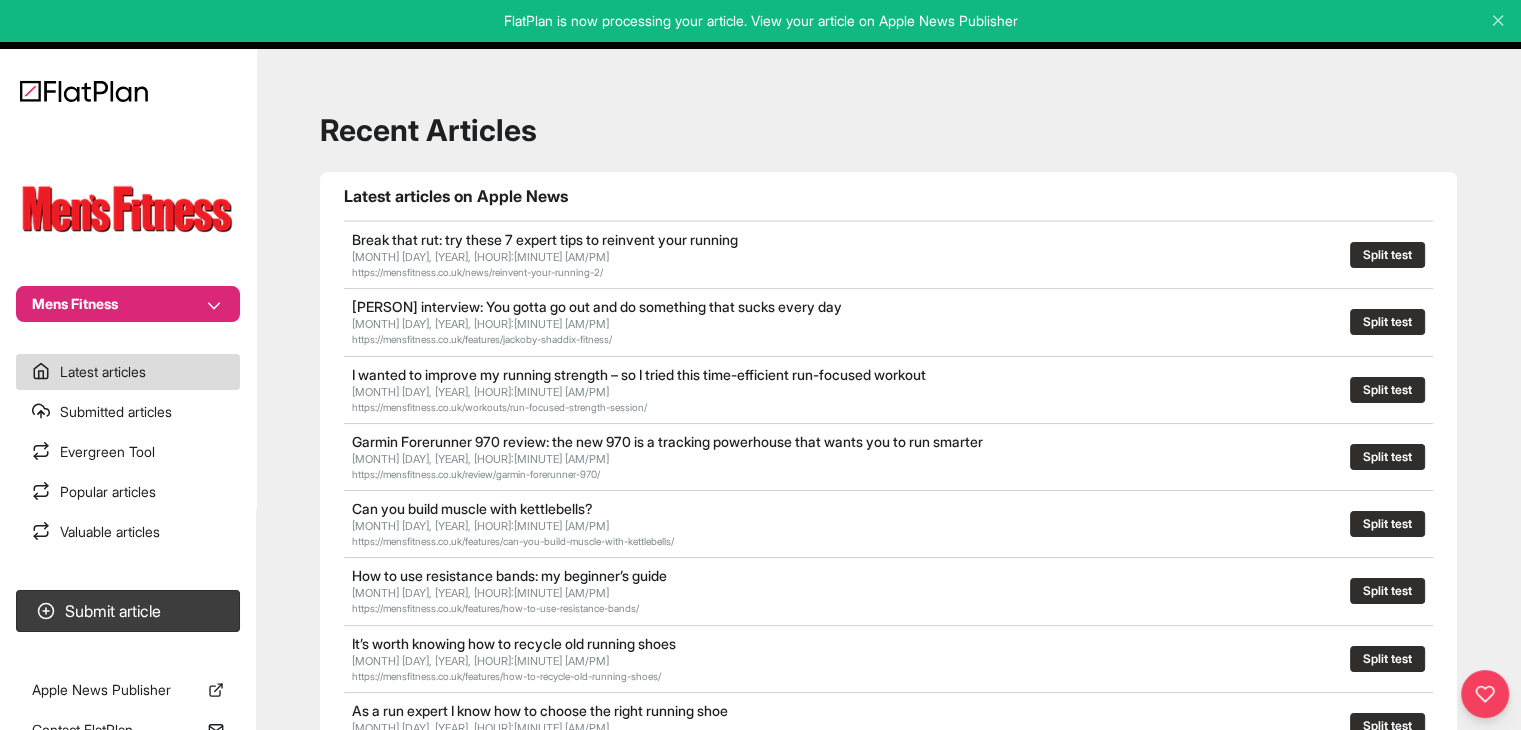 click on "Mens Fitness Latest articles Submitted articles Evergreen Tool Popular articles Valuable articles Submit article Apple News Publisher Contact FlatPlan" at bounding box center (128, 365) 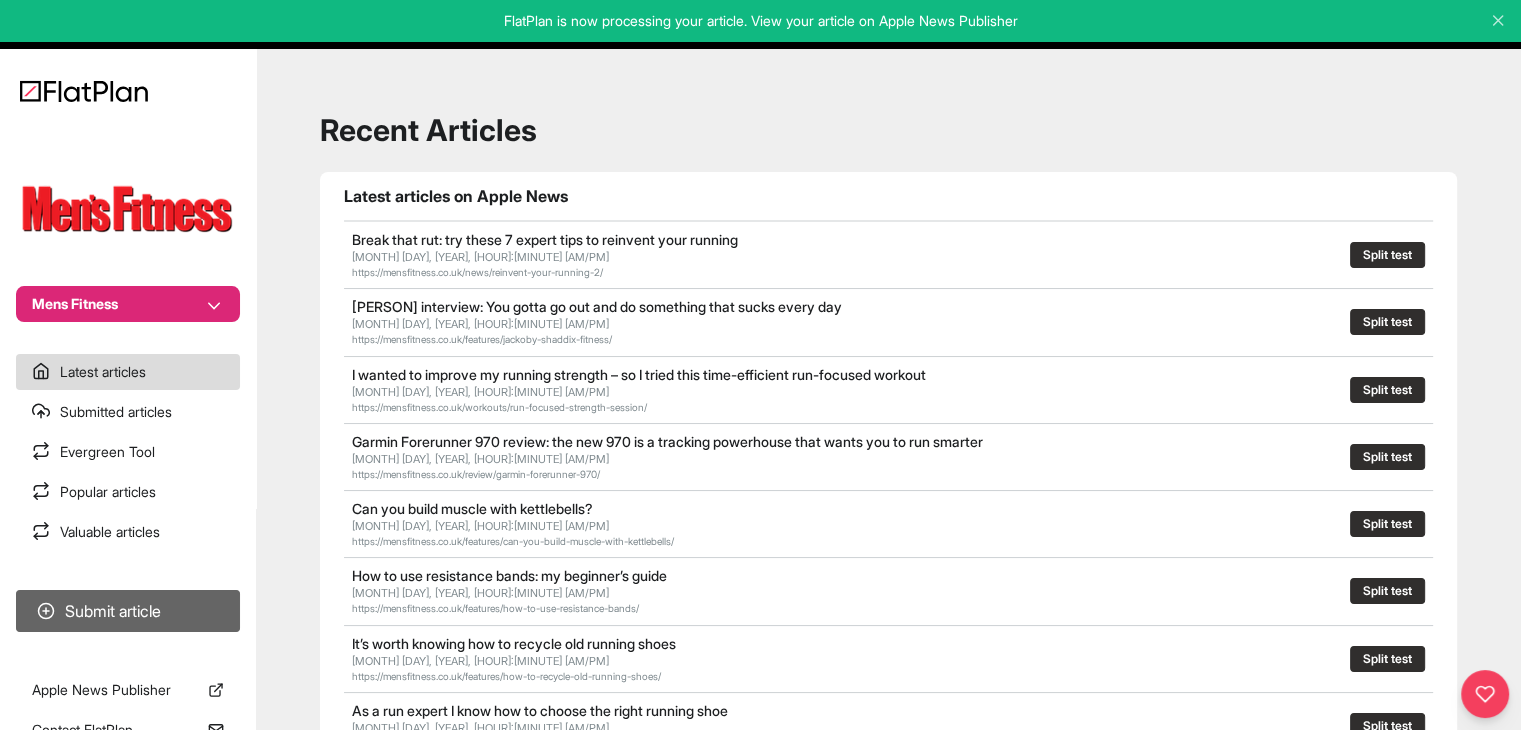 click on "Submit article" at bounding box center (128, 611) 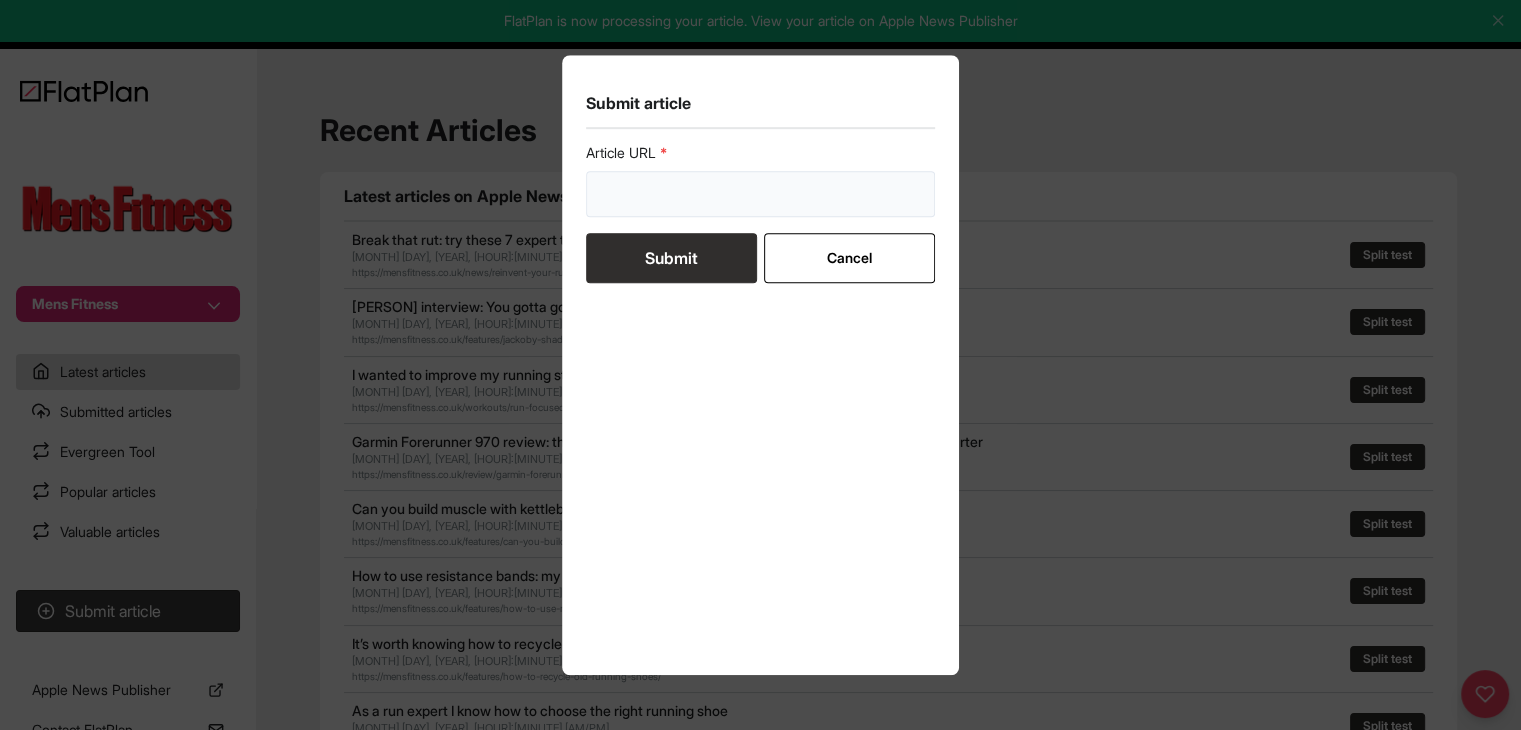 click at bounding box center (761, 194) 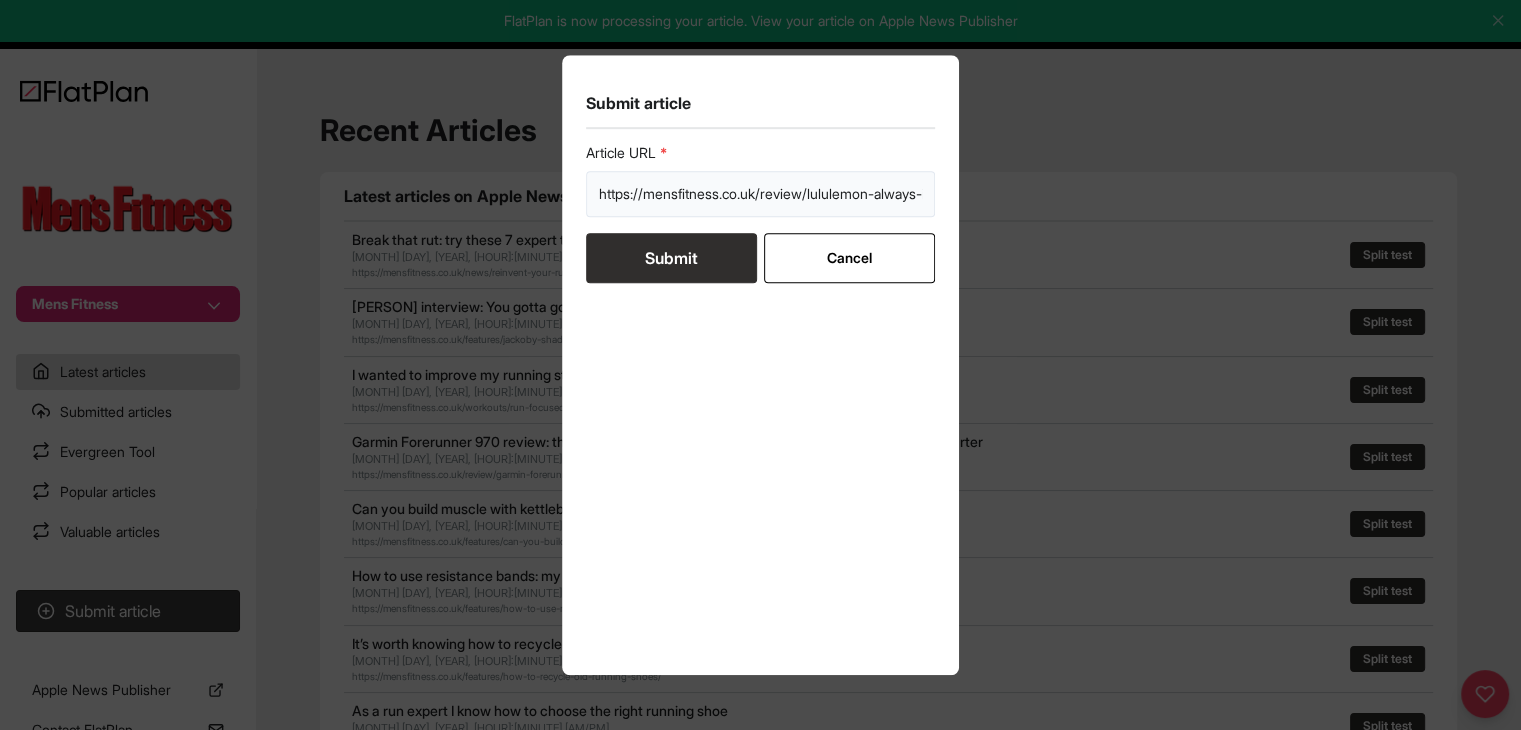 scroll, scrollTop: 0, scrollLeft: 190, axis: horizontal 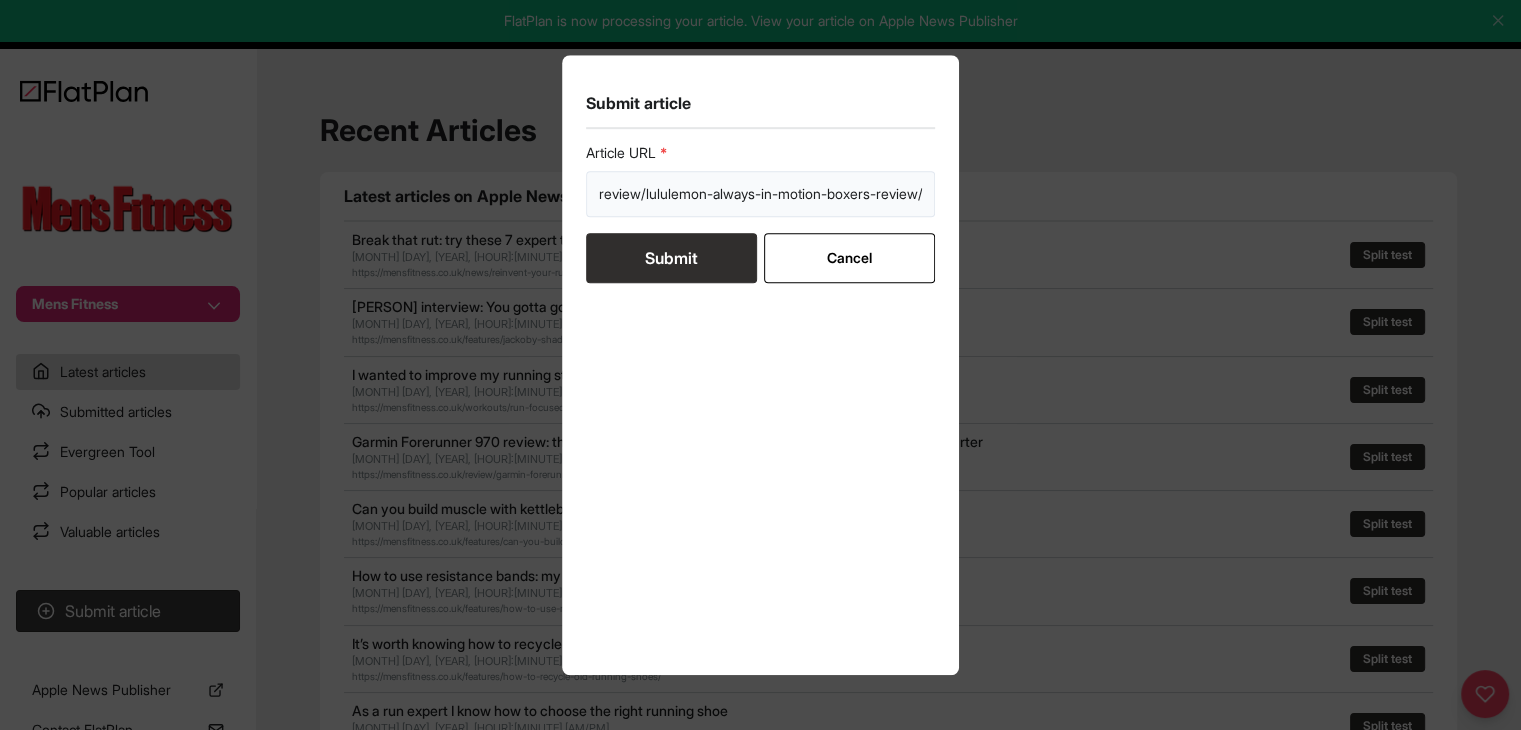 type on "https://mensfitness.co.uk/review/lululemon-always-in-motion-boxers-review/" 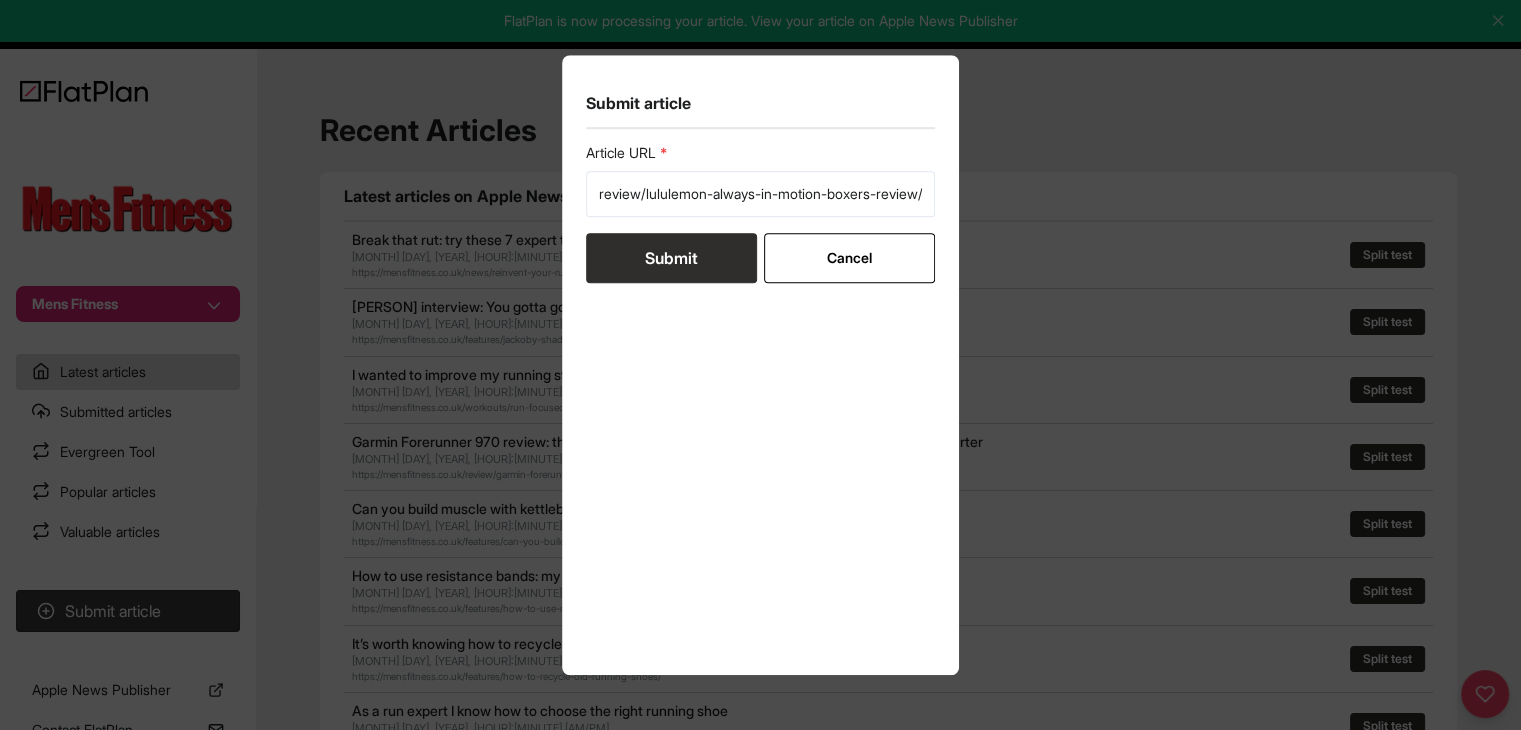 click on "Submit" at bounding box center [671, 258] 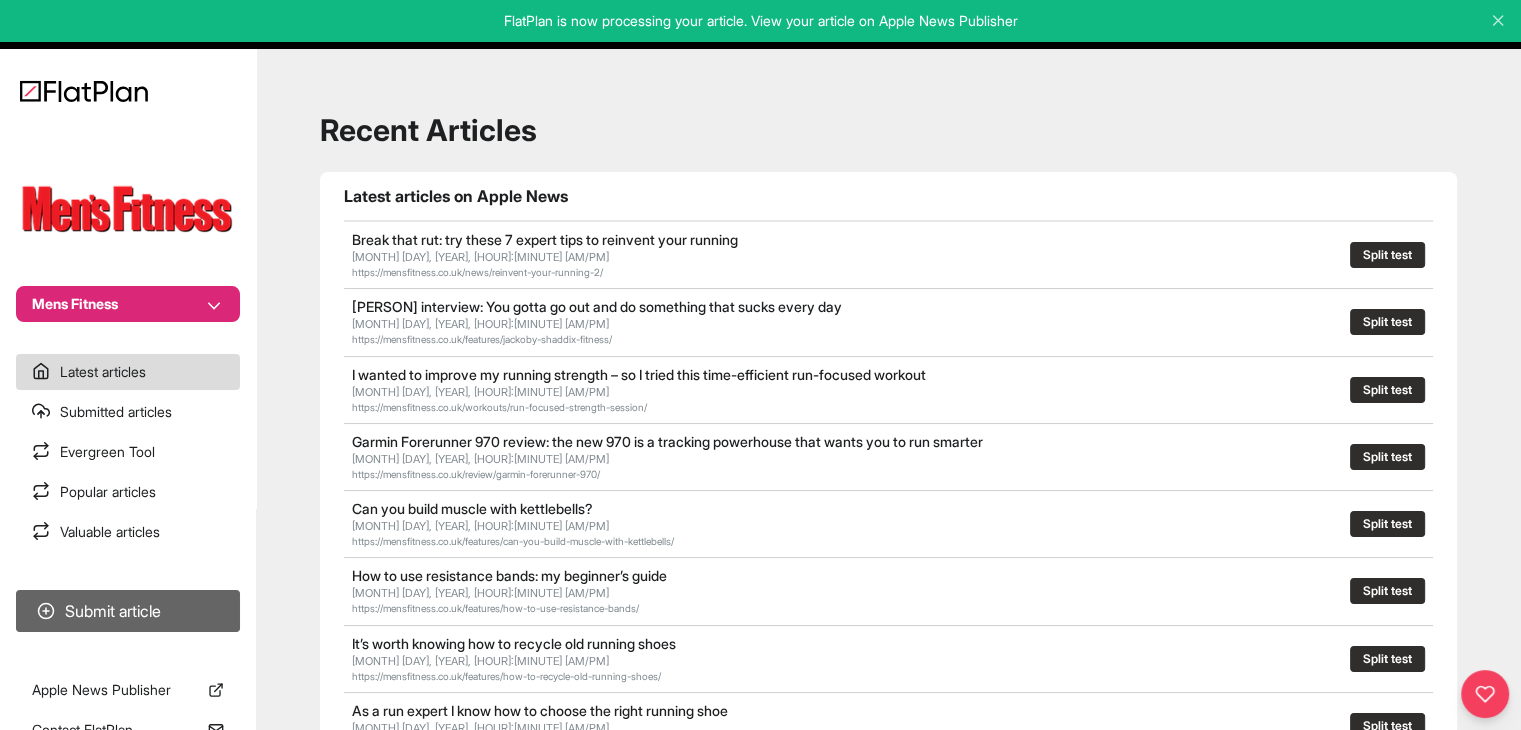 click on "Submit article" at bounding box center (128, 611) 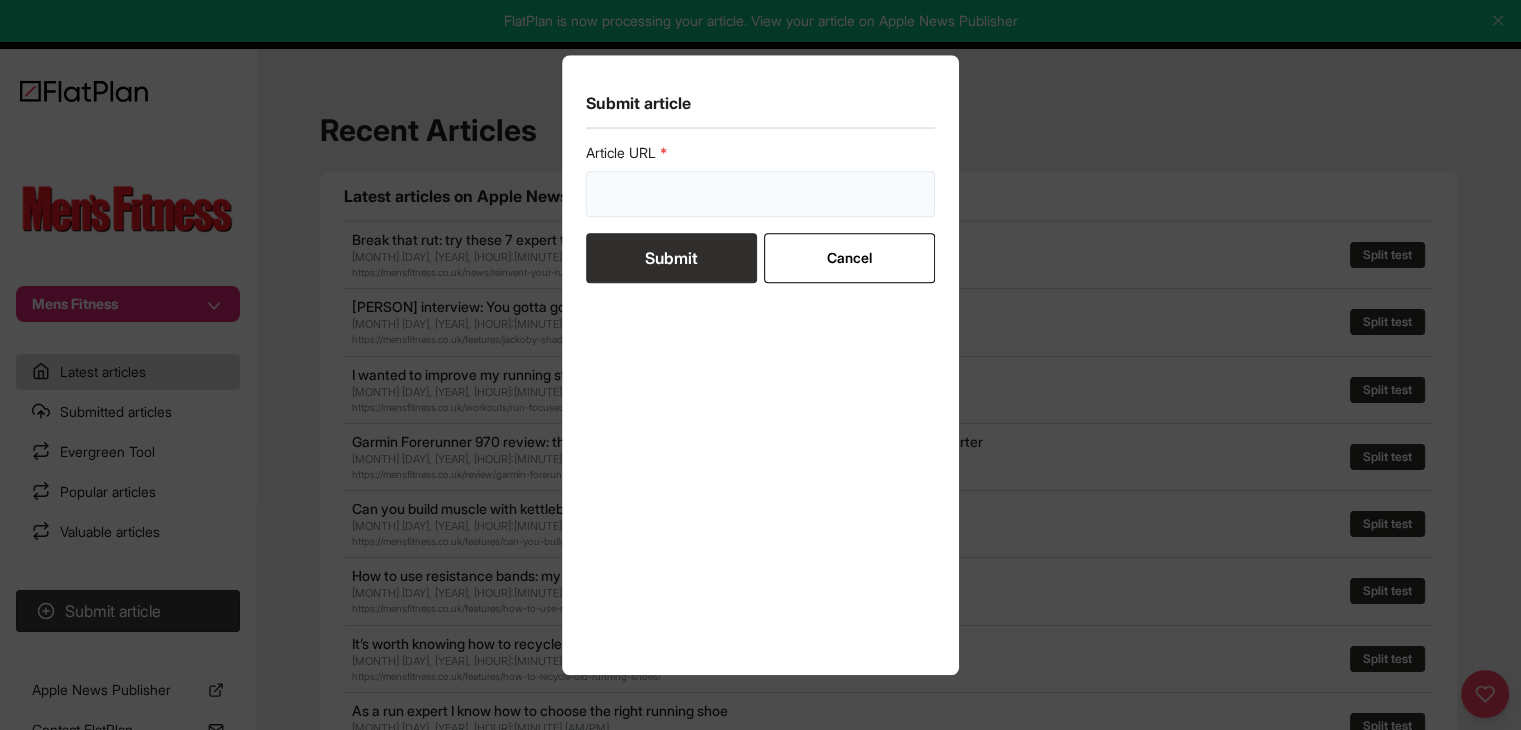 click at bounding box center (761, 194) 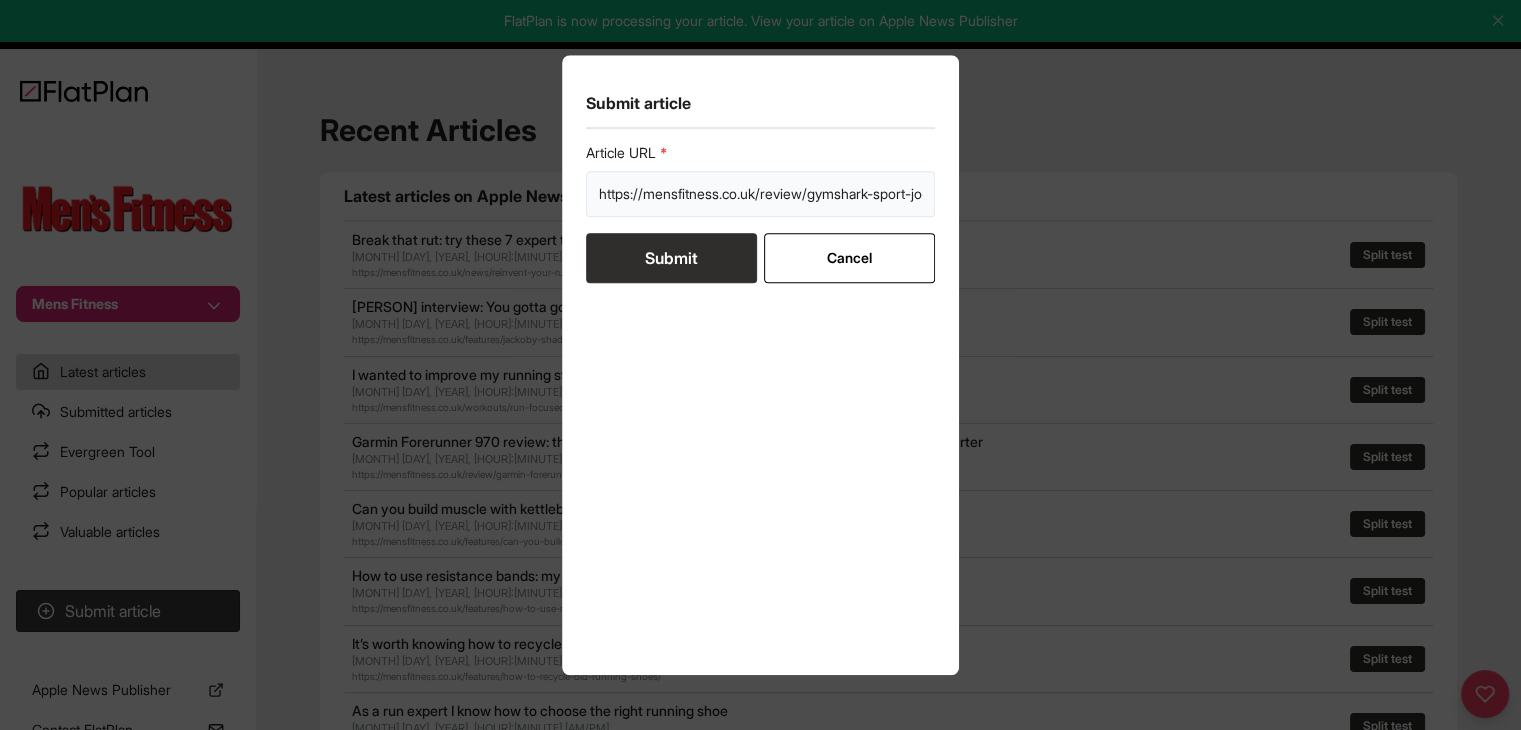 scroll, scrollTop: 0, scrollLeft: 114, axis: horizontal 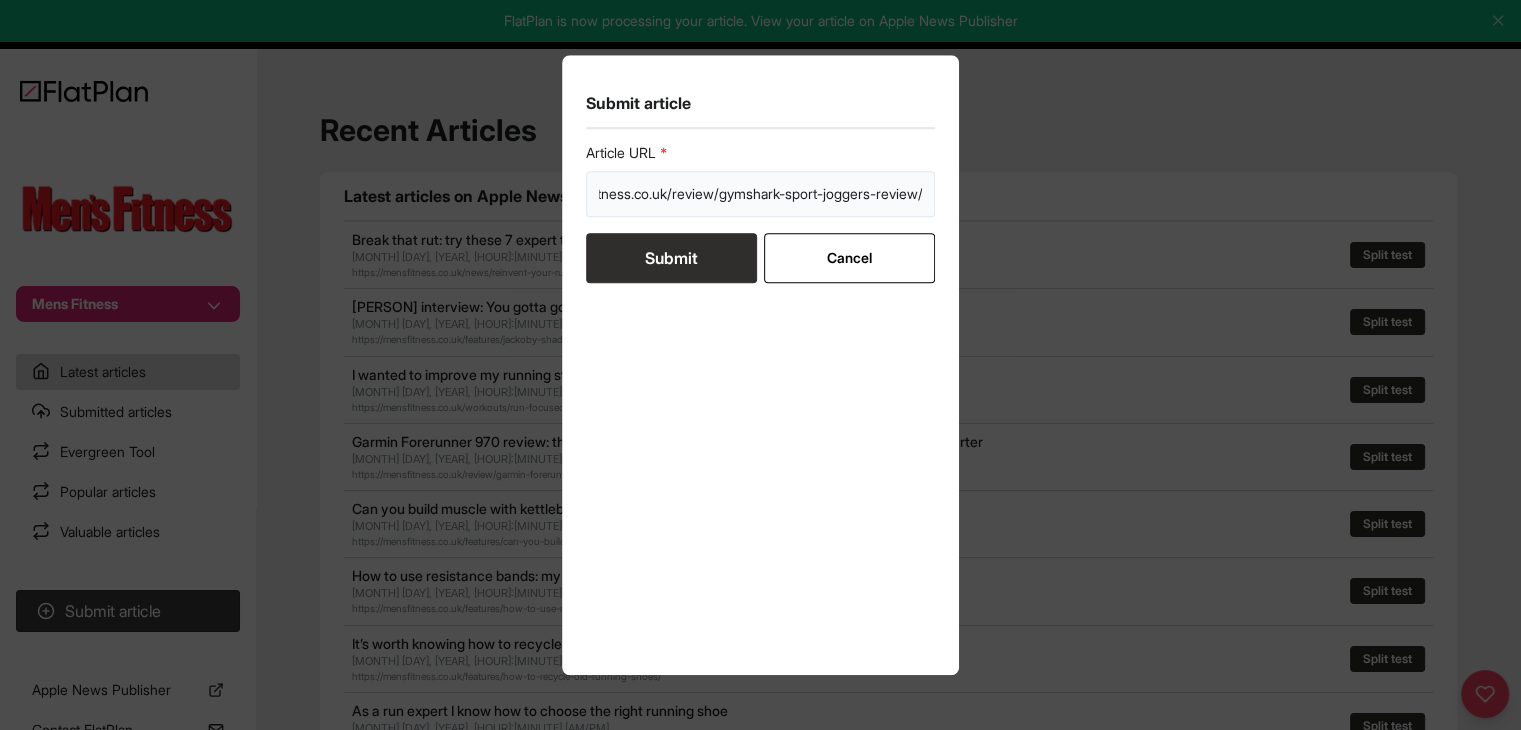 type on "https://mensfitness.co.uk/review/gymshark-sport-joggers-review/" 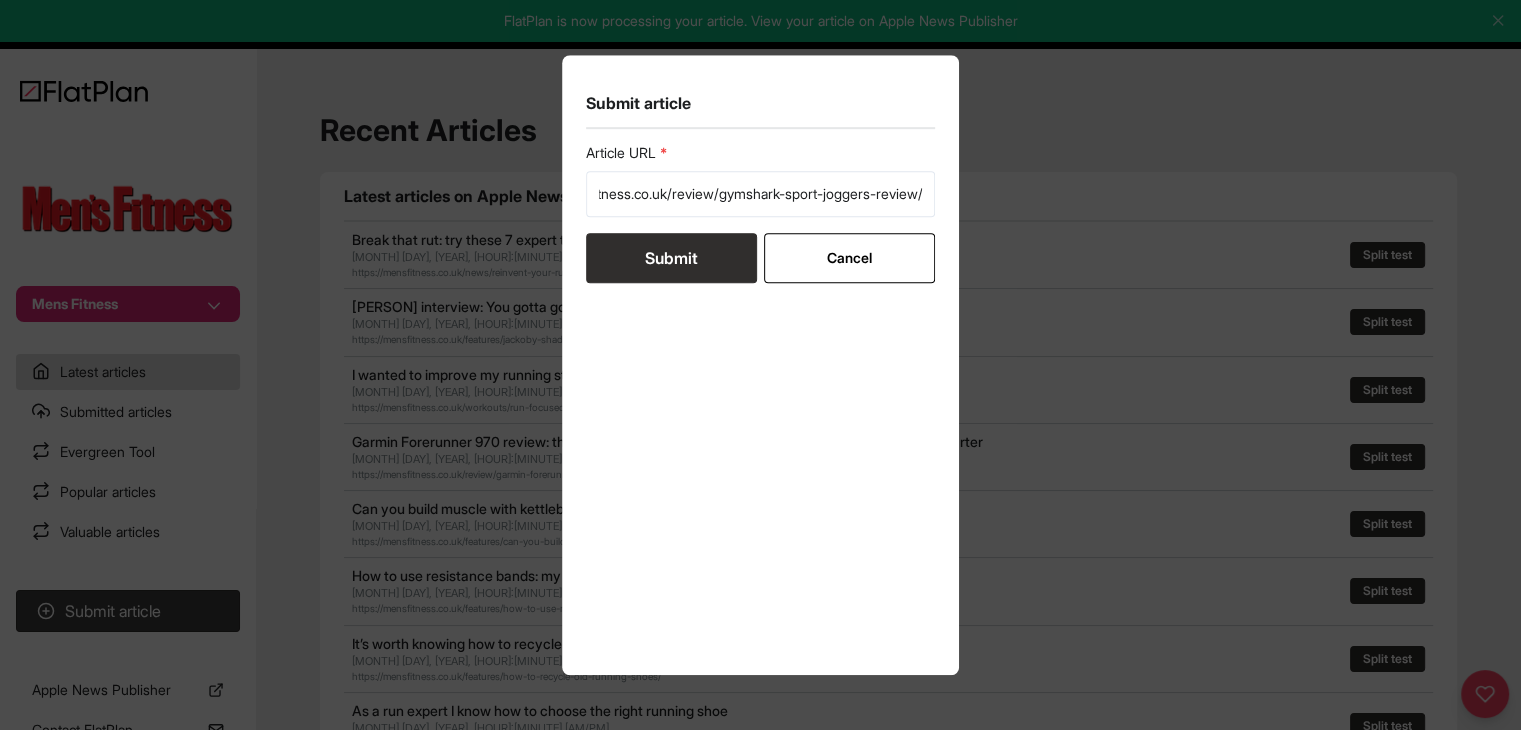 click on "Submit" at bounding box center [671, 258] 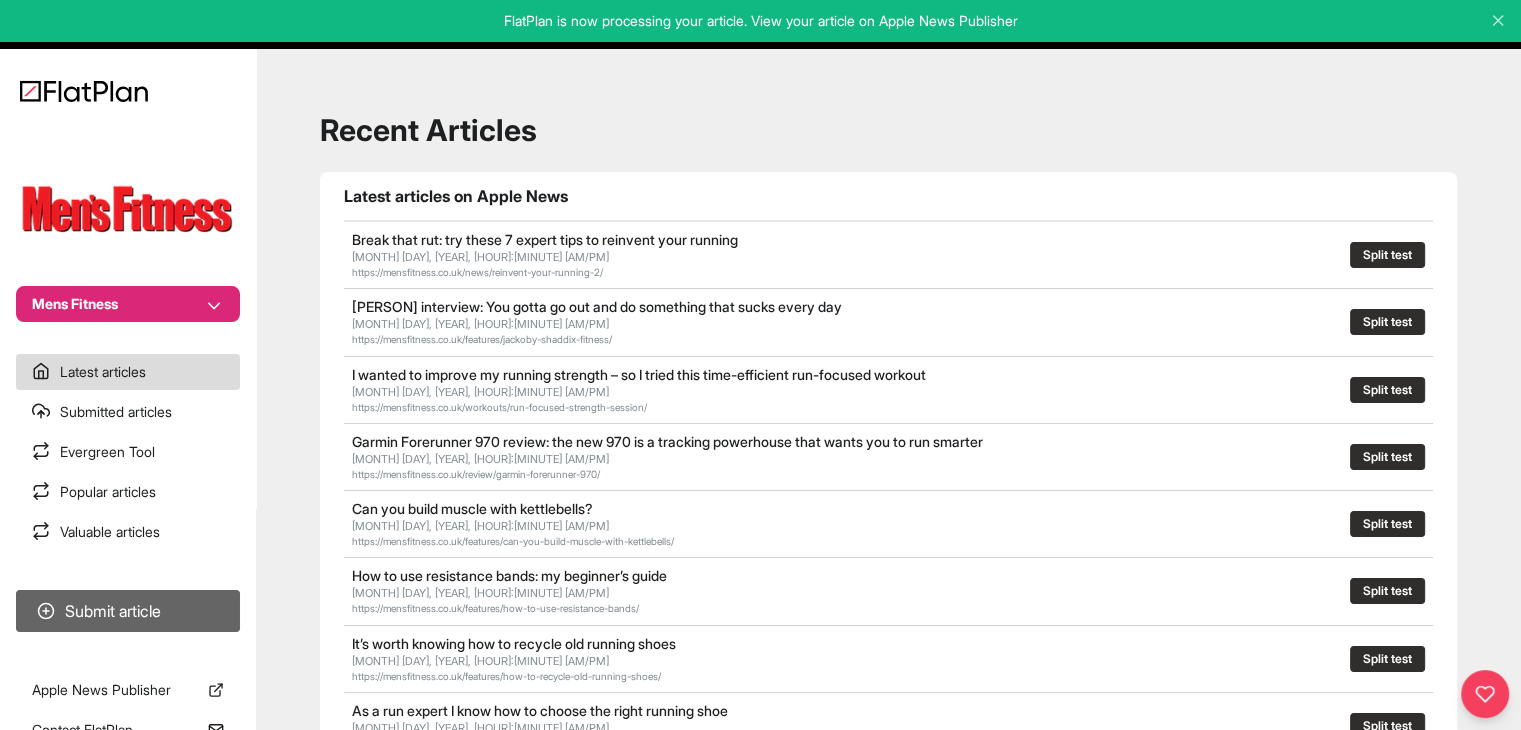 click on "Submit article" at bounding box center (128, 611) 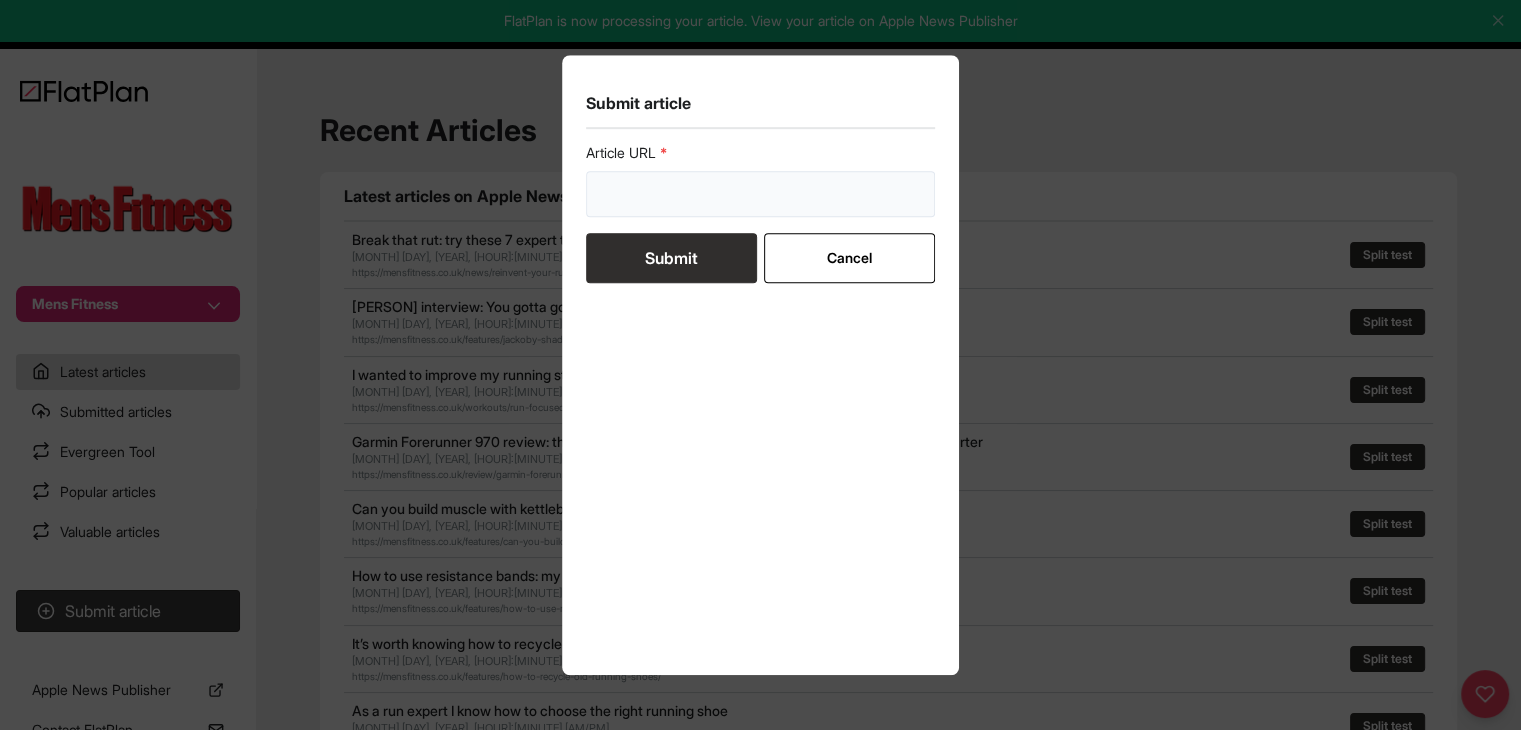 click at bounding box center (761, 194) 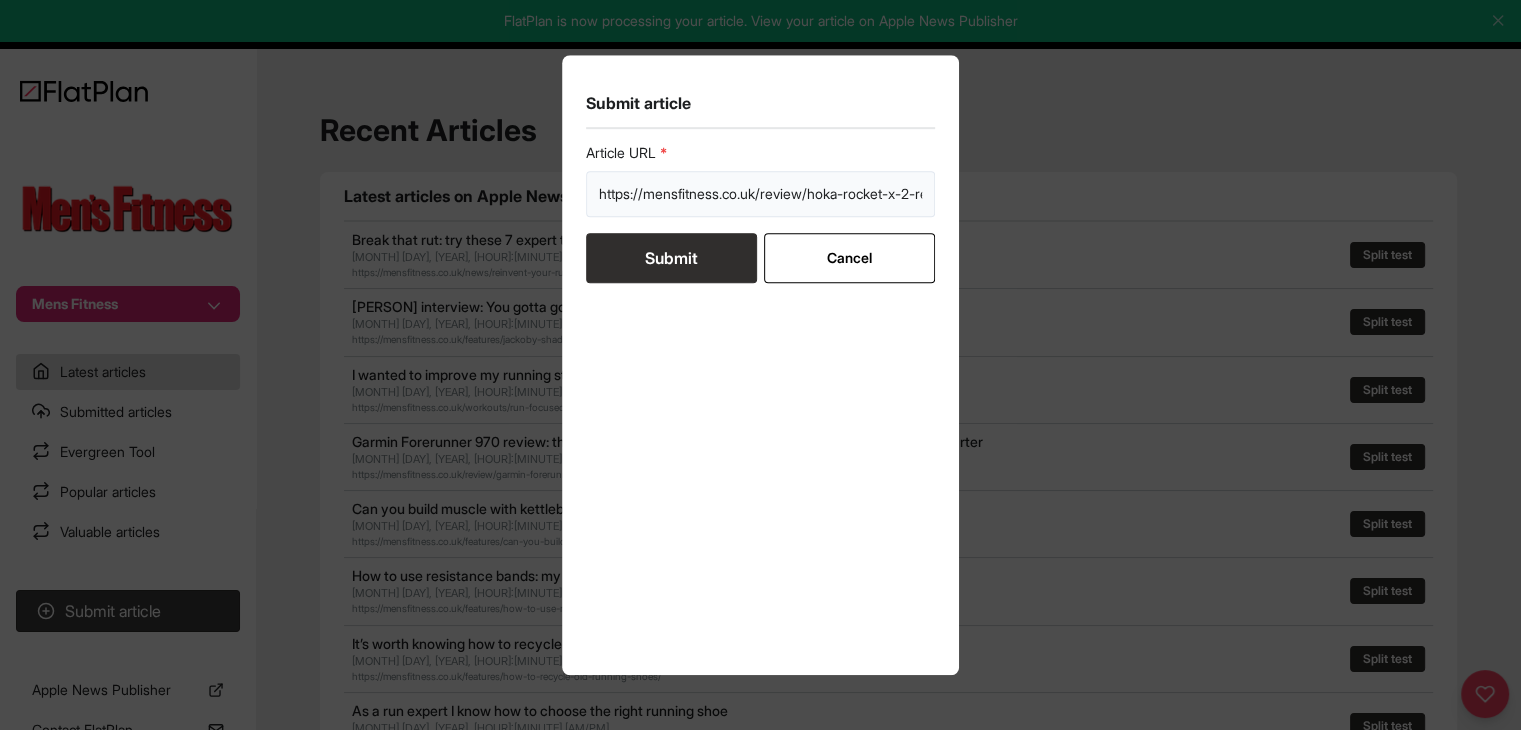 scroll, scrollTop: 0, scrollLeft: 60, axis: horizontal 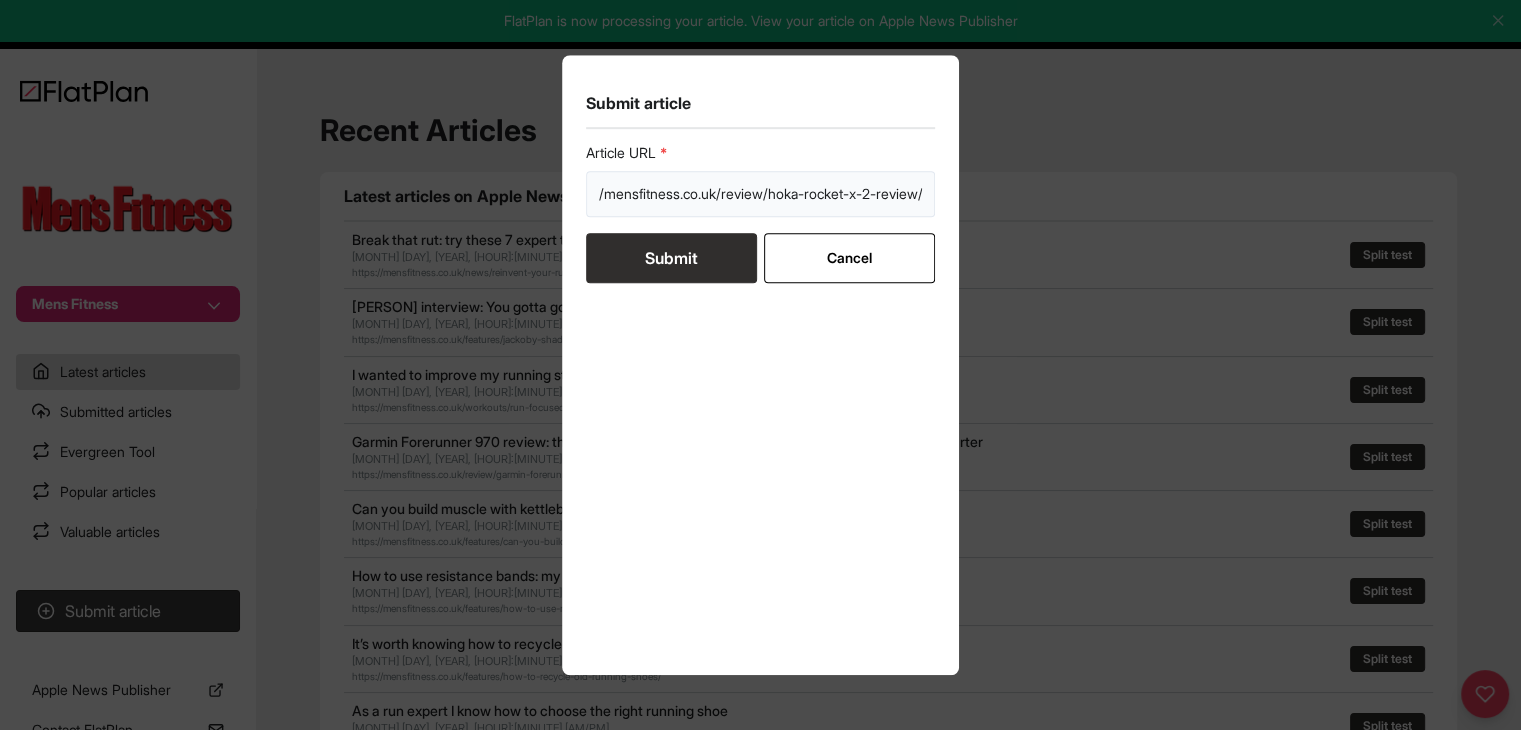 type on "https://mensfitness.co.uk/review/hoka-rocket-x-2-review/" 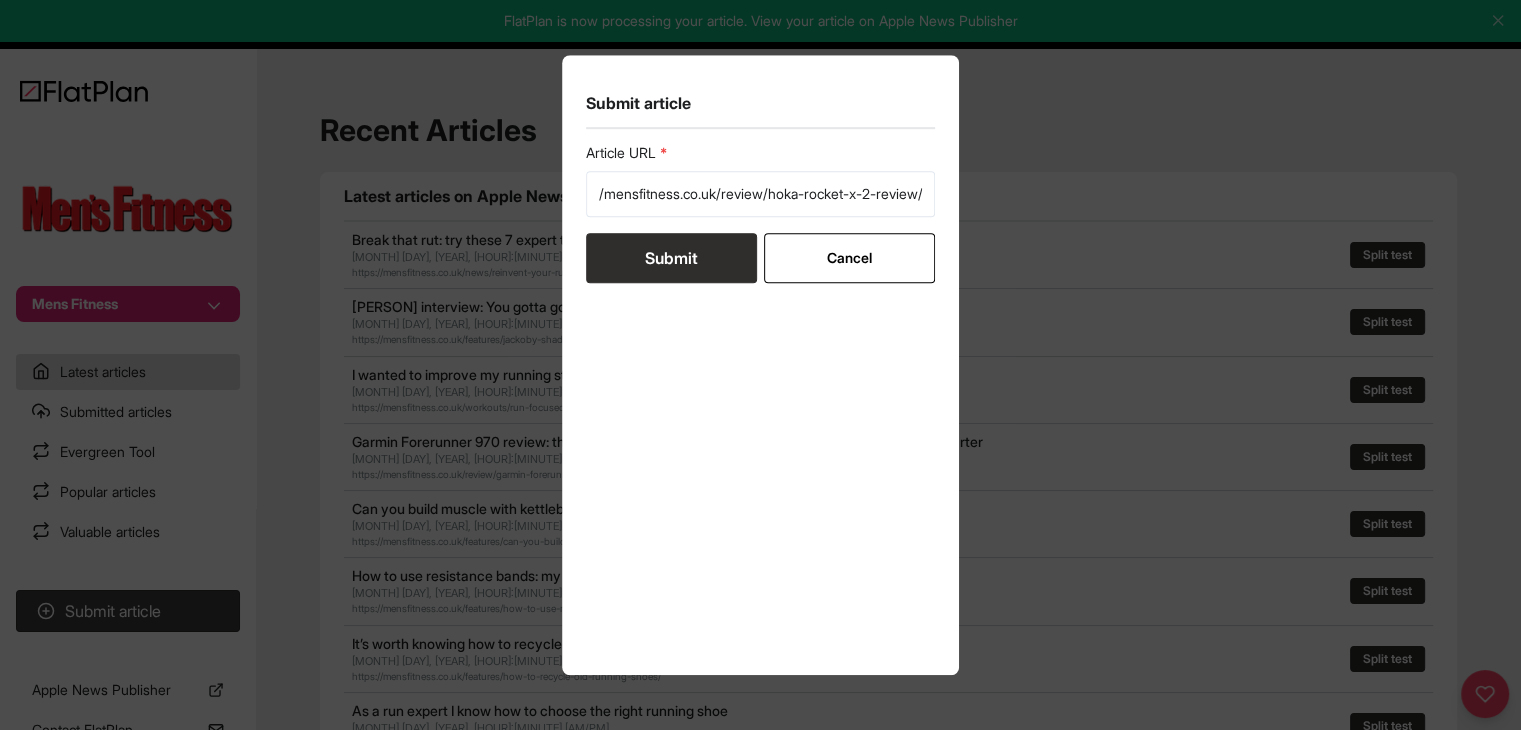 scroll, scrollTop: 0, scrollLeft: 0, axis: both 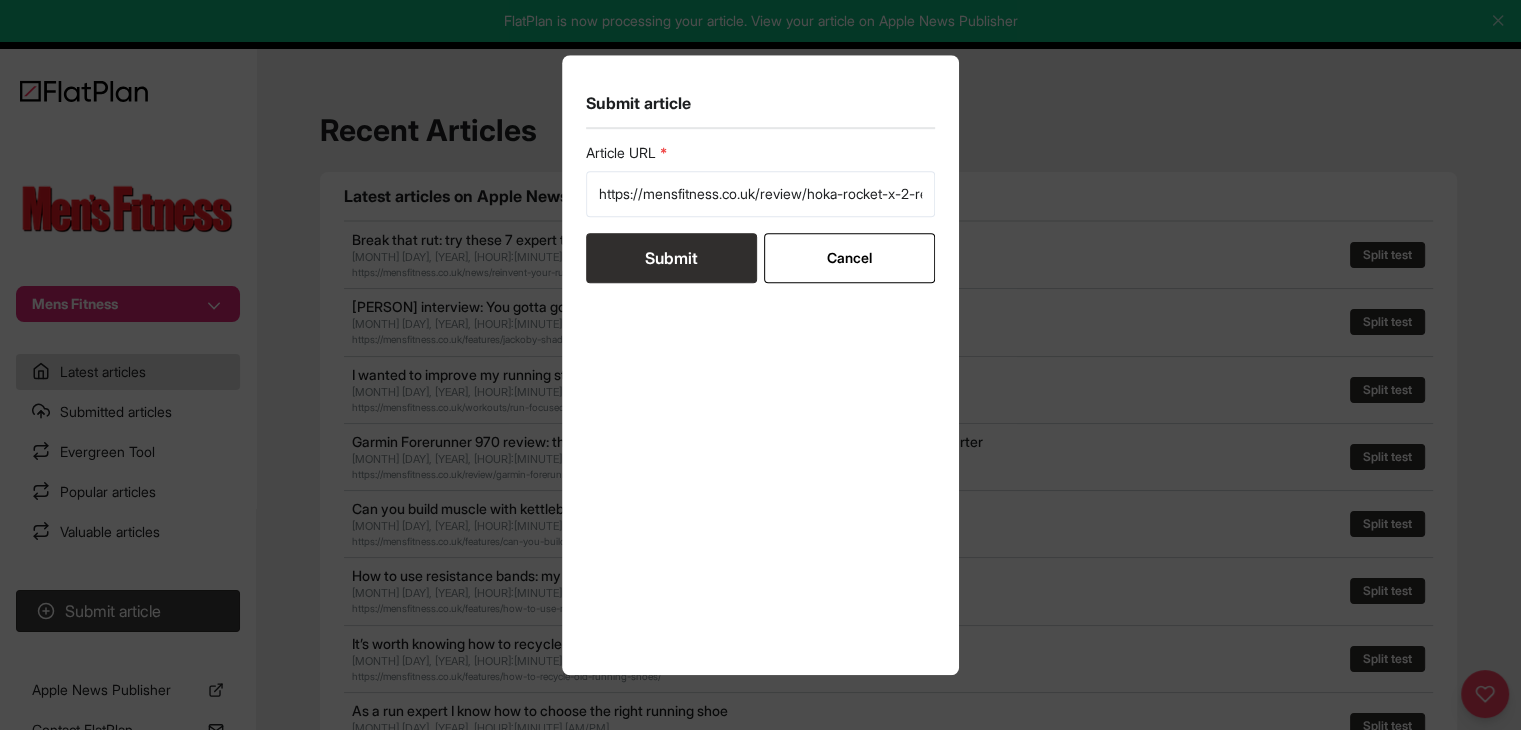 click on "Submit" at bounding box center [671, 258] 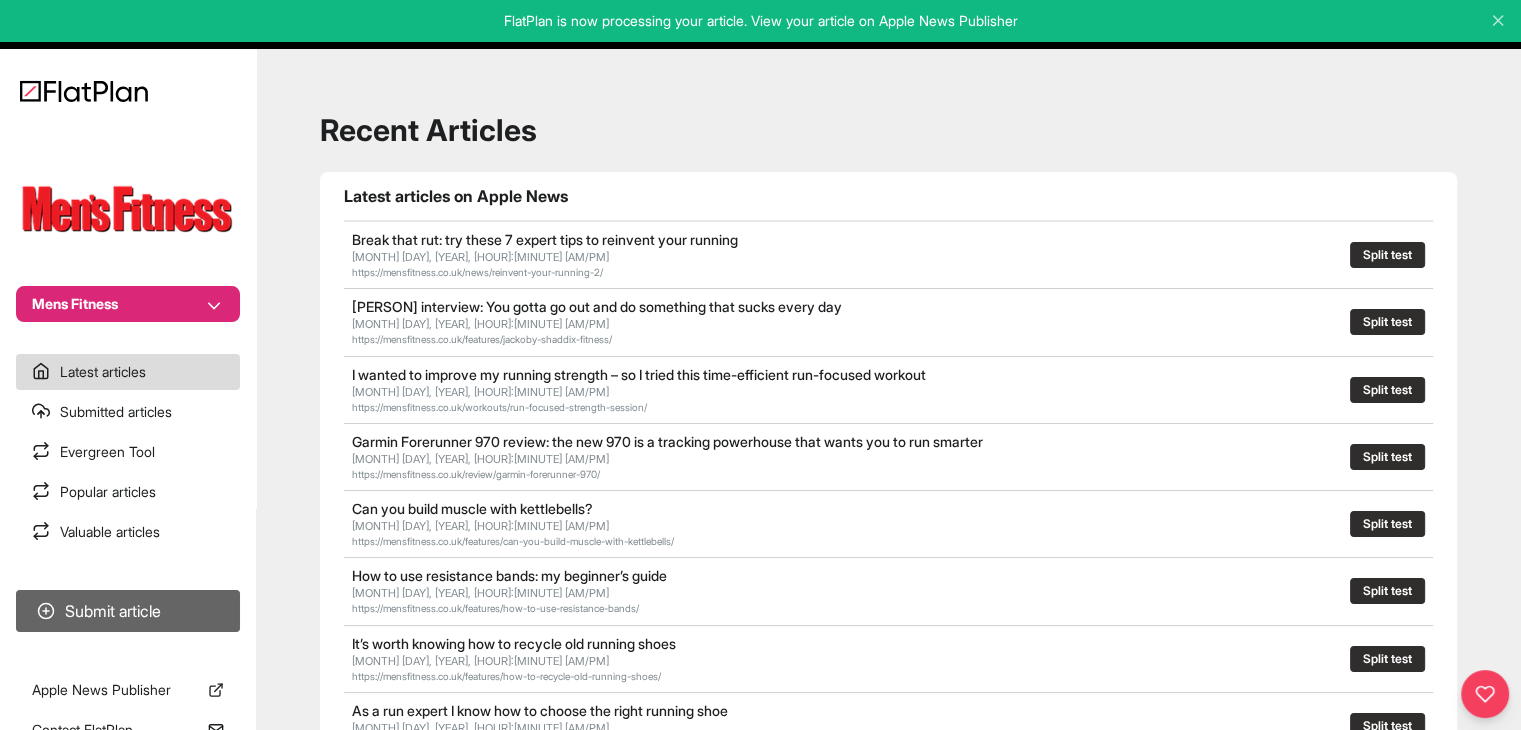 click on "Submit article" at bounding box center (128, 611) 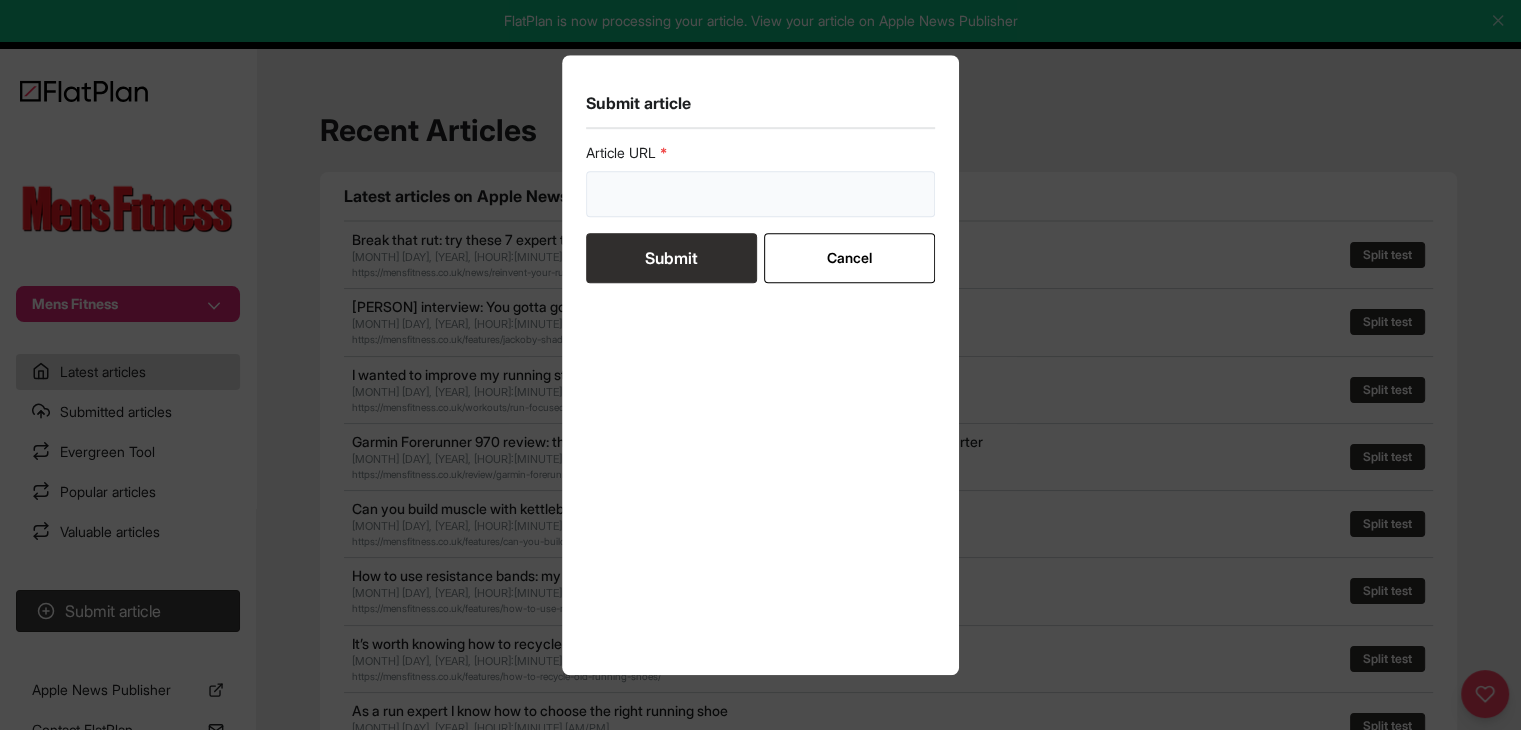 click at bounding box center [761, 194] 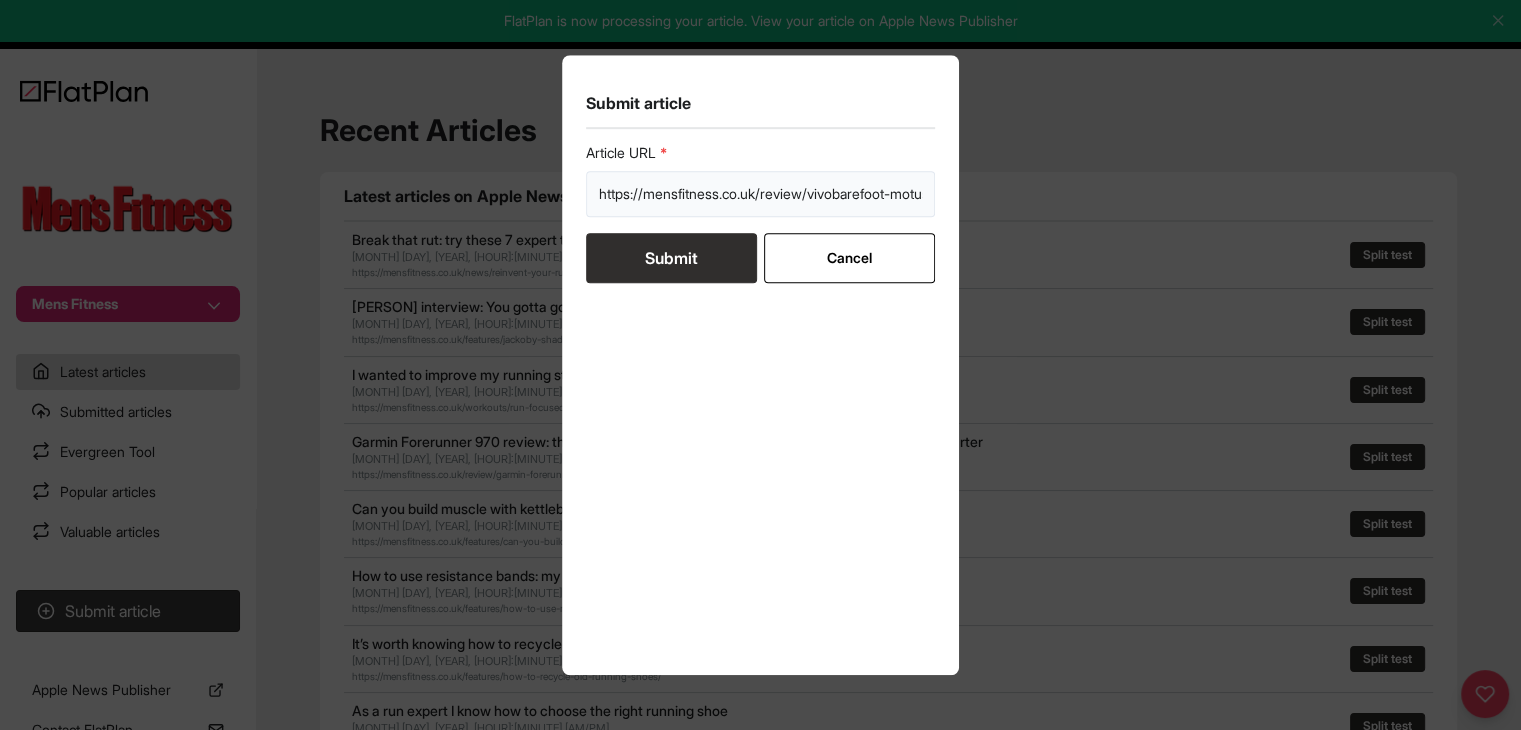 scroll, scrollTop: 0, scrollLeft: 144, axis: horizontal 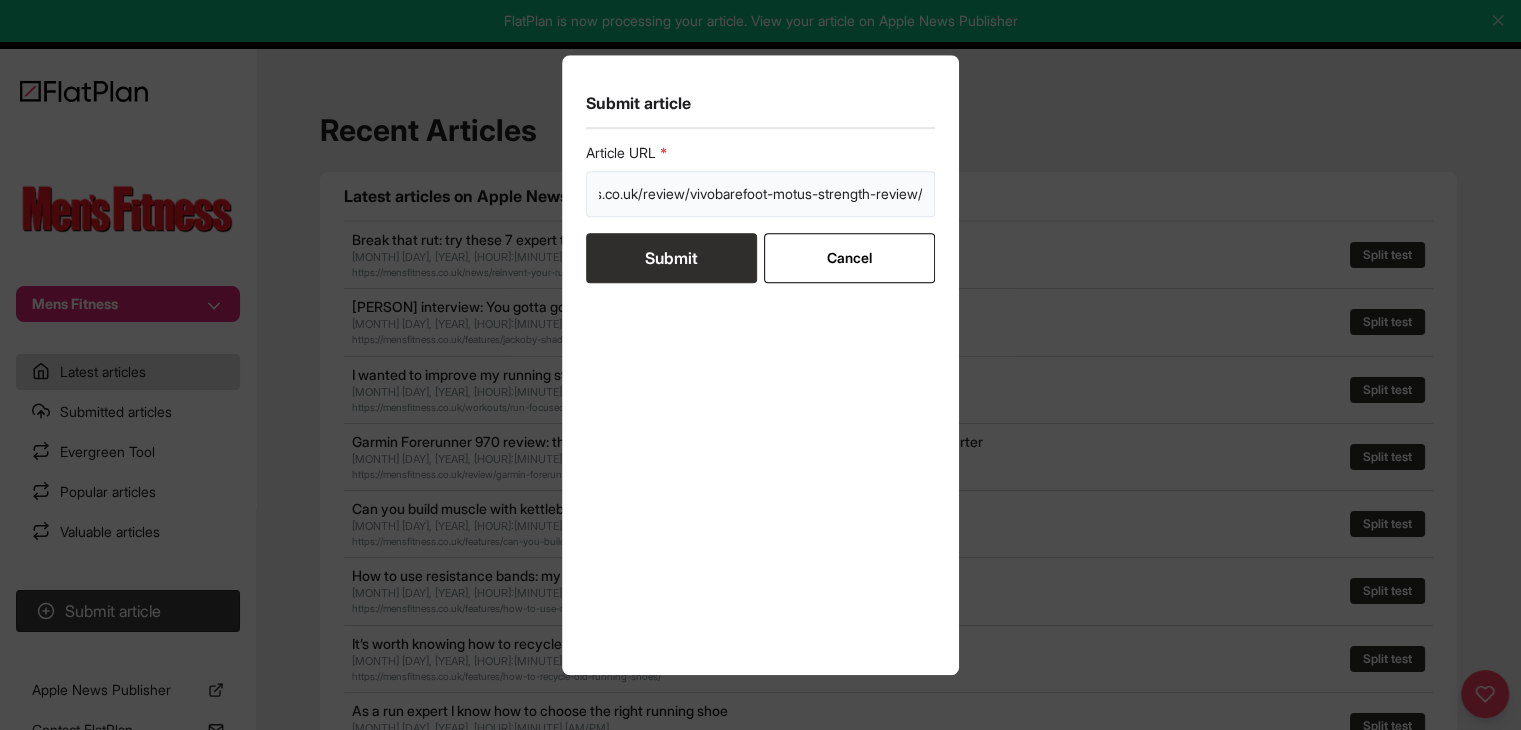 type on "https://mensfitness.co.uk/review/vivobarefoot-motus-strength-review/" 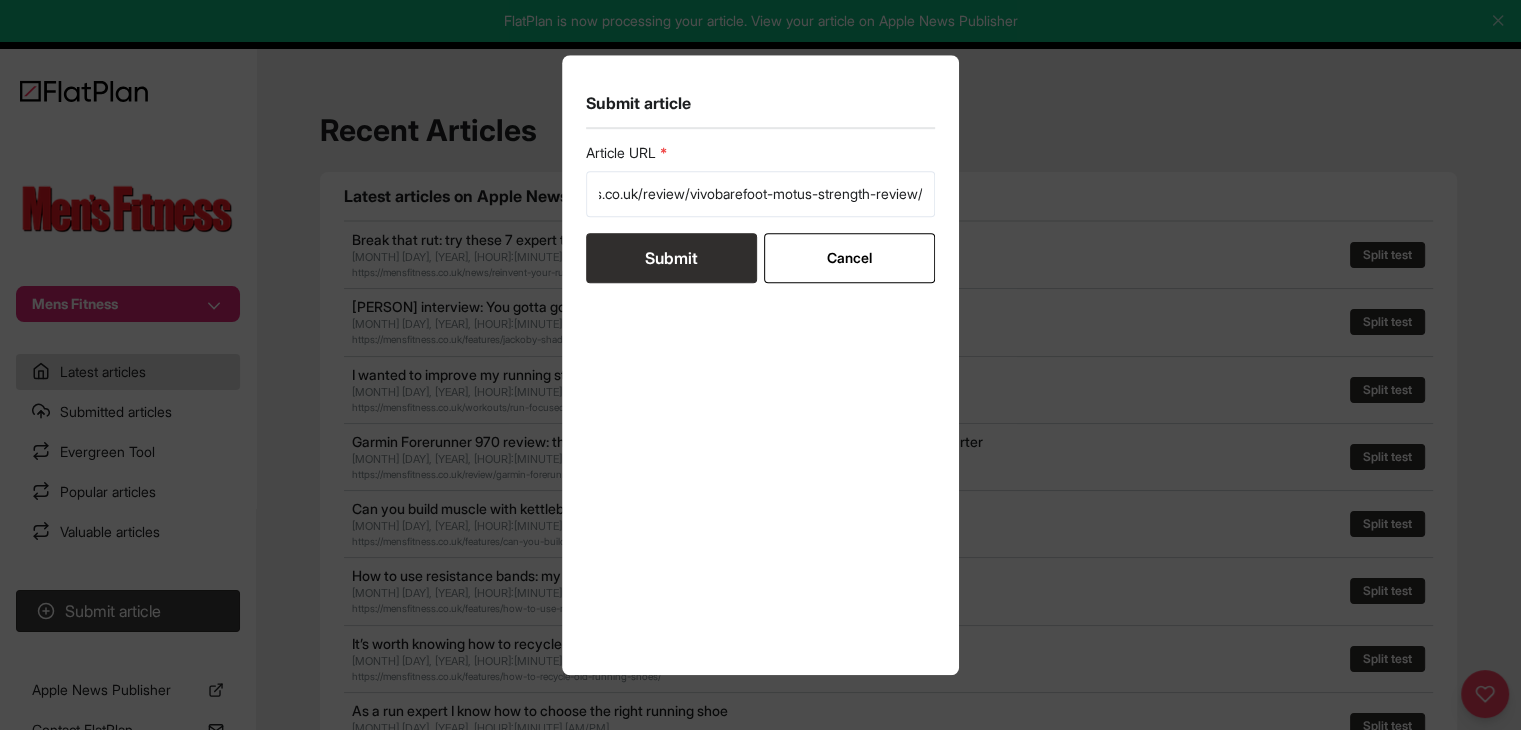 click on "Submit" at bounding box center (671, 258) 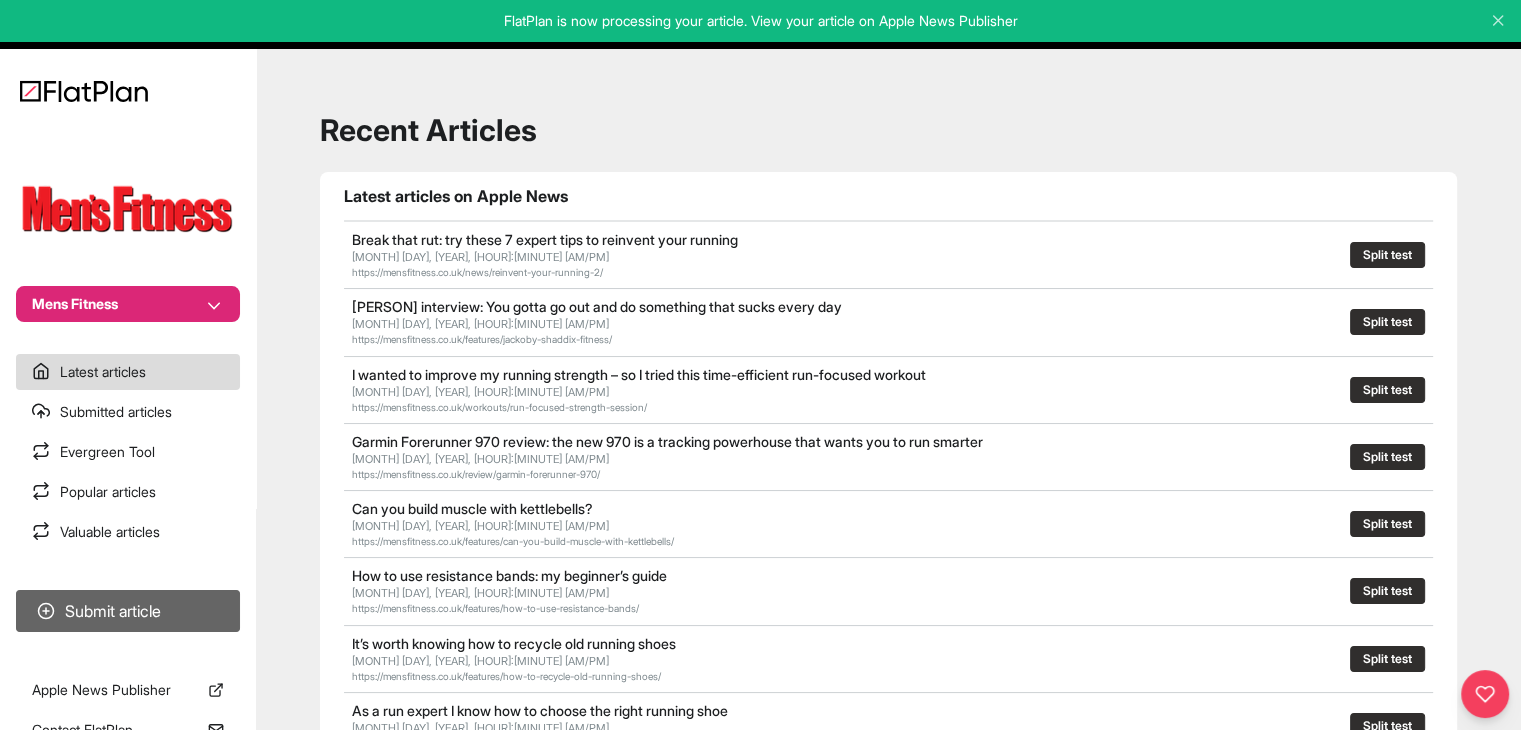 click on "Submit article" at bounding box center (128, 611) 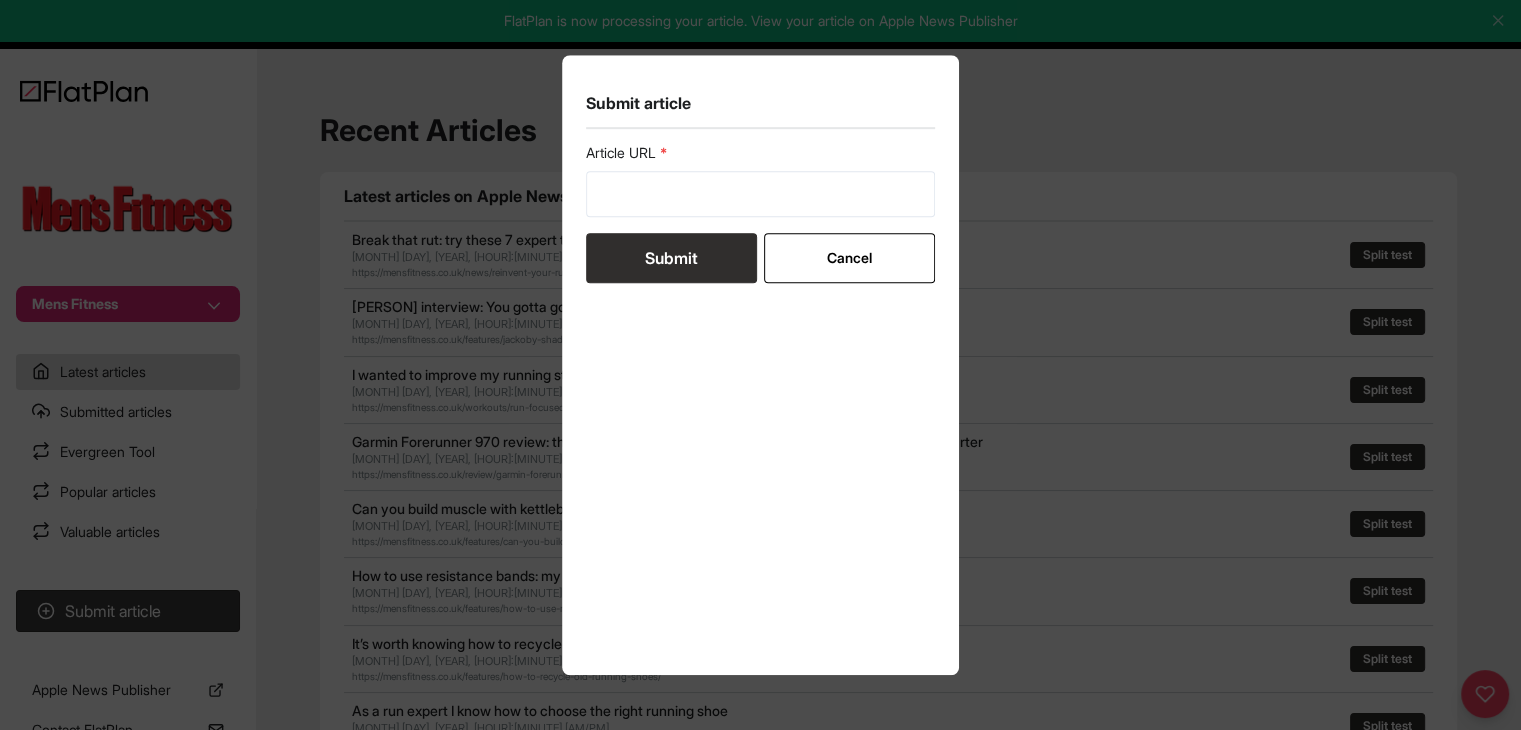 click on "Article URL Submit Cancel" at bounding box center [761, 213] 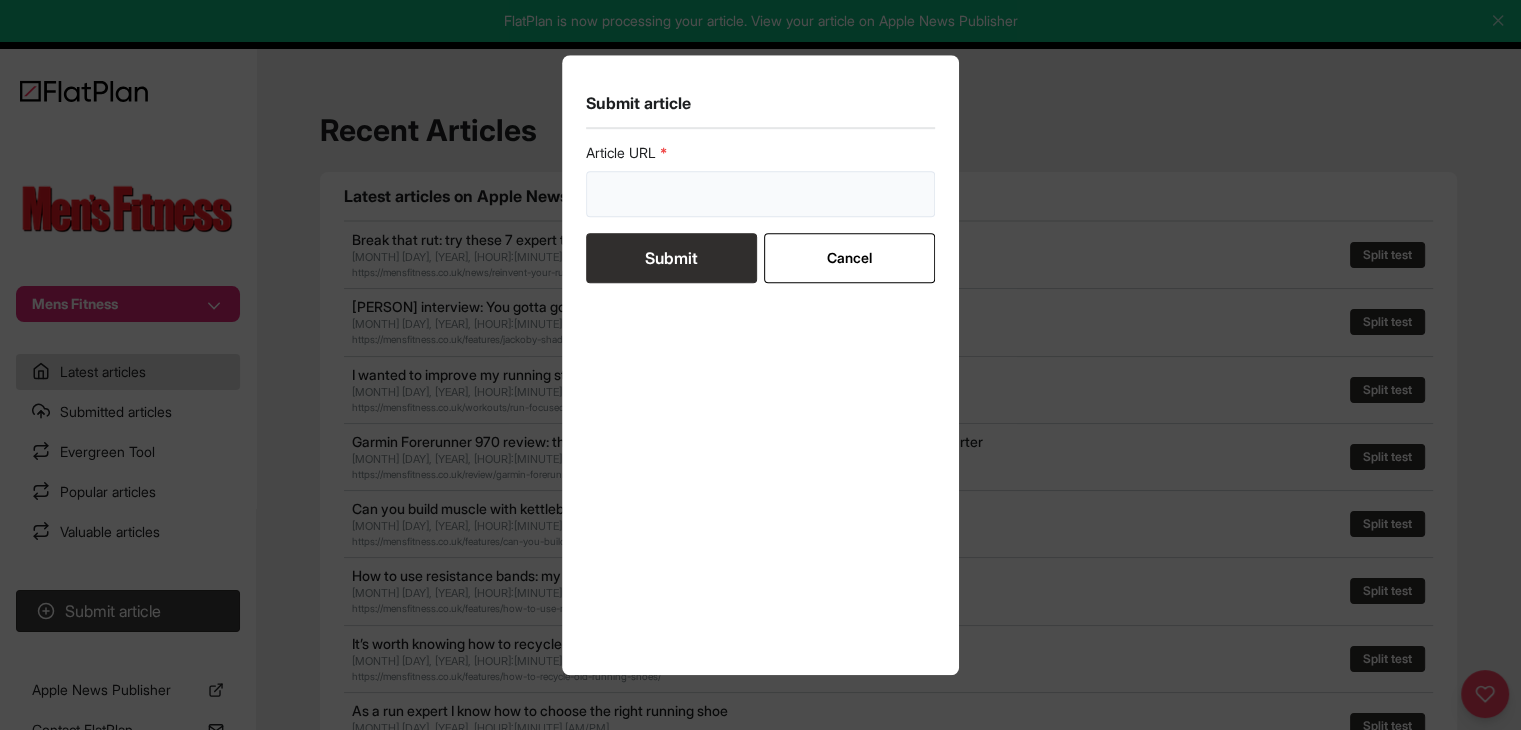 click at bounding box center (761, 194) 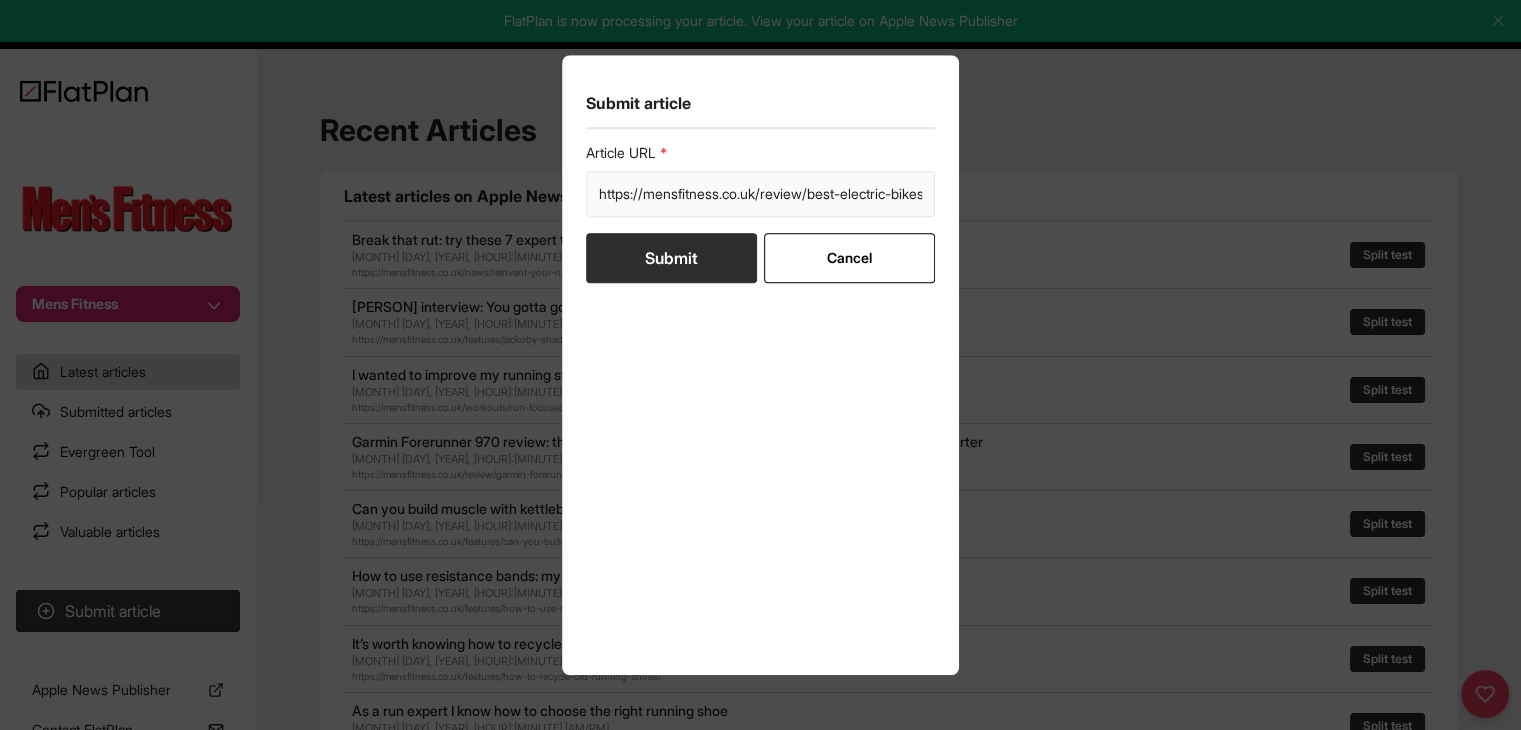 scroll, scrollTop: 0, scrollLeft: 28, axis: horizontal 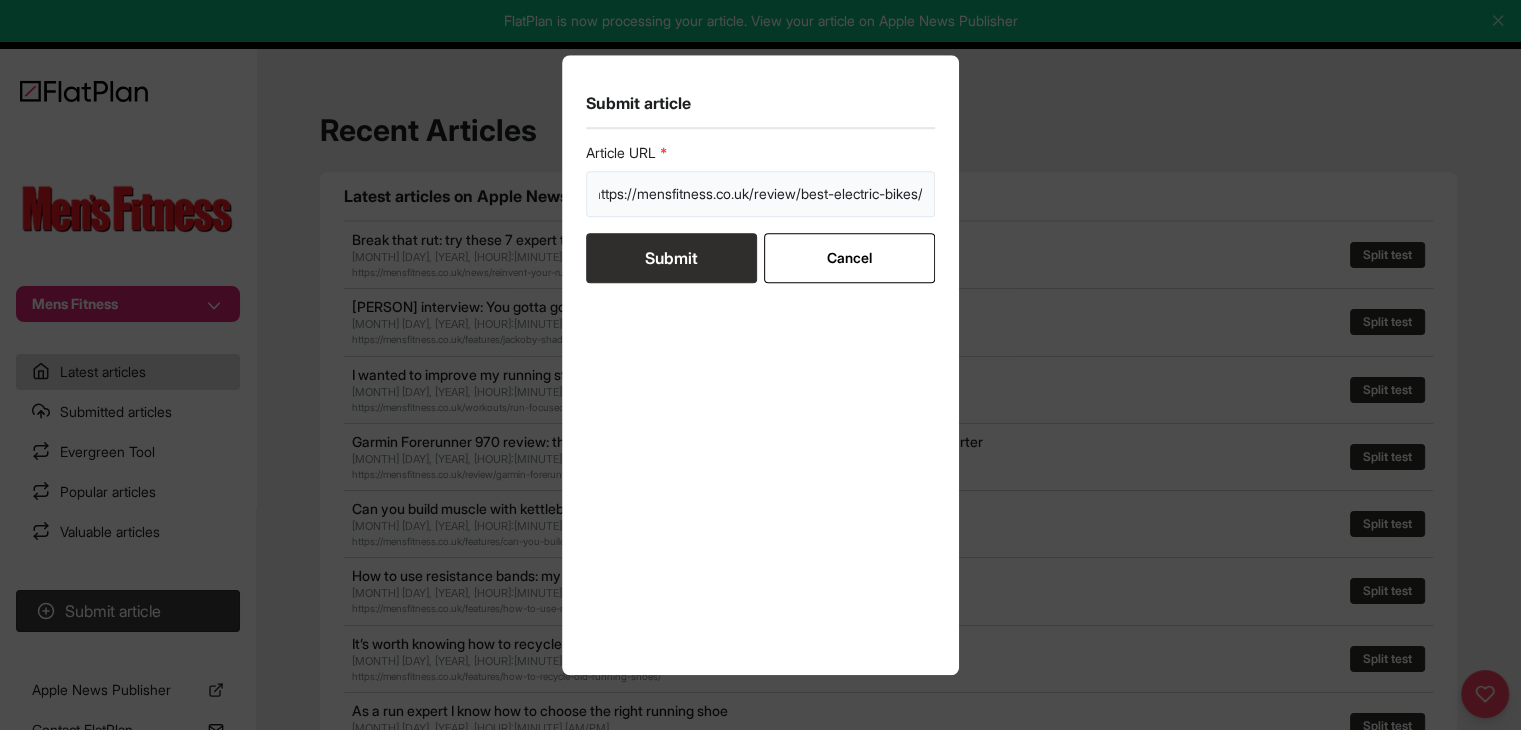 type on "https://mensfitness.co.uk/review/best-electric-bikes/" 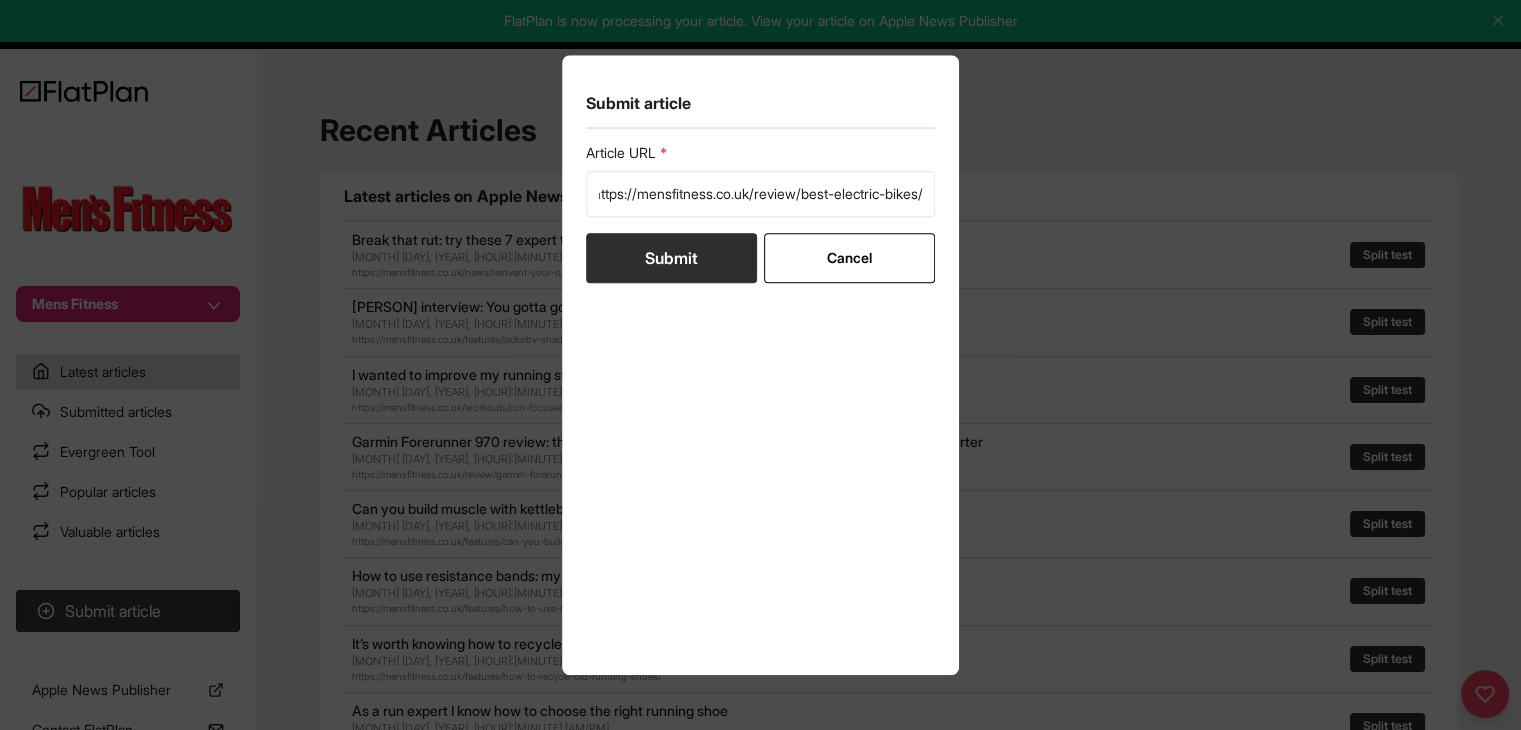 scroll, scrollTop: 0, scrollLeft: 0, axis: both 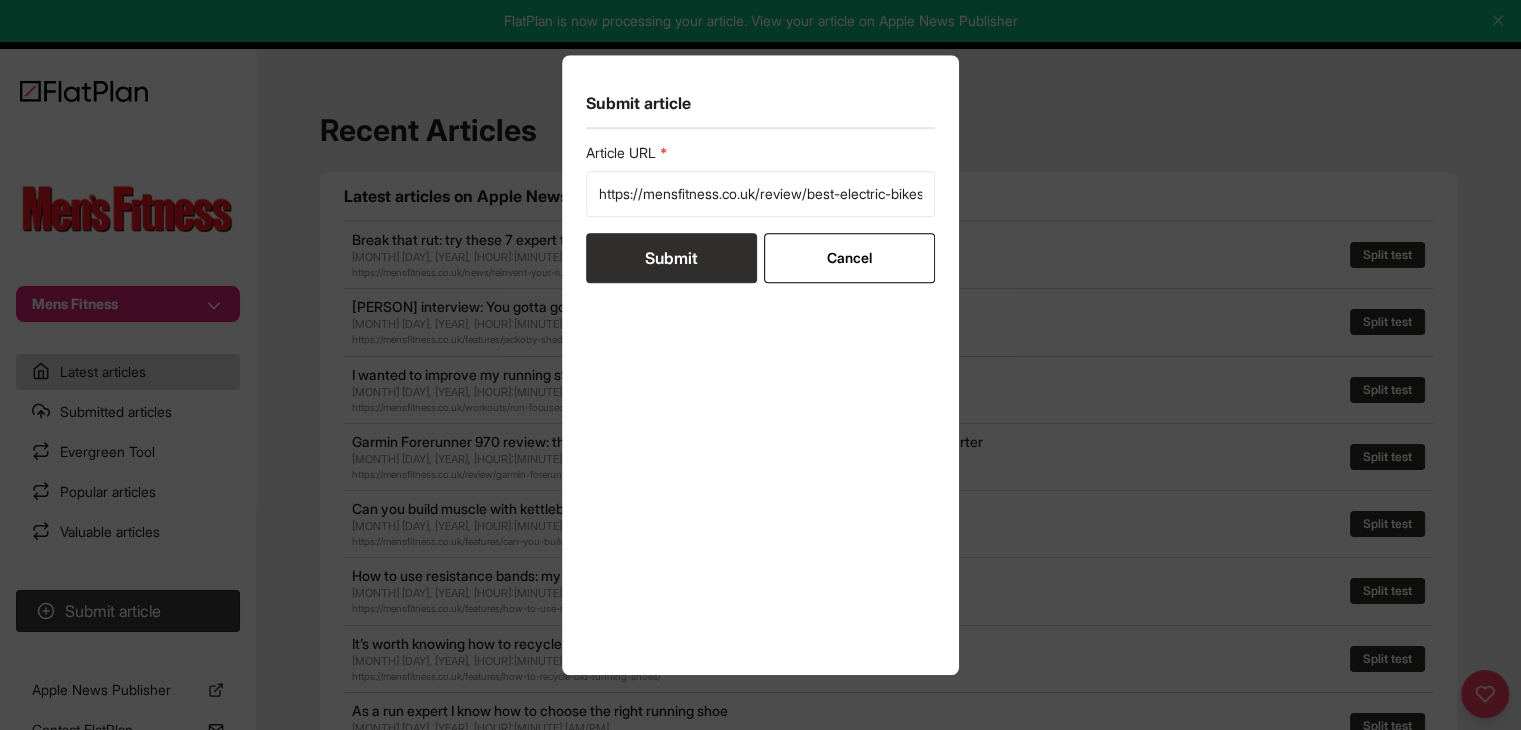 click on "Submit" at bounding box center (671, 258) 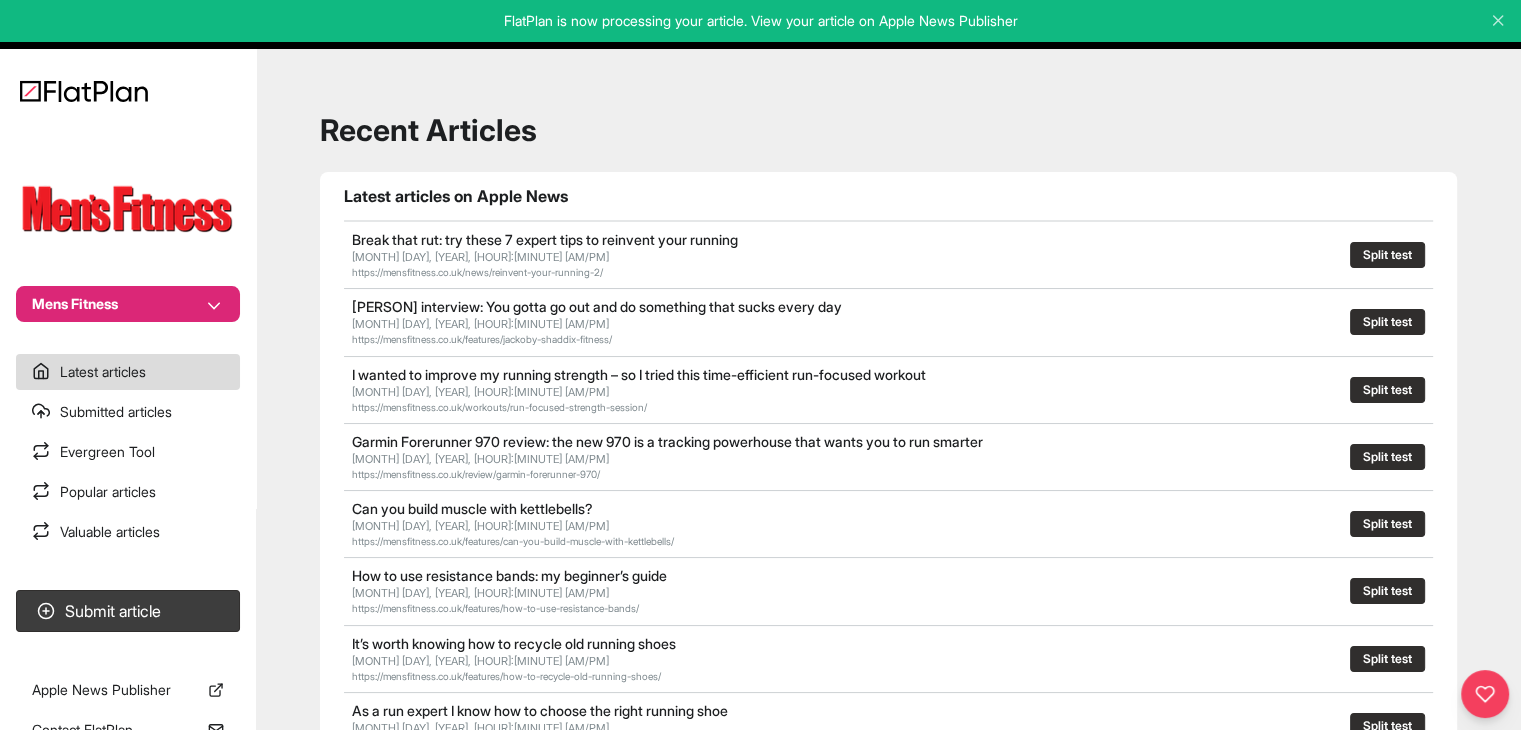 click on "Submit article" at bounding box center (128, 611) 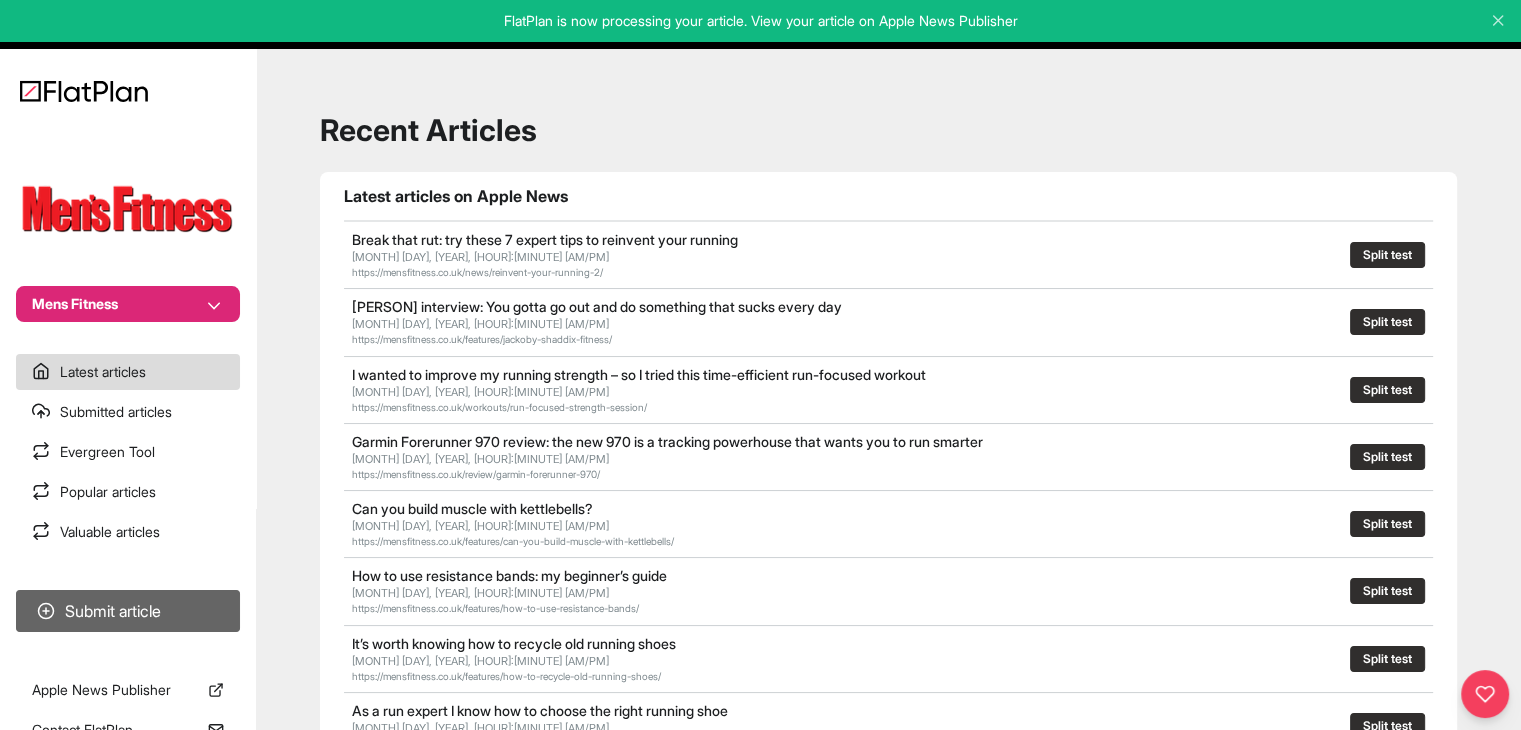 click on "Submit article" at bounding box center (128, 611) 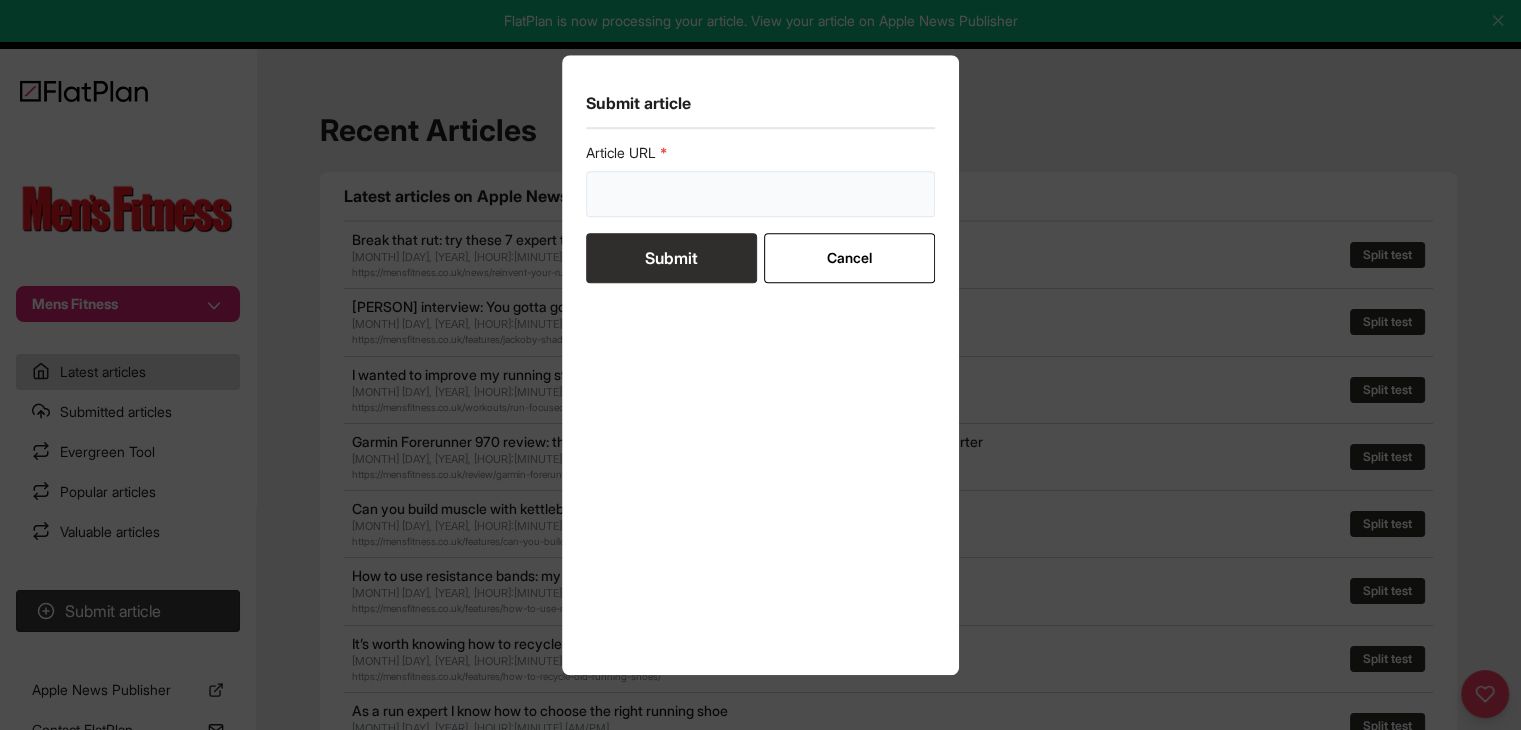 click at bounding box center [761, 194] 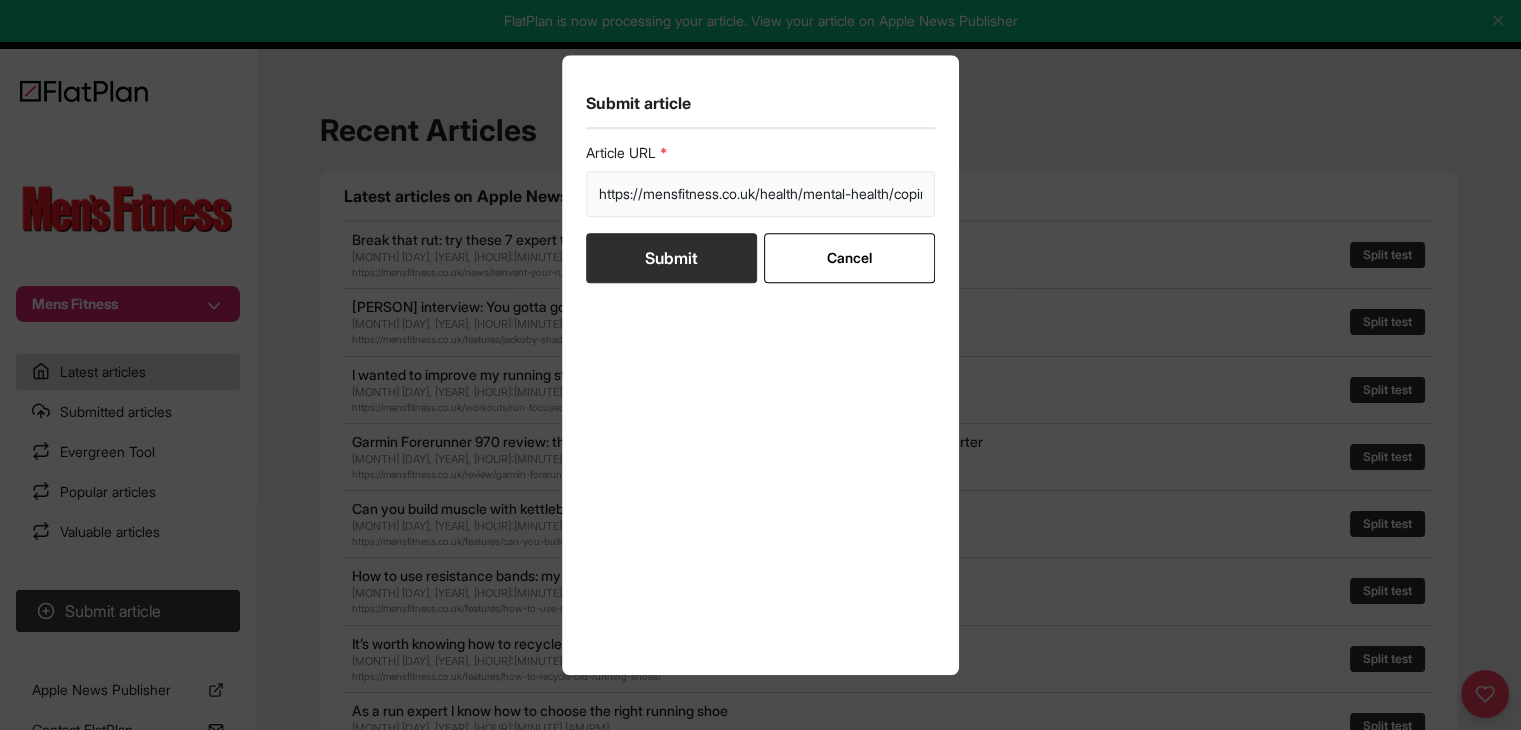 scroll, scrollTop: 0, scrollLeft: 130, axis: horizontal 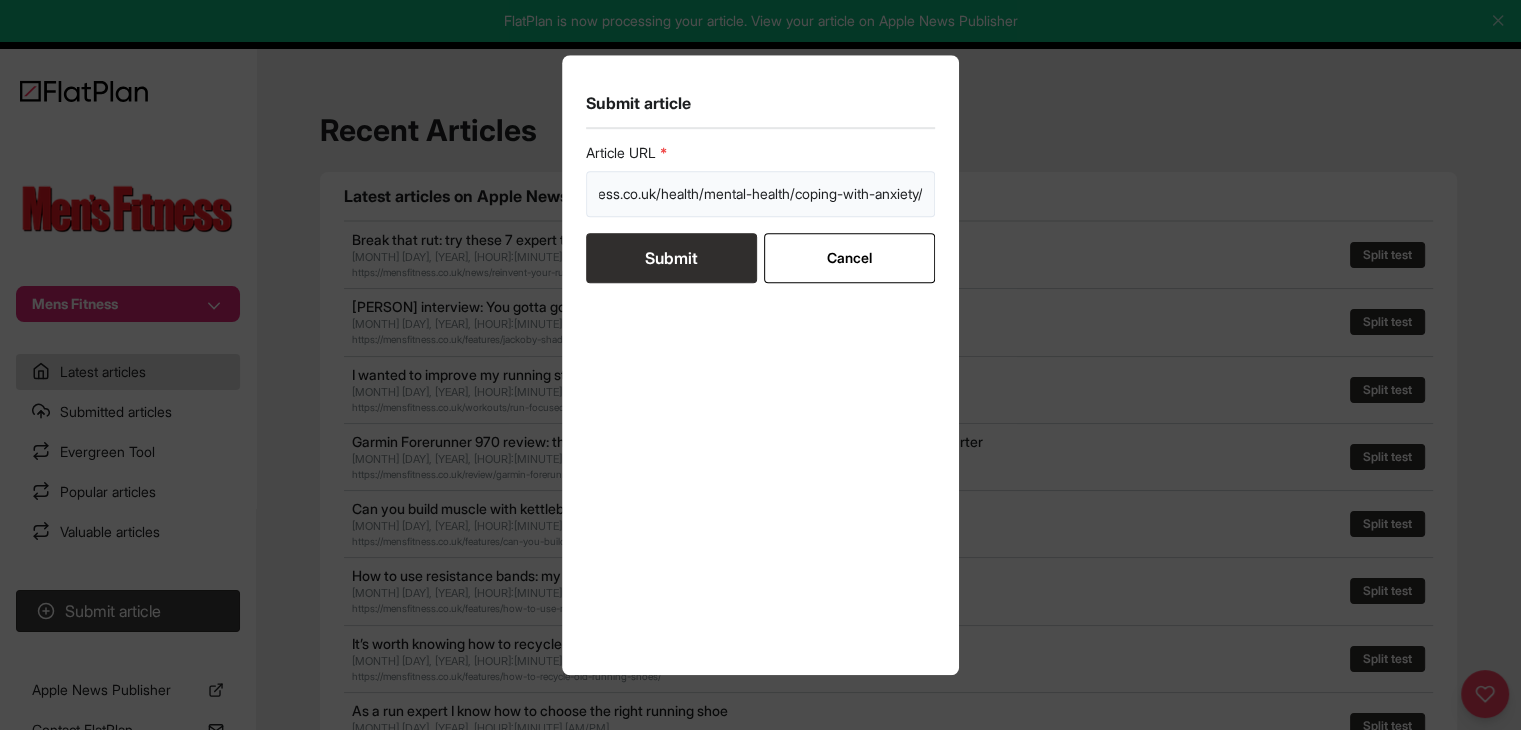 type on "https://mensfitness.co.uk/health/mental-health/coping-with-anxiety/" 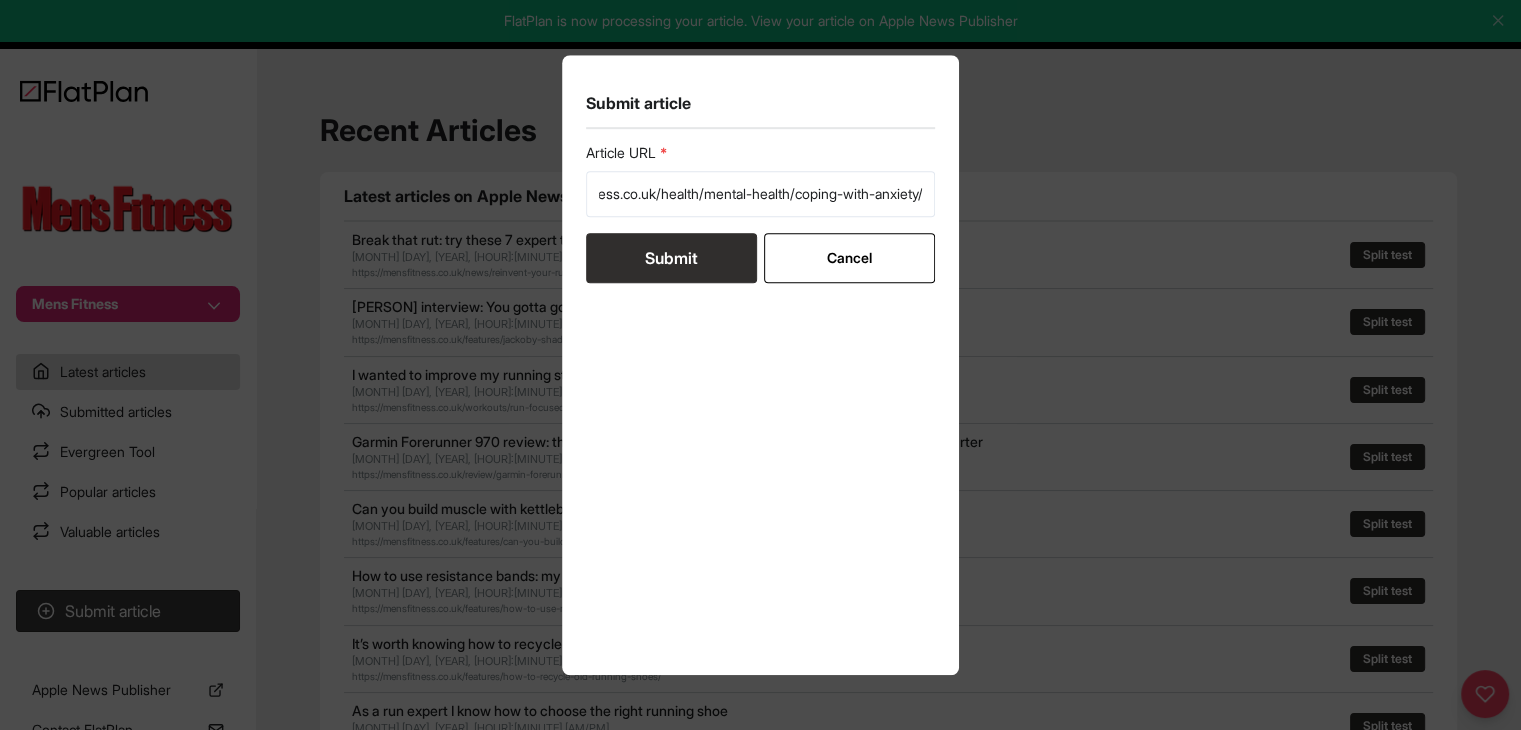 click on "Submit" at bounding box center [671, 258] 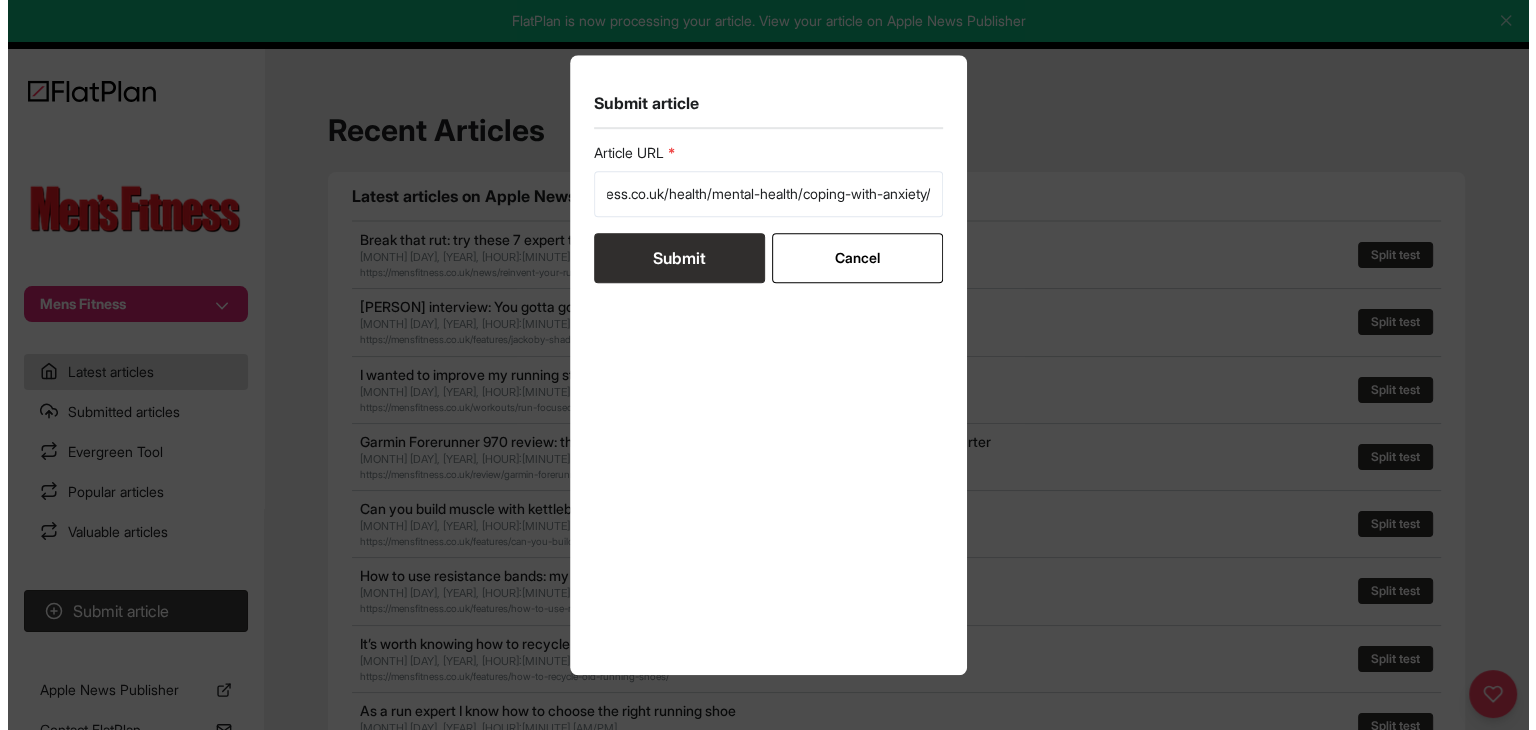 scroll, scrollTop: 0, scrollLeft: 0, axis: both 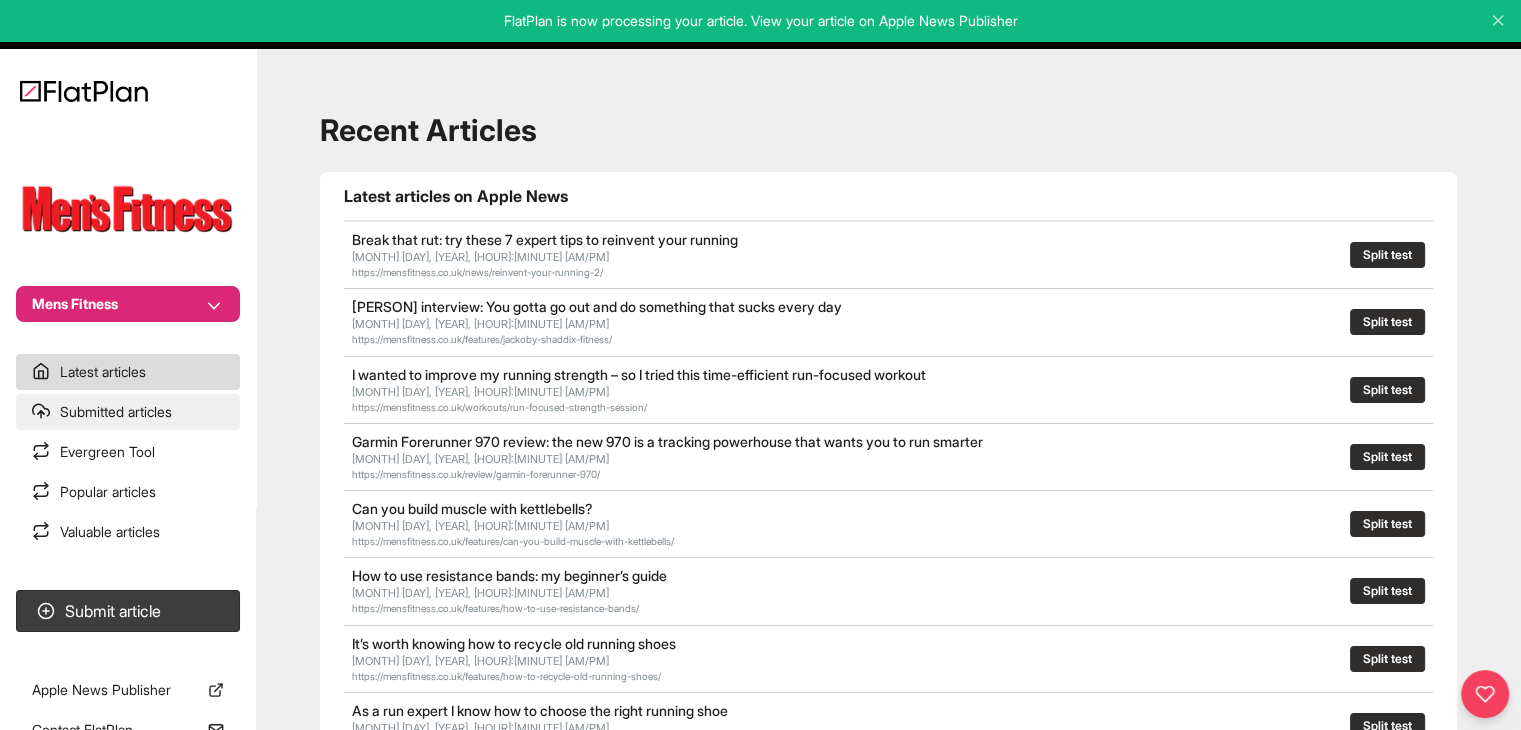 click on "Submitted articles" at bounding box center [128, 412] 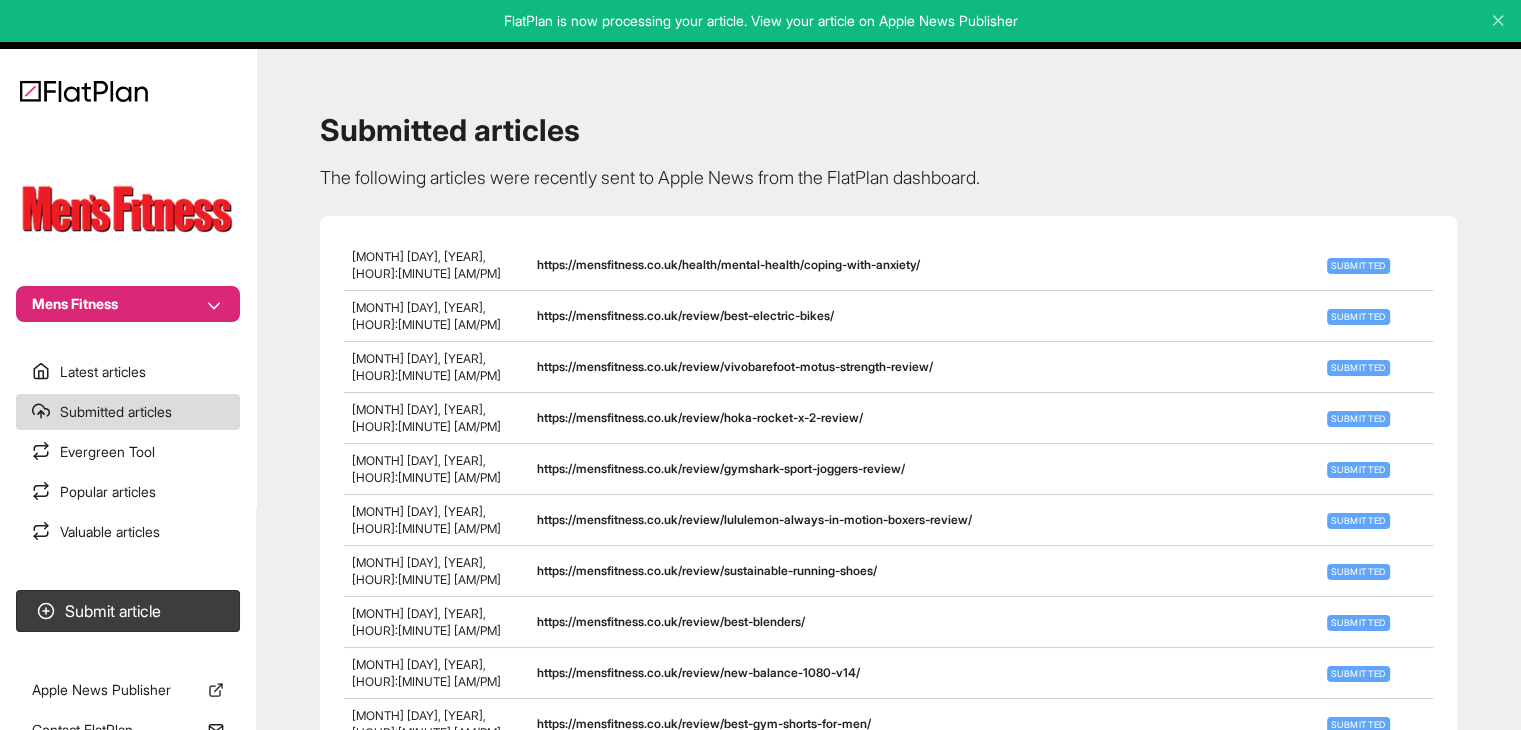 click on "Mens Fitness Latest articles Submitted articles Evergreen Tool Popular articles Valuable articles Submit article Apple News Publisher Contact FlatPlan" at bounding box center [128, 365] 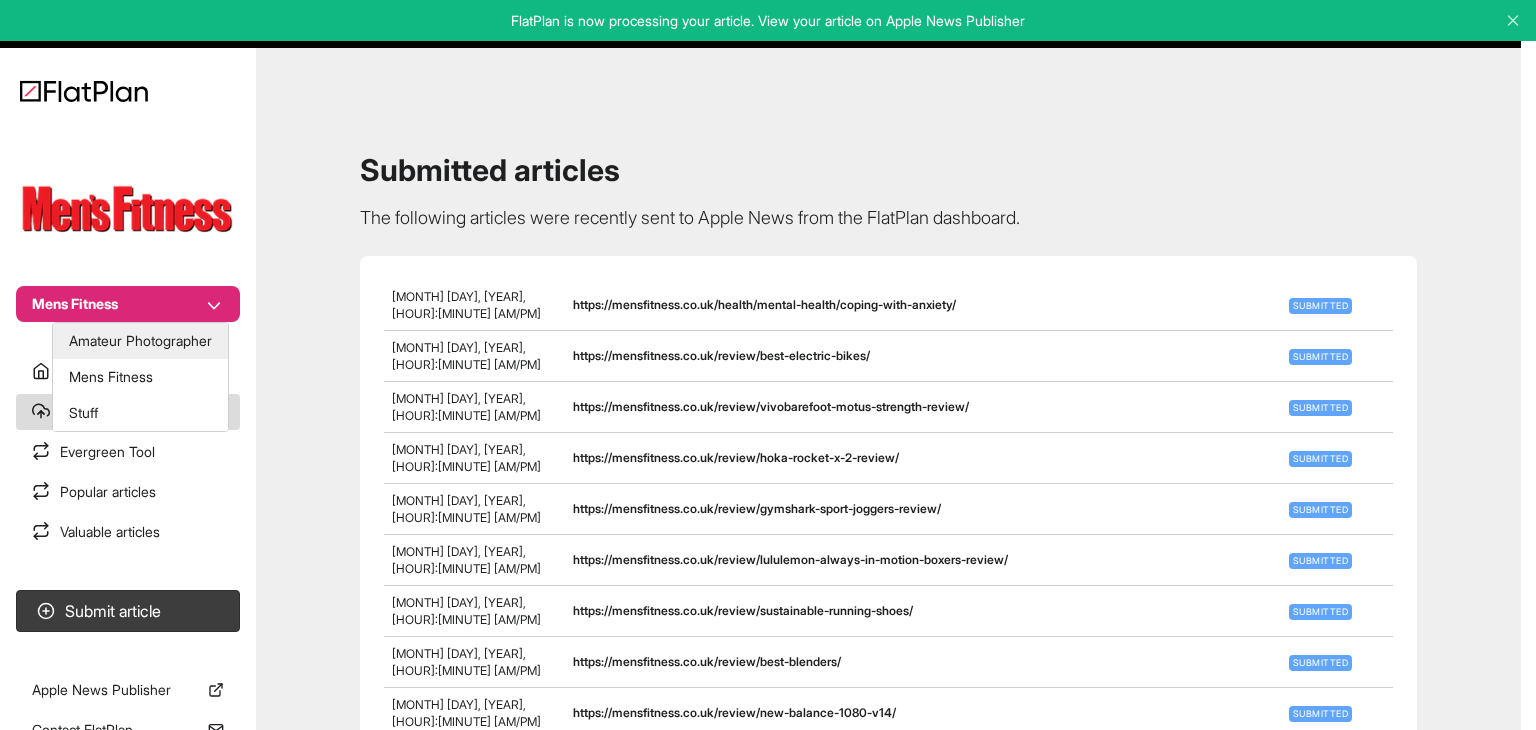 click on "Amateur Photographer" at bounding box center [140, 341] 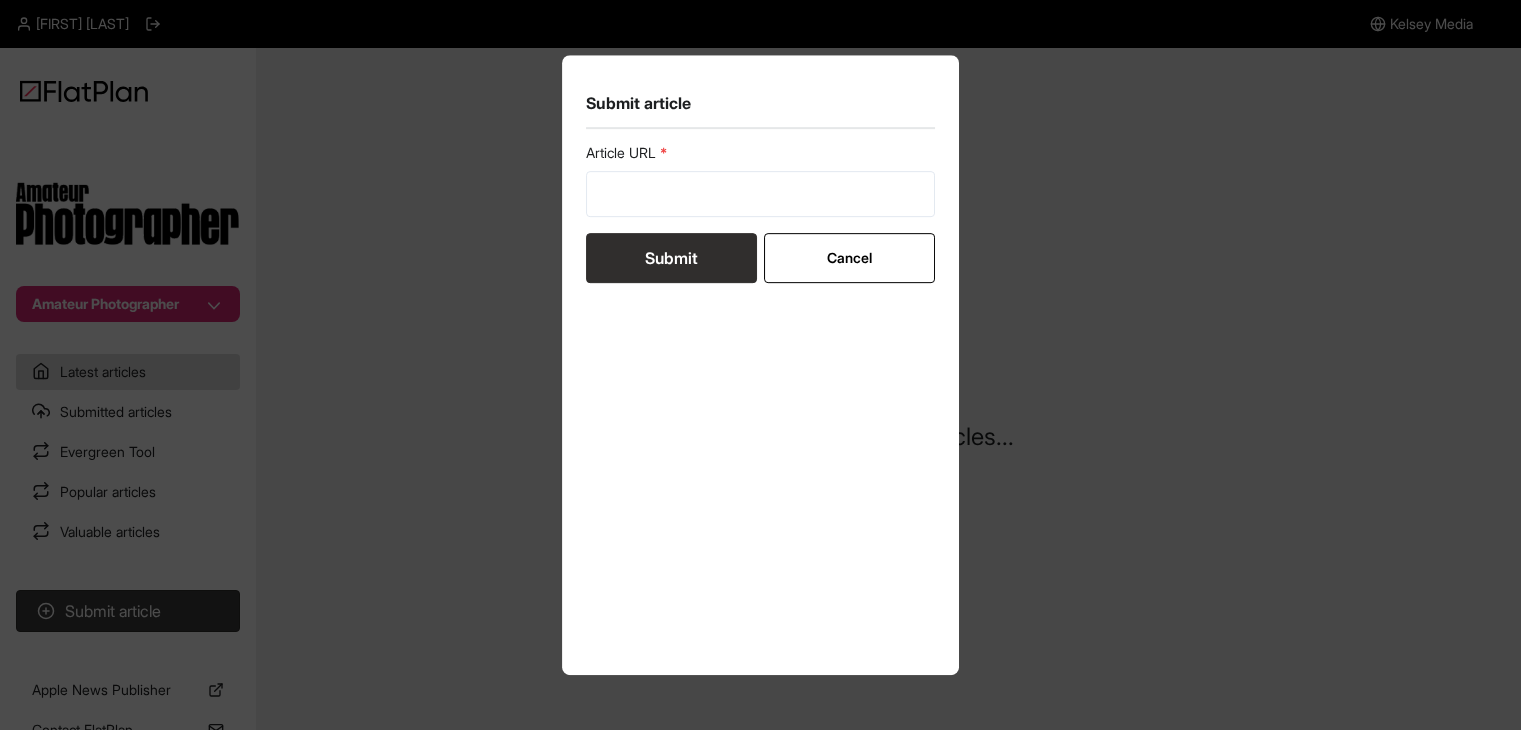 scroll, scrollTop: 0, scrollLeft: 0, axis: both 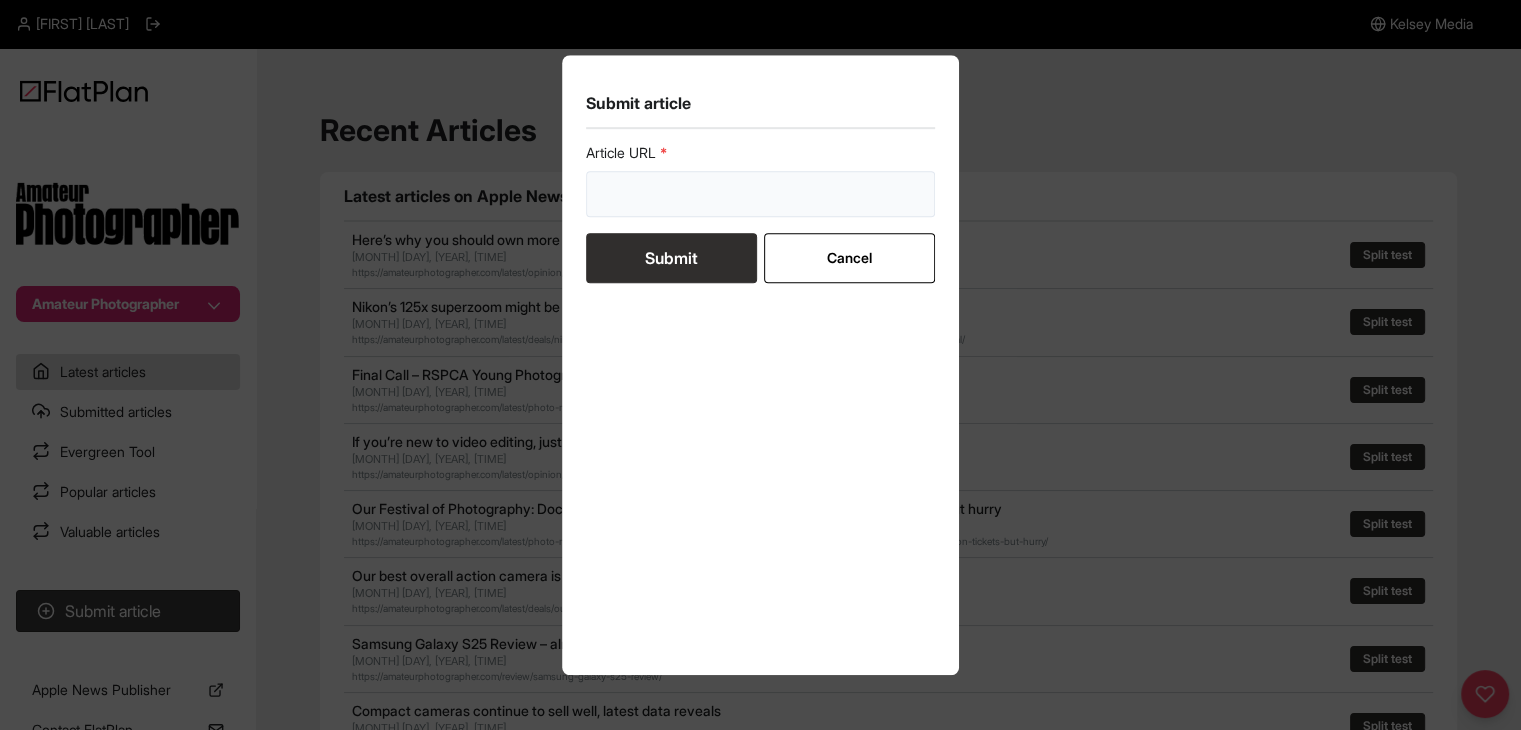 click at bounding box center [761, 194] 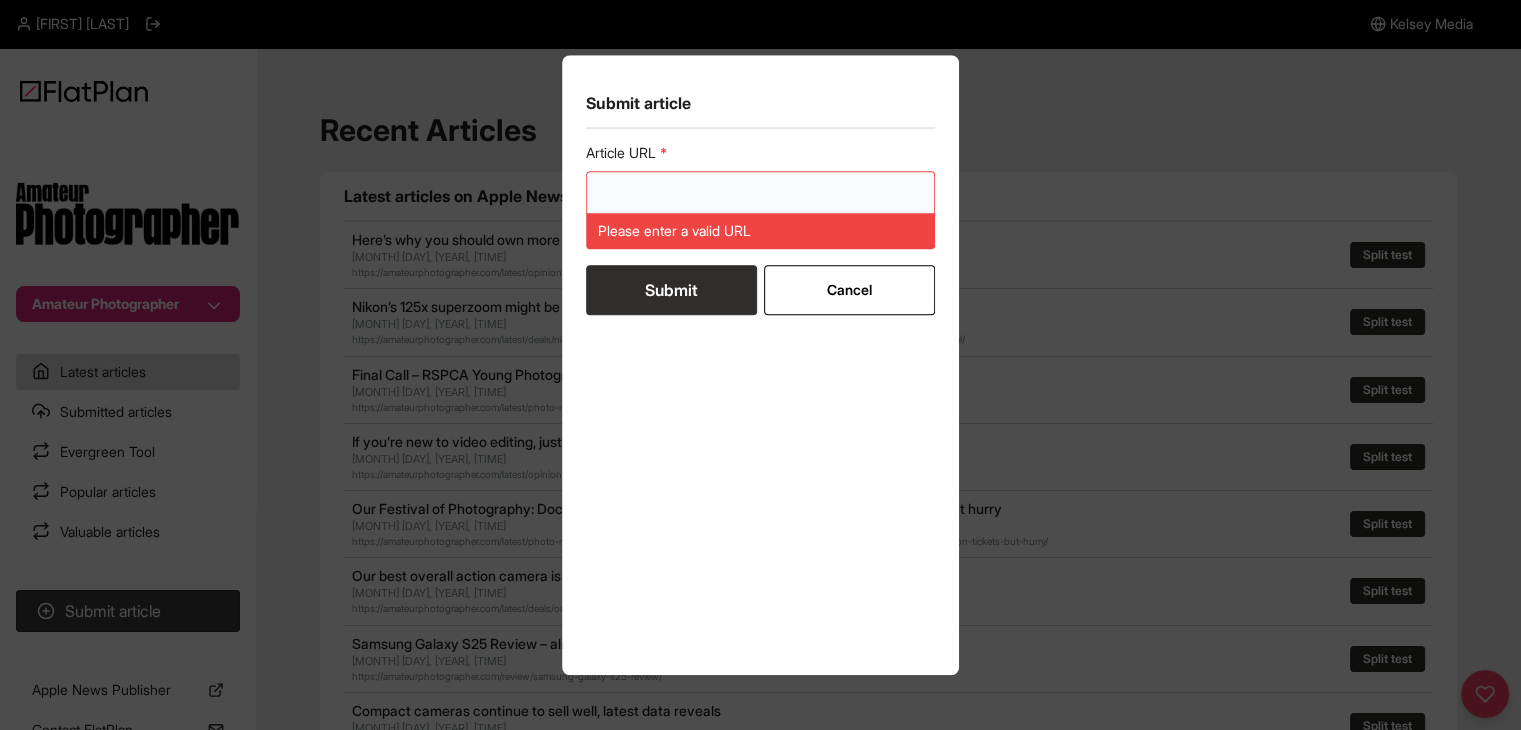 paste on "https://amateurphotographer.com/latest/articles/ap-picture-of-the-week-your-best-photos-shared/" 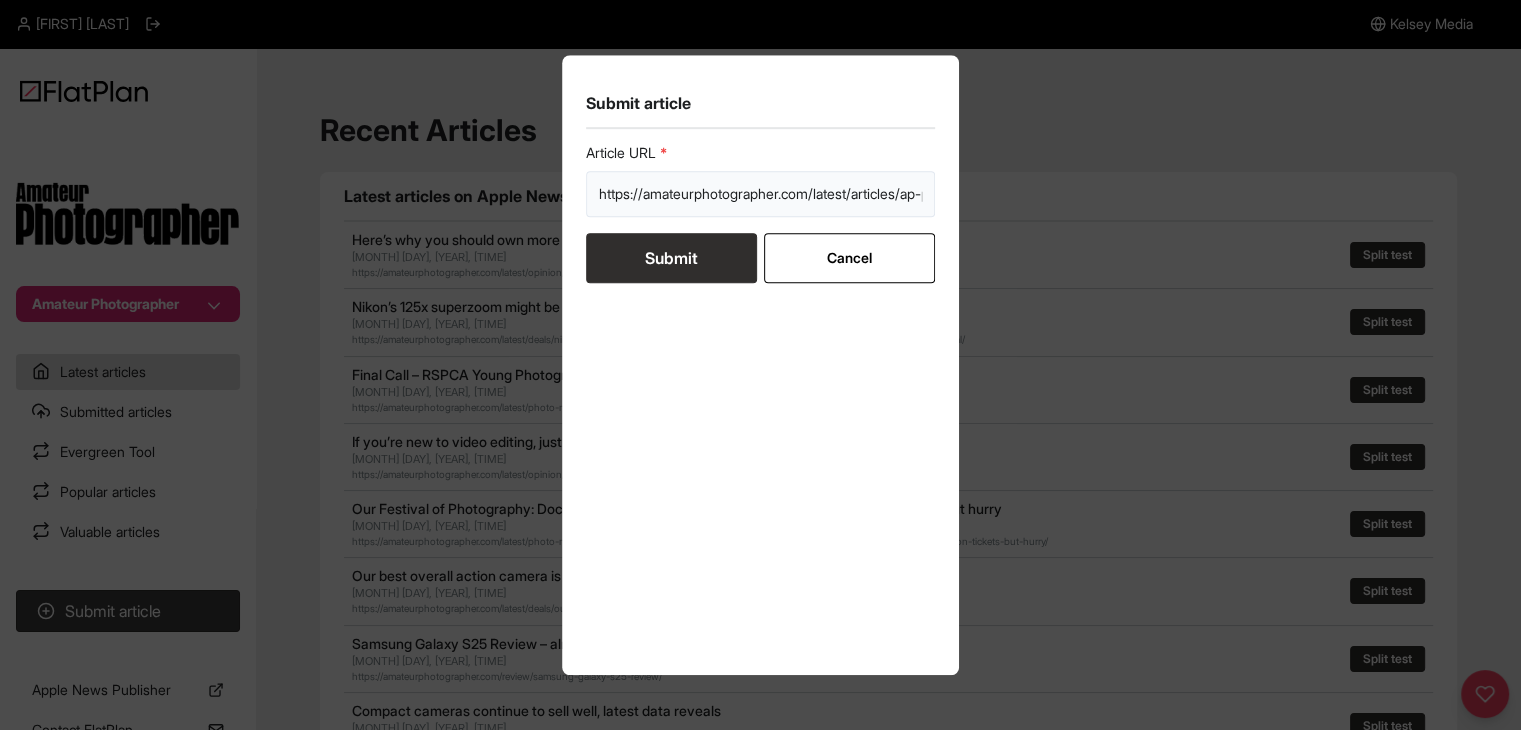 scroll, scrollTop: 0, scrollLeft: 335, axis: horizontal 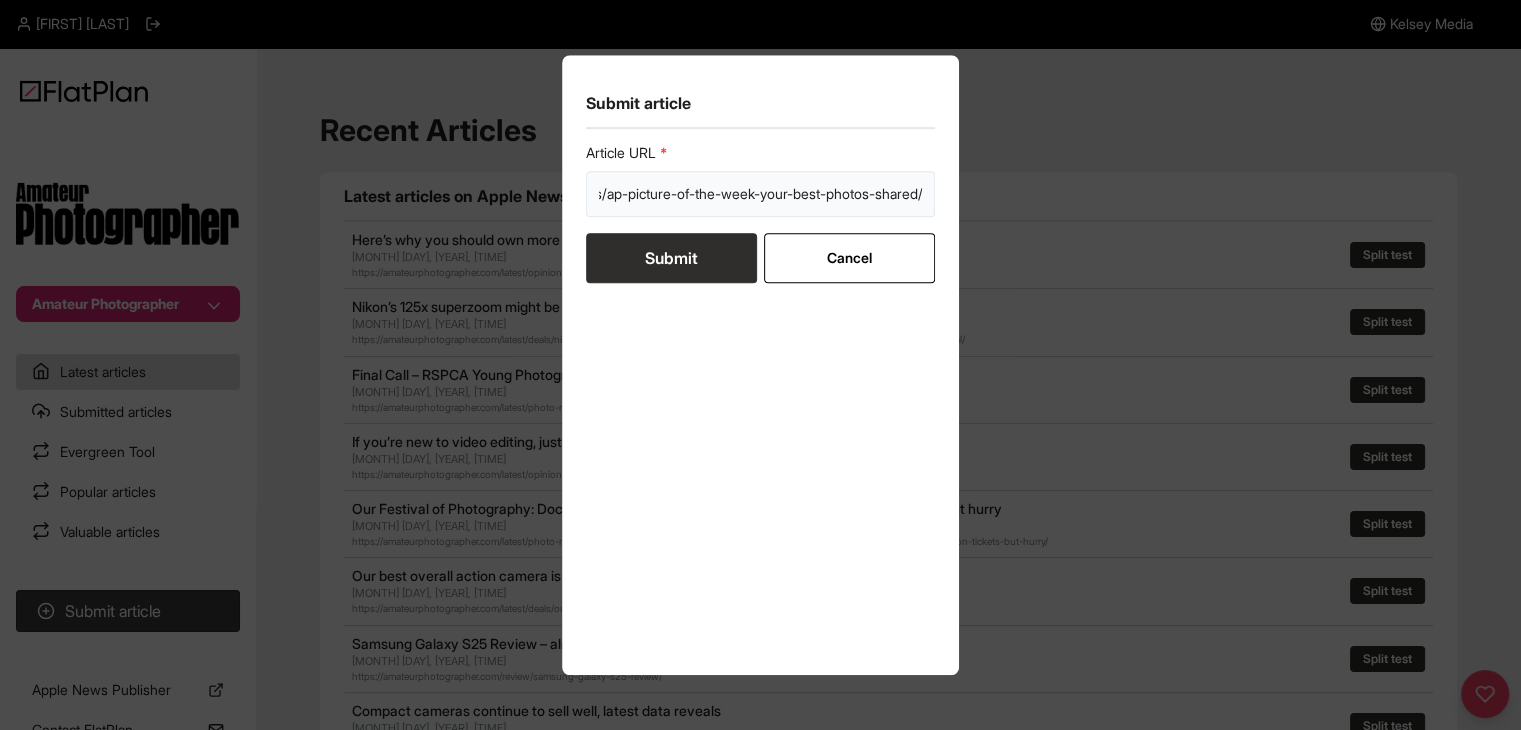 type on "https://amateurphotographer.com/latest/articles/ap-picture-of-the-week-your-best-photos-shared/" 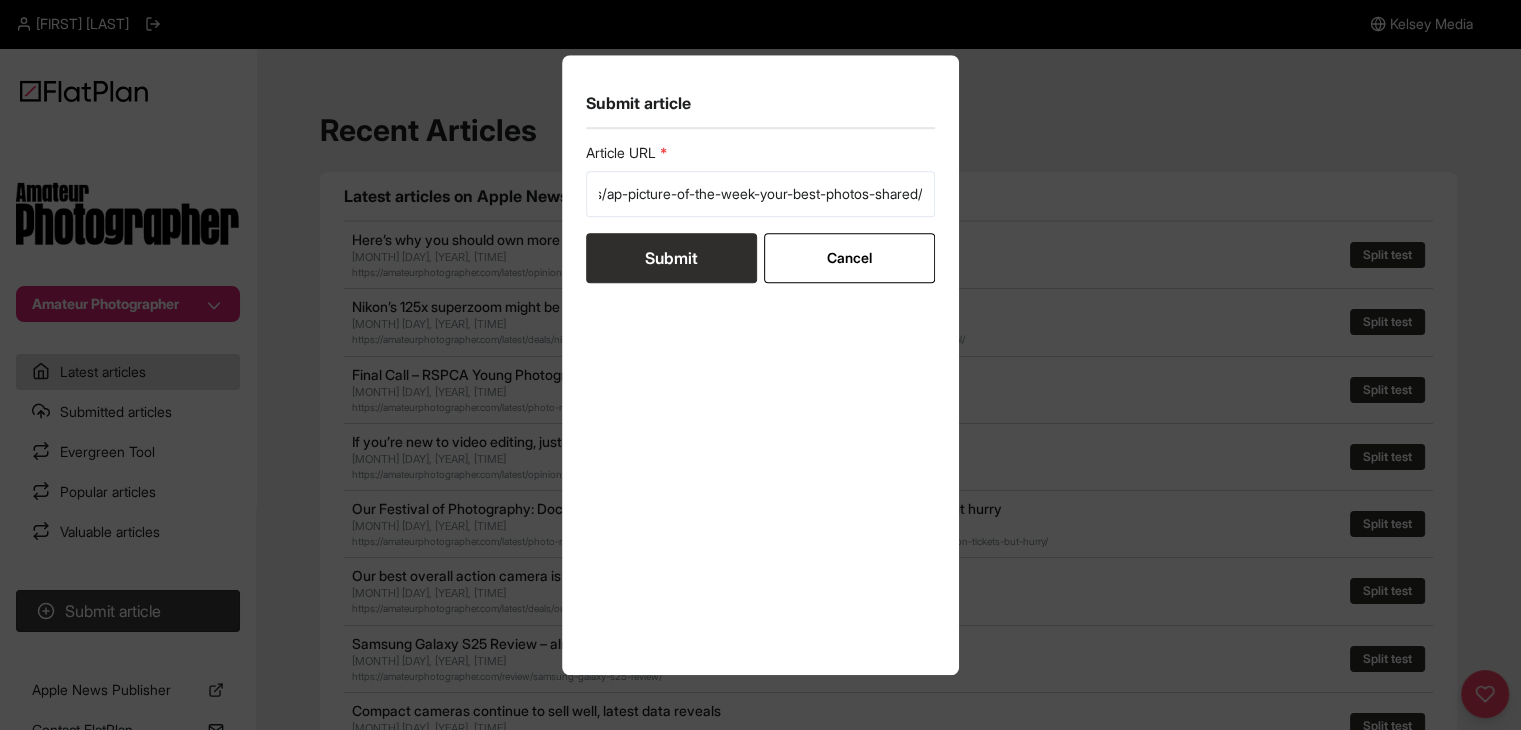 click on "Submit" at bounding box center [671, 258] 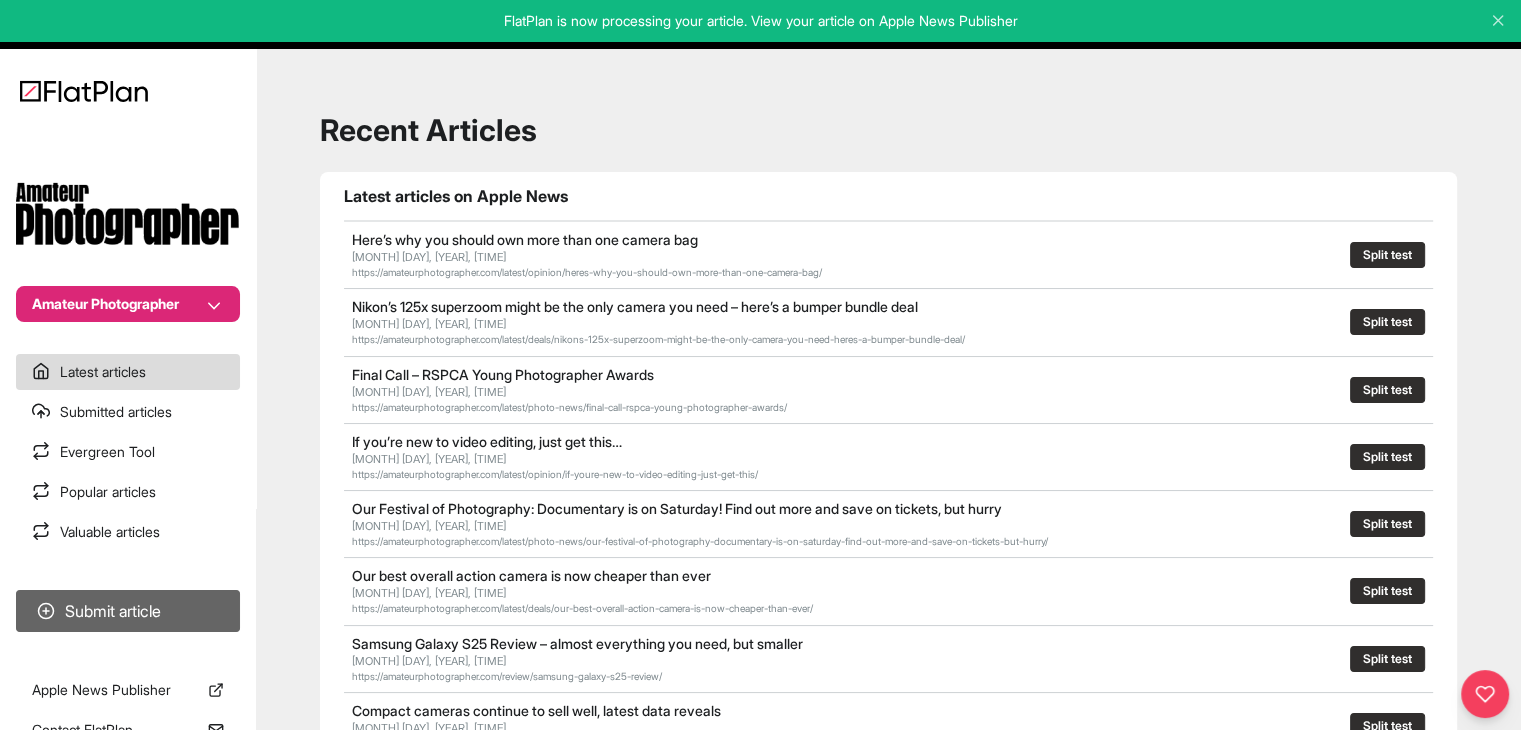 click on "Submit article" at bounding box center (128, 611) 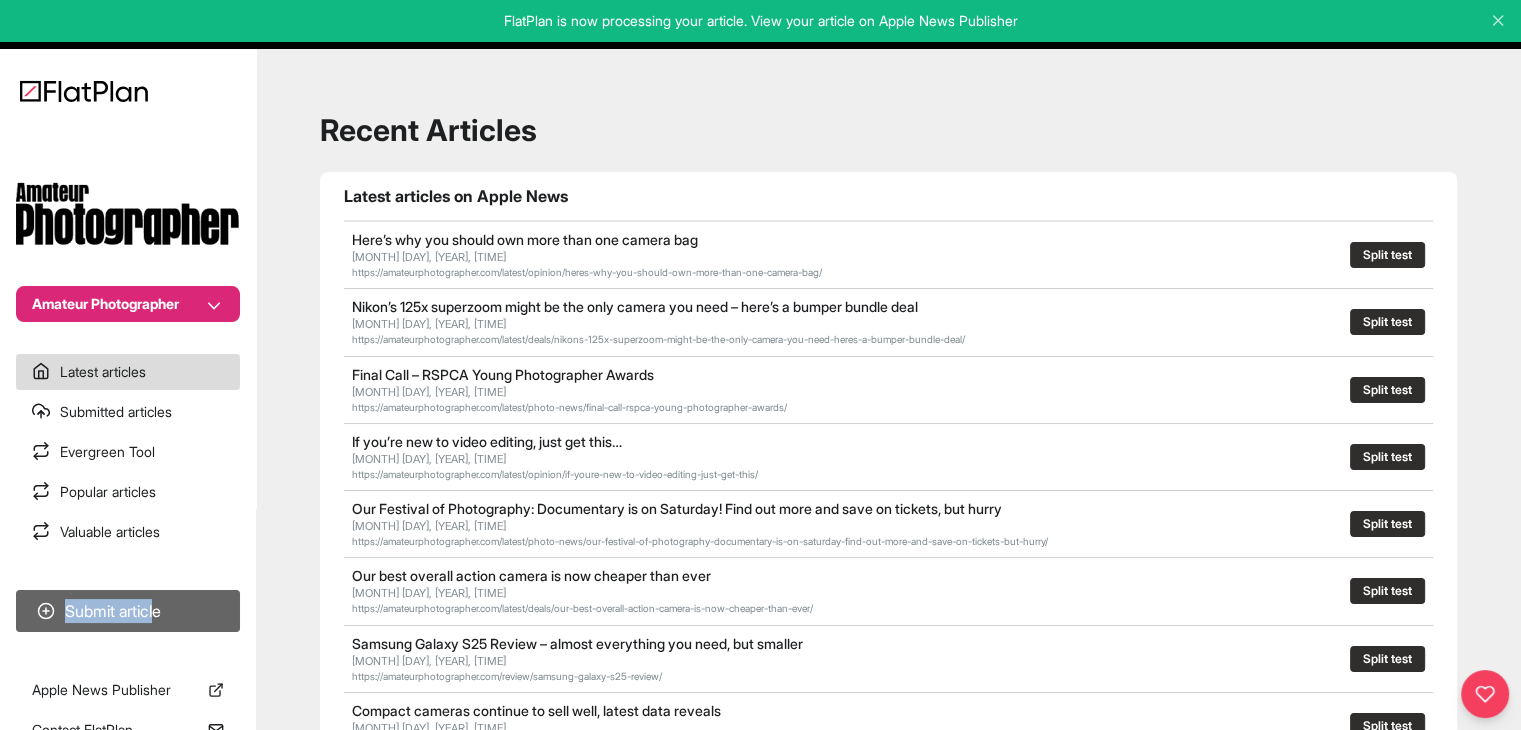 click on "Submit article" at bounding box center [128, 611] 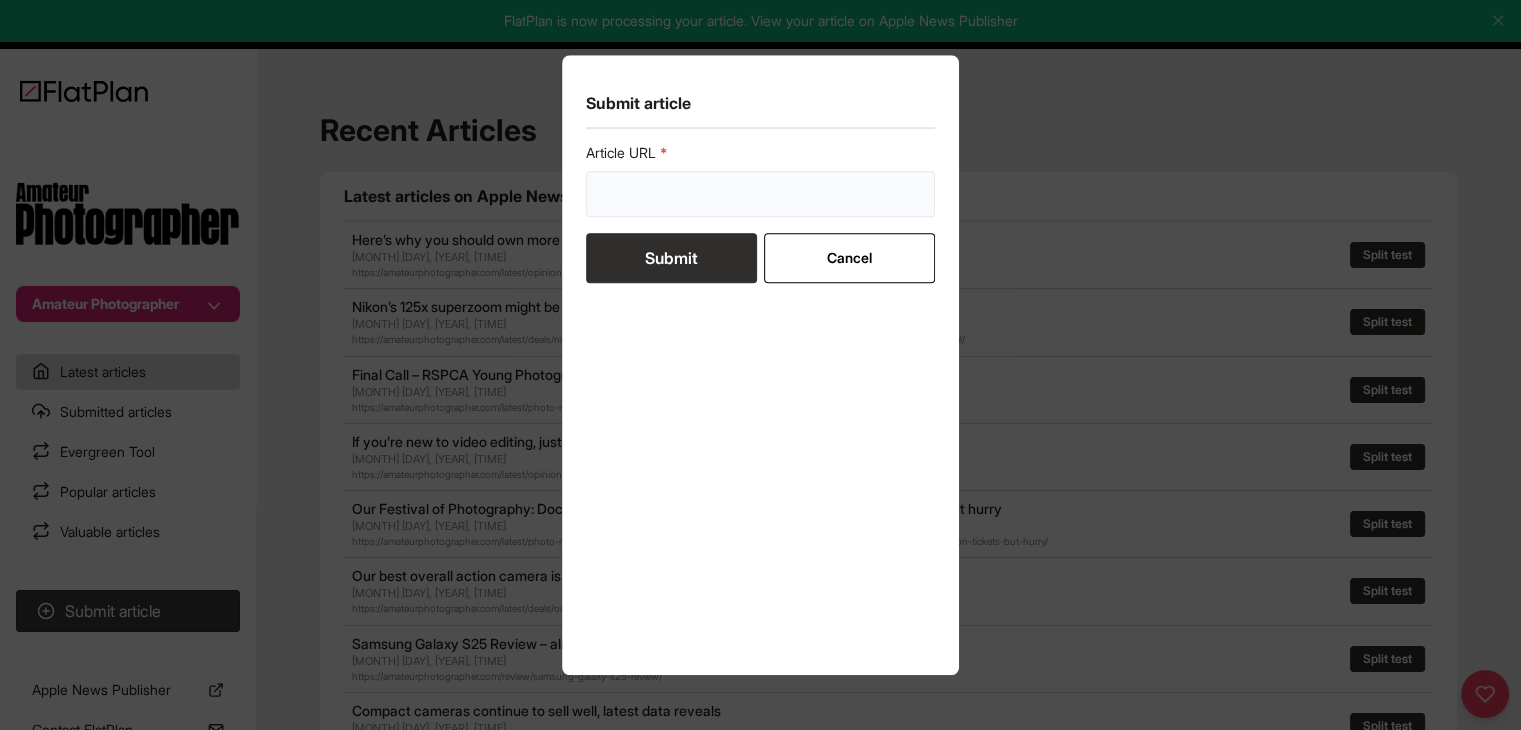 click at bounding box center (761, 194) 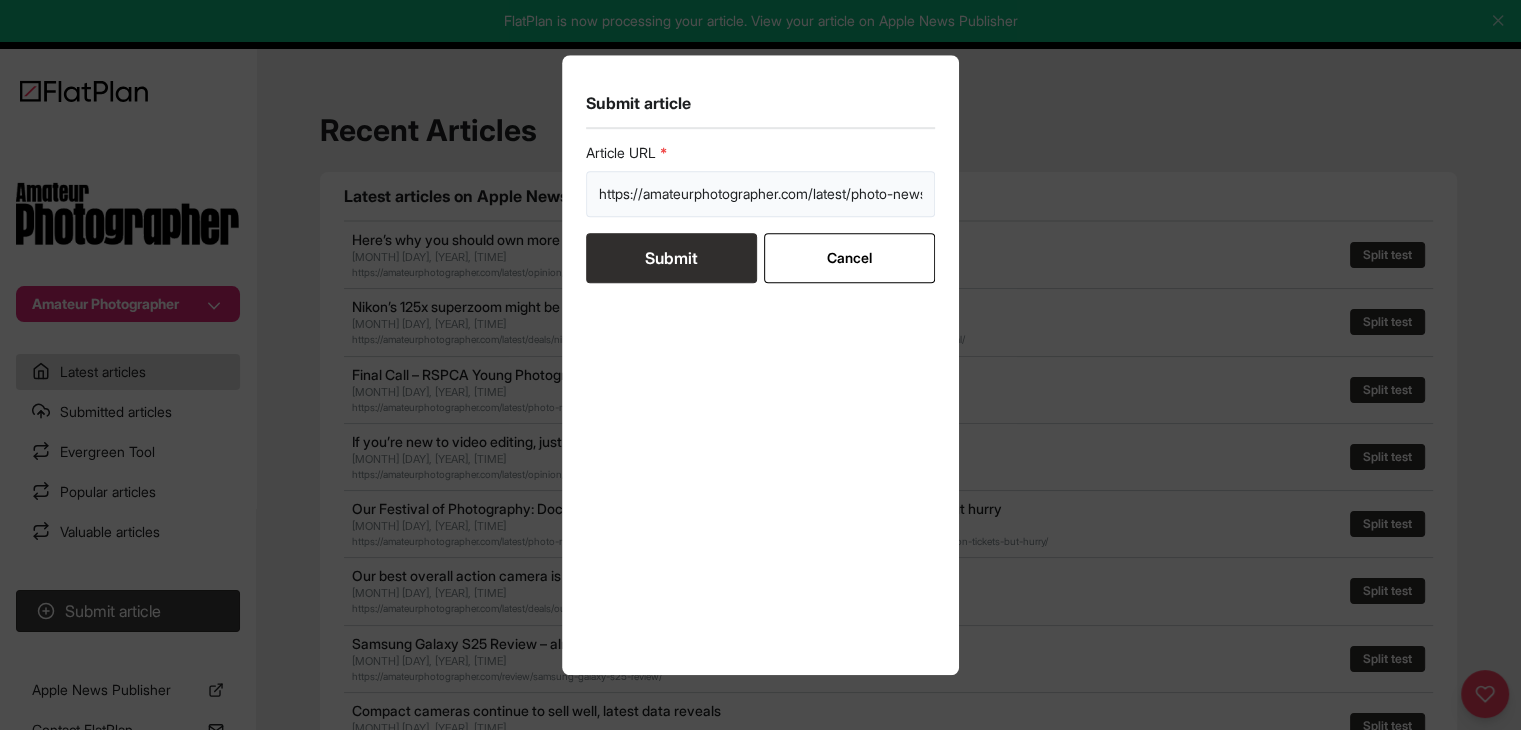 scroll, scrollTop: 0, scrollLeft: 727, axis: horizontal 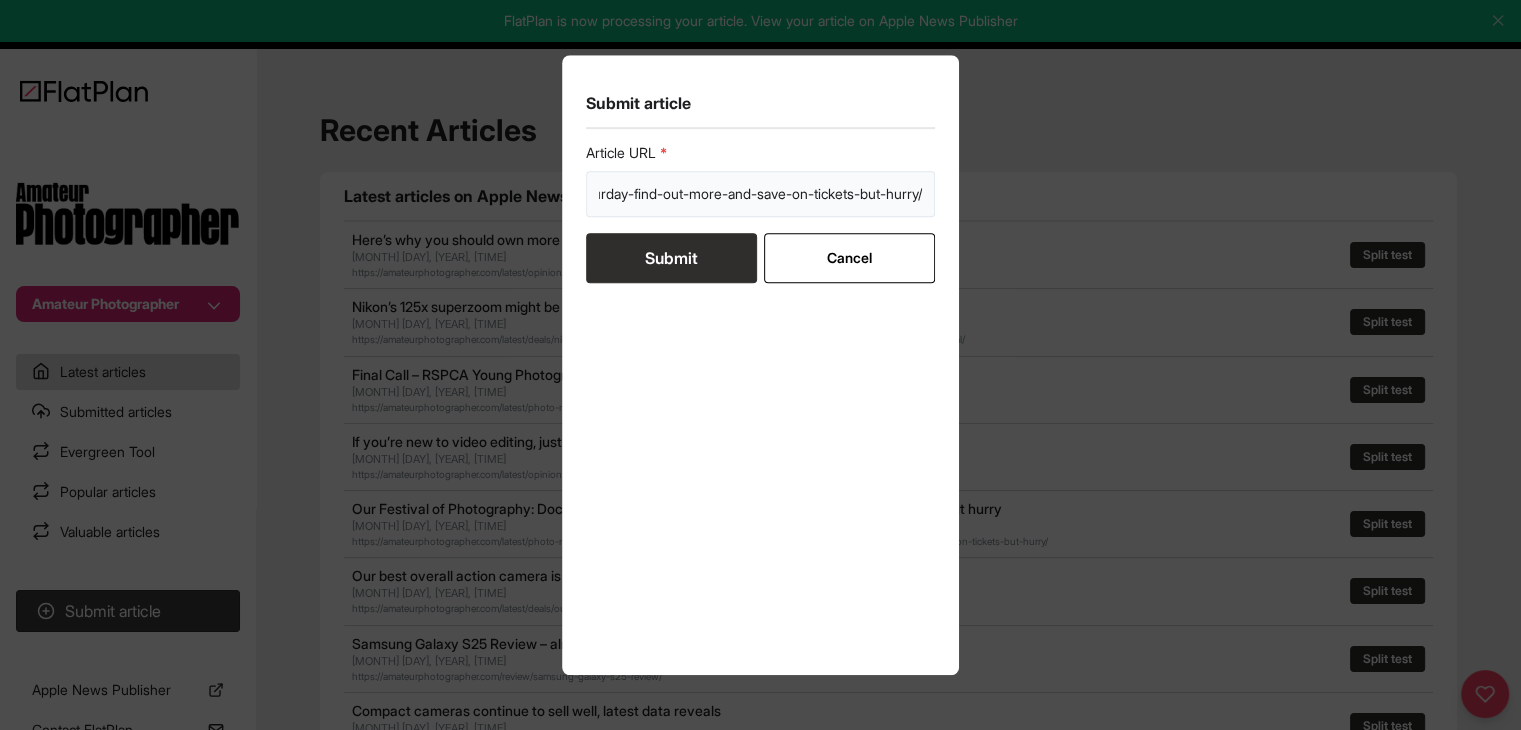 type on "https://amateurphotographer.com/latest/photo-news/our-festival-of-photography-documentary-is-on-saturday-find-out-more-and-save-on-tickets-but-hurry/" 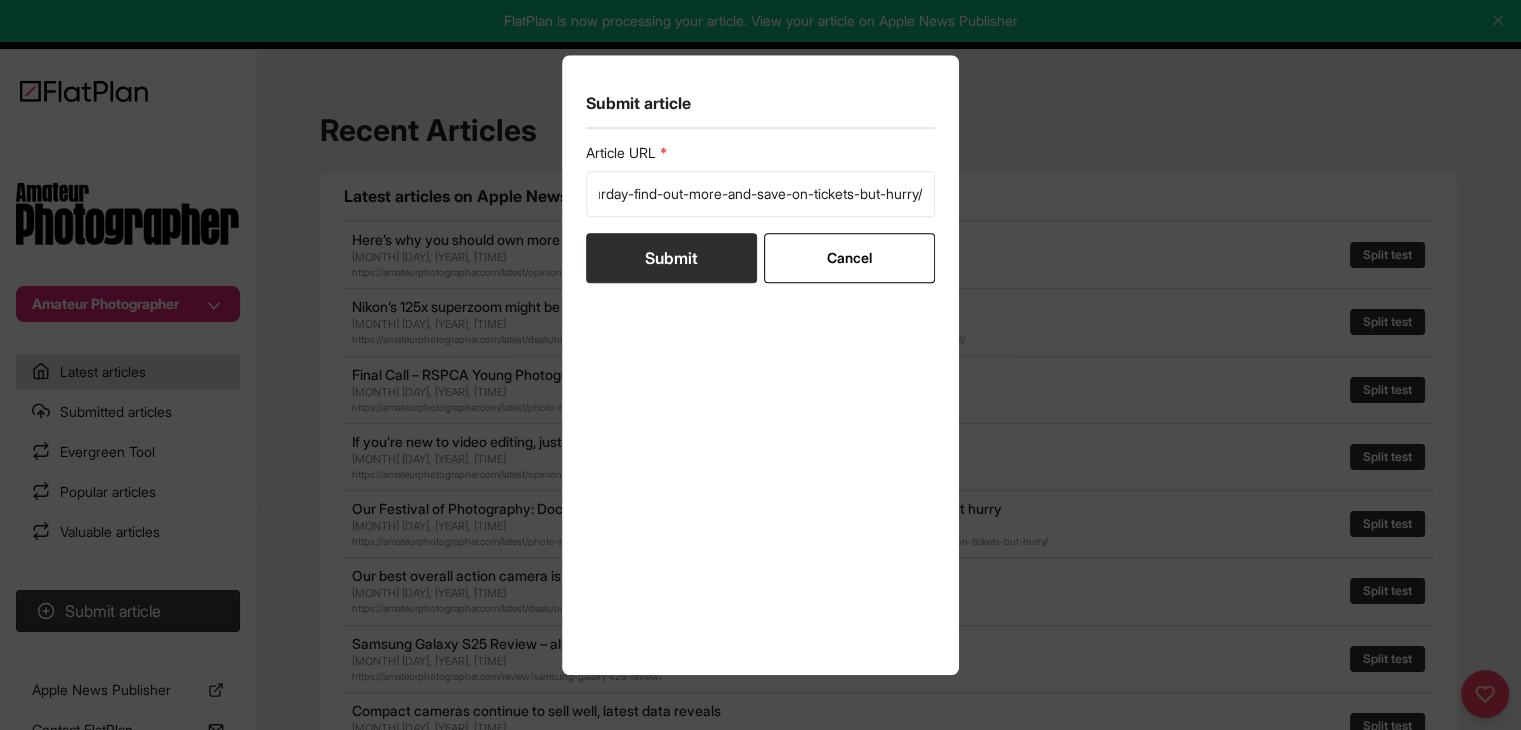 click on "Submit" at bounding box center [671, 258] 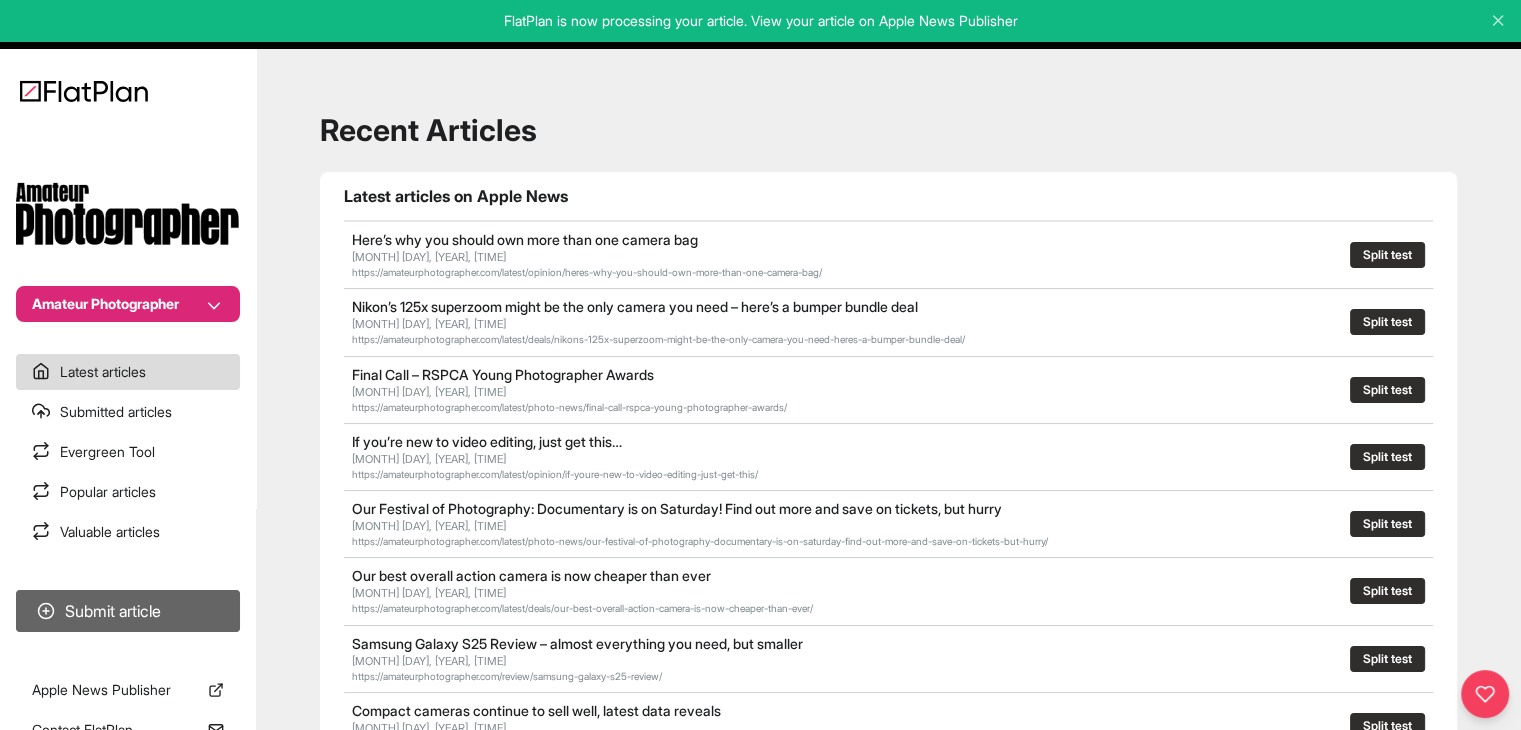 click on "Submit article" at bounding box center [128, 611] 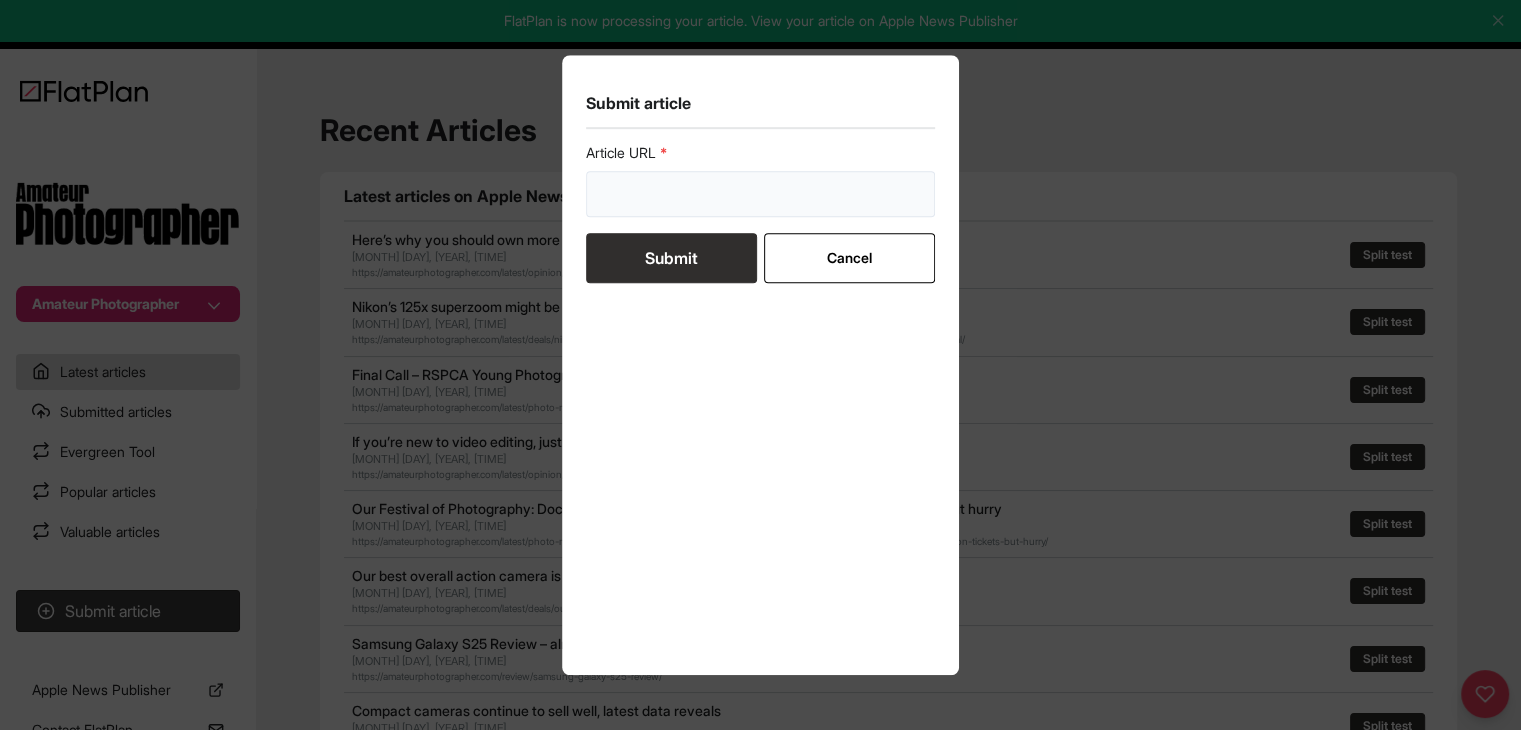 click at bounding box center (761, 194) 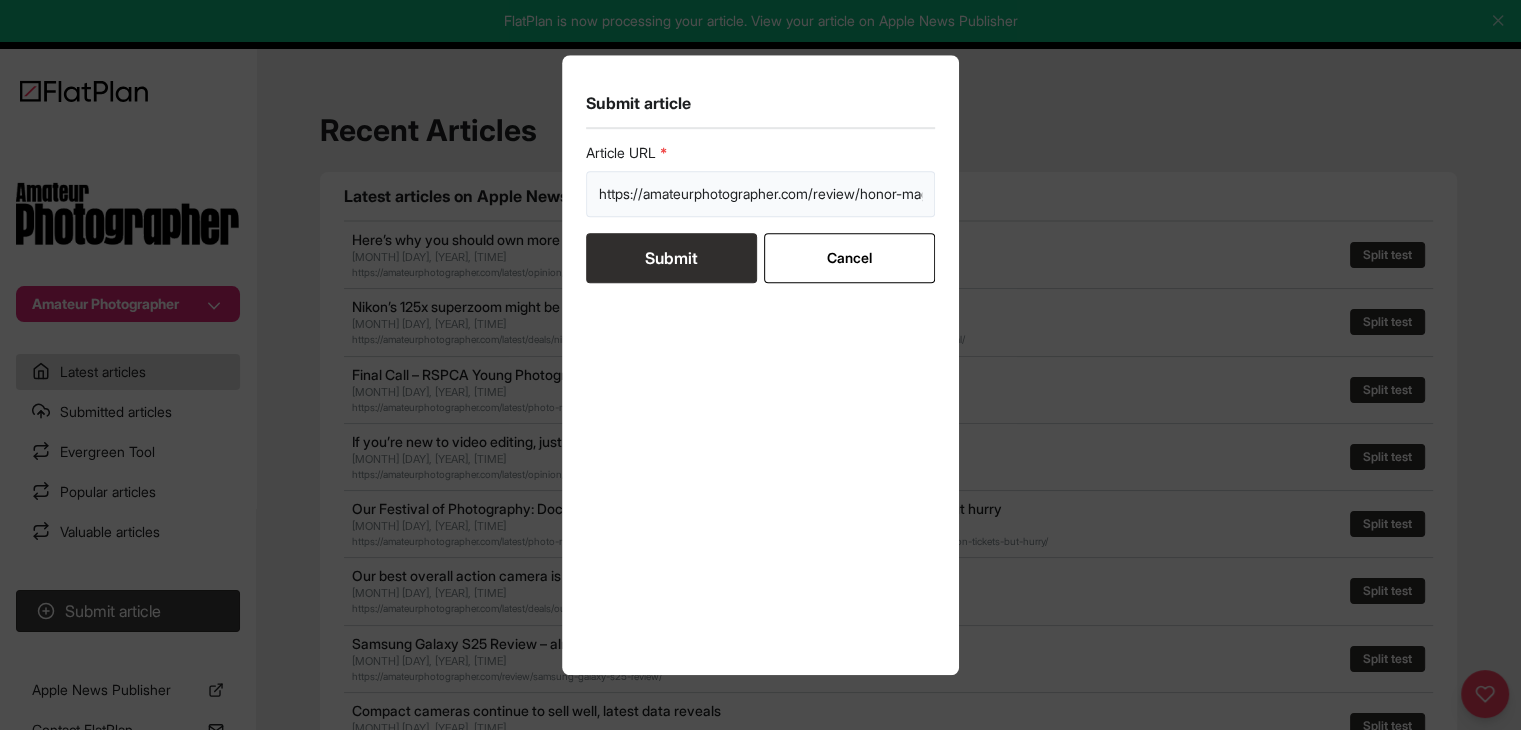scroll, scrollTop: 0, scrollLeft: 135, axis: horizontal 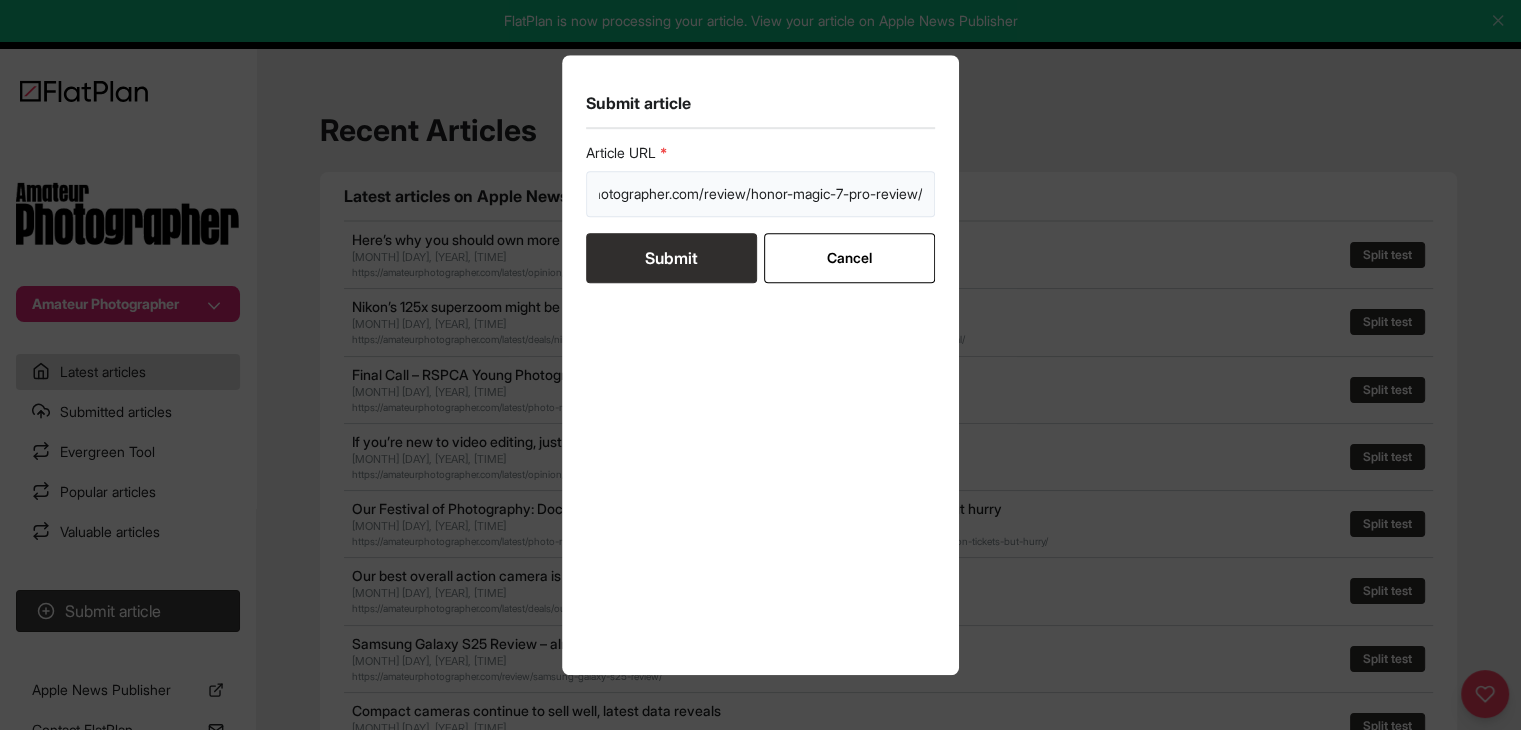 type on "https://amateurphotographer.com/review/honor-magic-7-pro-review/" 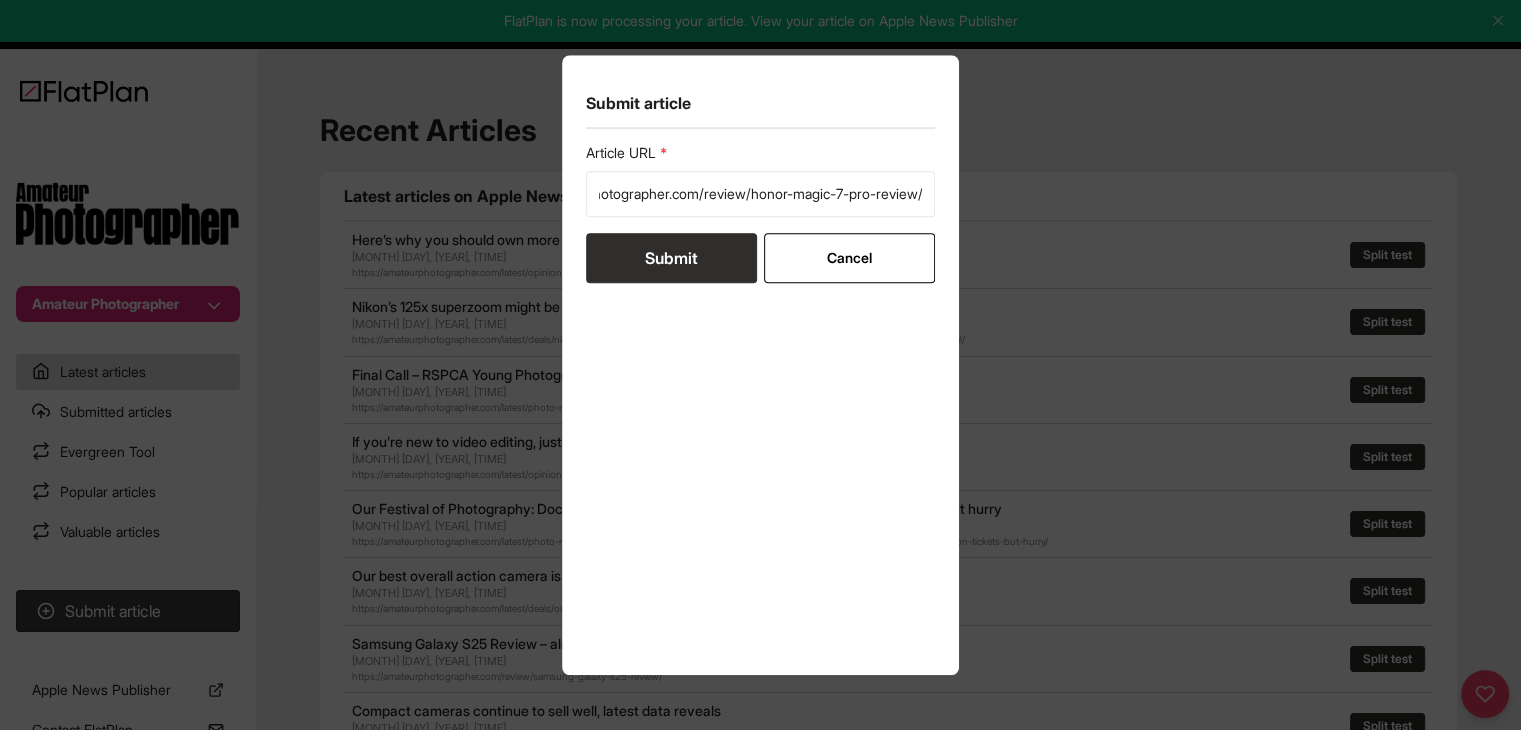 click on "Submit" at bounding box center (671, 258) 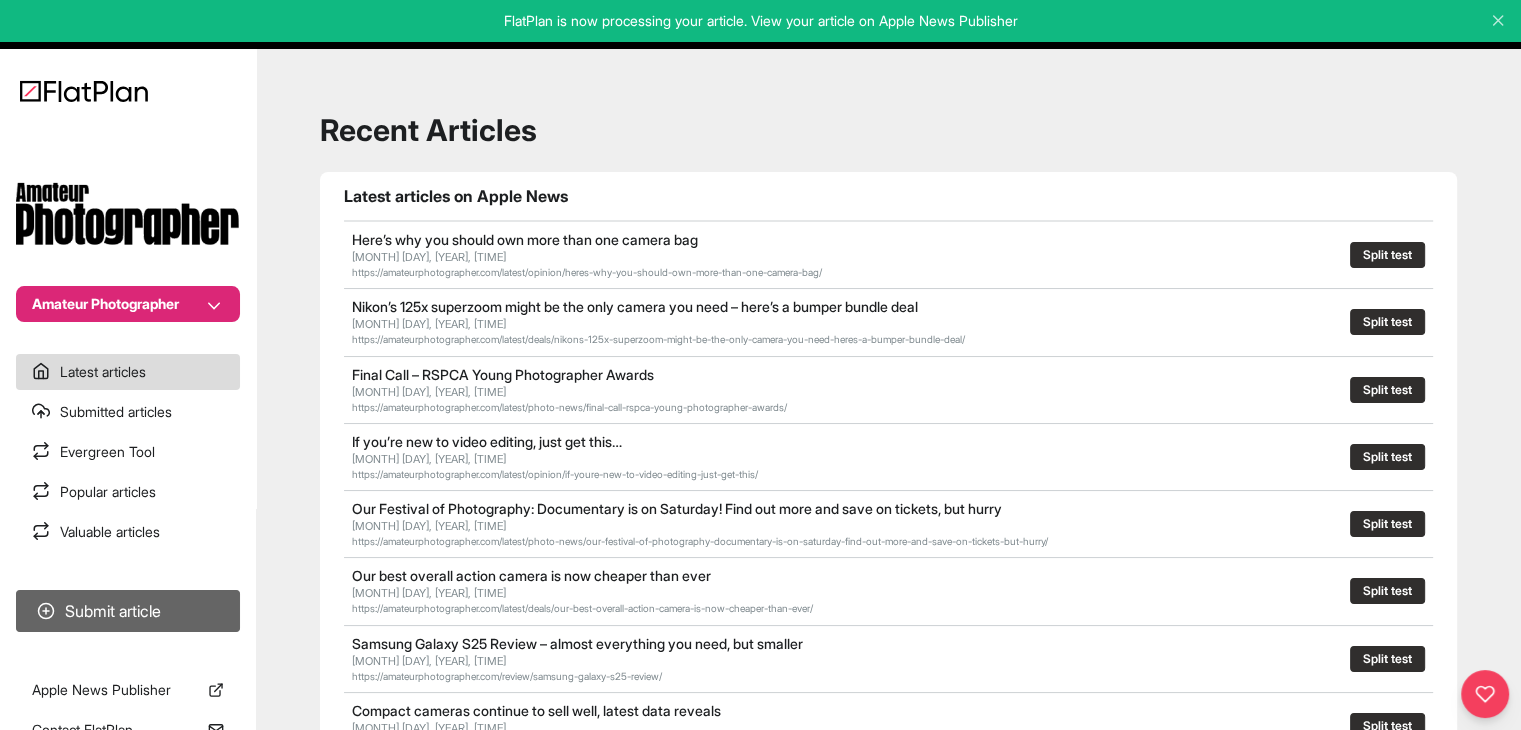click on "Submit article" at bounding box center [128, 611] 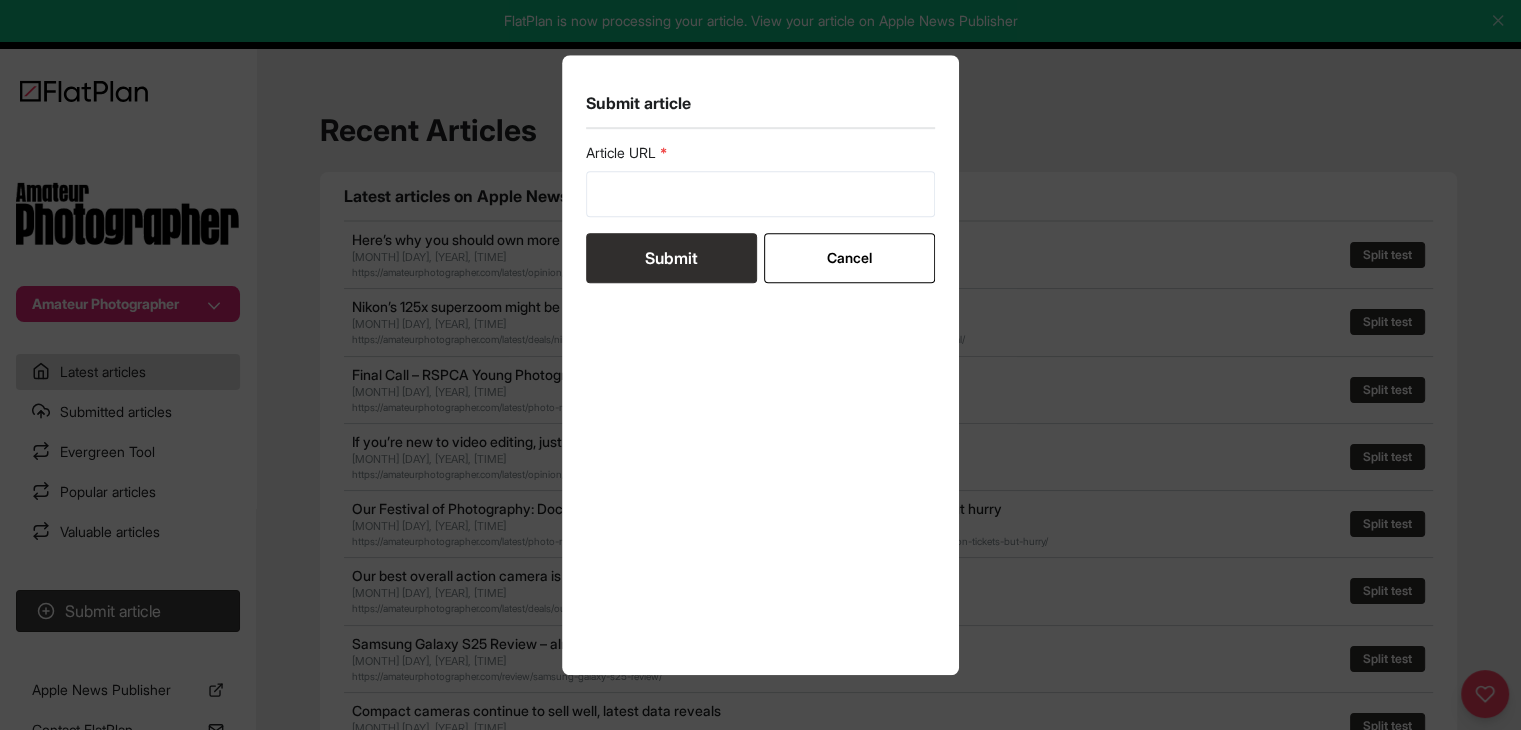 click on "Article URL" at bounding box center (761, 180) 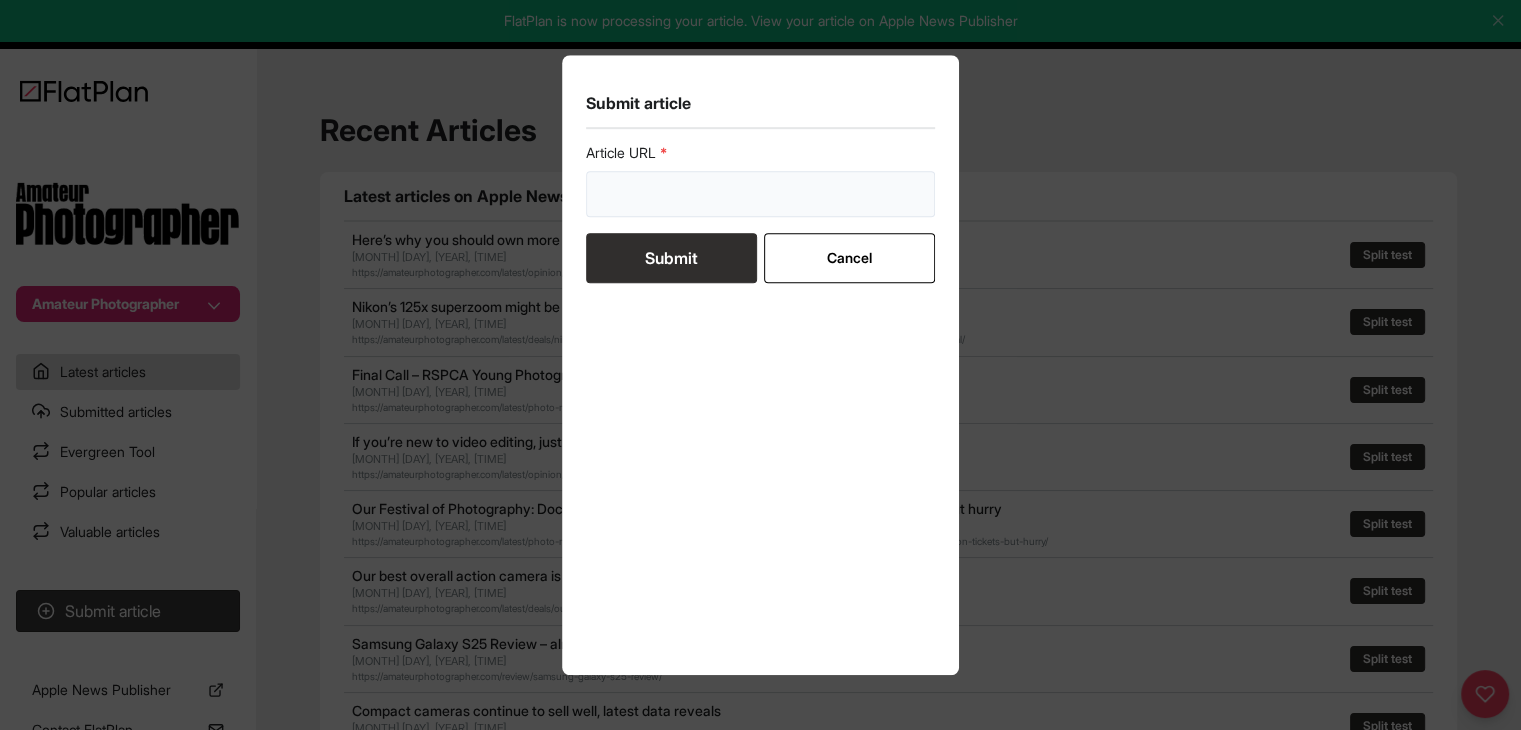click at bounding box center [761, 194] 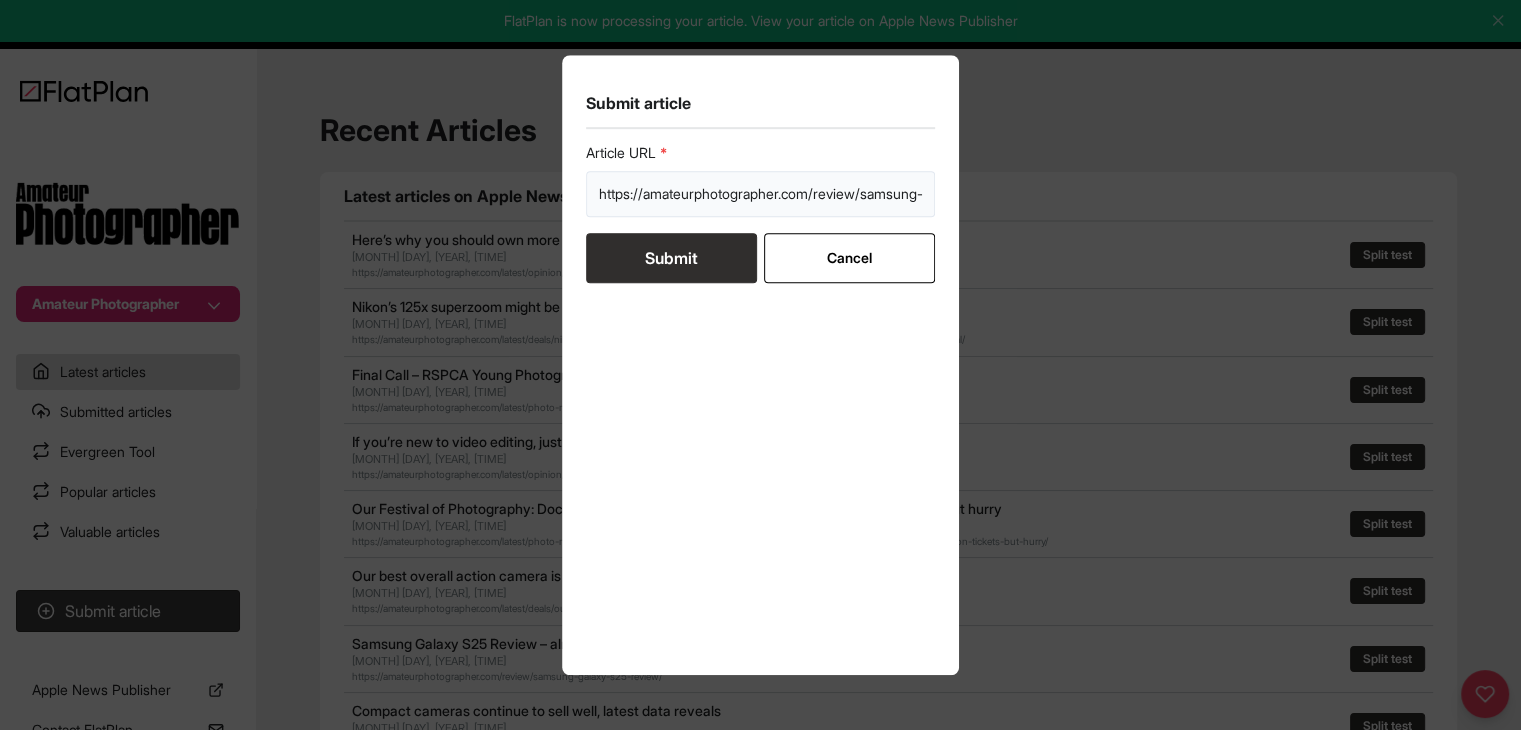 scroll, scrollTop: 0, scrollLeft: 184, axis: horizontal 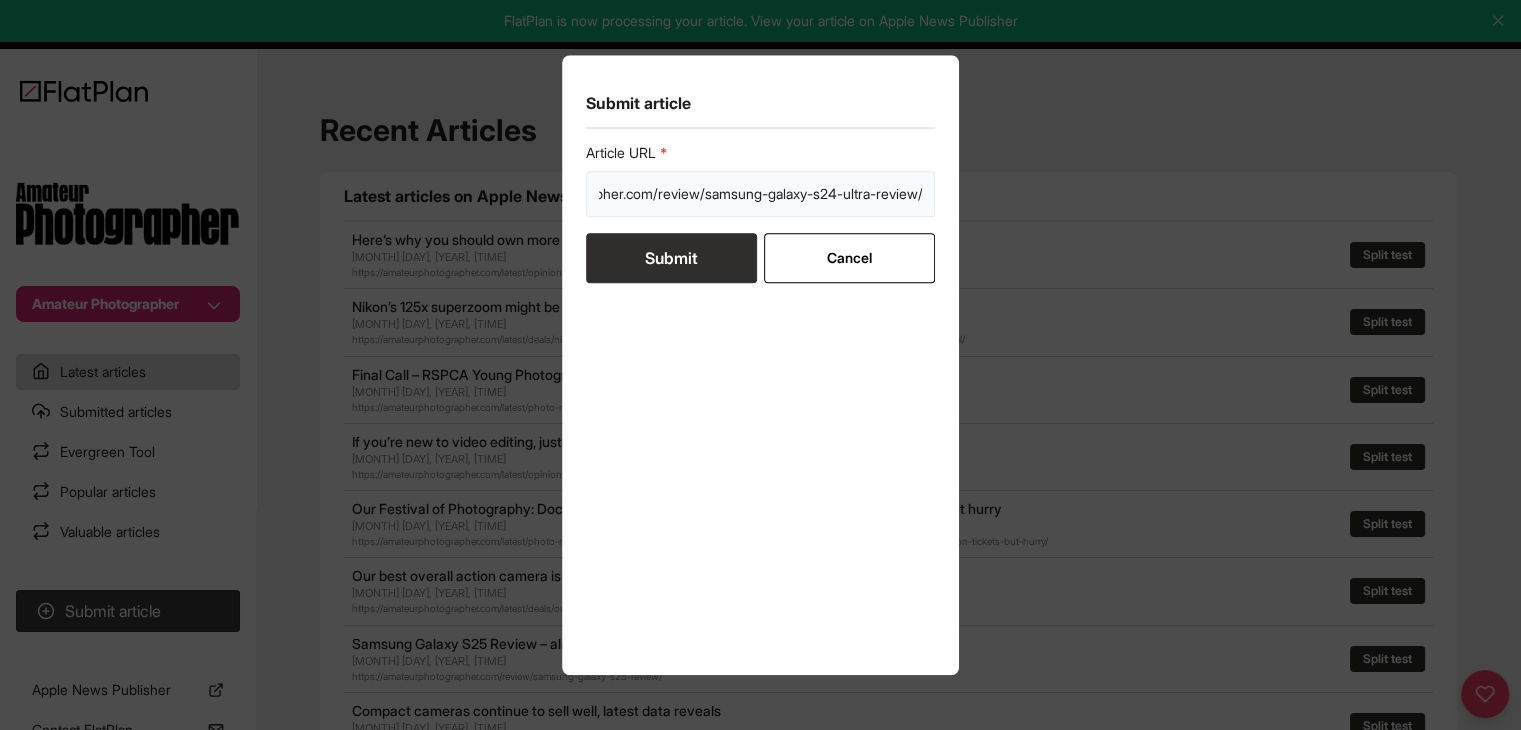 type on "https://amateurphotographer.com/review/samsung-galaxy-s24-ultra-review/" 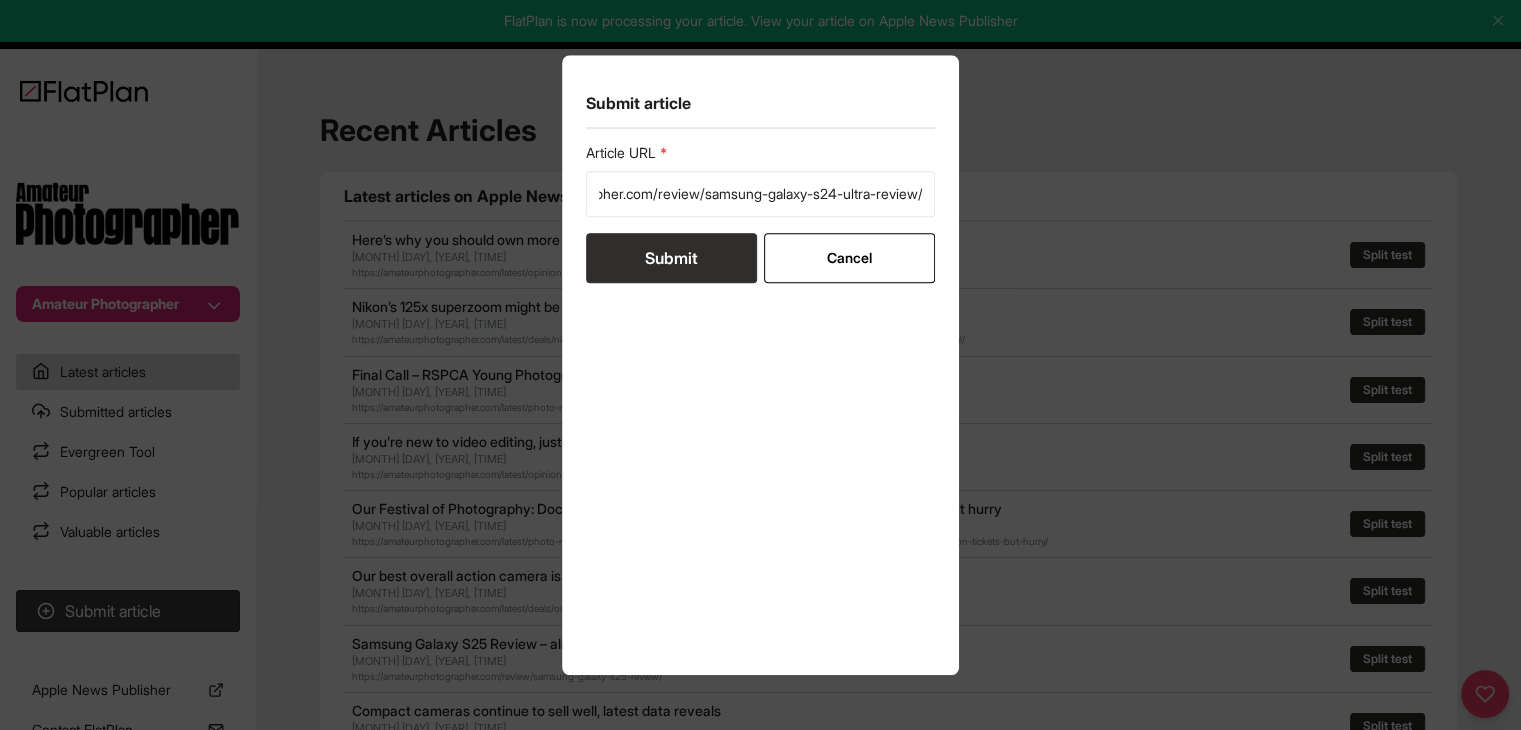 click on "Submit" at bounding box center (671, 258) 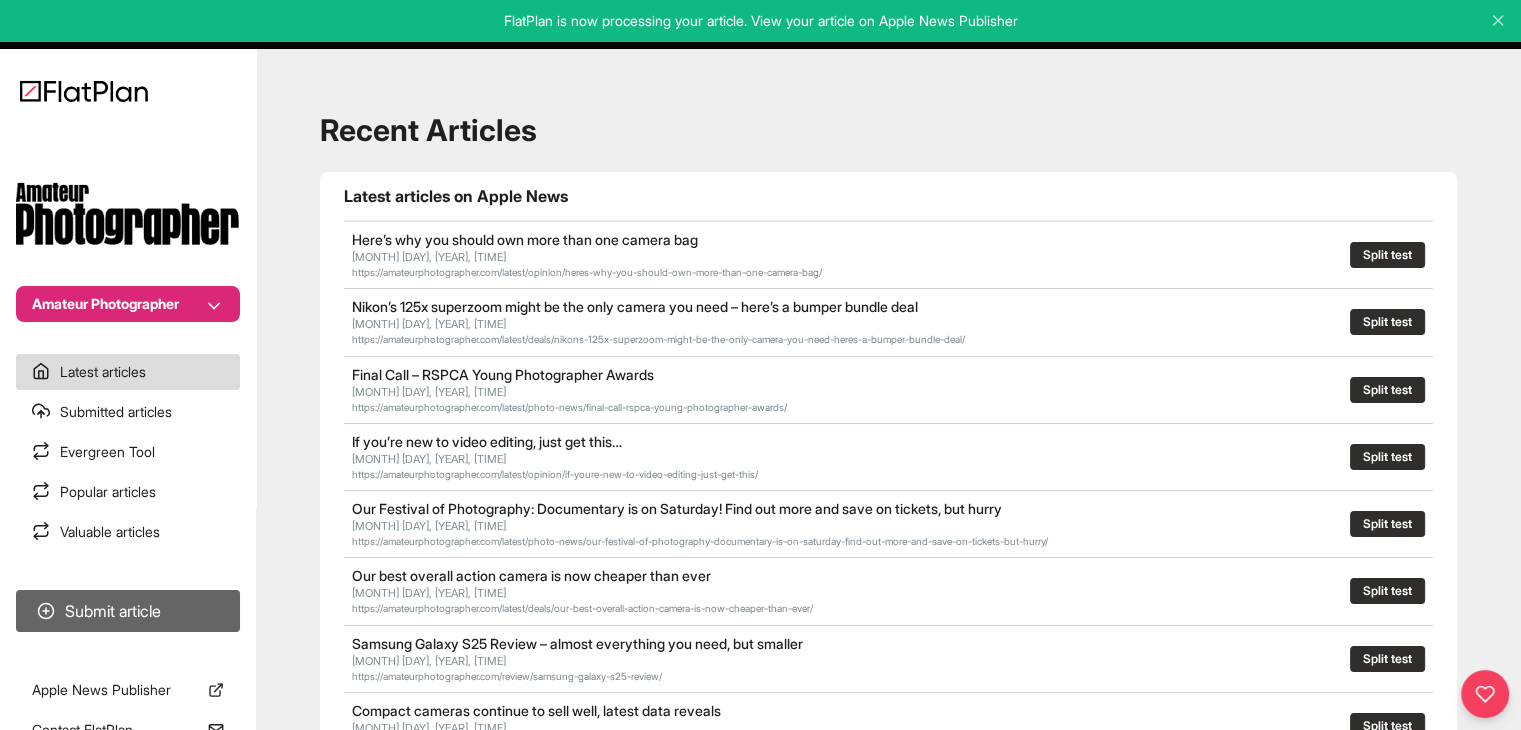click on "Submit article" at bounding box center (128, 611) 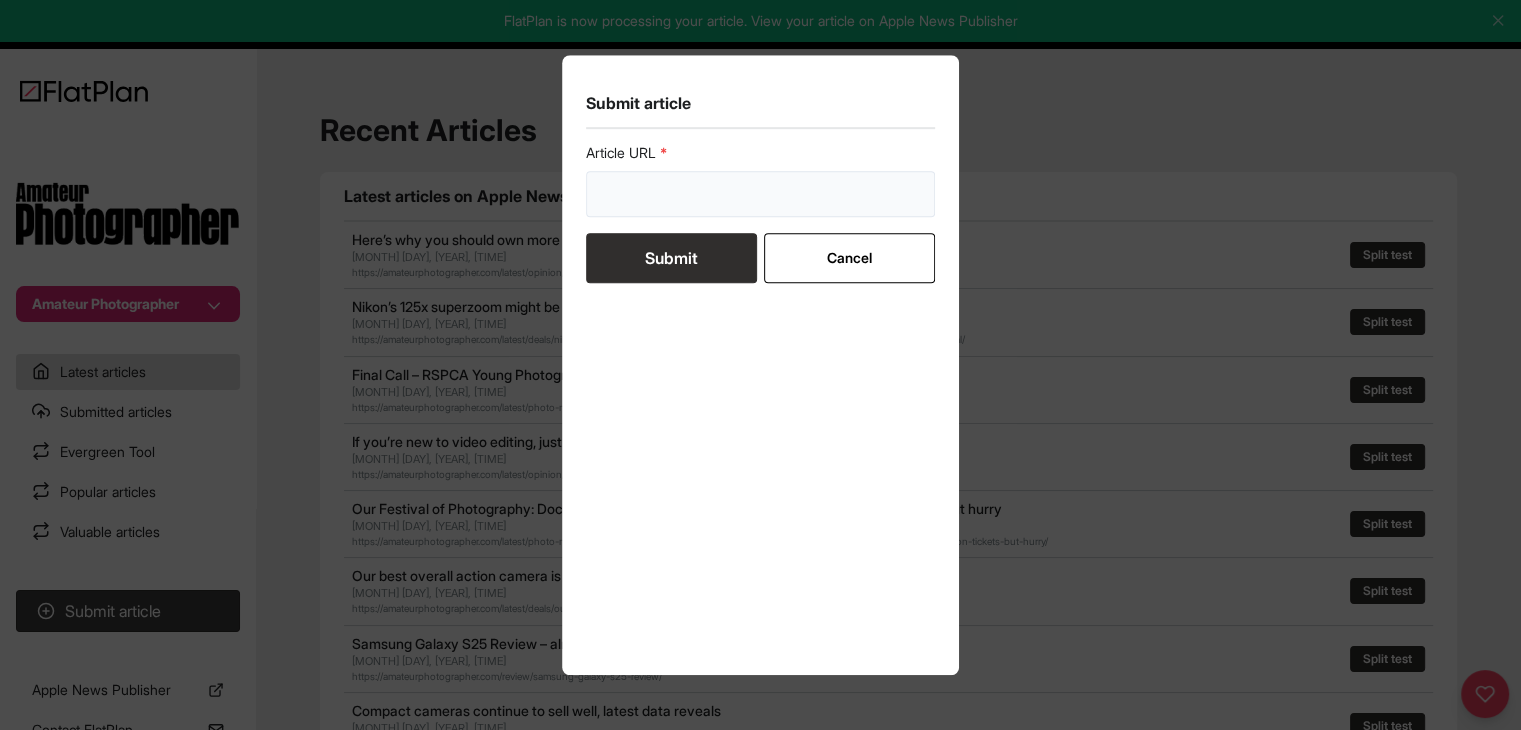click at bounding box center (761, 194) 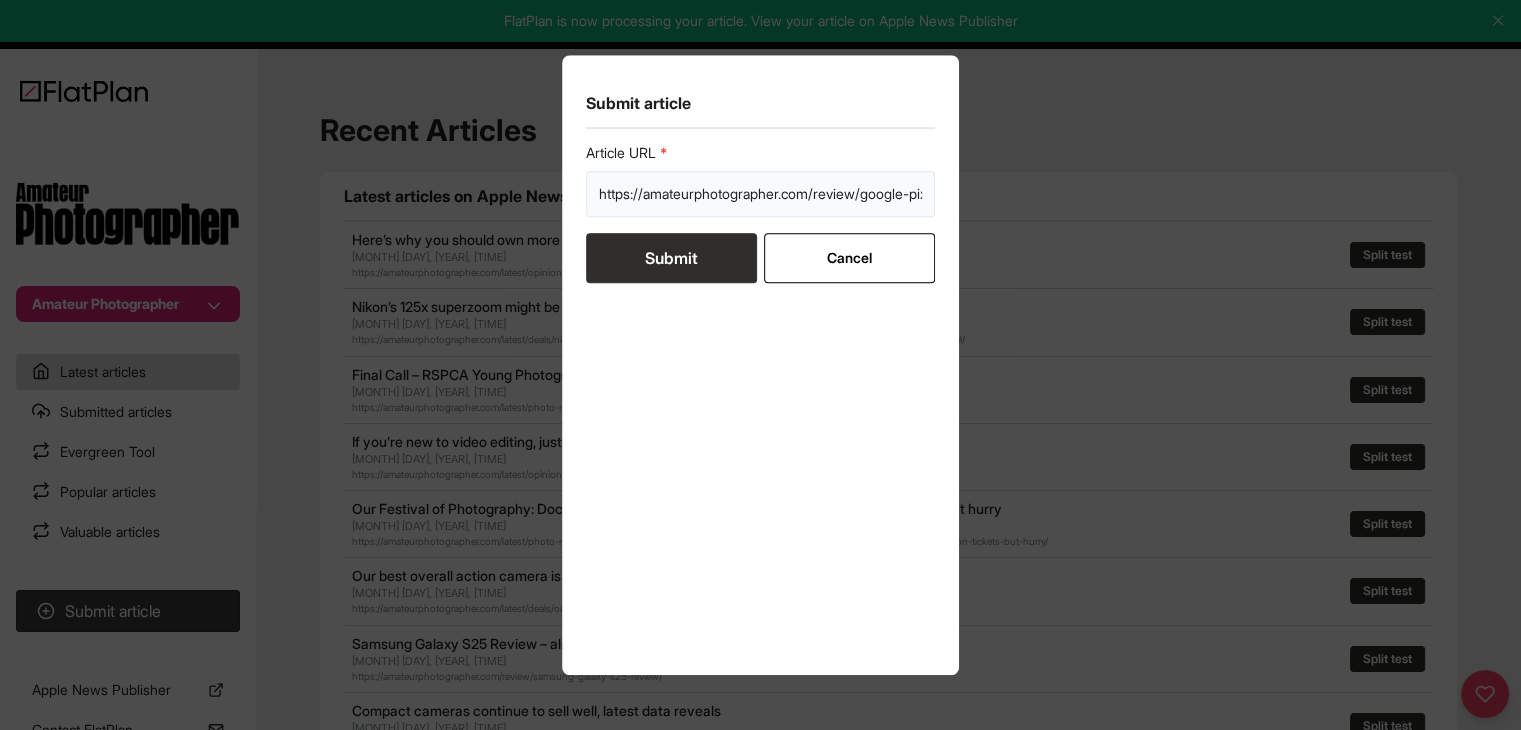 scroll, scrollTop: 0, scrollLeft: 282, axis: horizontal 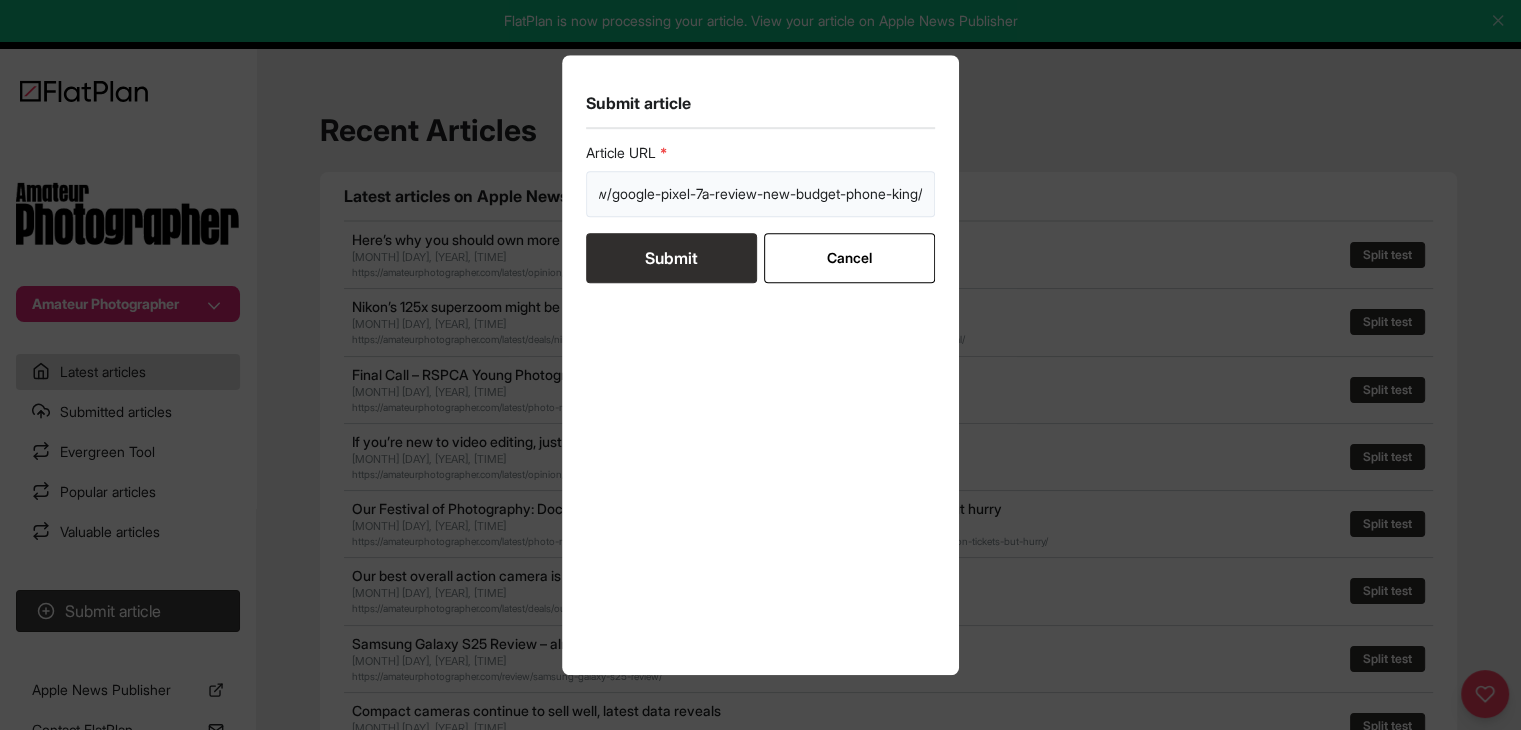 type on "https://amateurphotographer.com/review/google-pixel-7a-review-new-budget-phone-king/" 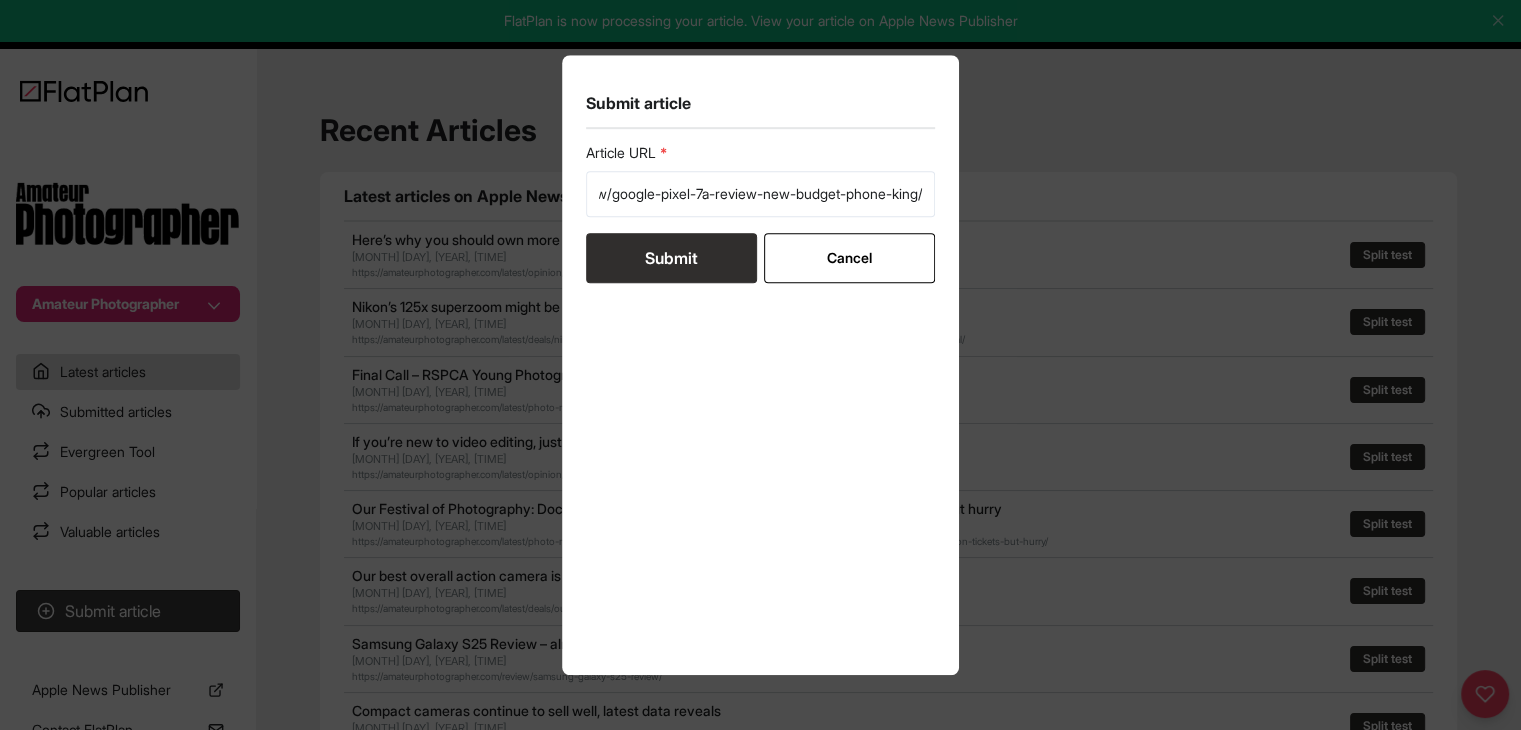 click on "Submit" at bounding box center [671, 258] 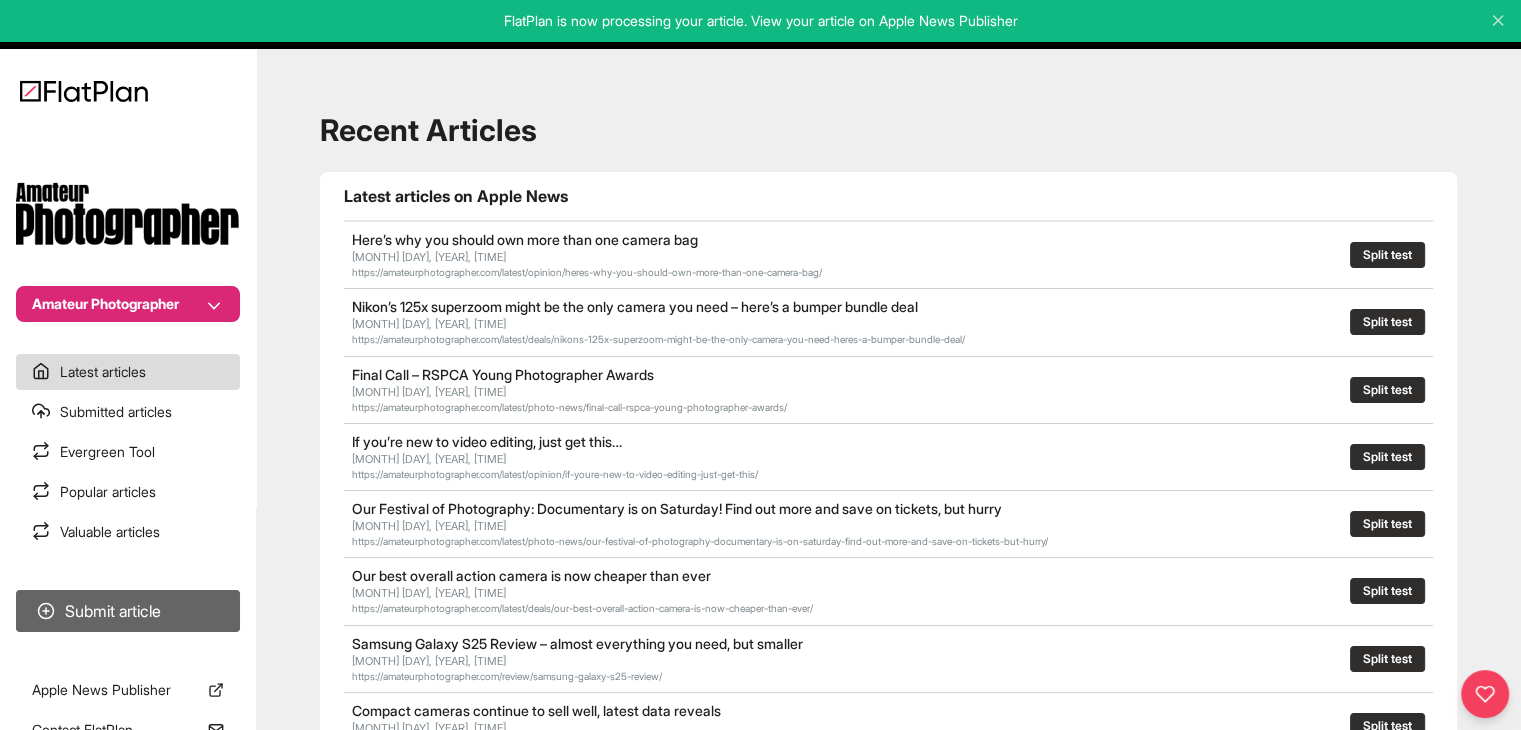 click on "Submit article" at bounding box center (128, 611) 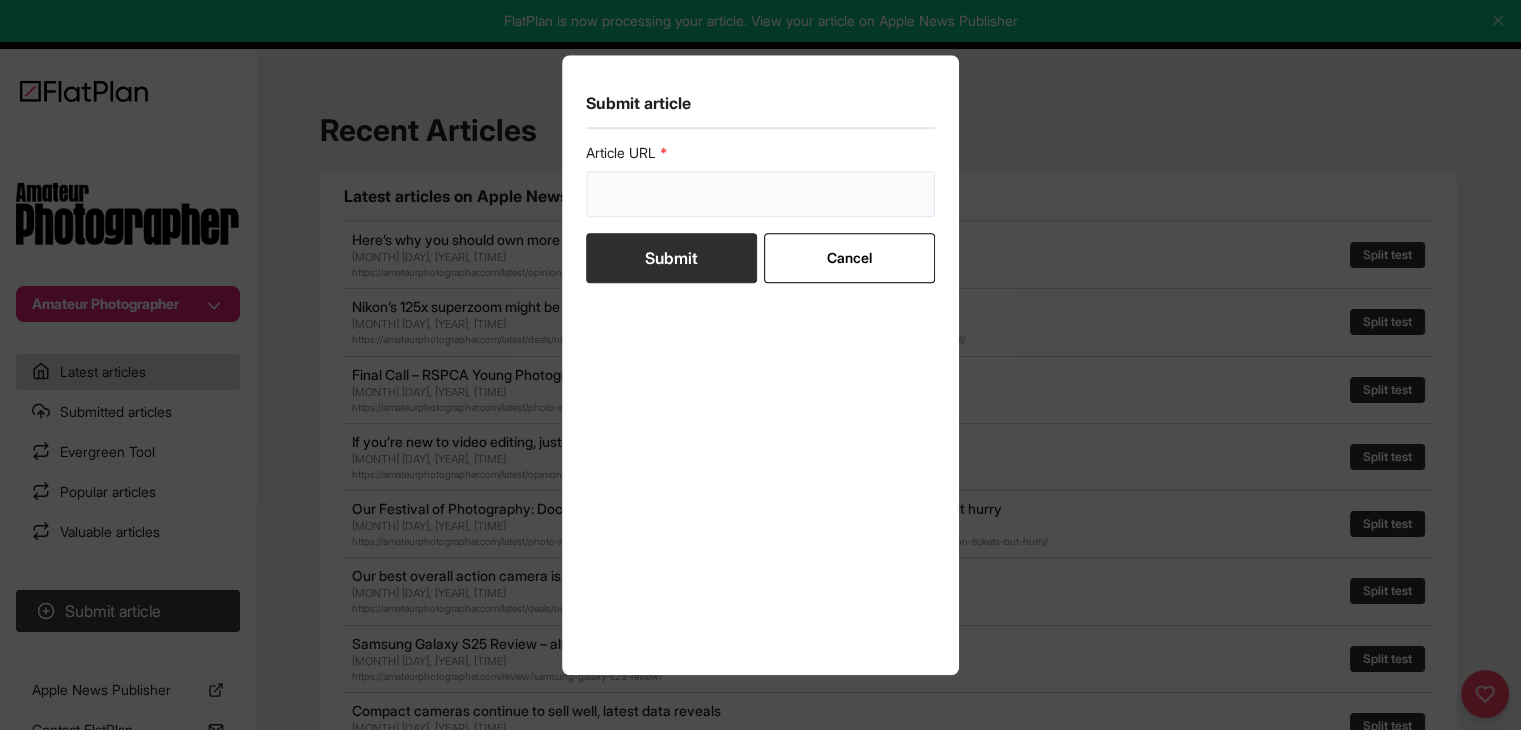 drag, startPoint x: 736, startPoint y: 179, endPoint x: 723, endPoint y: 189, distance: 16.40122 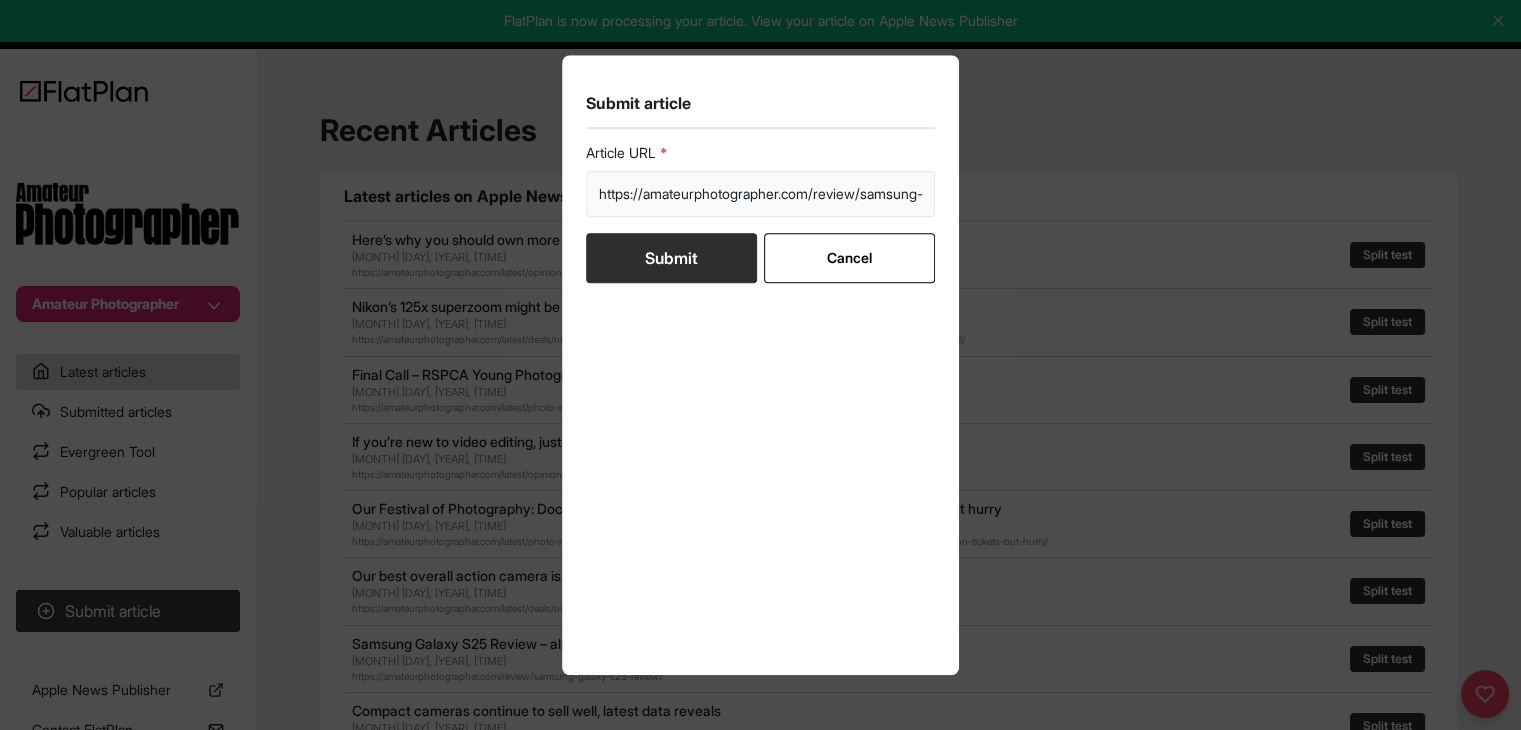 scroll, scrollTop: 0, scrollLeft: 173, axis: horizontal 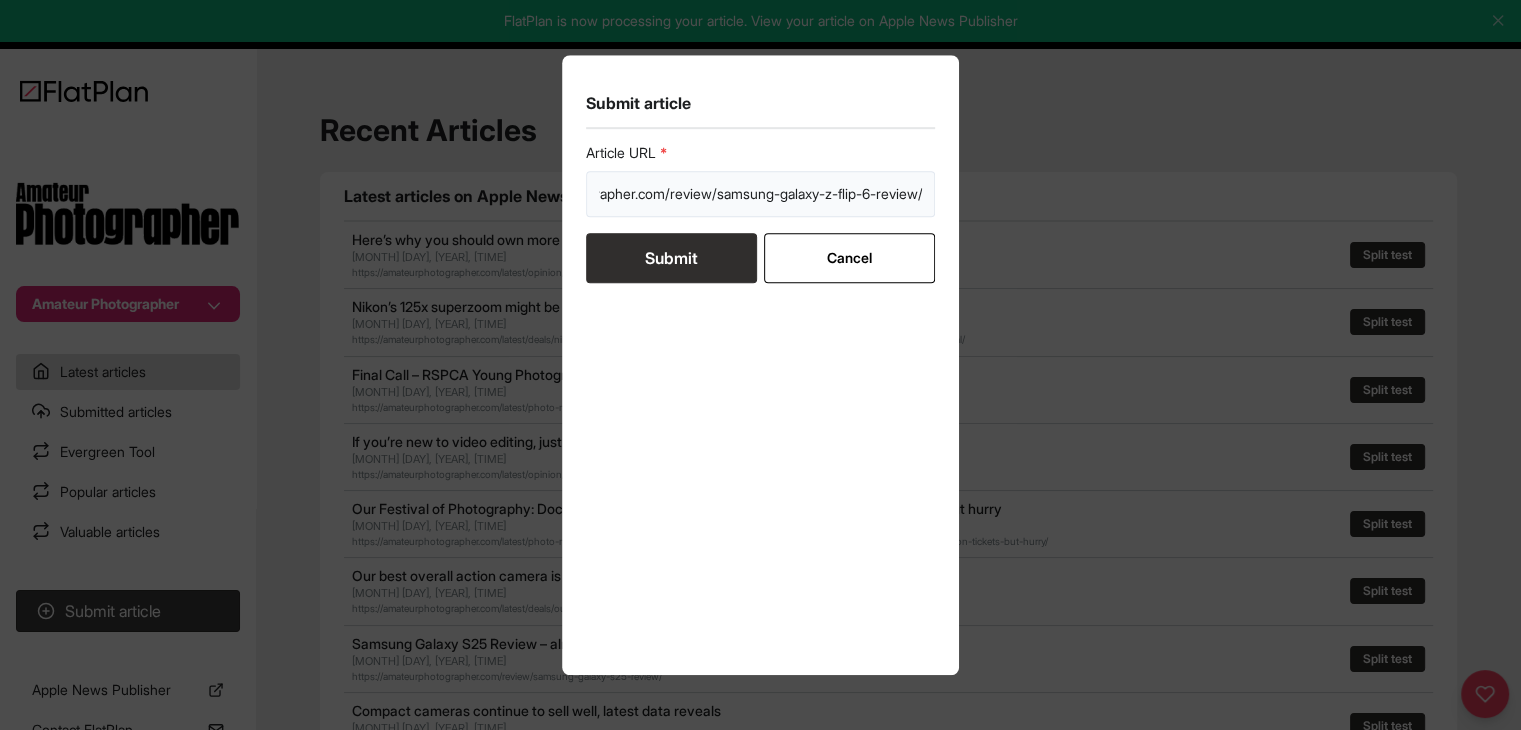 type on "https://amateurphotographer.com/review/samsung-galaxy-z-flip-6-review/" 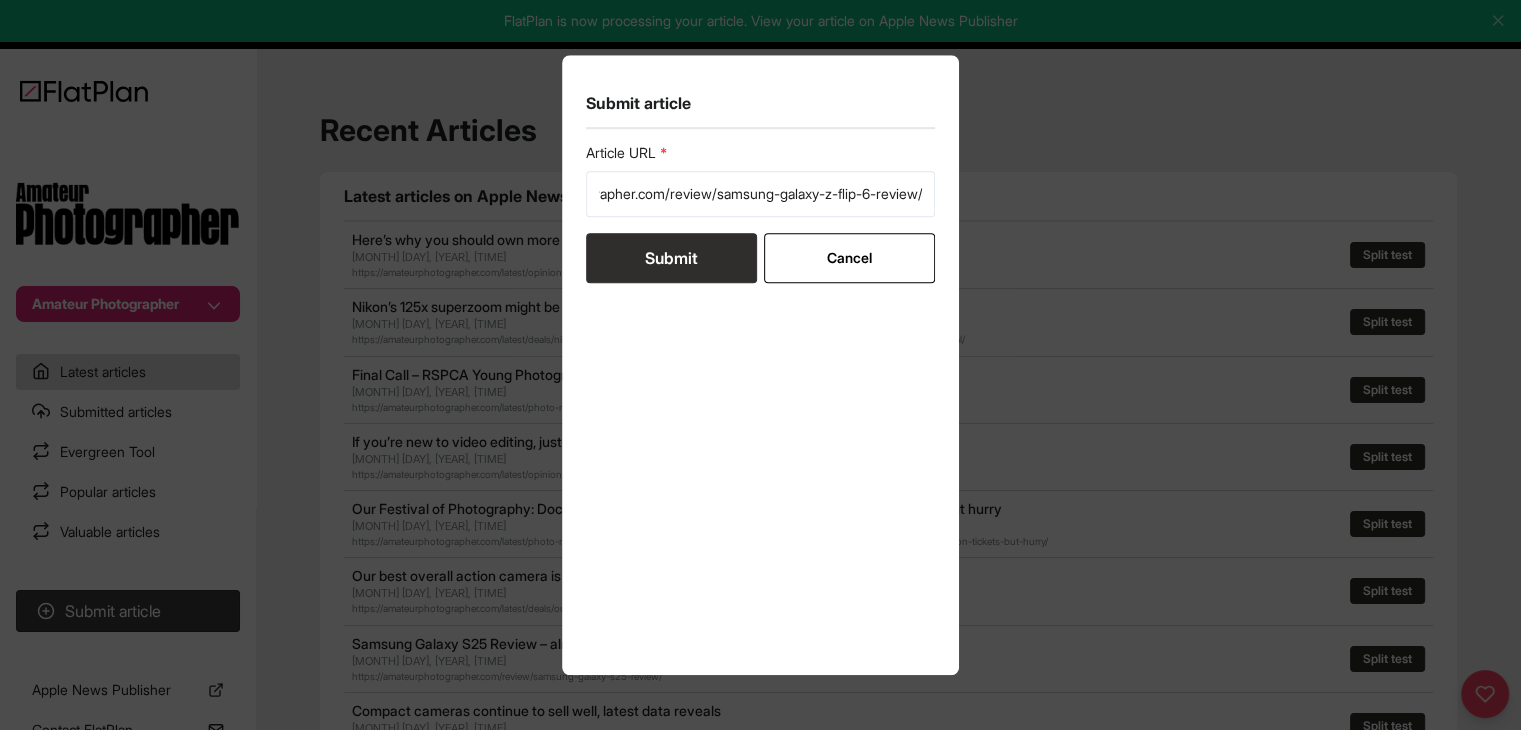 click on "Submit" at bounding box center (671, 258) 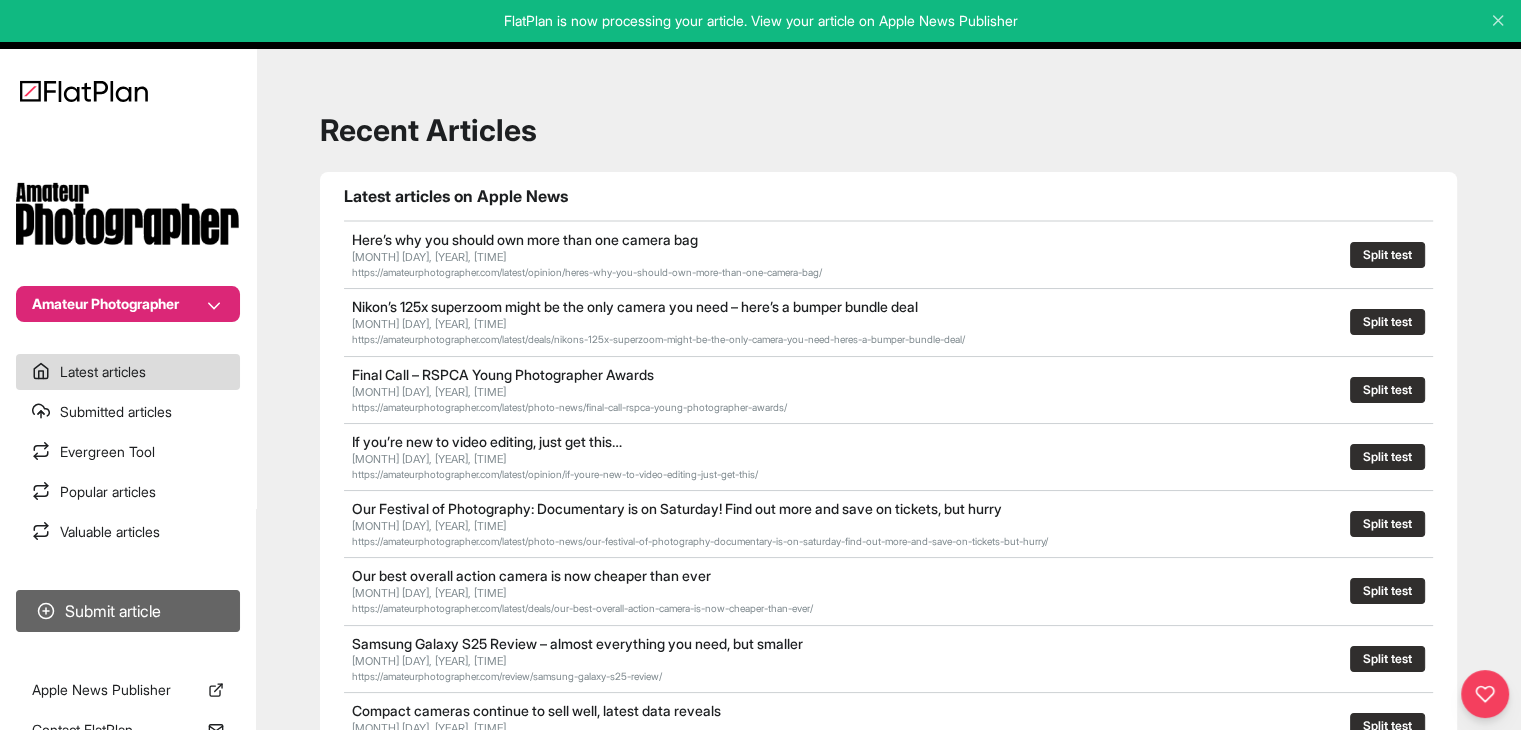 click on "Submit article" at bounding box center (128, 611) 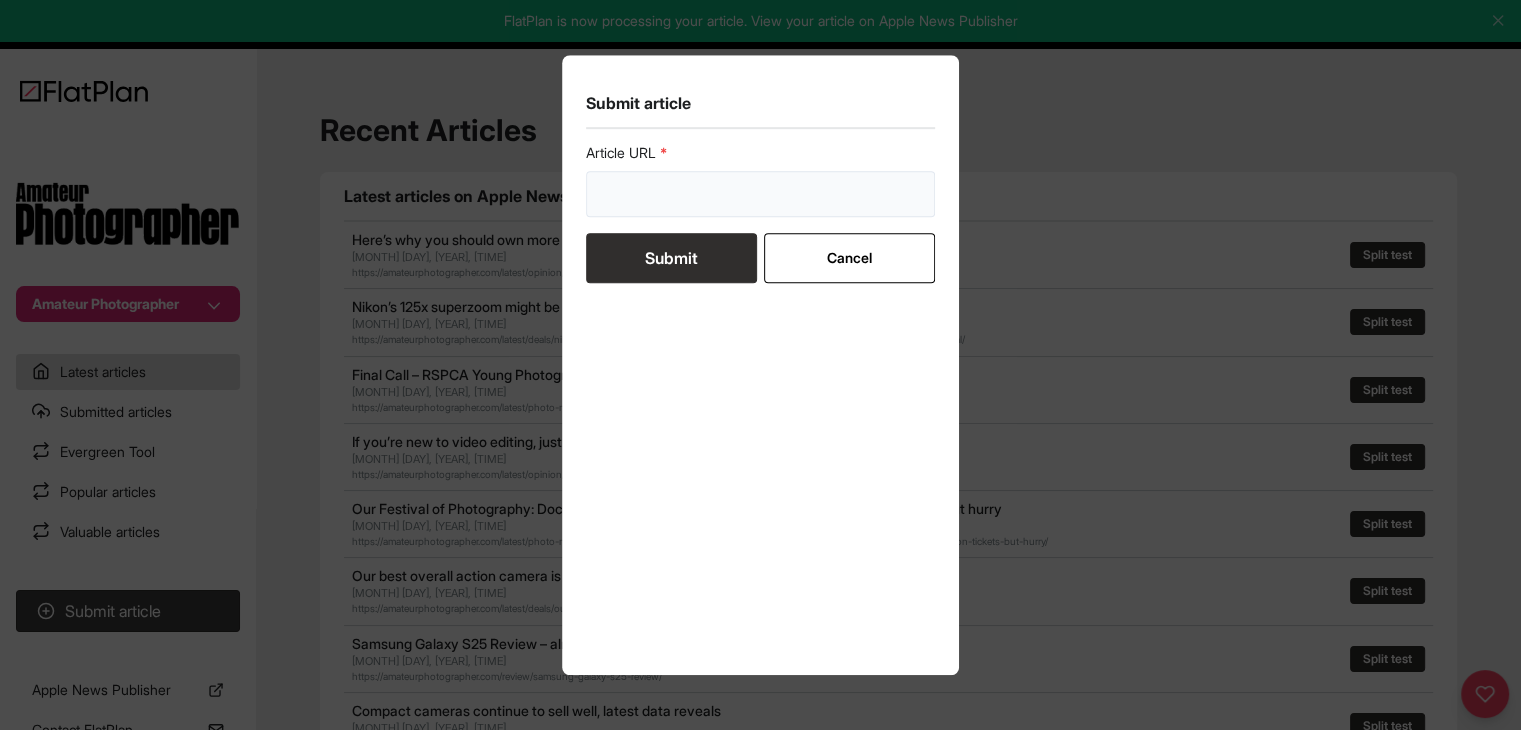 click at bounding box center [761, 194] 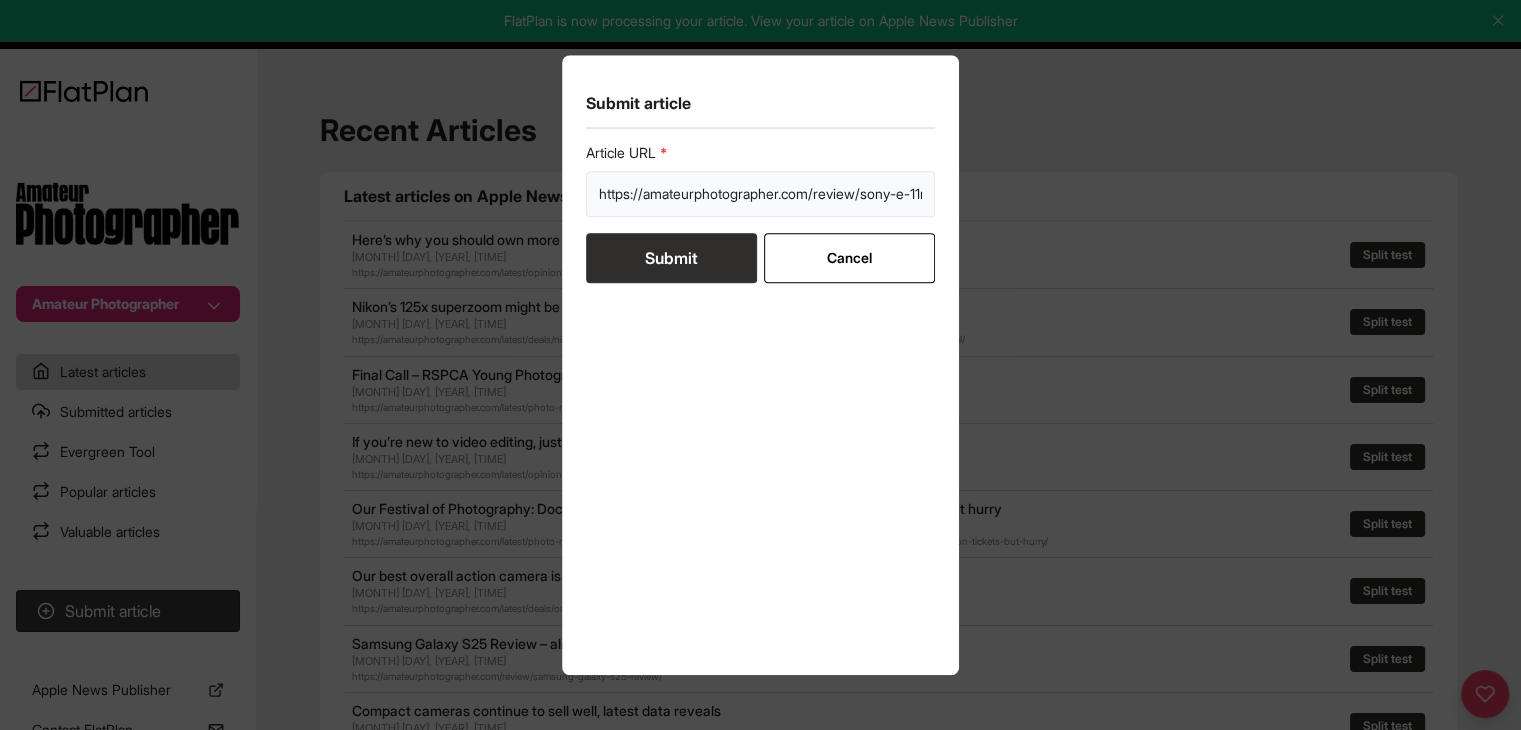 scroll, scrollTop: 0, scrollLeft: 128, axis: horizontal 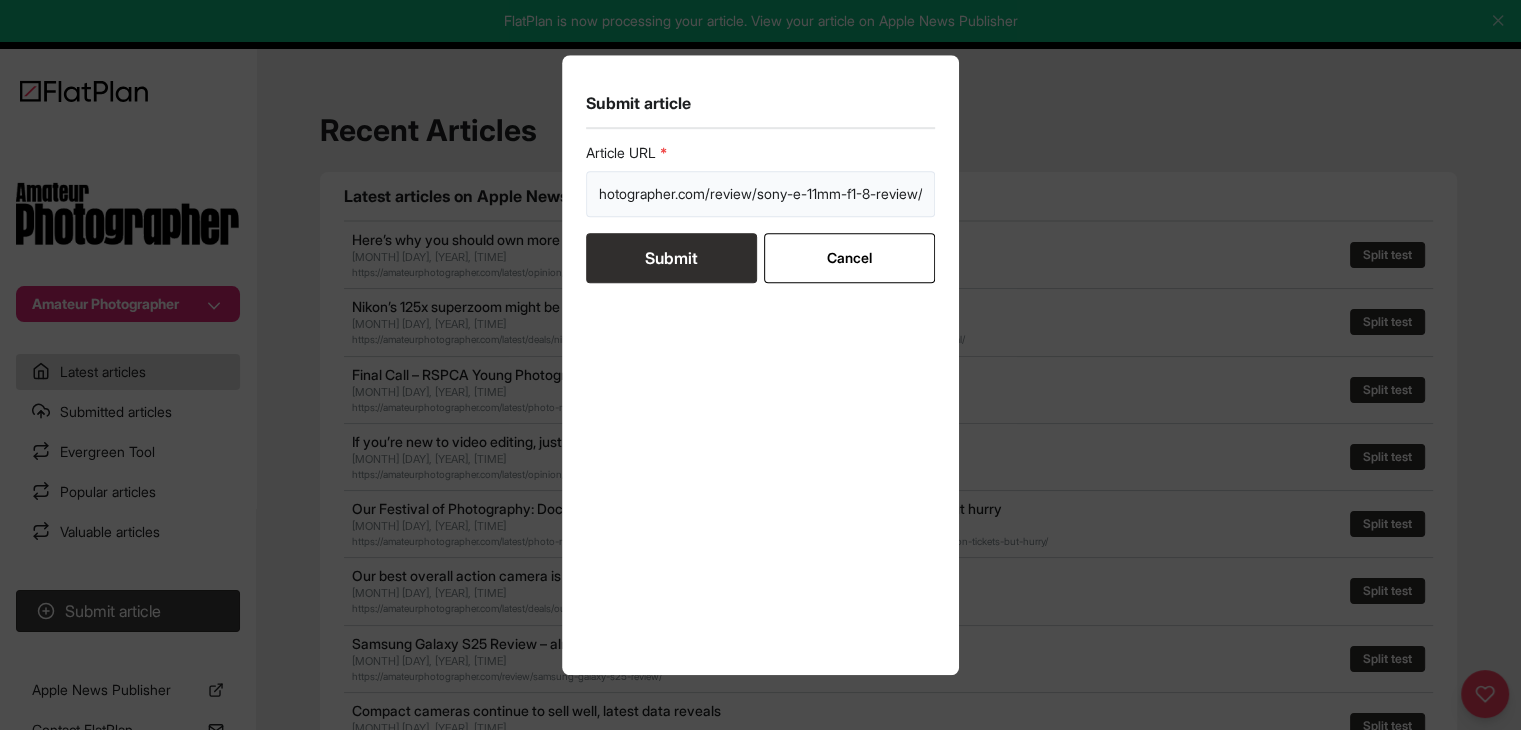 type on "https://amateurphotographer.com/review/sony-e-11mm-f1-8-review/" 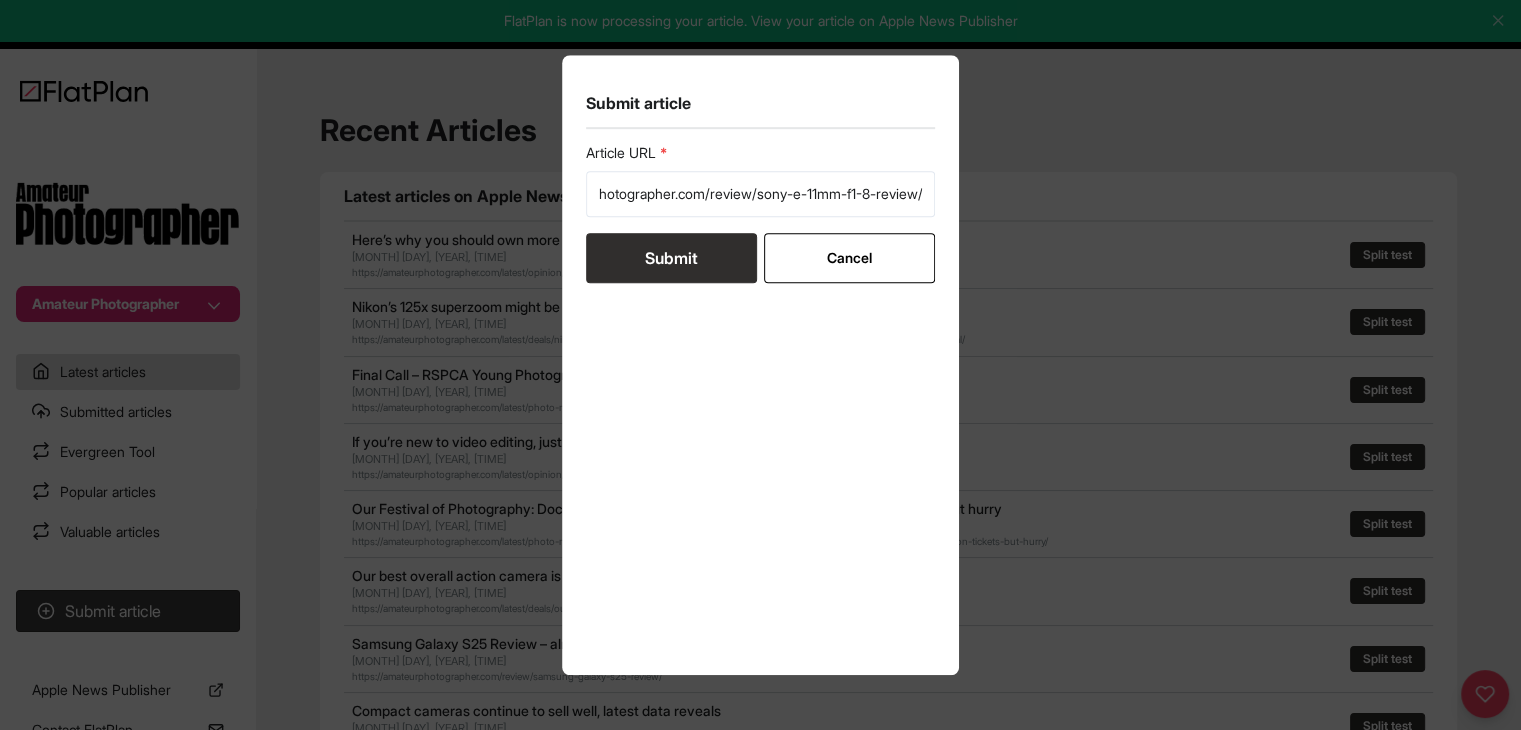 click on "Submit" at bounding box center [671, 258] 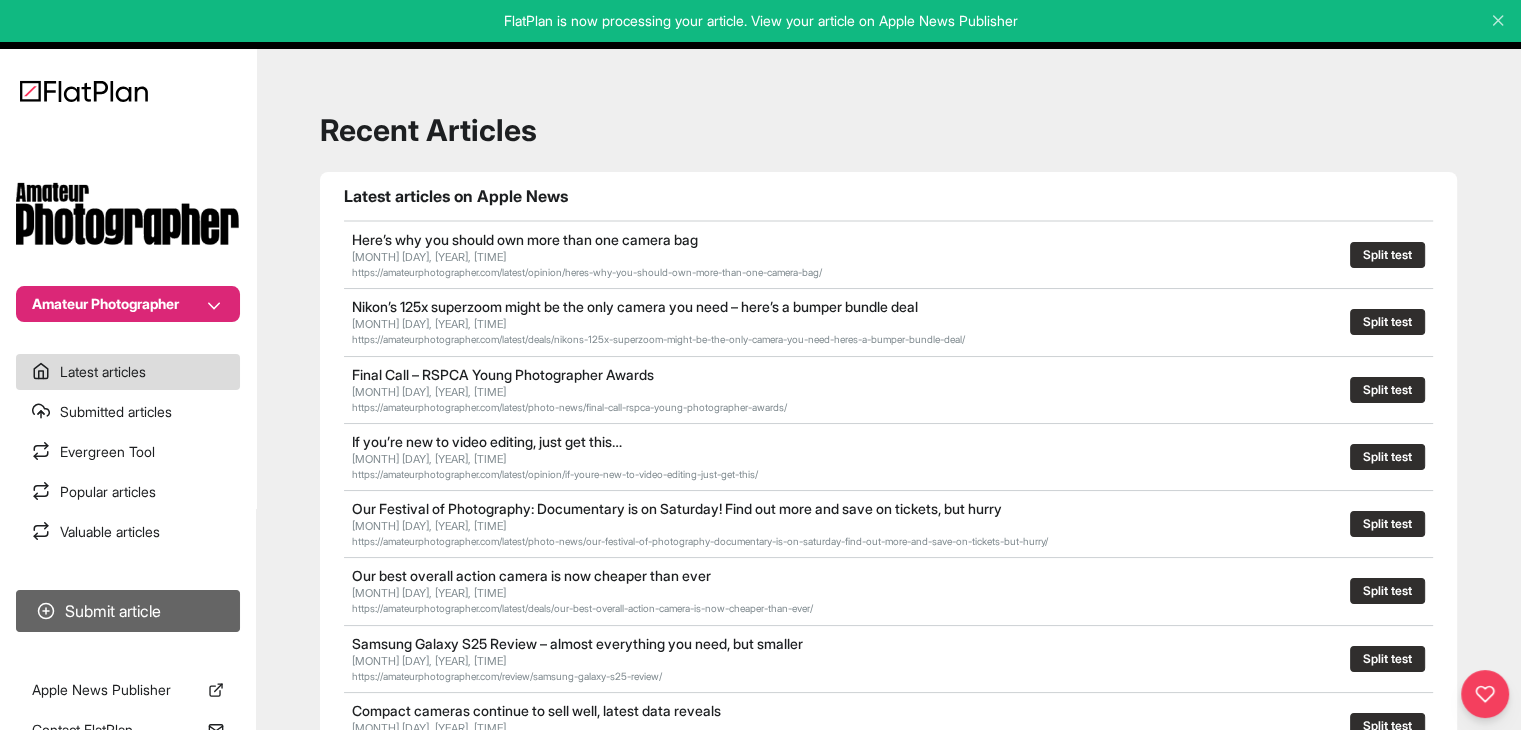 click on "Submit article" at bounding box center (128, 611) 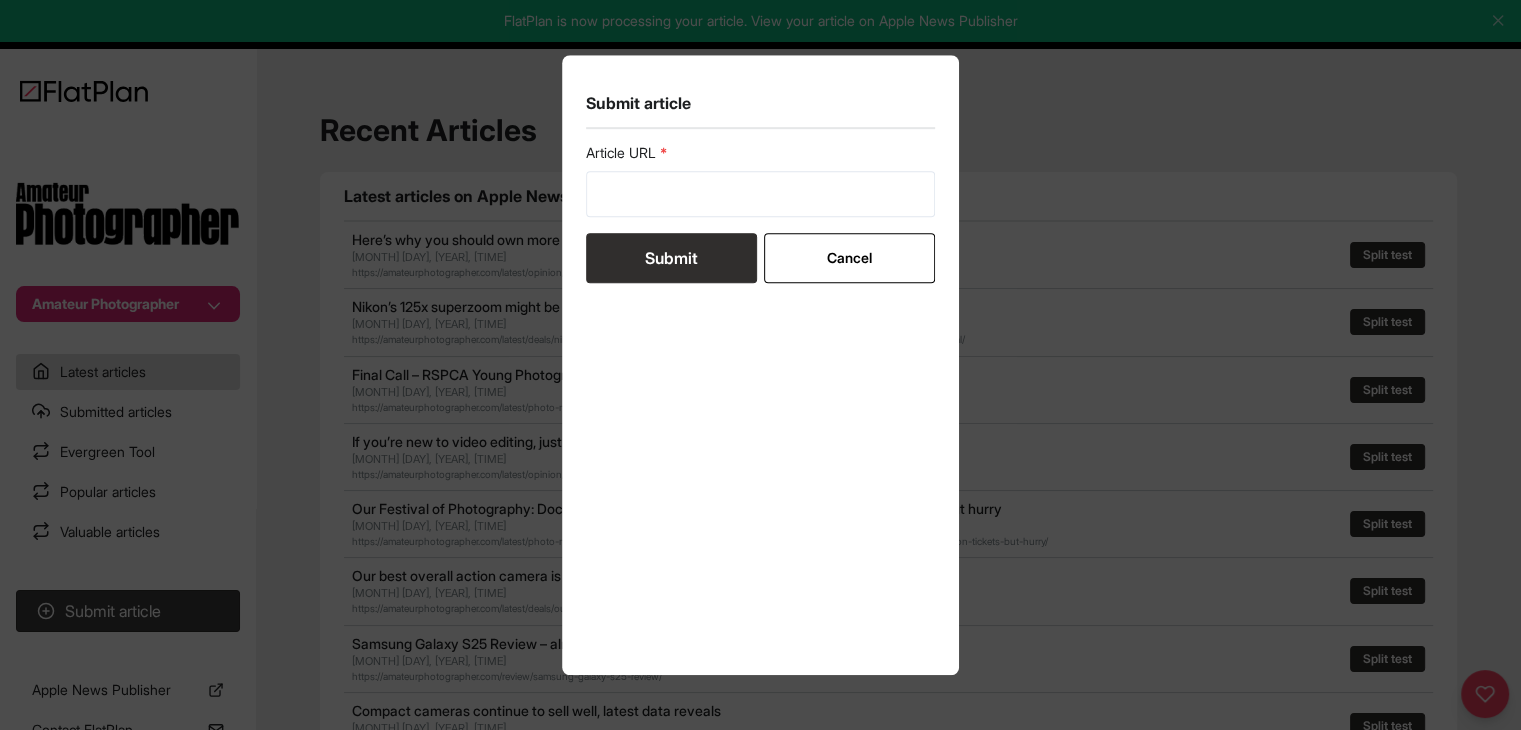 click on "Article URL Submit Cancel" at bounding box center [761, 213] 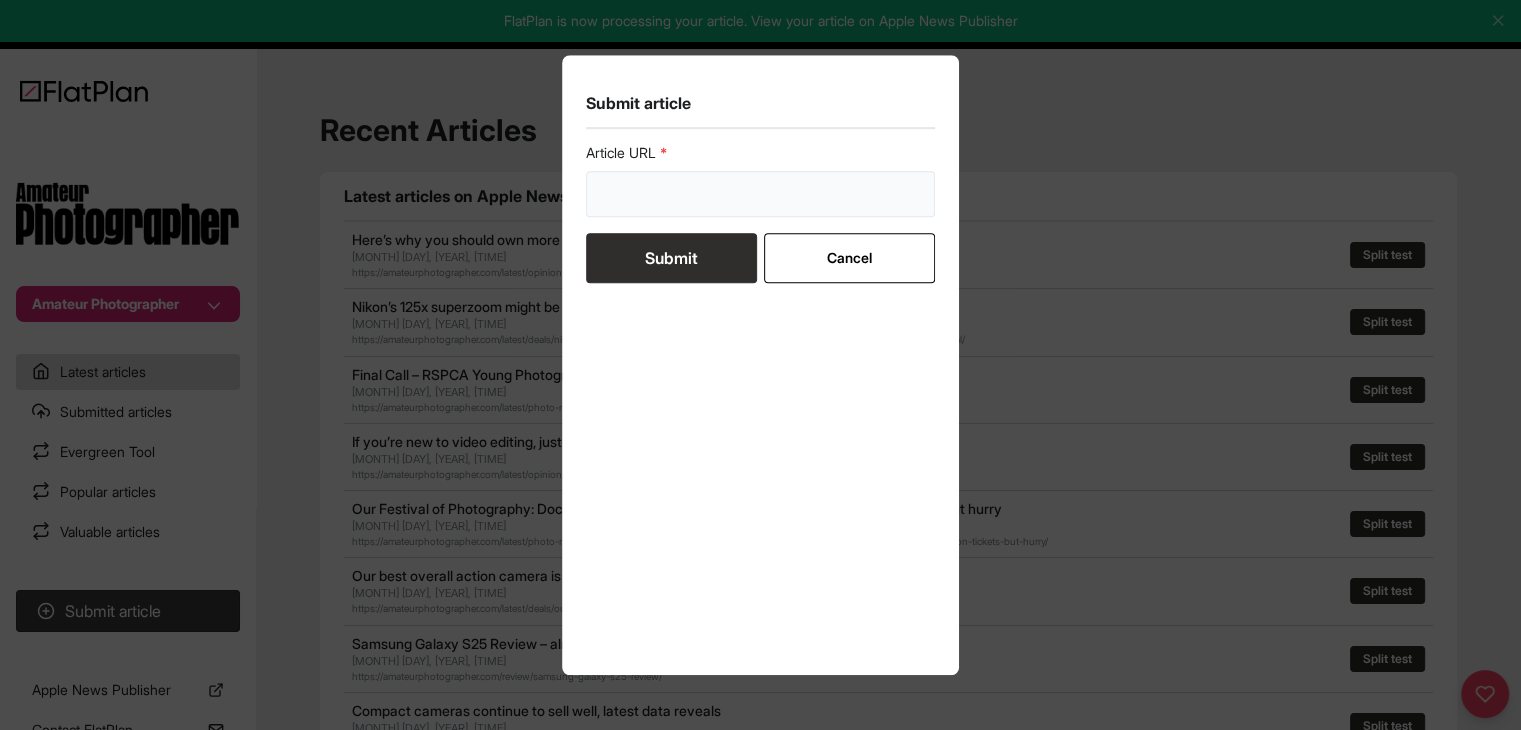 click at bounding box center (761, 194) 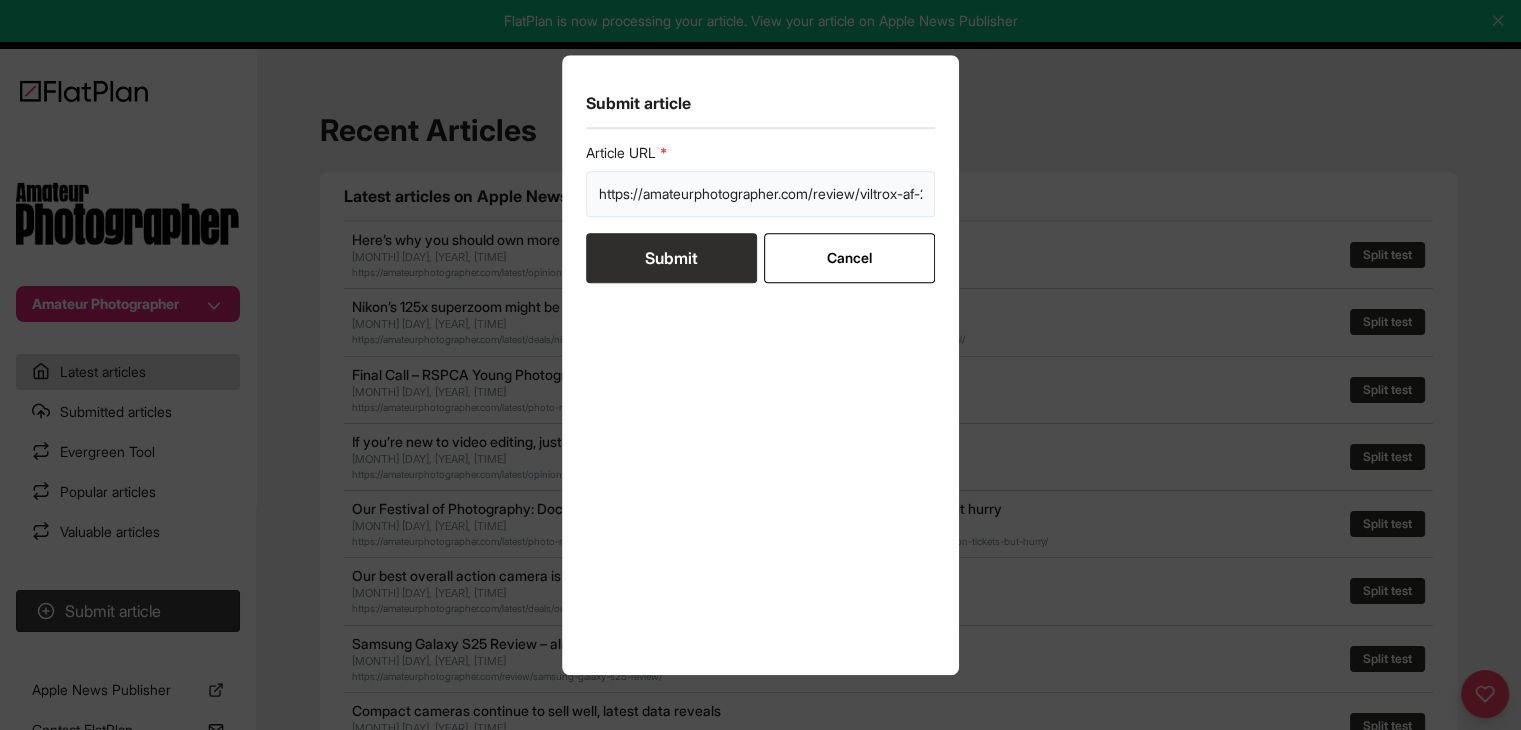 scroll, scrollTop: 0, scrollLeft: 168, axis: horizontal 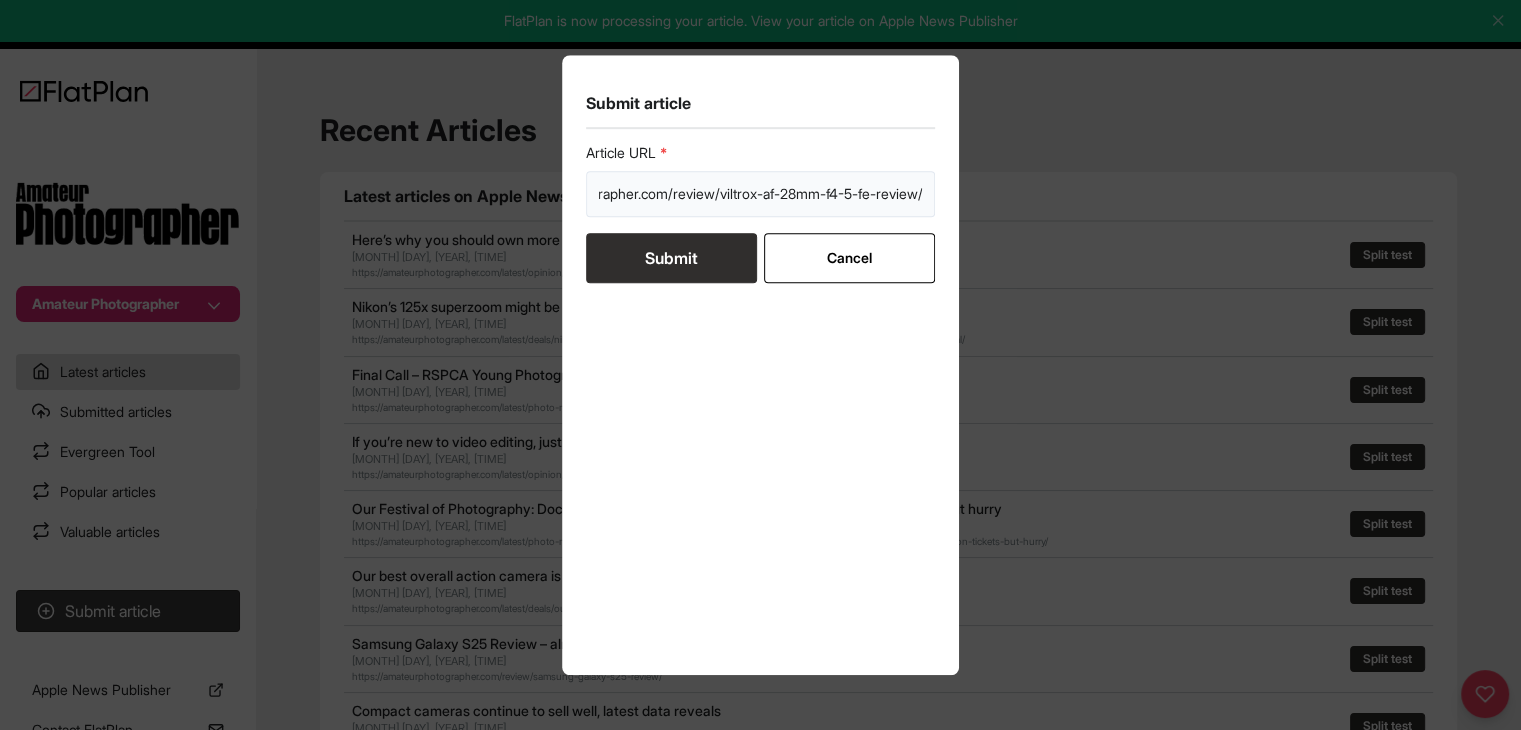 type on "https://amateurphotographer.com/review/viltrox-af-28mm-f4-5-fe-review/" 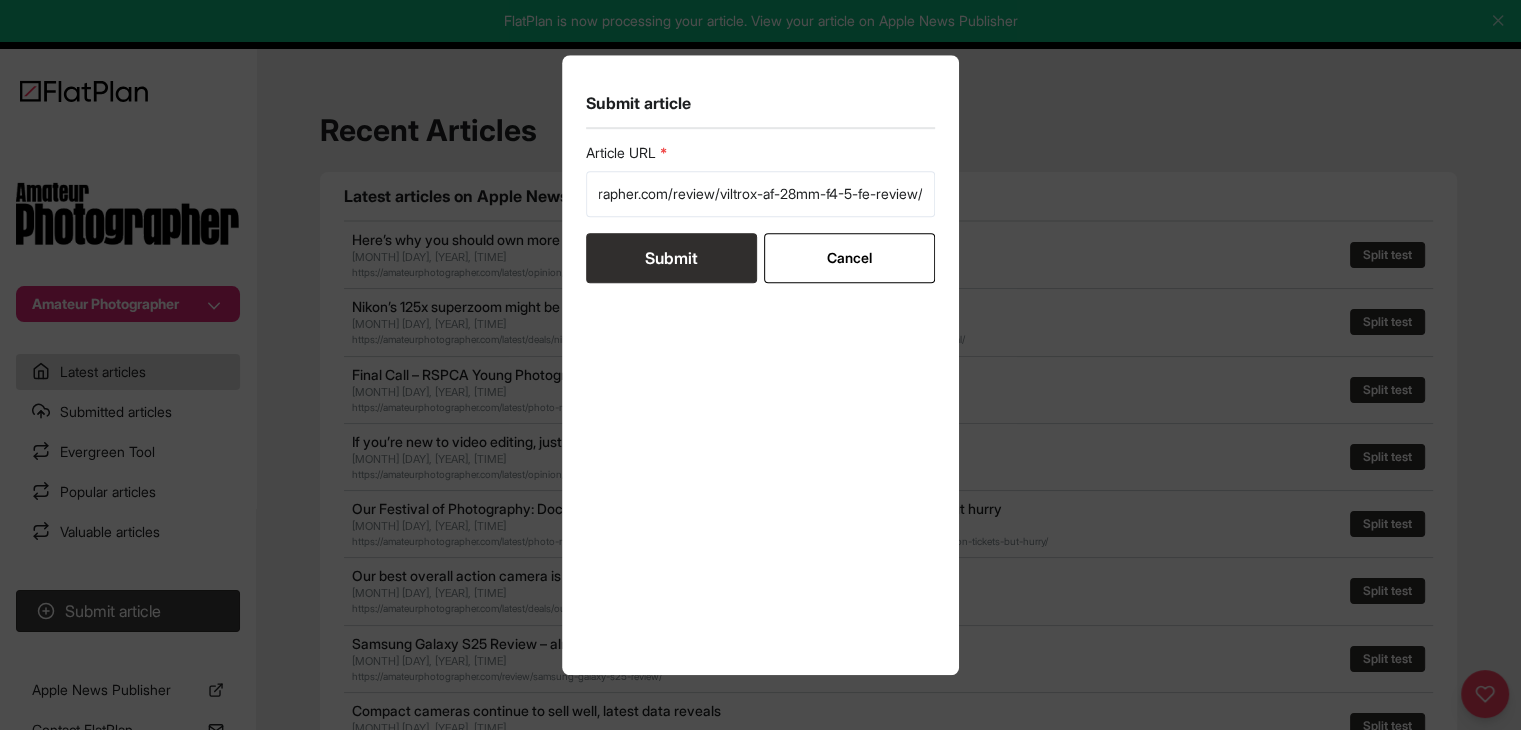 click on "Submit" at bounding box center [671, 258] 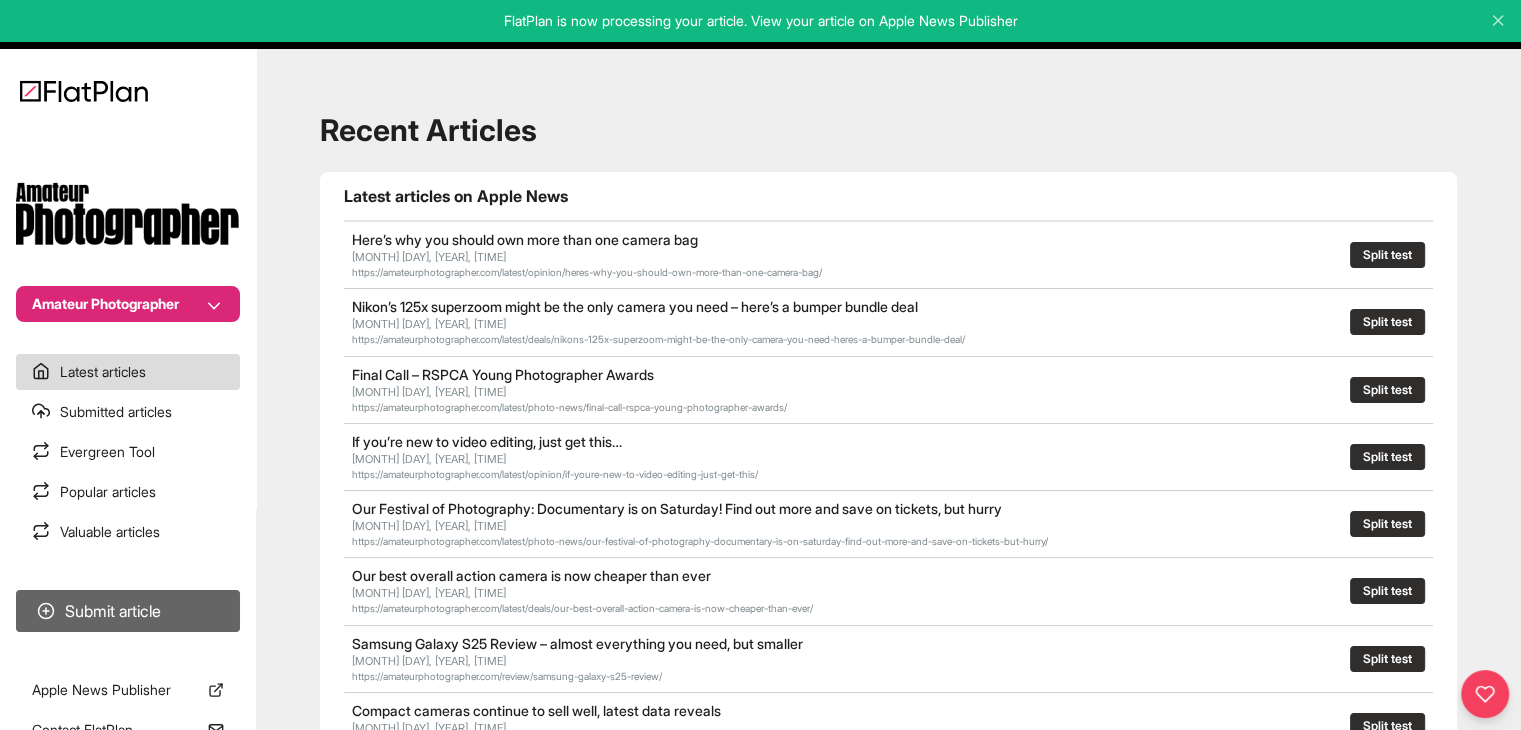 click on "Submit article" at bounding box center (128, 611) 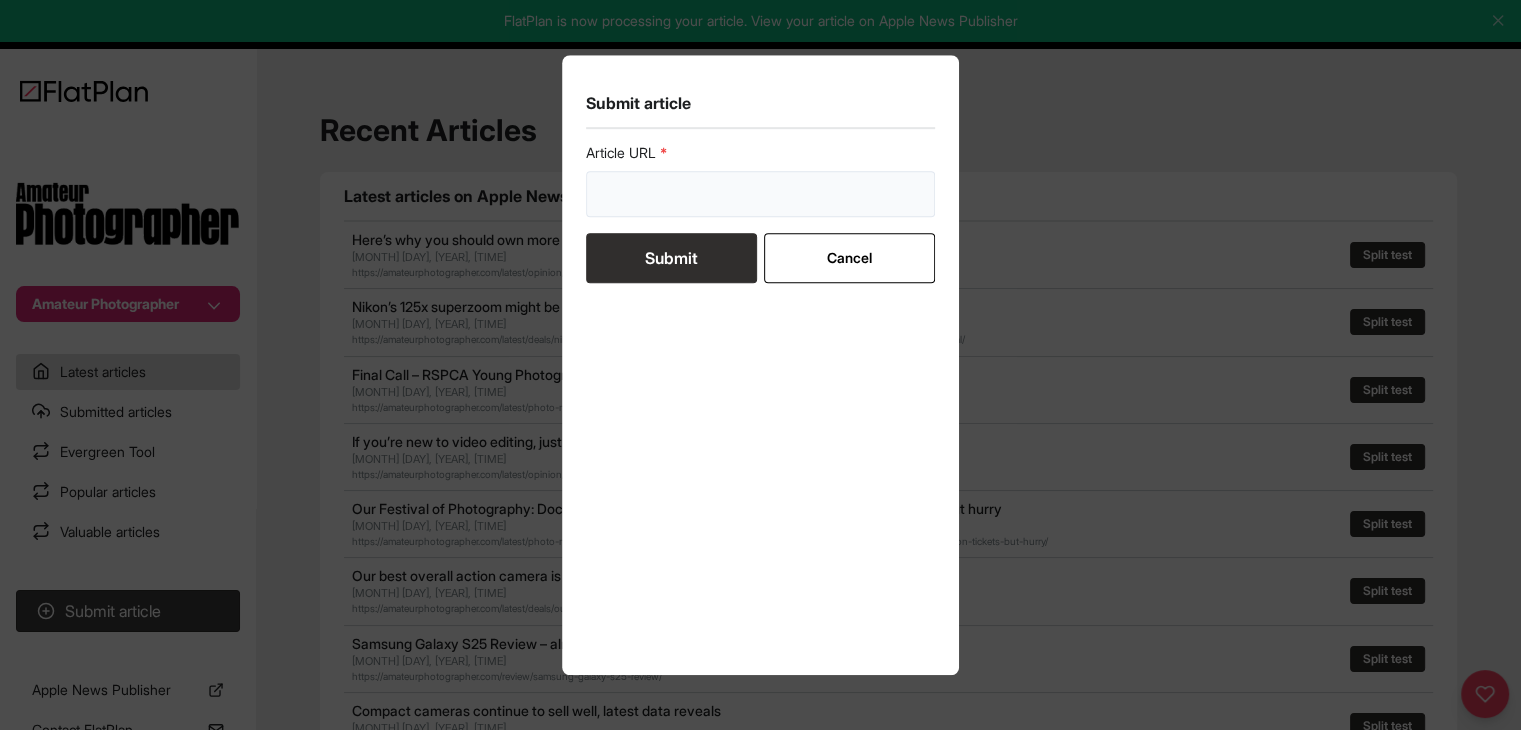 click at bounding box center [761, 194] 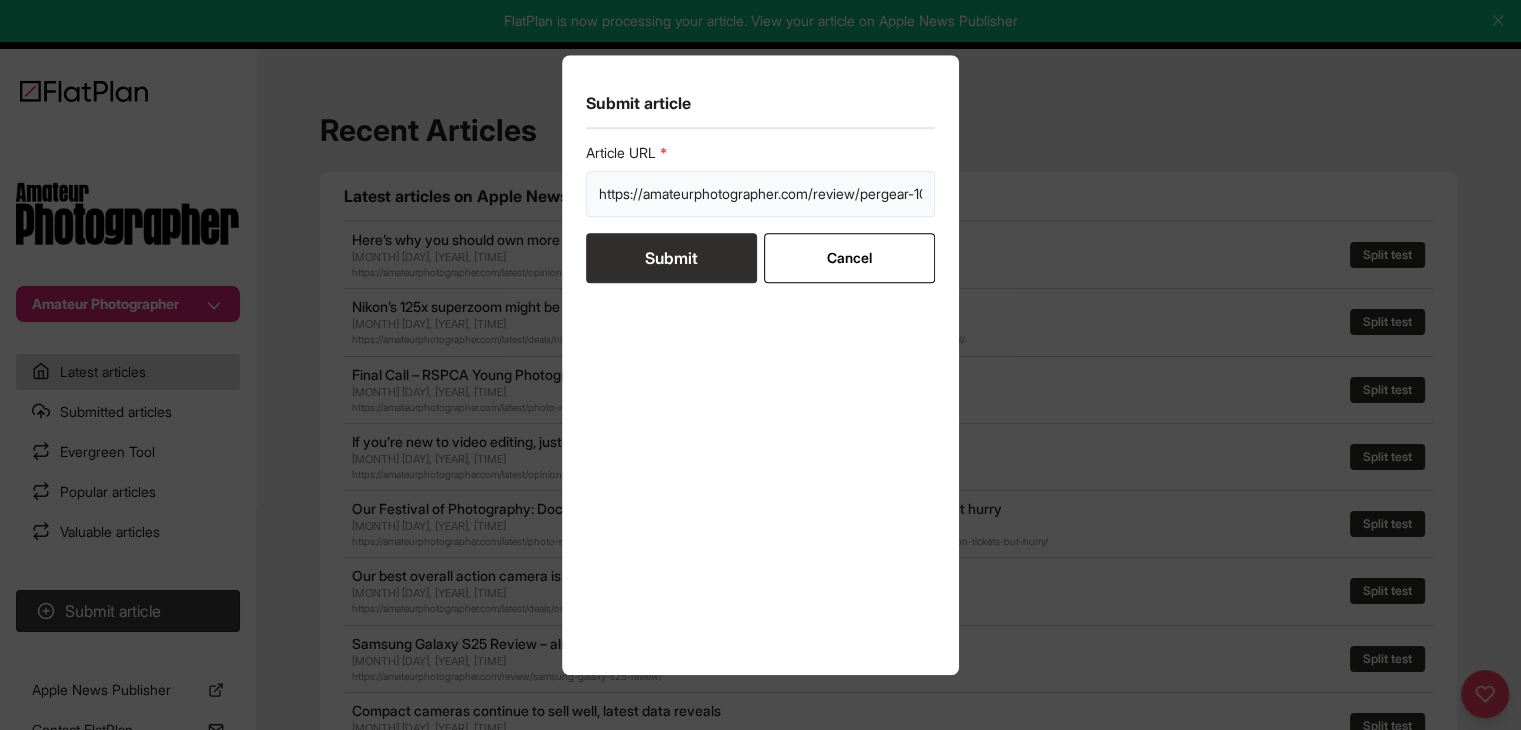 scroll, scrollTop: 0, scrollLeft: 365, axis: horizontal 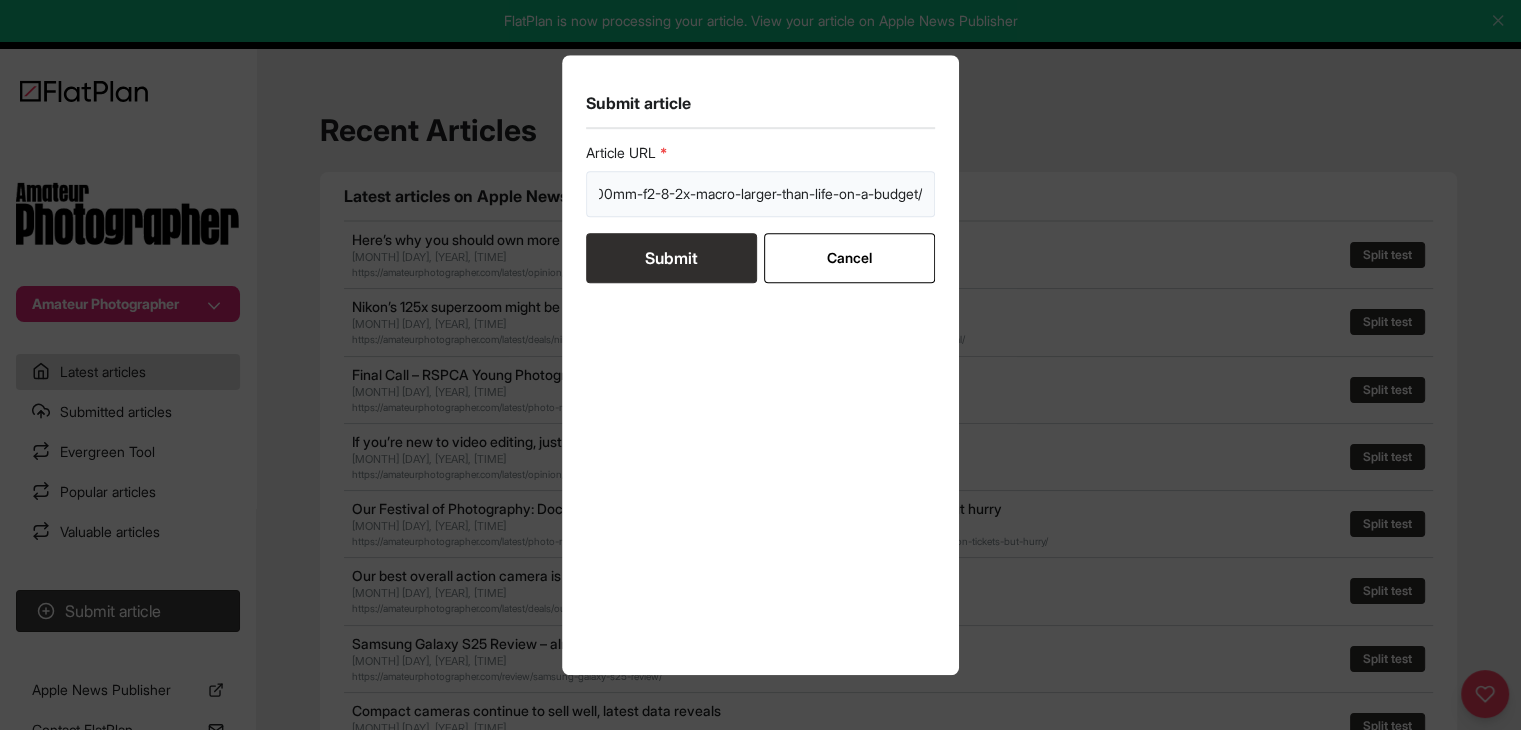 type on "https://amateurphotographer.com/review/pergear-100mm-f2-8-2x-macro-larger-than-life-on-a-budget/" 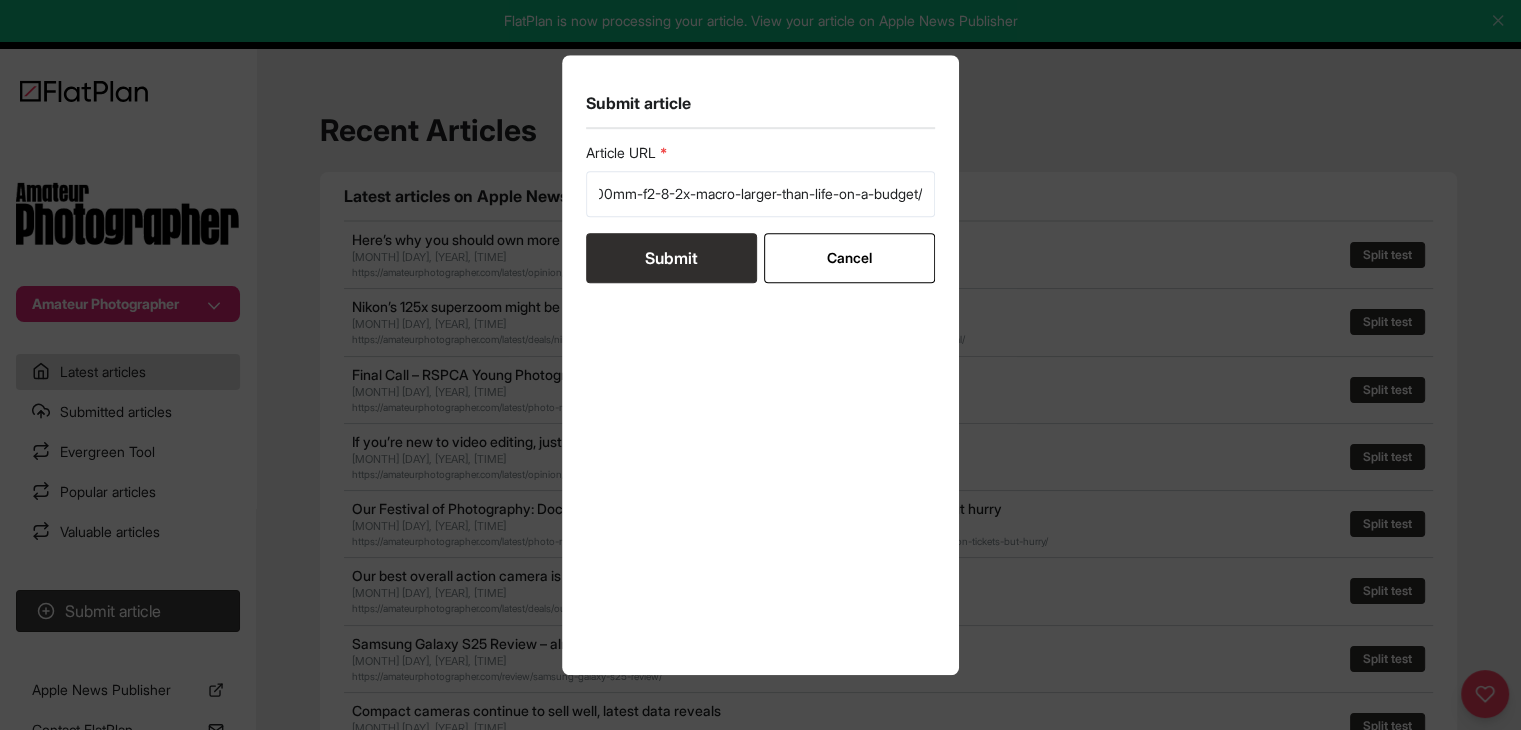 click on "Submit" at bounding box center (671, 258) 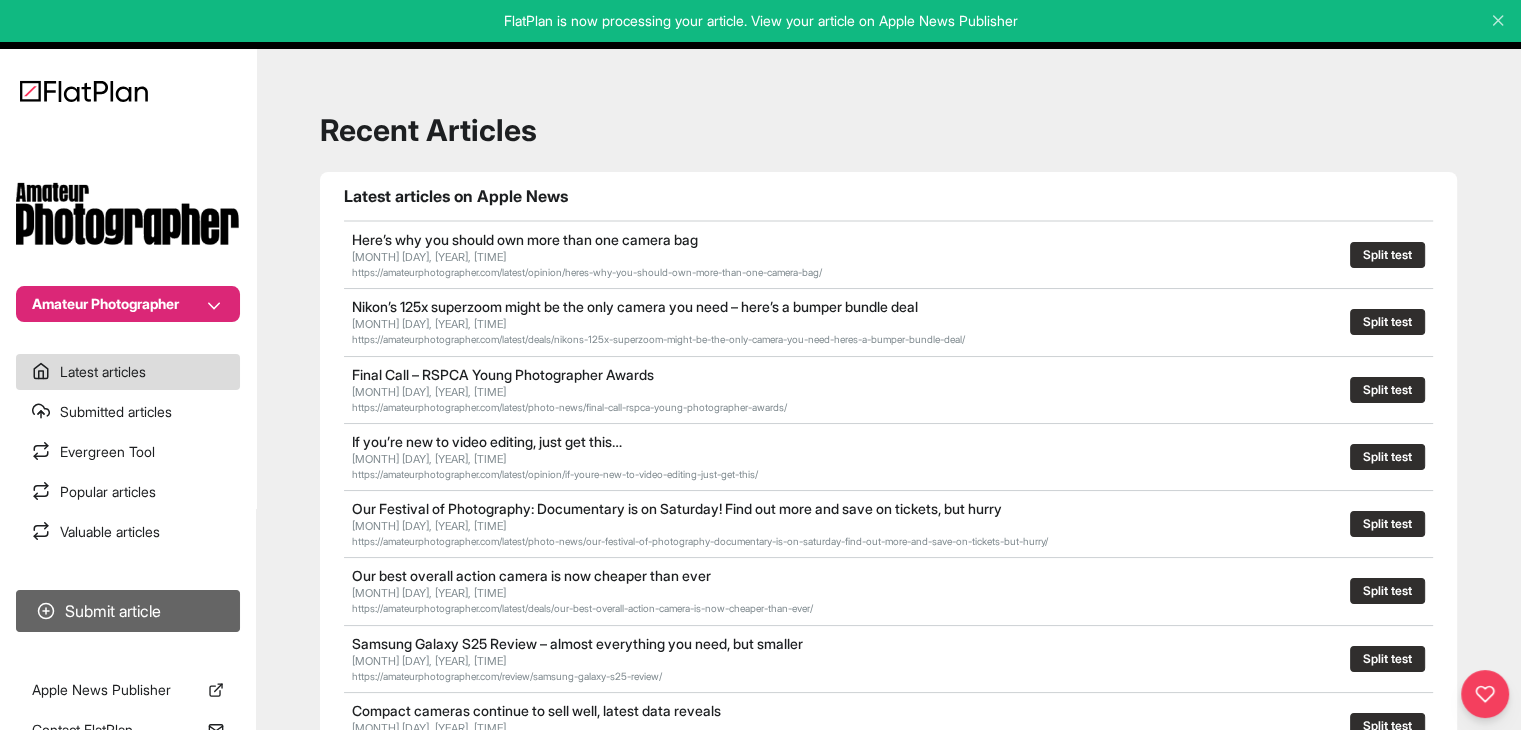 click on "Submit article" at bounding box center (128, 611) 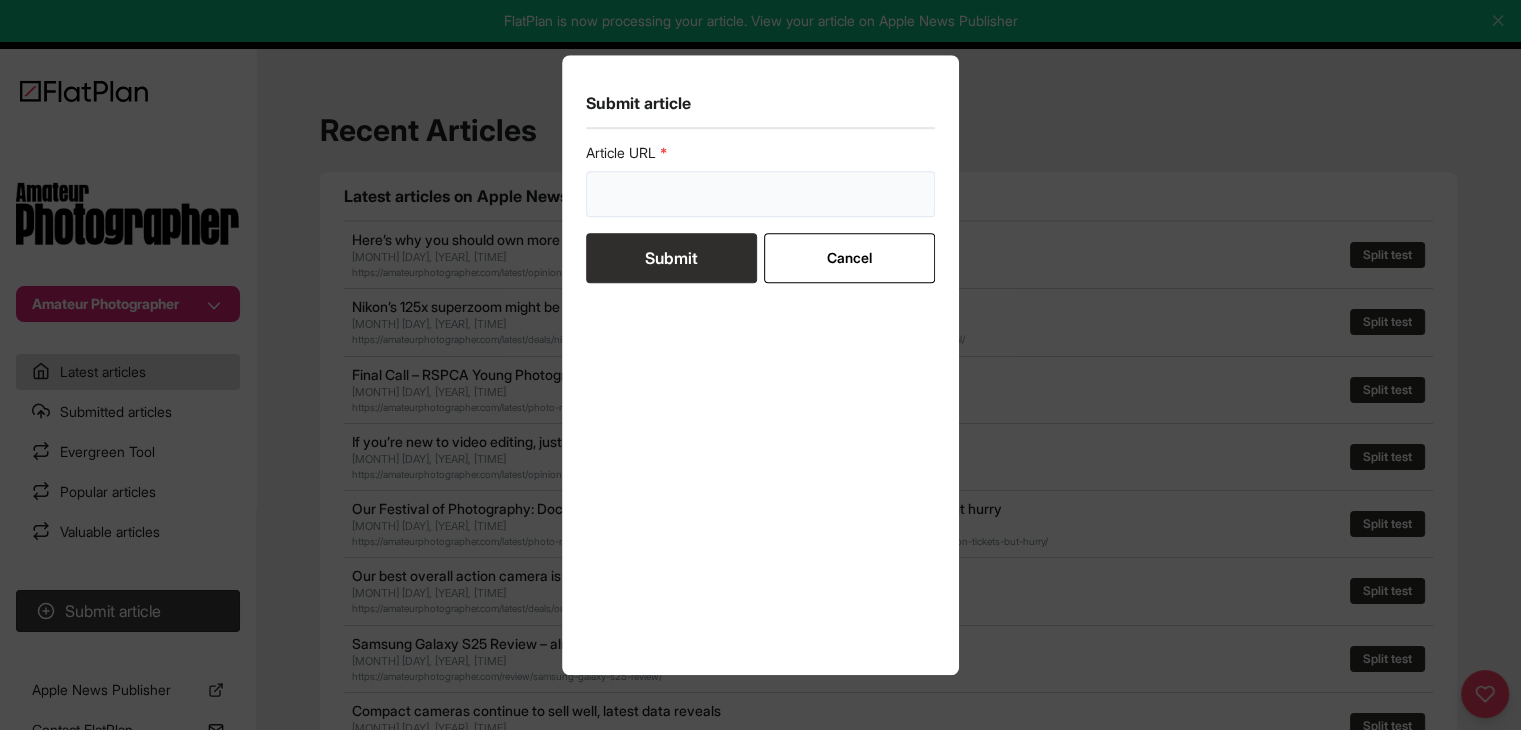 click at bounding box center (761, 194) 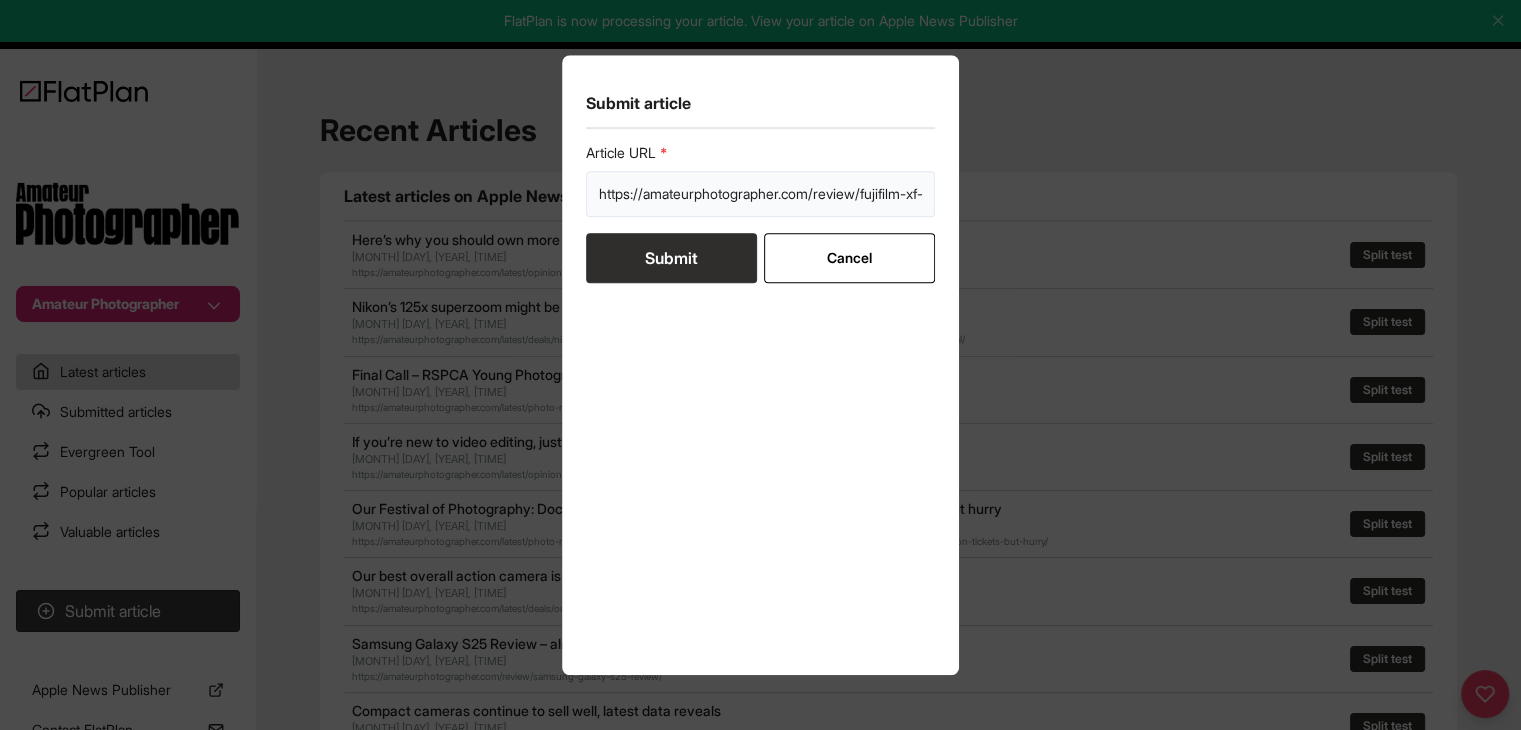 scroll, scrollTop: 0, scrollLeft: 311, axis: horizontal 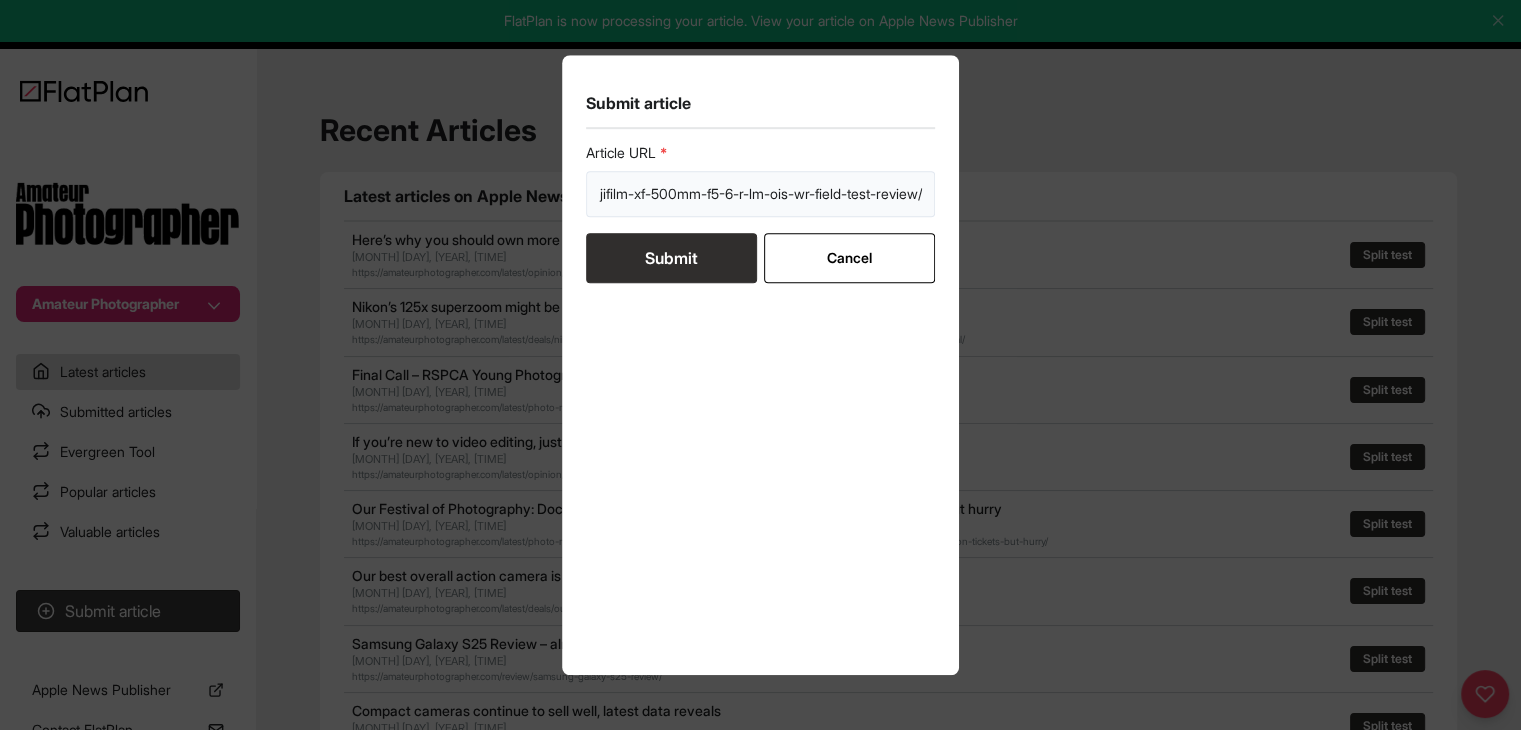 type on "https://amateurphotographer.com/review/fujifilm-xf-500mm-f5-6-r-lm-ois-wr-field-test-review/" 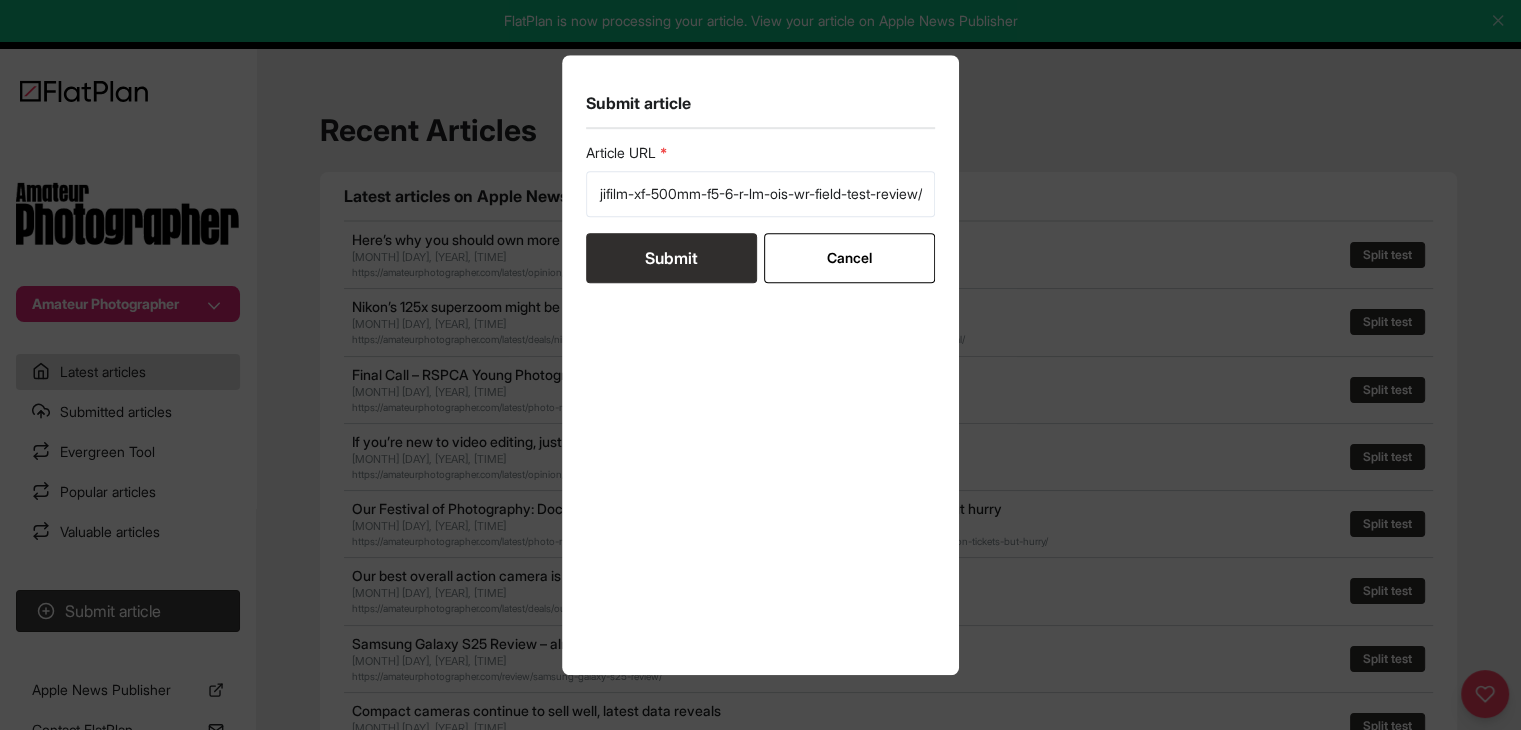 click on "Submit" at bounding box center [671, 258] 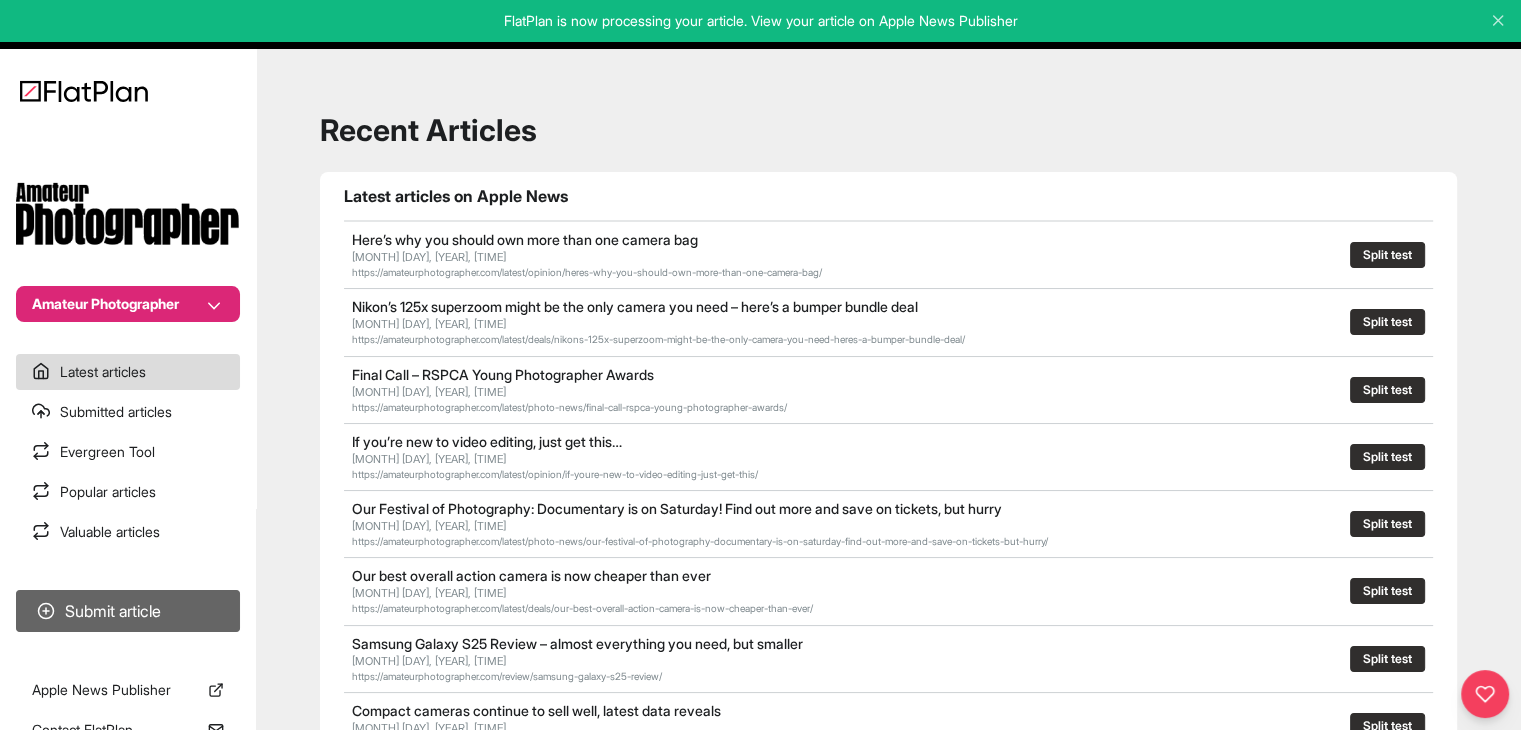 click on "Submit article" at bounding box center [128, 611] 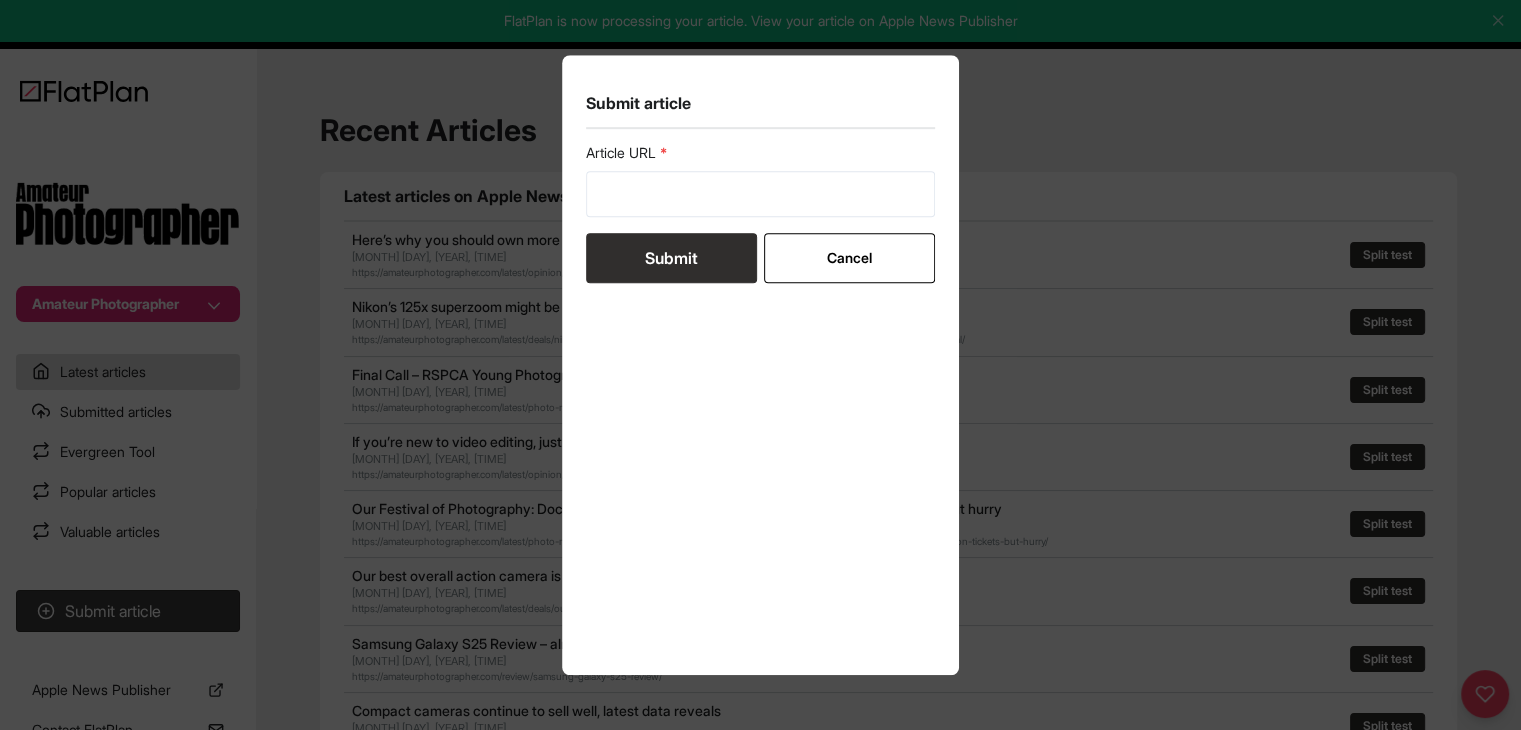 click on "Article URL Submit Cancel" at bounding box center [761, 213] 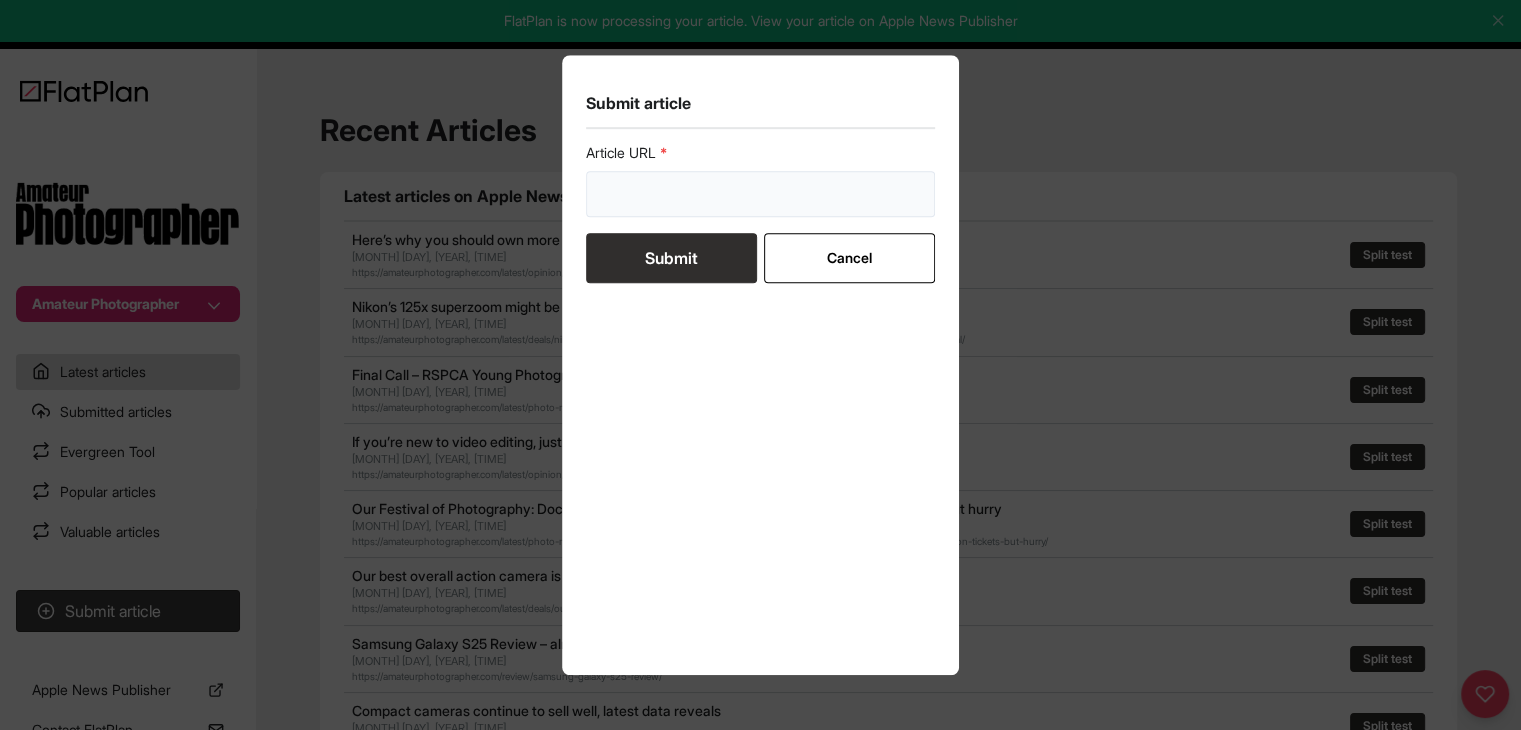 click at bounding box center [761, 194] 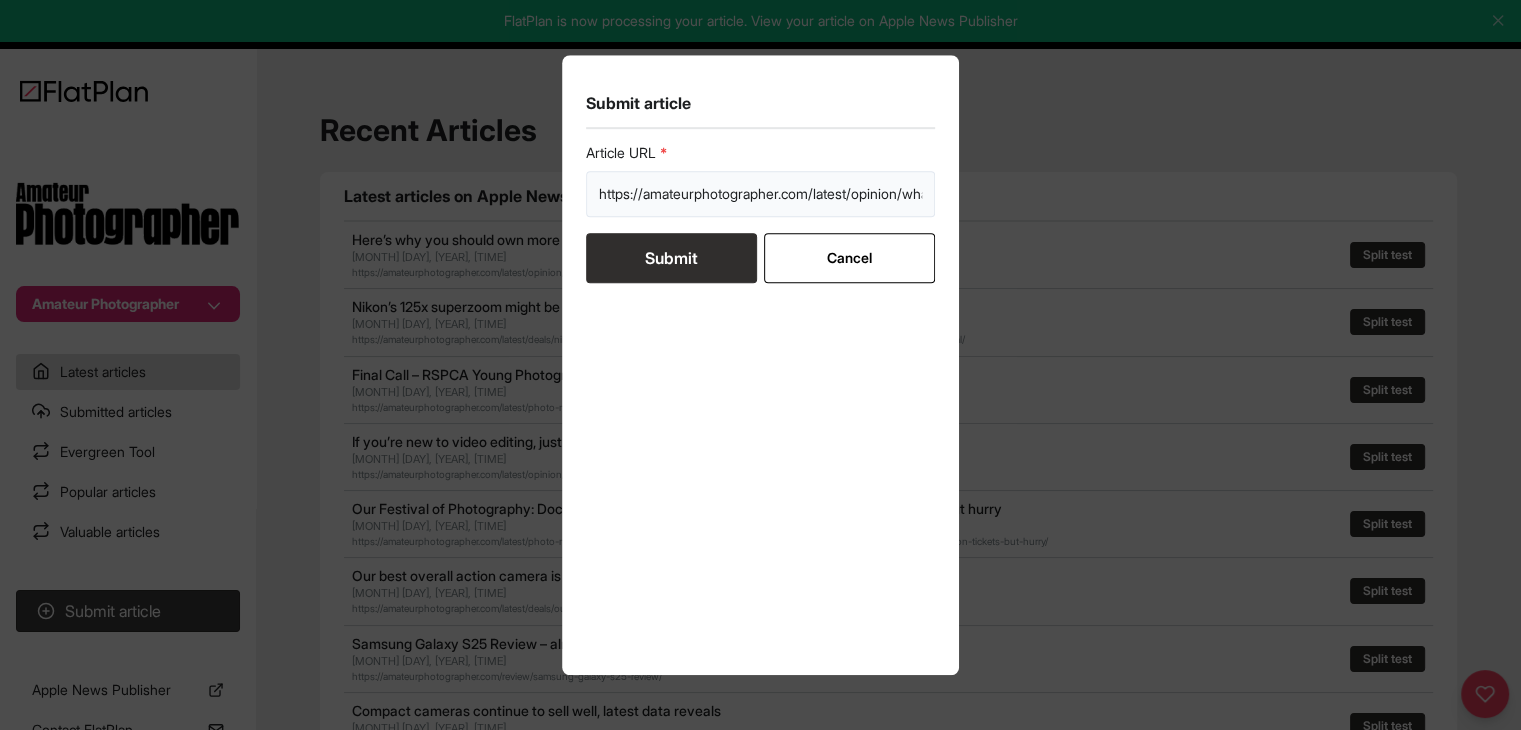 scroll, scrollTop: 0, scrollLeft: 328, axis: horizontal 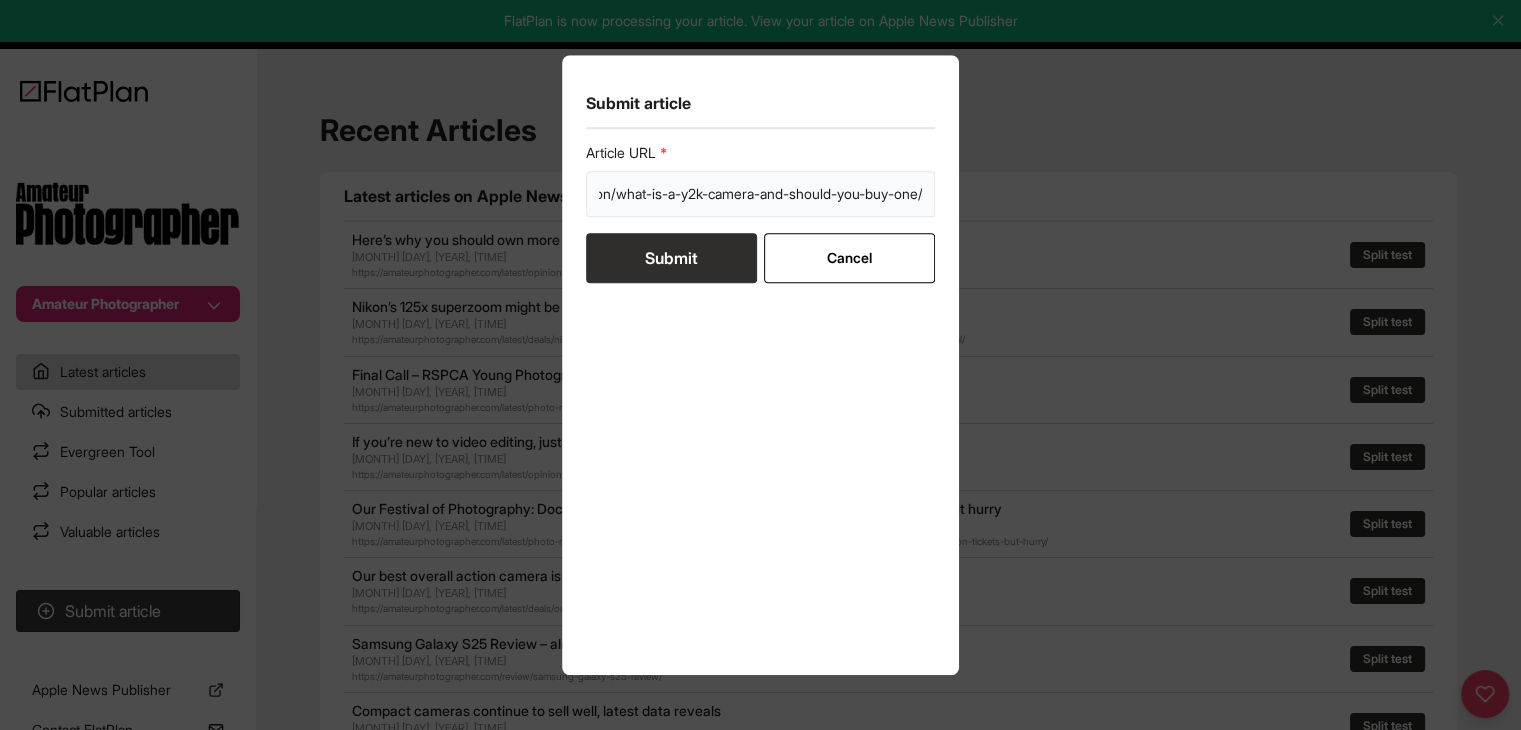 type on "https://amateurphotographer.com/latest/opinion/what-is-a-y2k-camera-and-should-you-buy-one/" 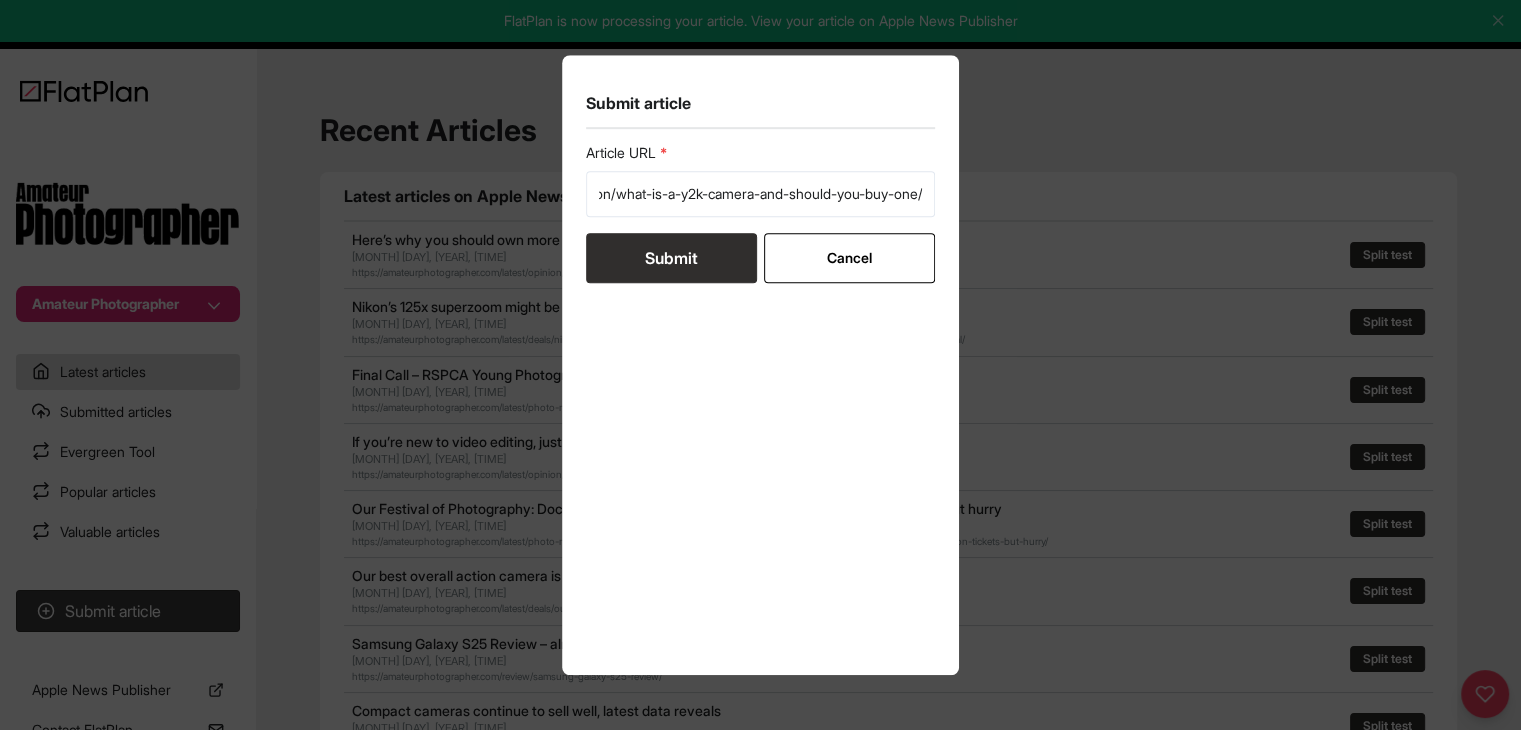 click on "Submit" at bounding box center (671, 258) 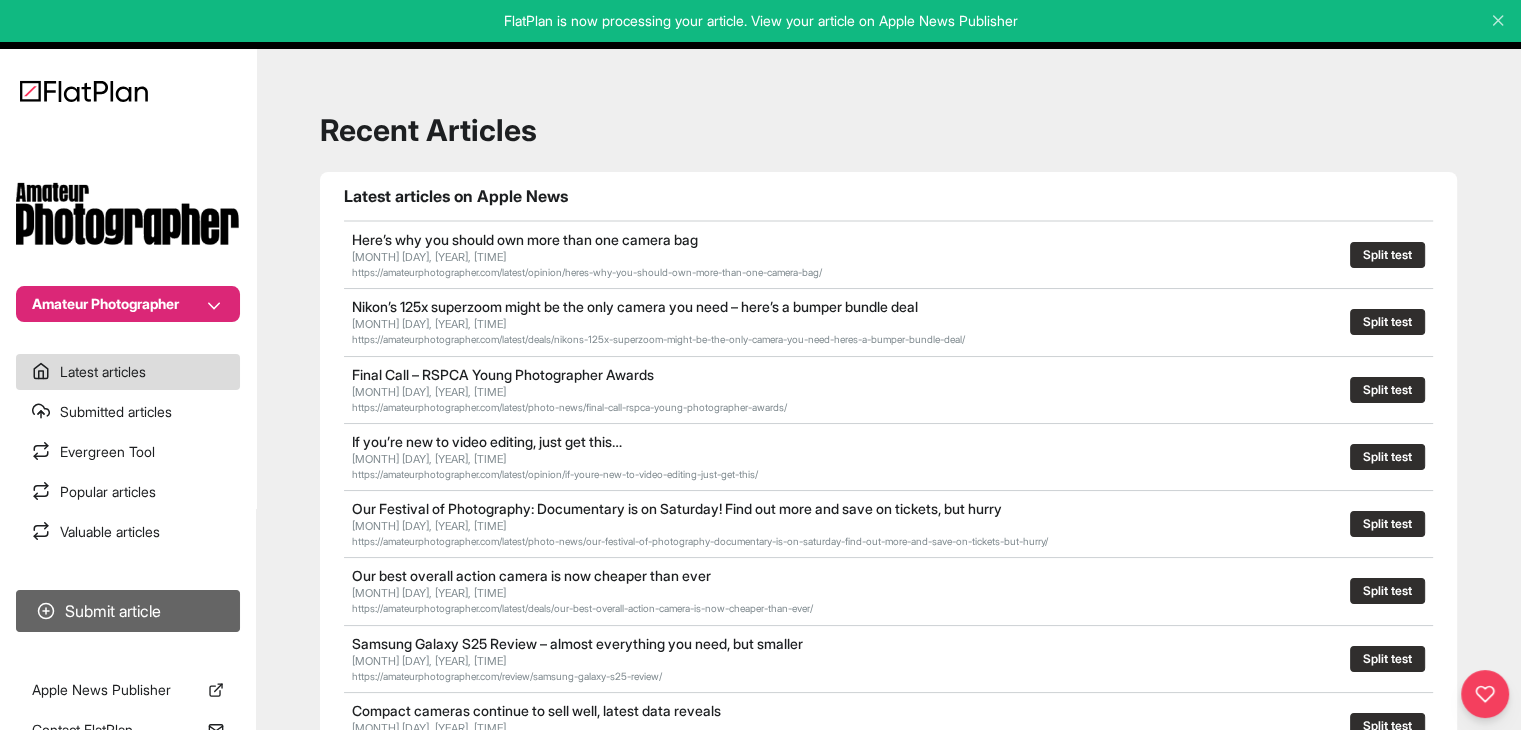 click on "Submit article" at bounding box center (128, 611) 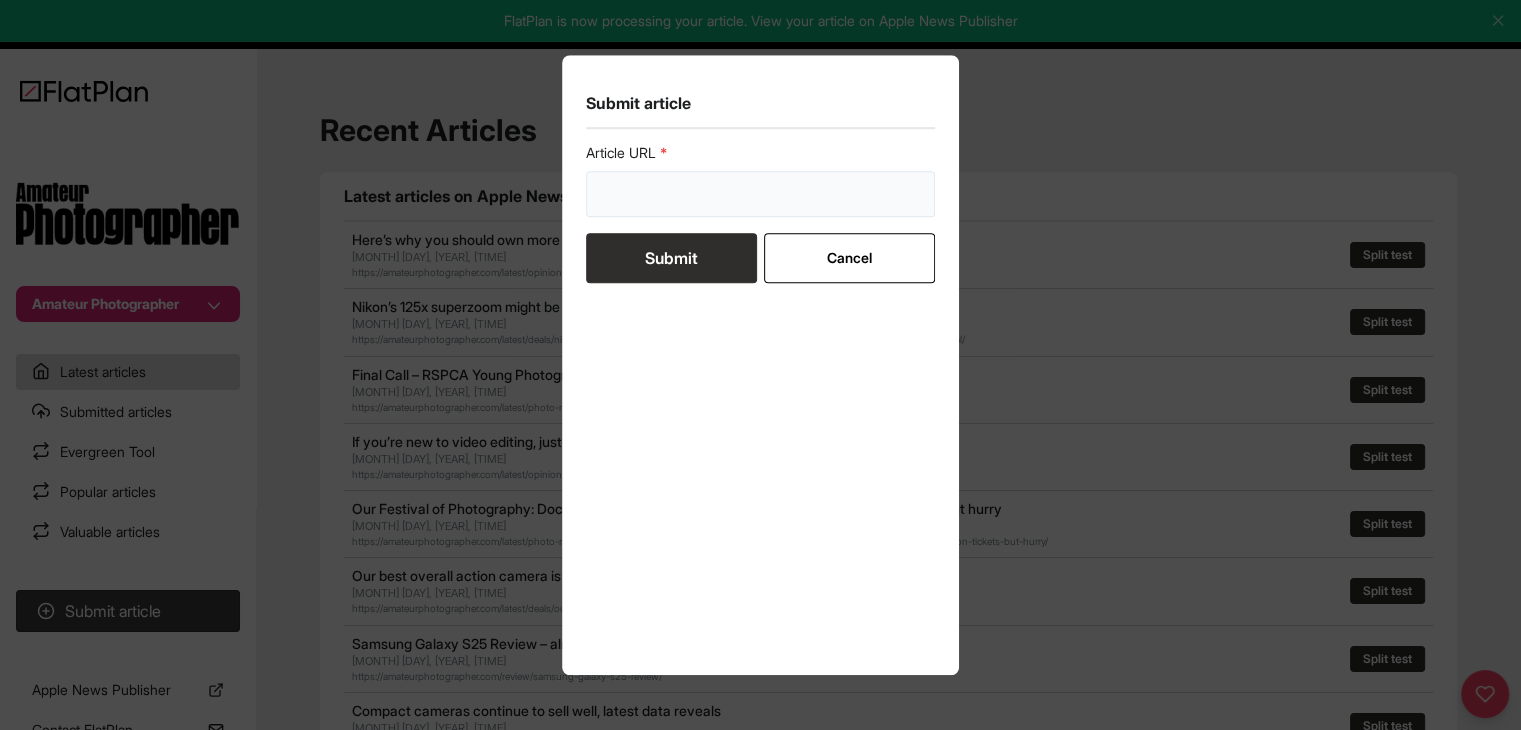 click at bounding box center (761, 194) 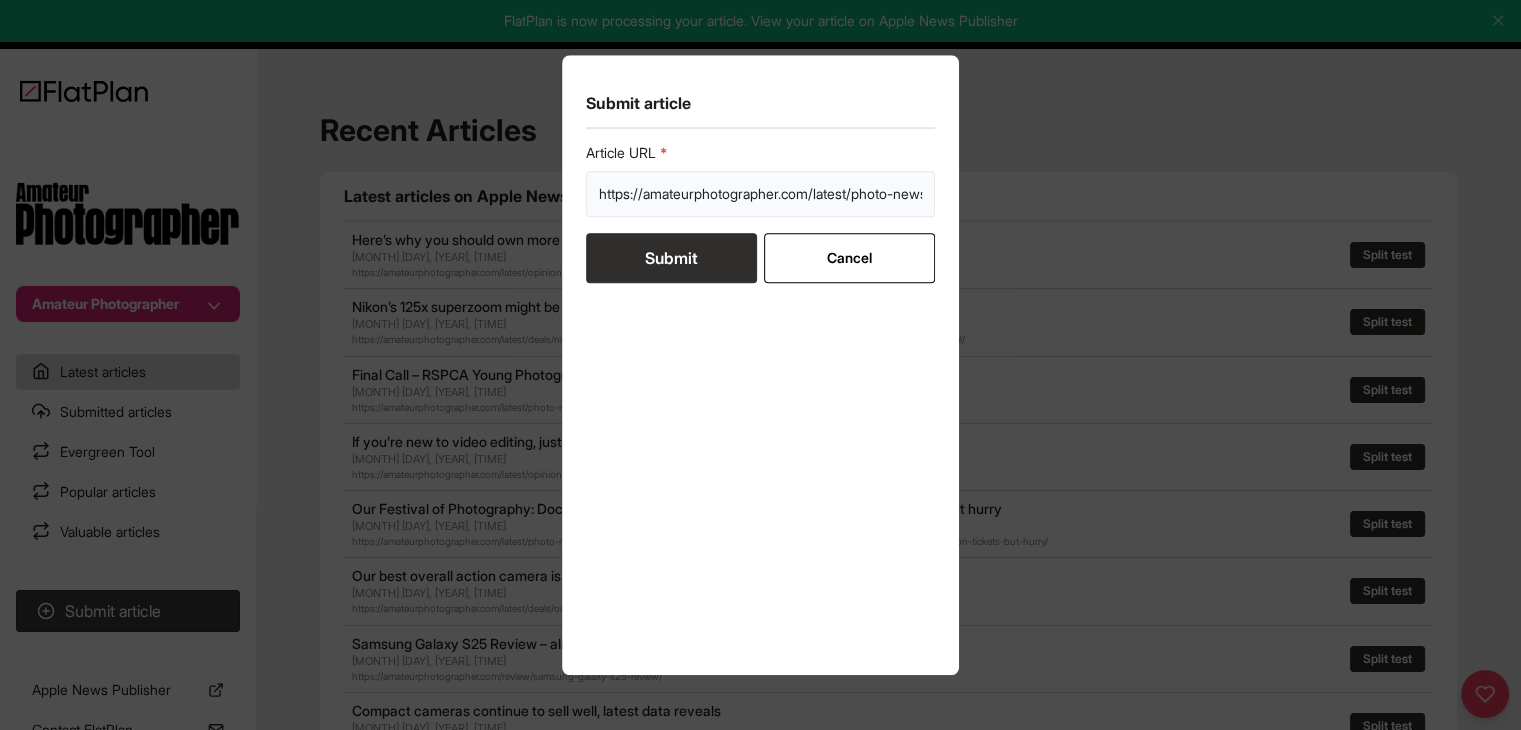 scroll, scrollTop: 0, scrollLeft: 600, axis: horizontal 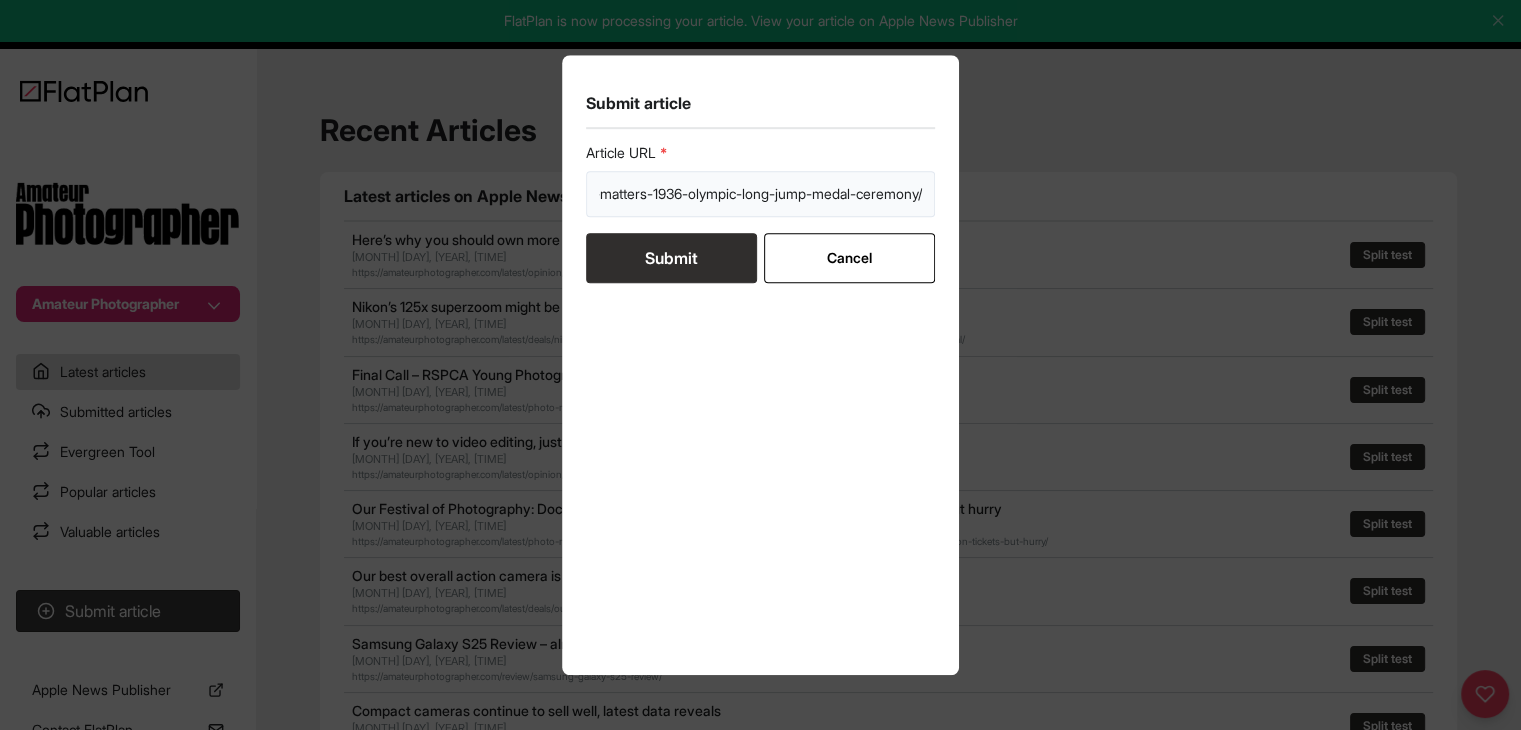 type on "https://amateurphotographer.com/latest/photo-news/why-the-story-behind-this-photo-matters-1936-olympic-long-jump-medal-ceremony/" 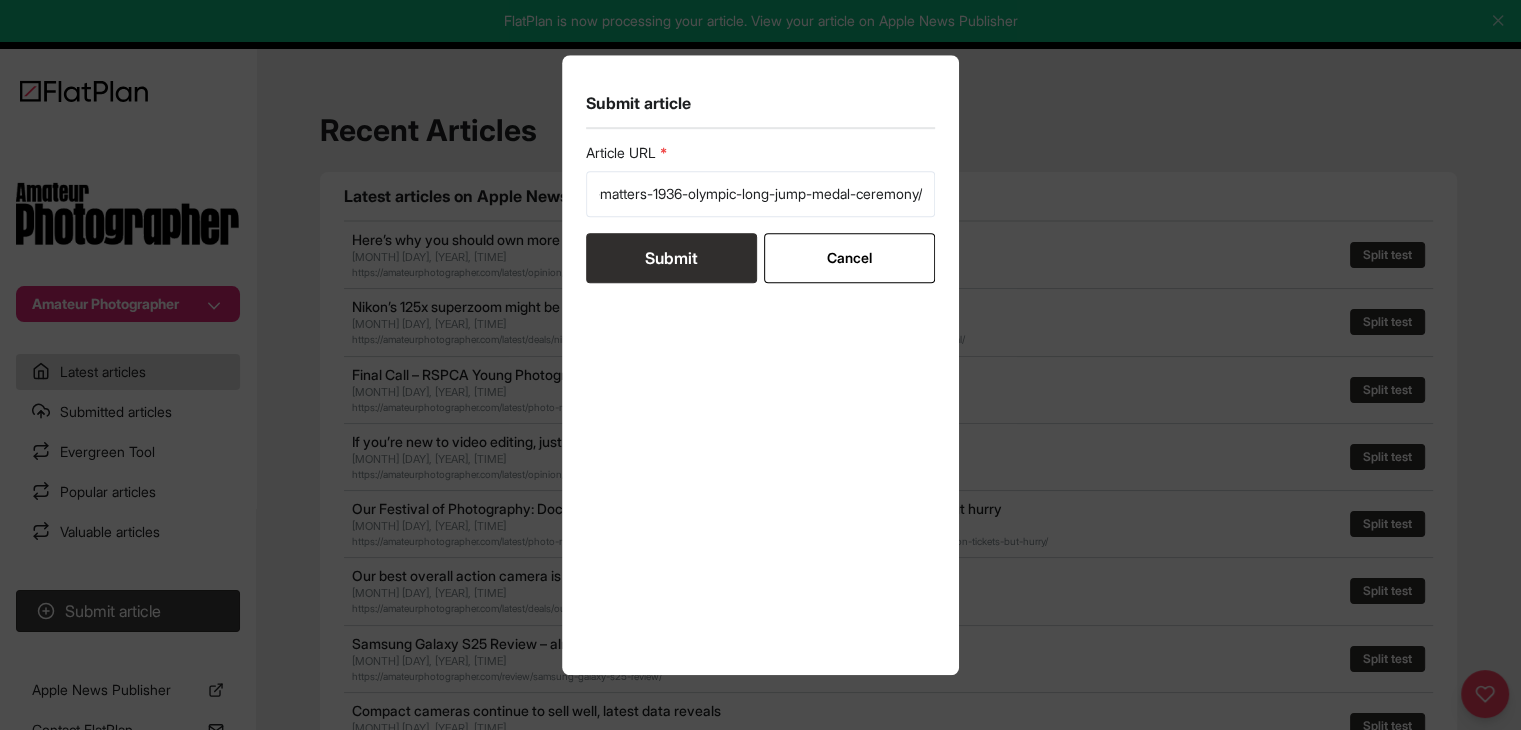 scroll, scrollTop: 0, scrollLeft: 0, axis: both 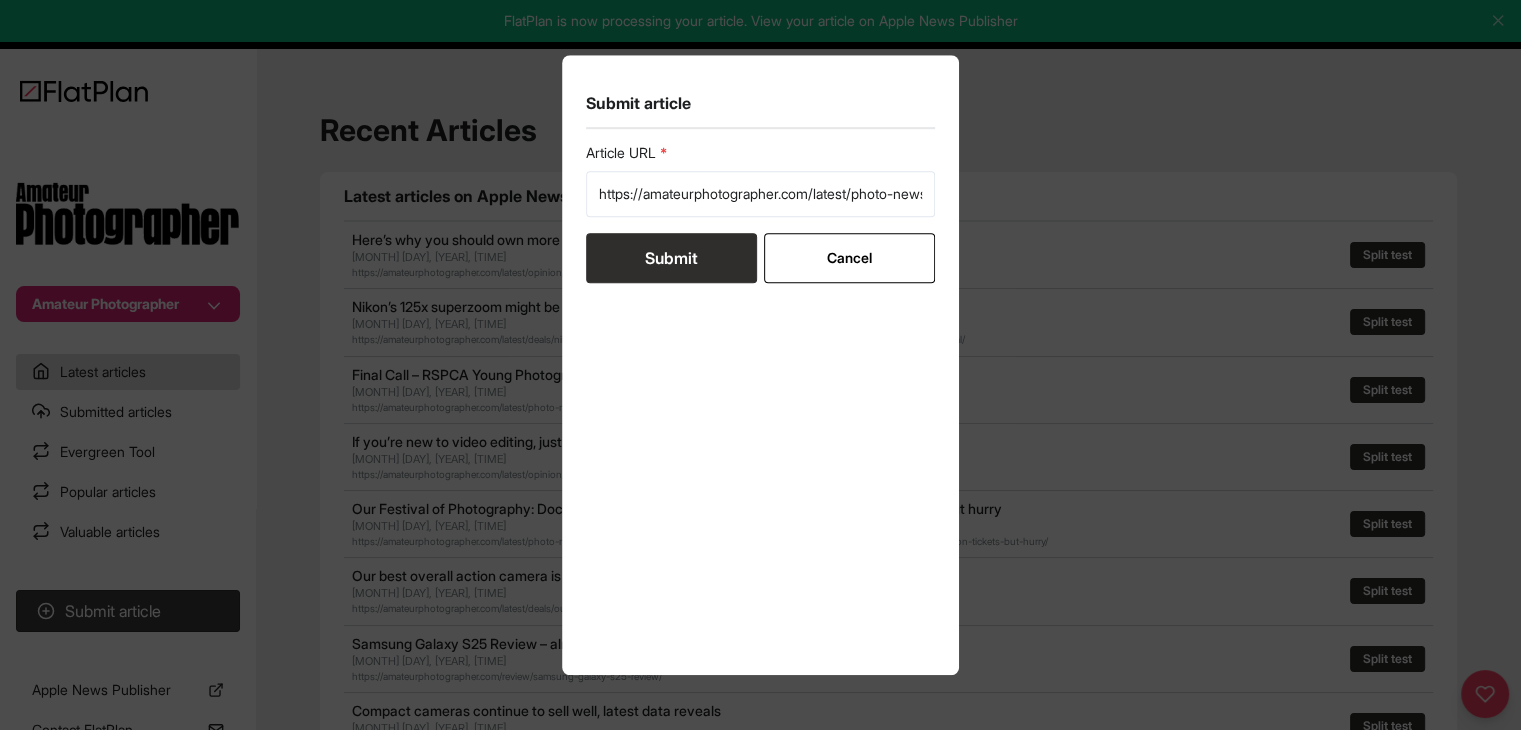 click on "Submit" at bounding box center (671, 258) 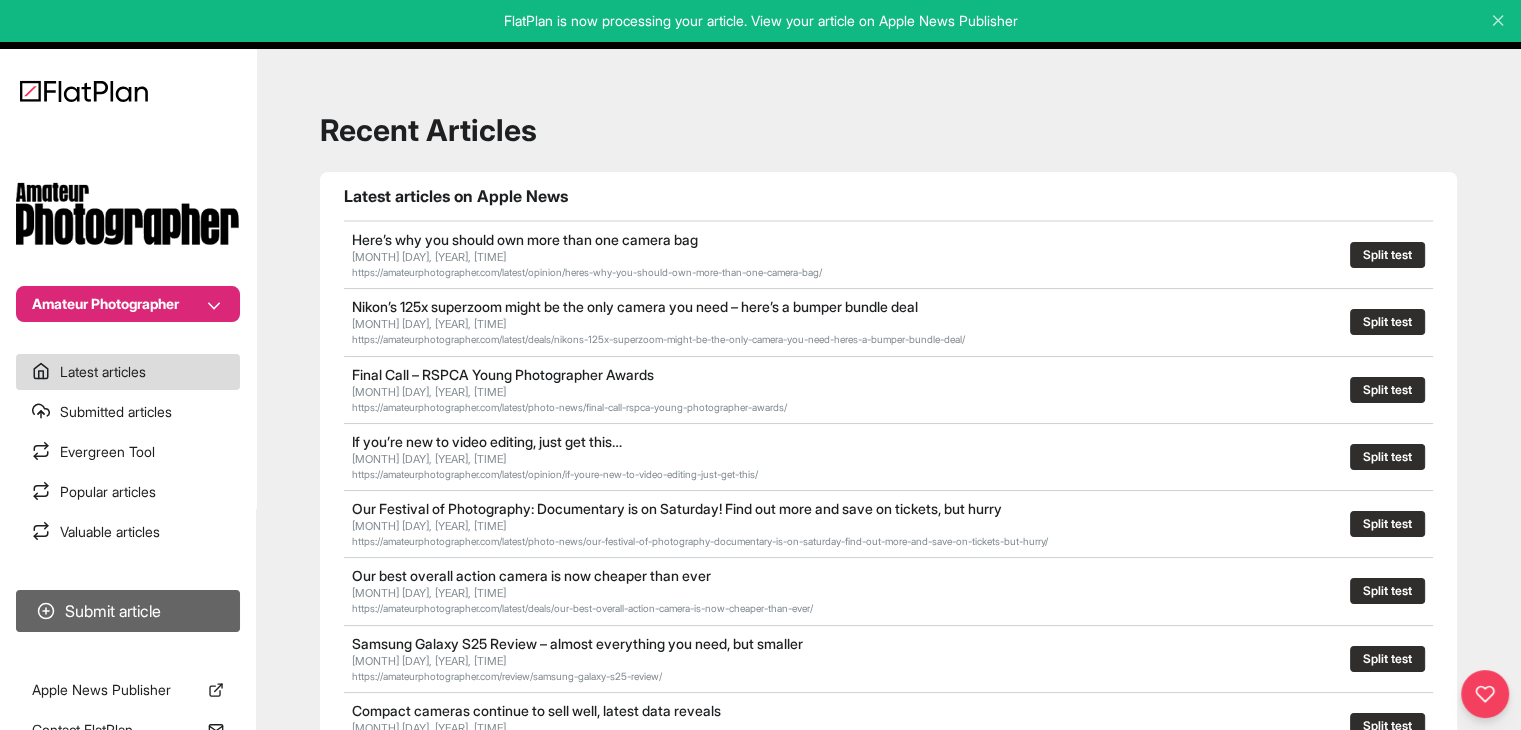 click on "Submit article" at bounding box center (128, 611) 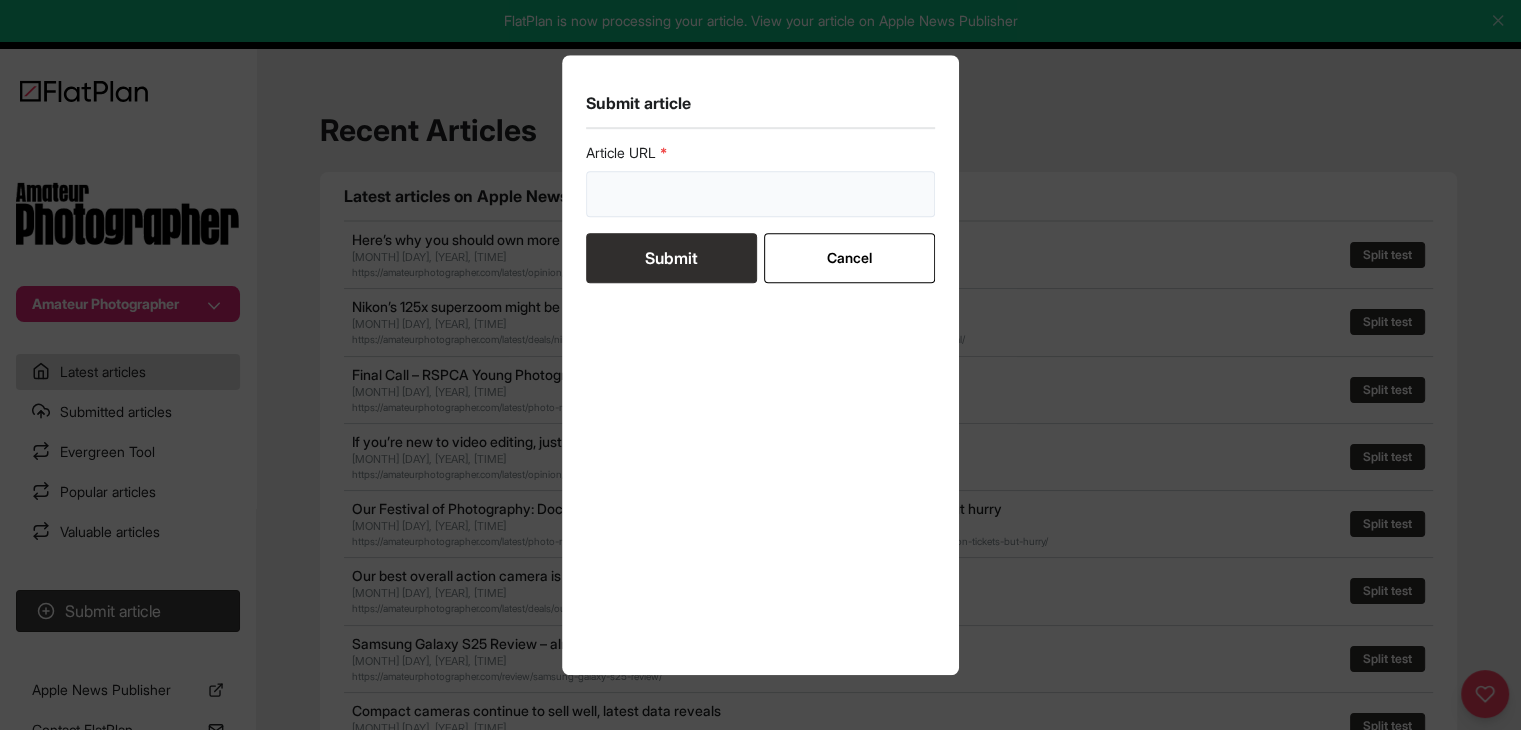 click at bounding box center (761, 194) 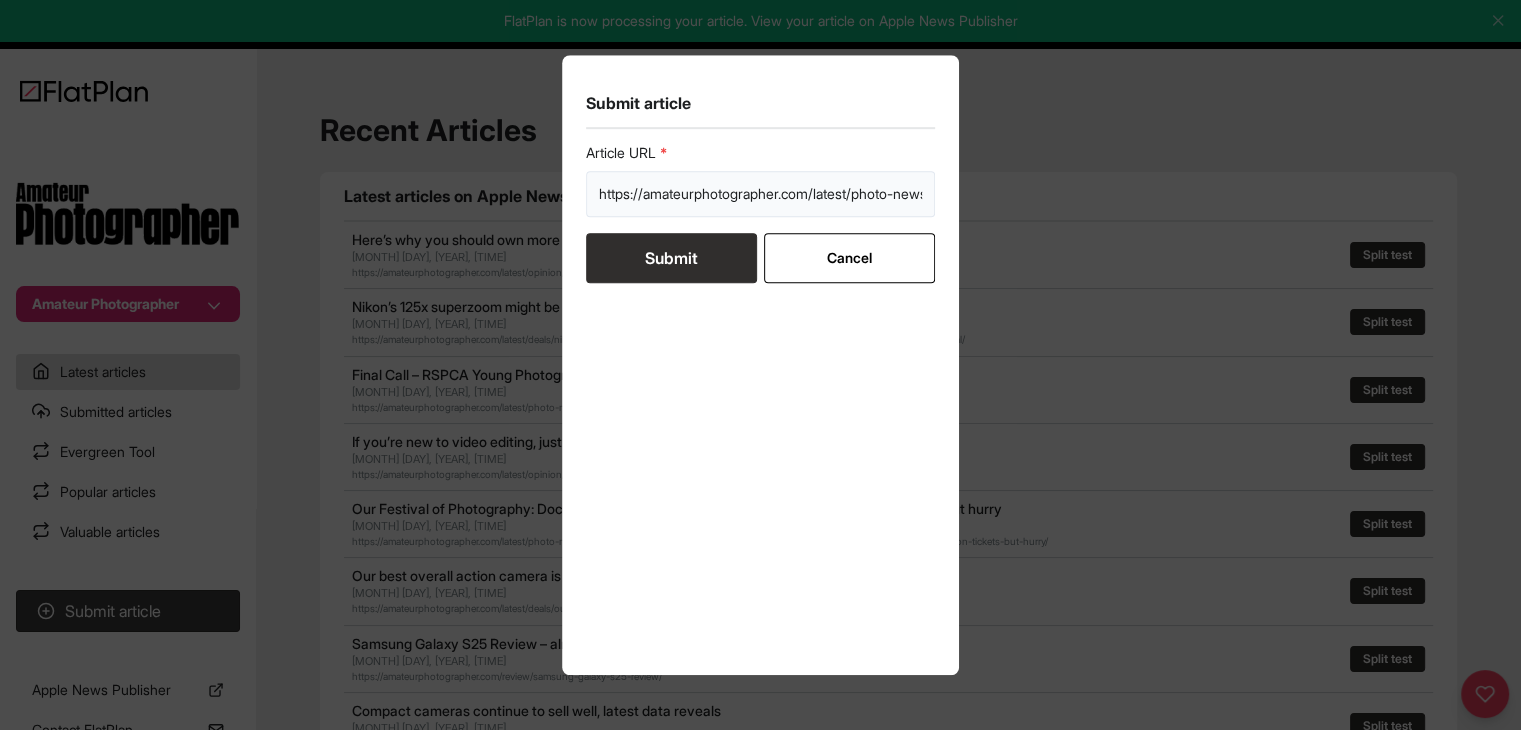 scroll, scrollTop: 0, scrollLeft: 460, axis: horizontal 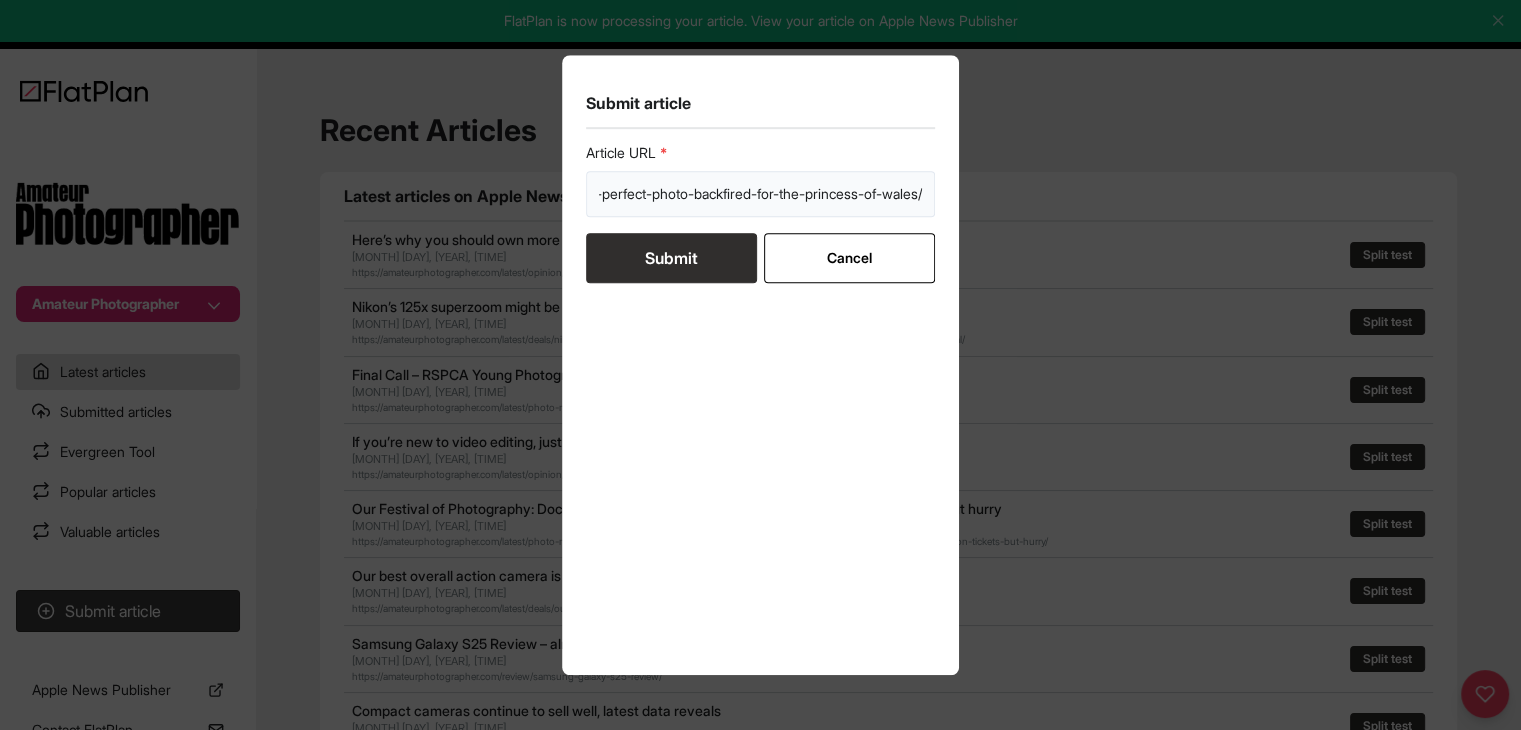 type on "https://amateurphotographer.com/latest/photo-news/seeking-the-perfect-photo-backfired-for-the-princess-of-wales/" 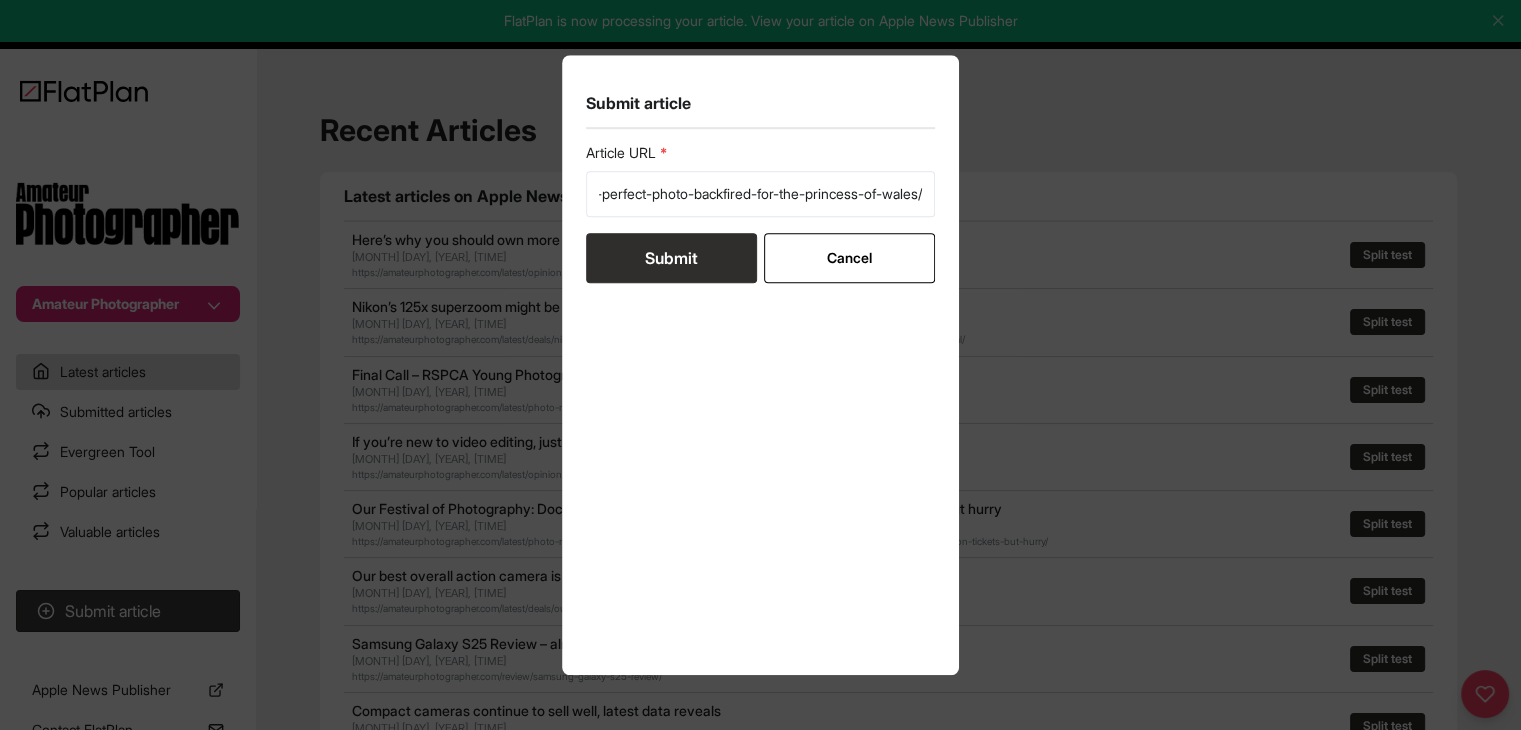 scroll, scrollTop: 0, scrollLeft: 0, axis: both 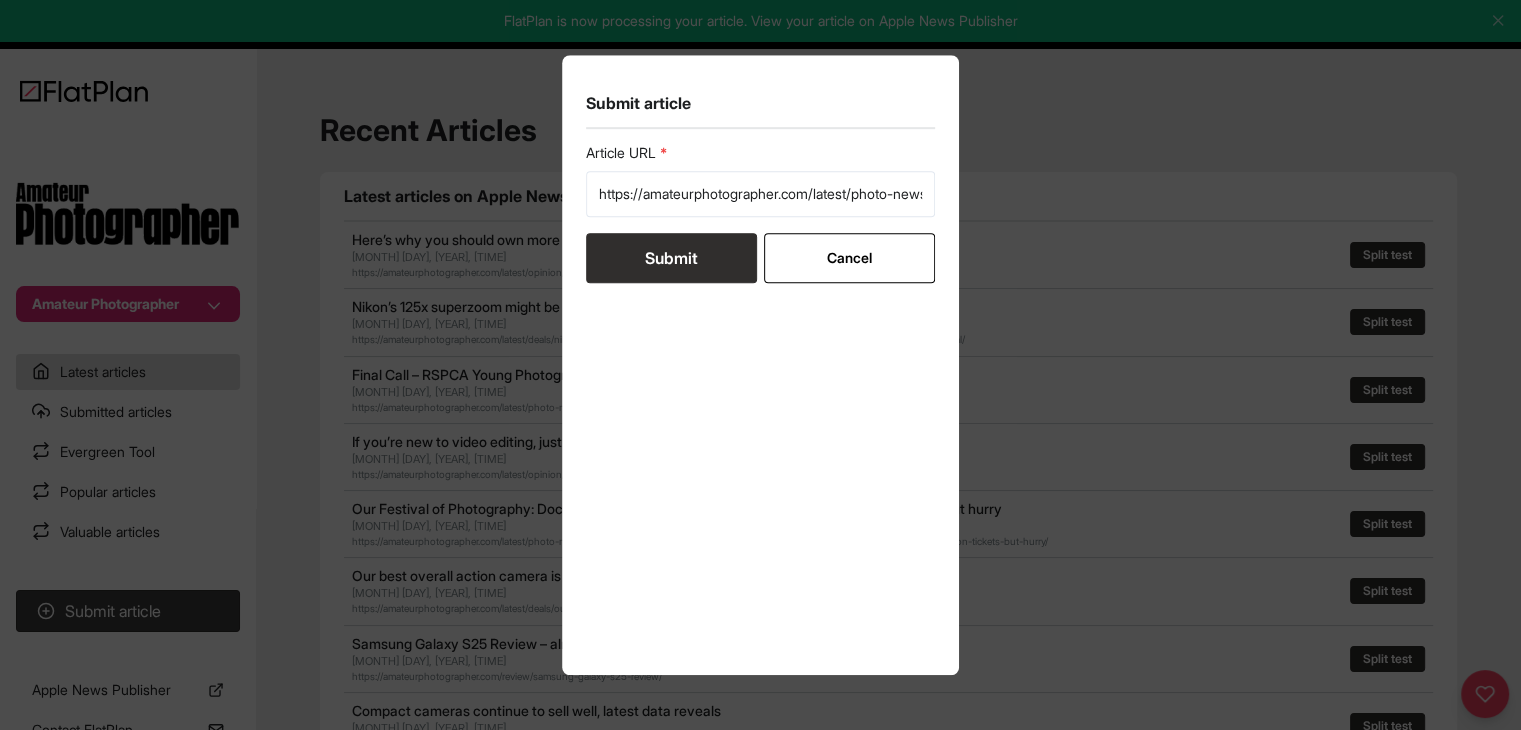 click on "Submit" at bounding box center (671, 258) 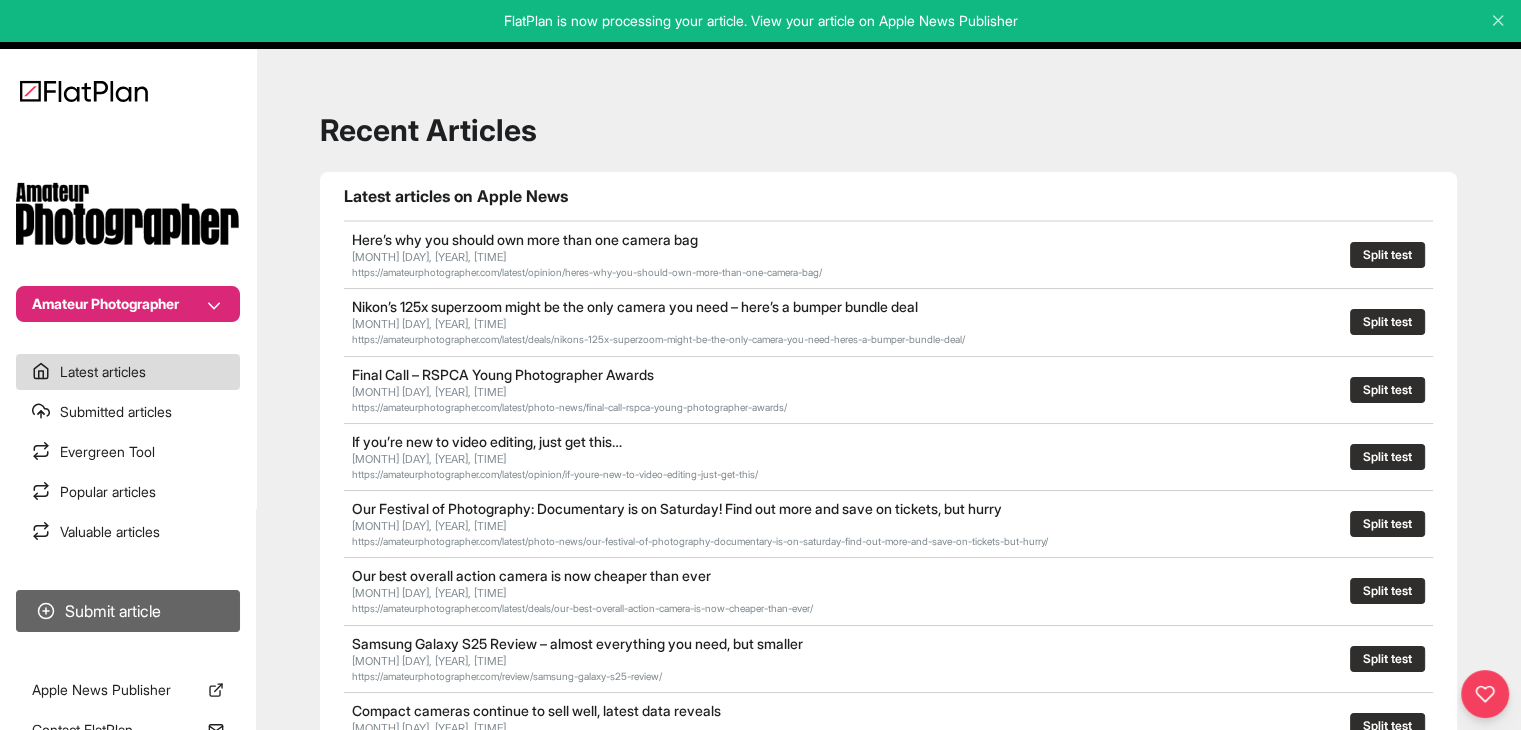 click on "Submit article" at bounding box center (128, 611) 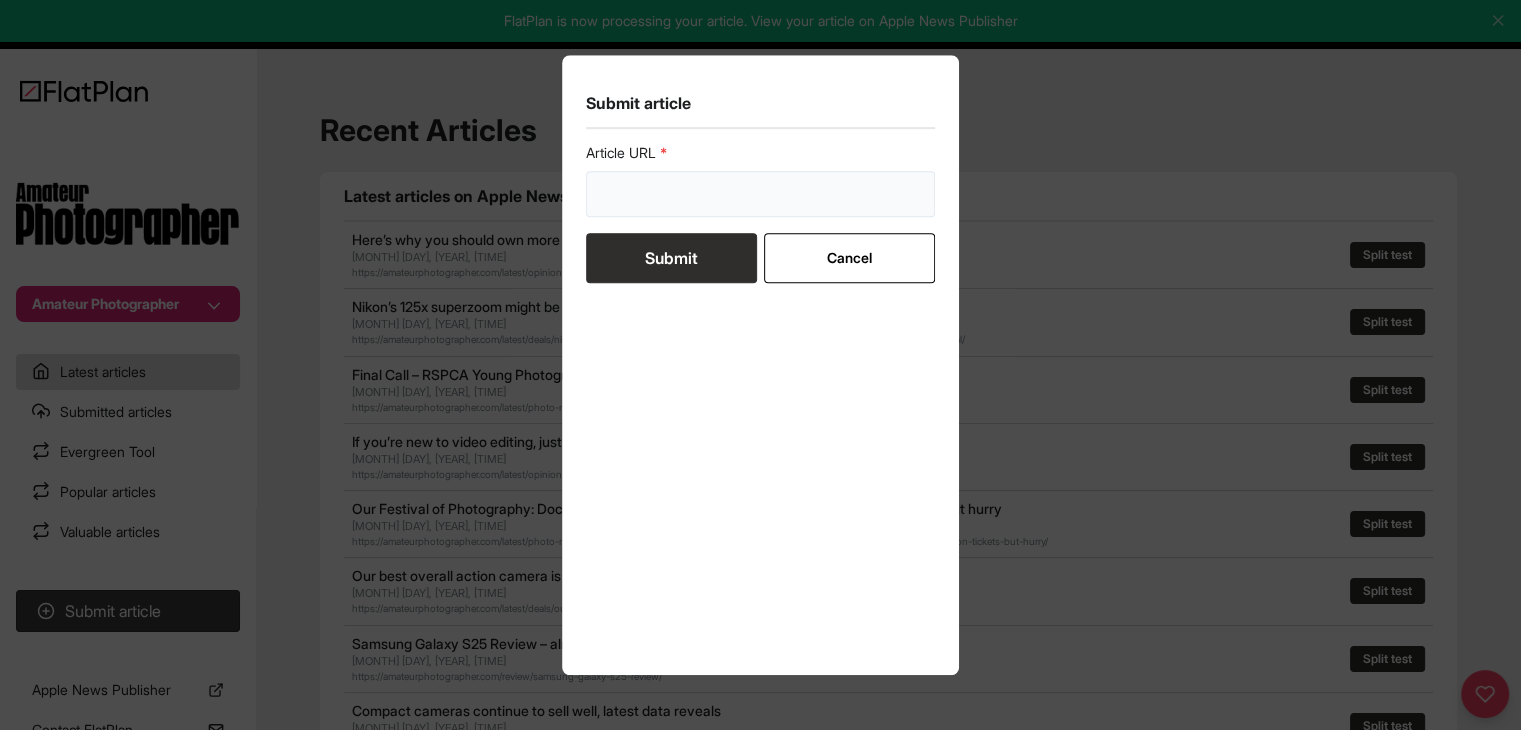 click at bounding box center [761, 194] 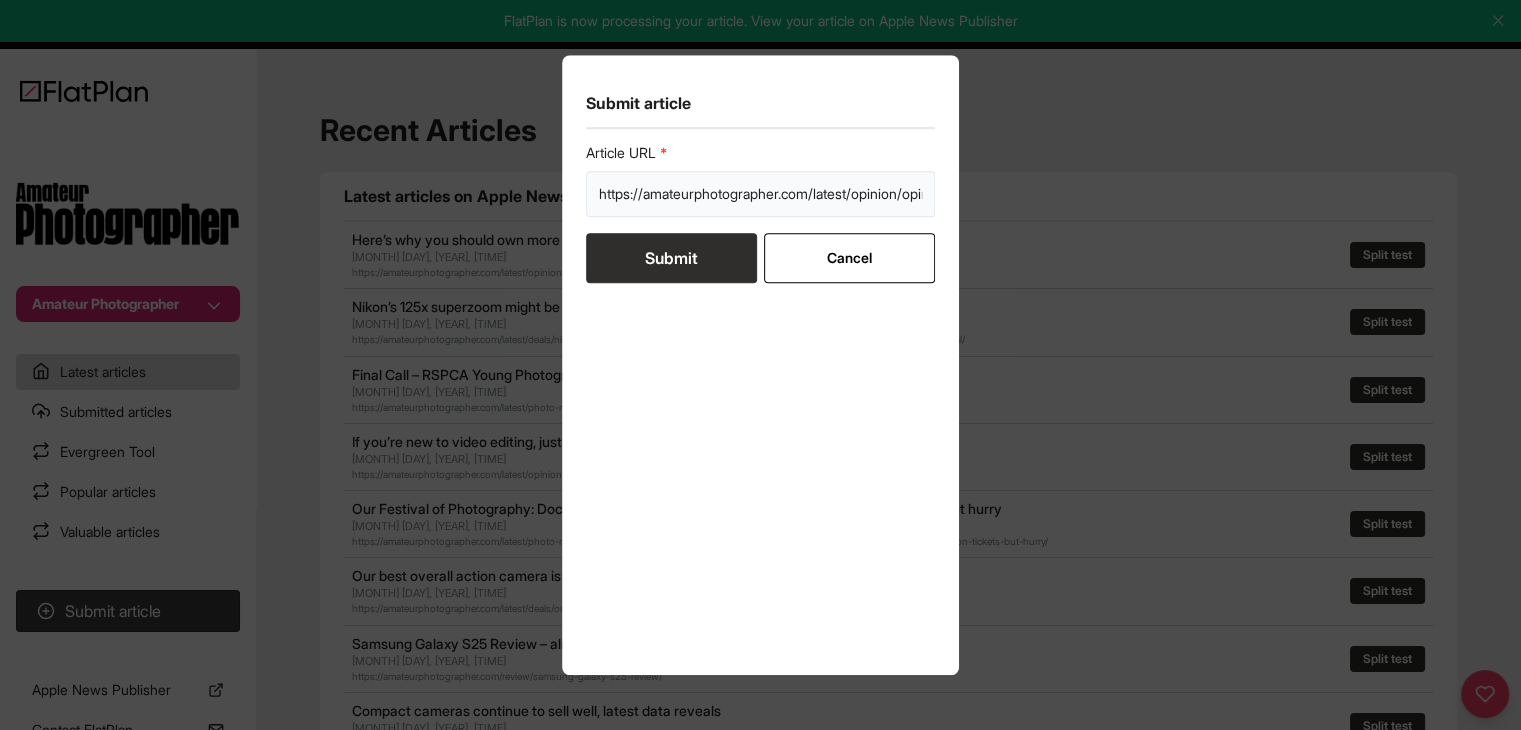 scroll, scrollTop: 0, scrollLeft: 423, axis: horizontal 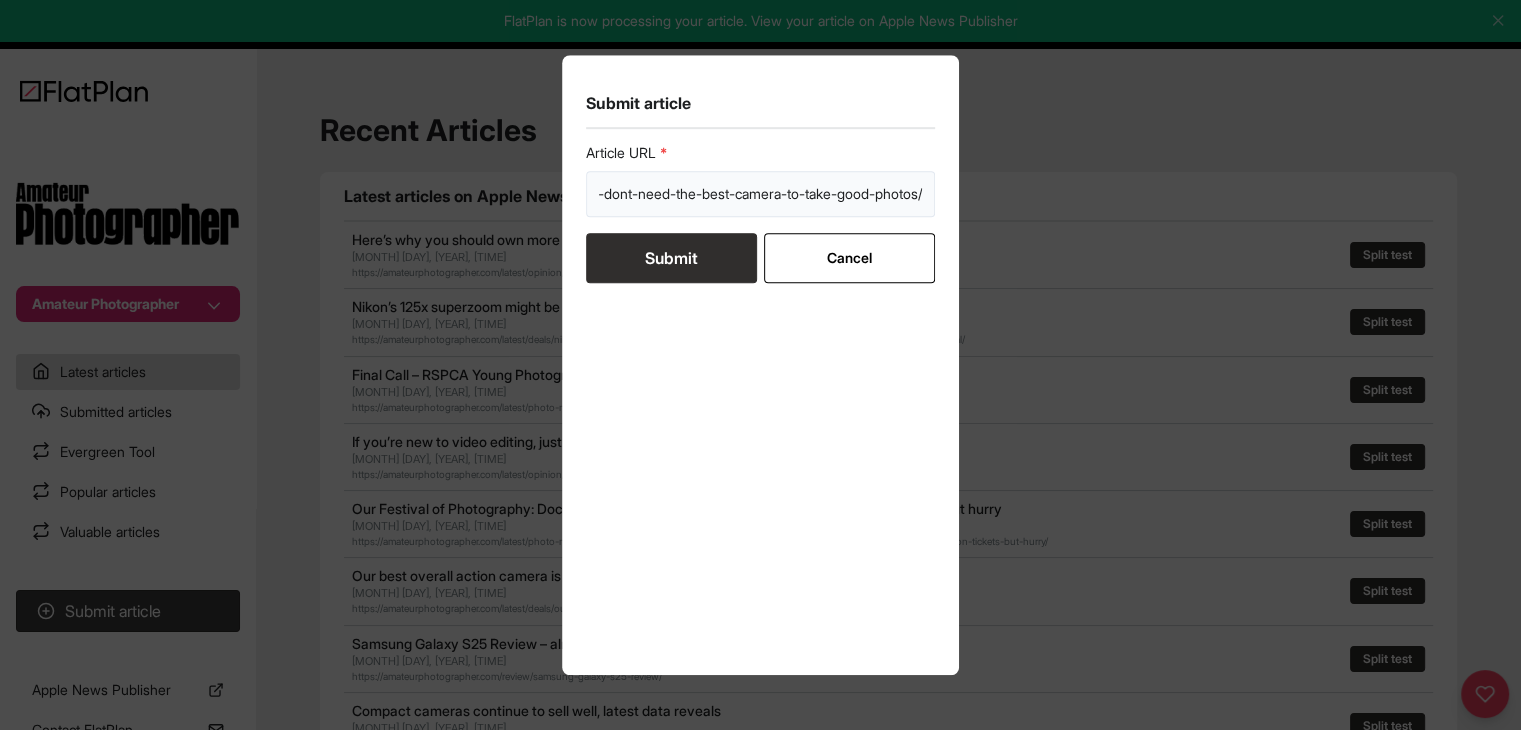 type on "https://amateurphotographer.com/latest/opinion/opinion-you-dont-need-the-best-camera-to-take-good-photos/" 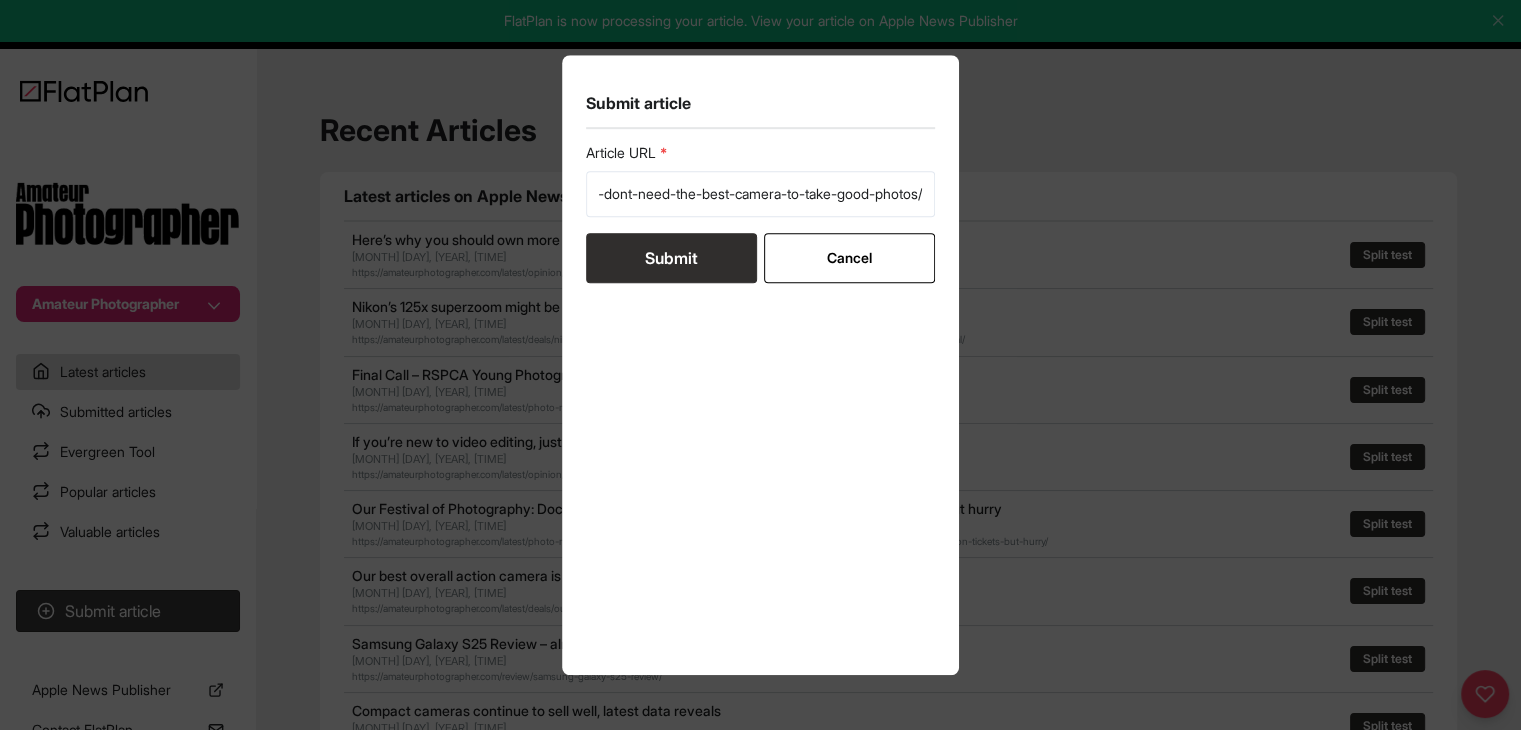 click on "Submit" at bounding box center (671, 258) 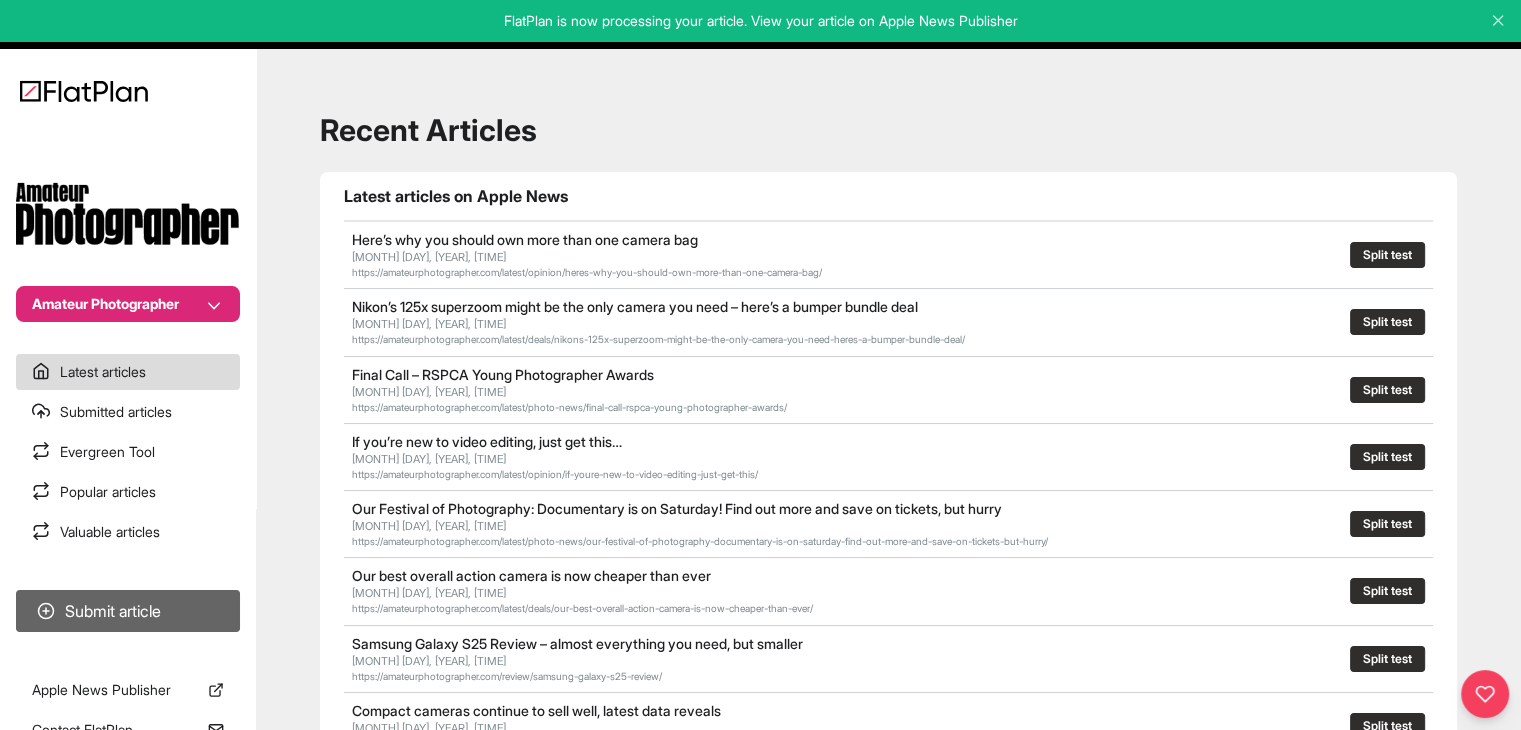 click on "Submit article" at bounding box center [128, 611] 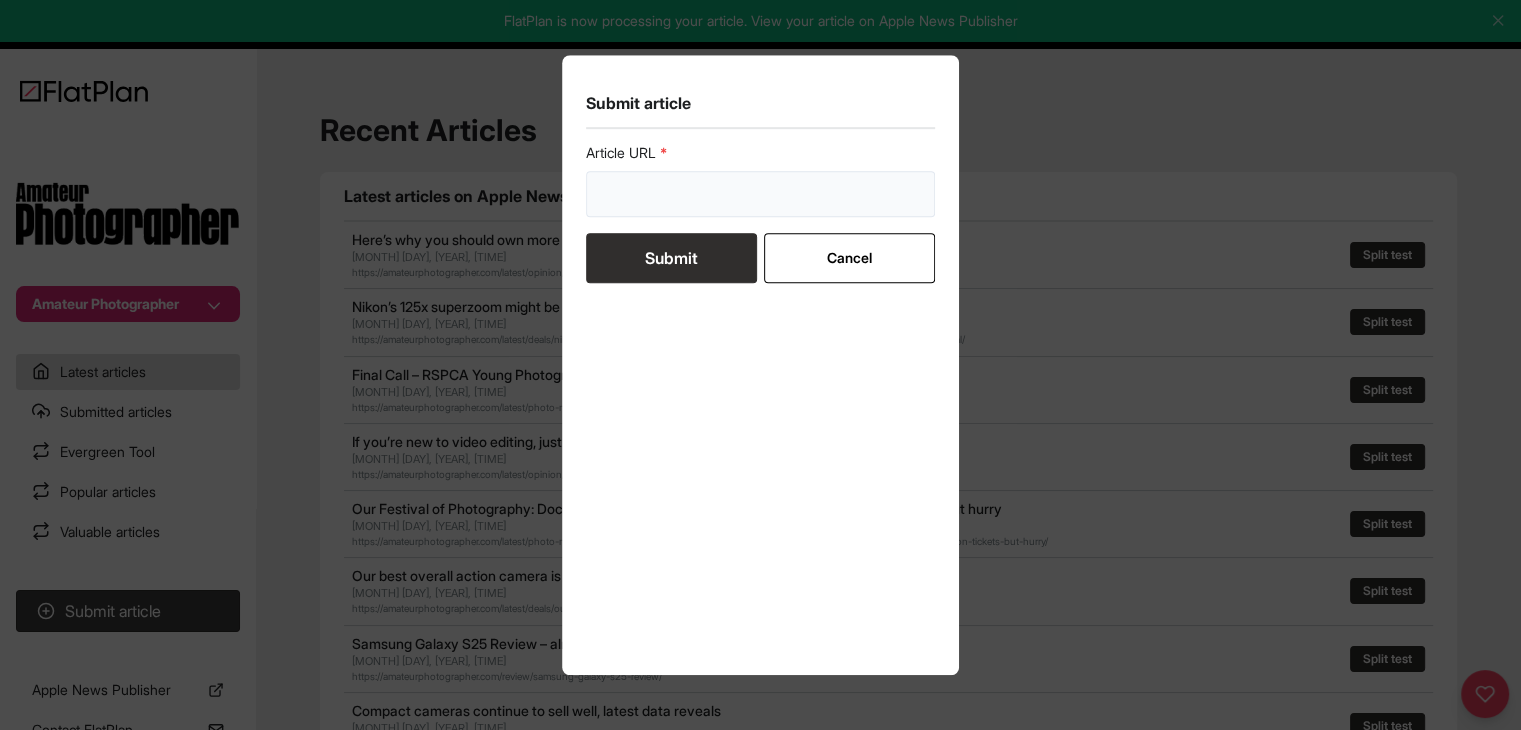 click at bounding box center (761, 194) 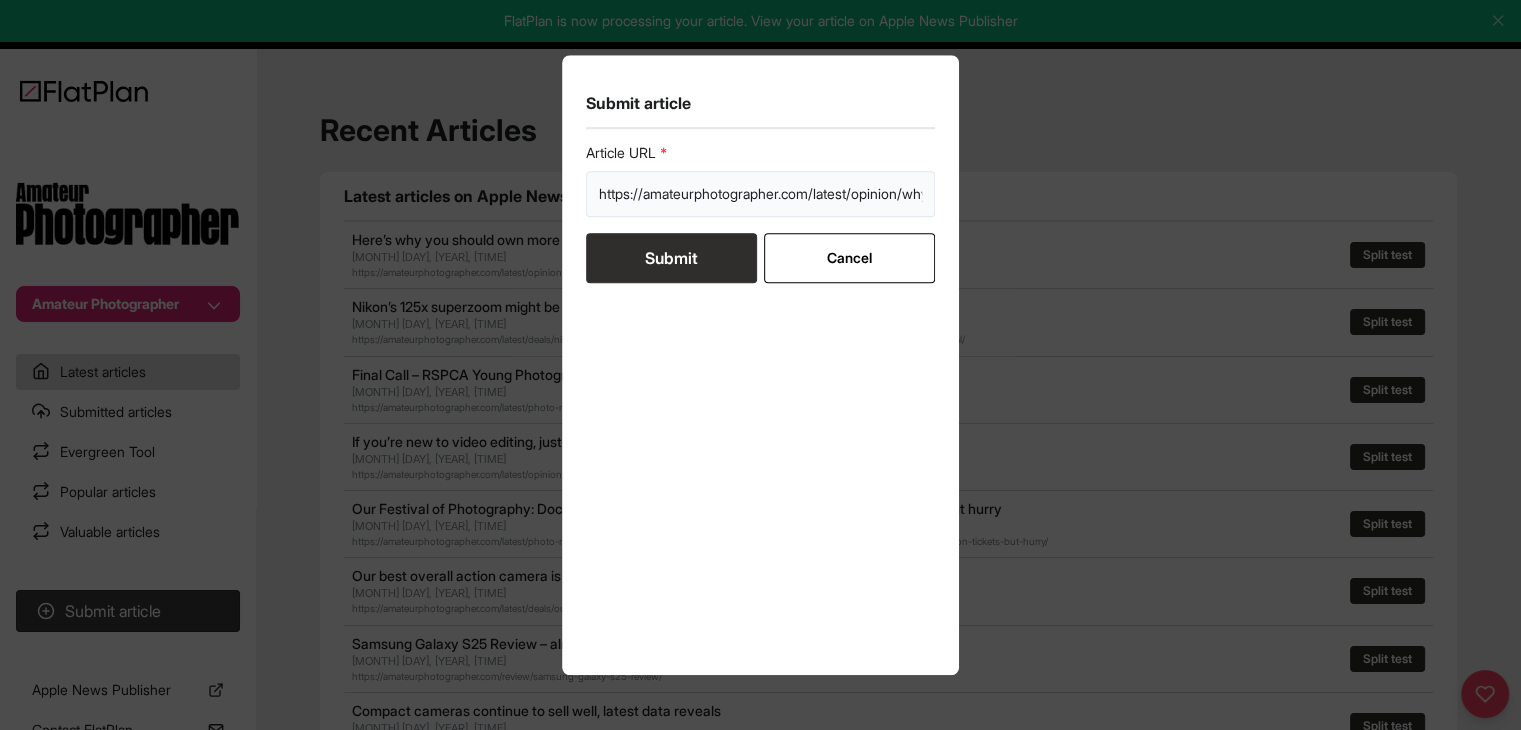 scroll, scrollTop: 0, scrollLeft: 349, axis: horizontal 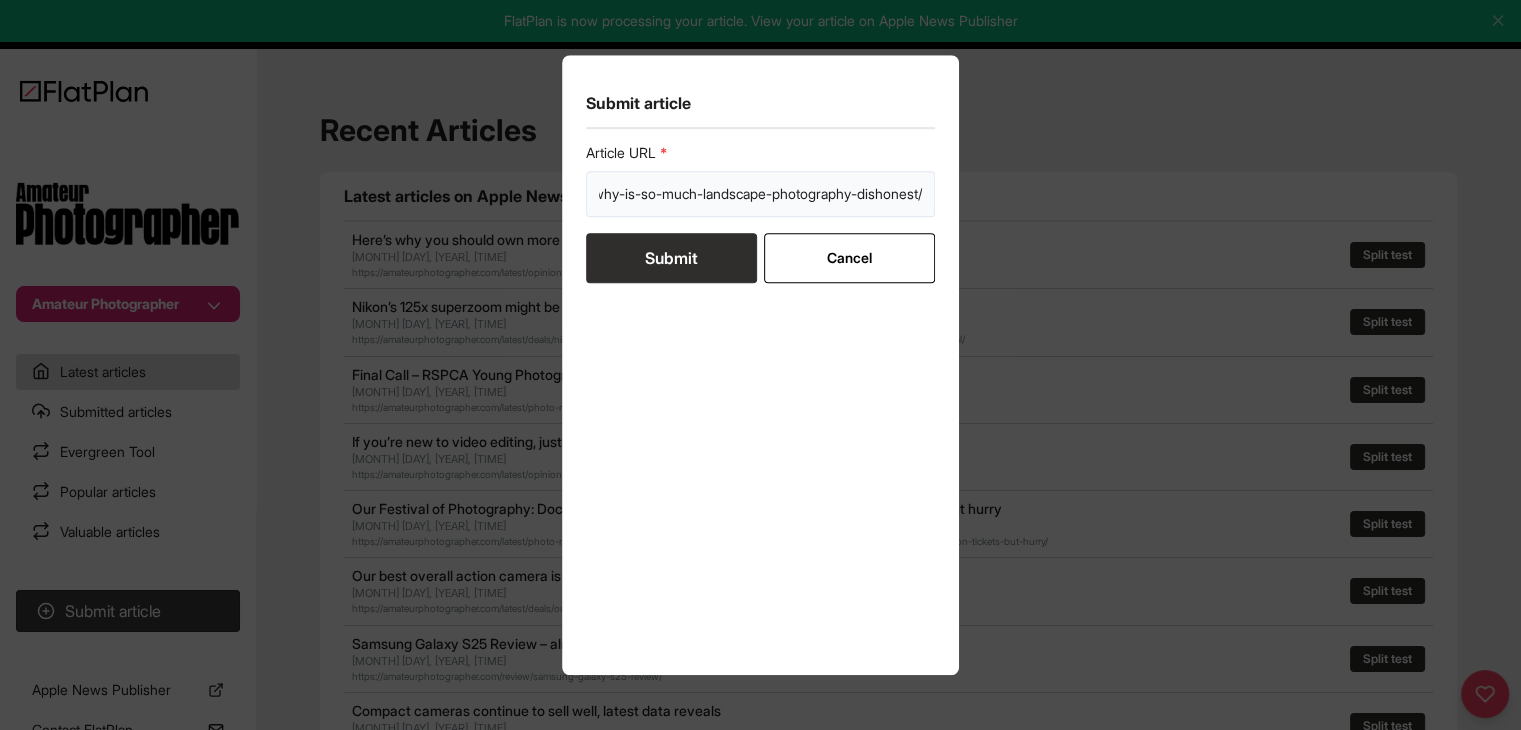 type on "https://amateurphotographer.com/latest/opinion/why-is-so-much-landscape-photography-dishonest/" 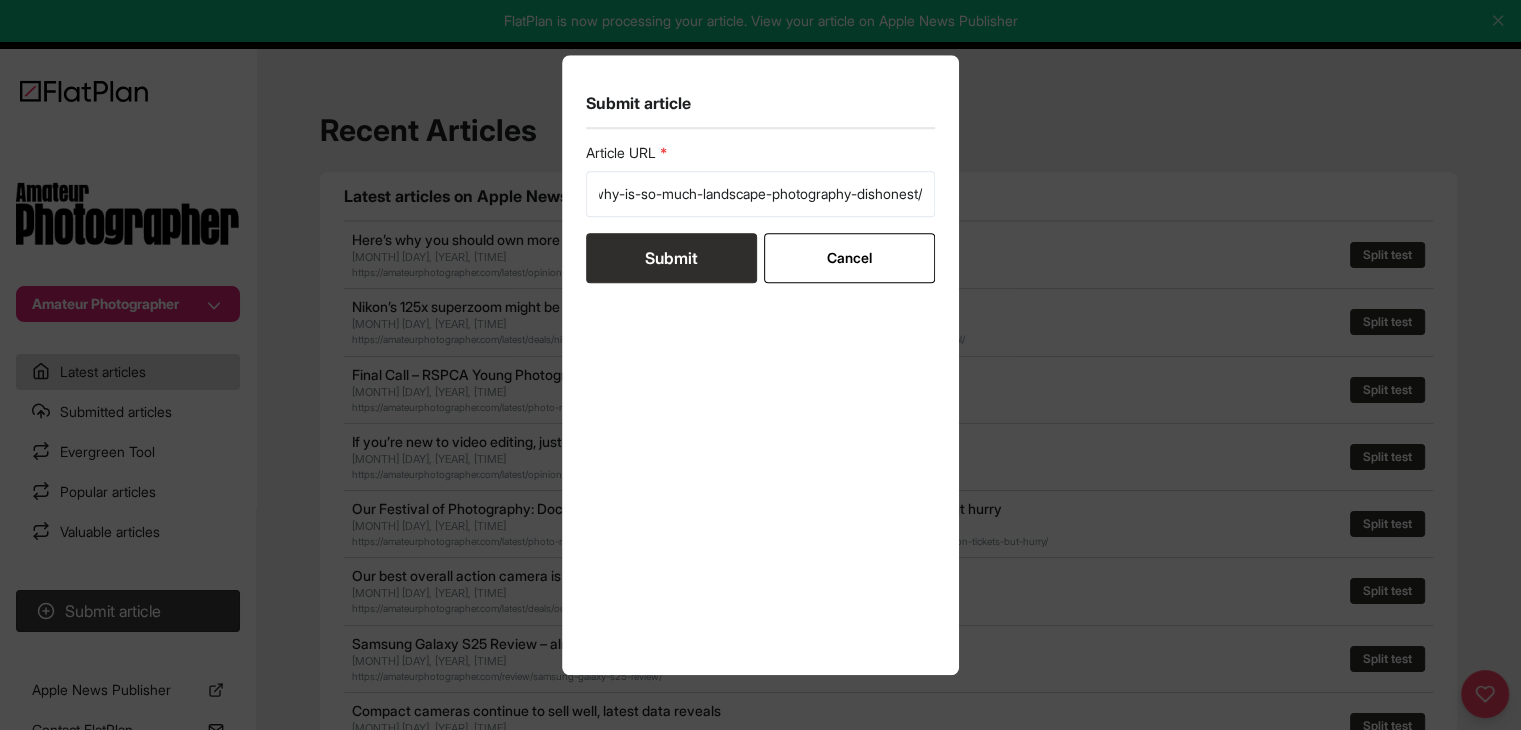 click on "Submit" at bounding box center (671, 258) 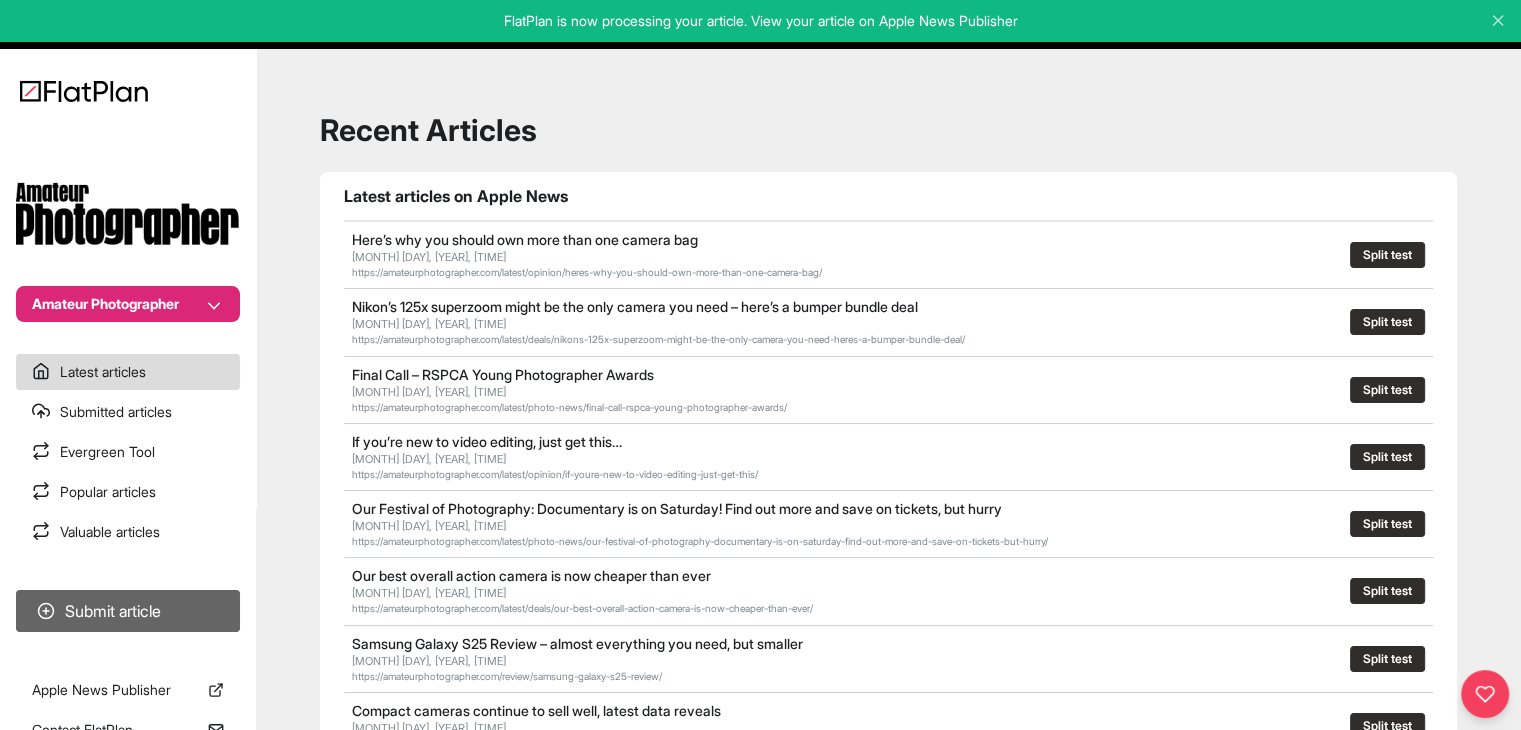 click on "Submit article" at bounding box center [128, 611] 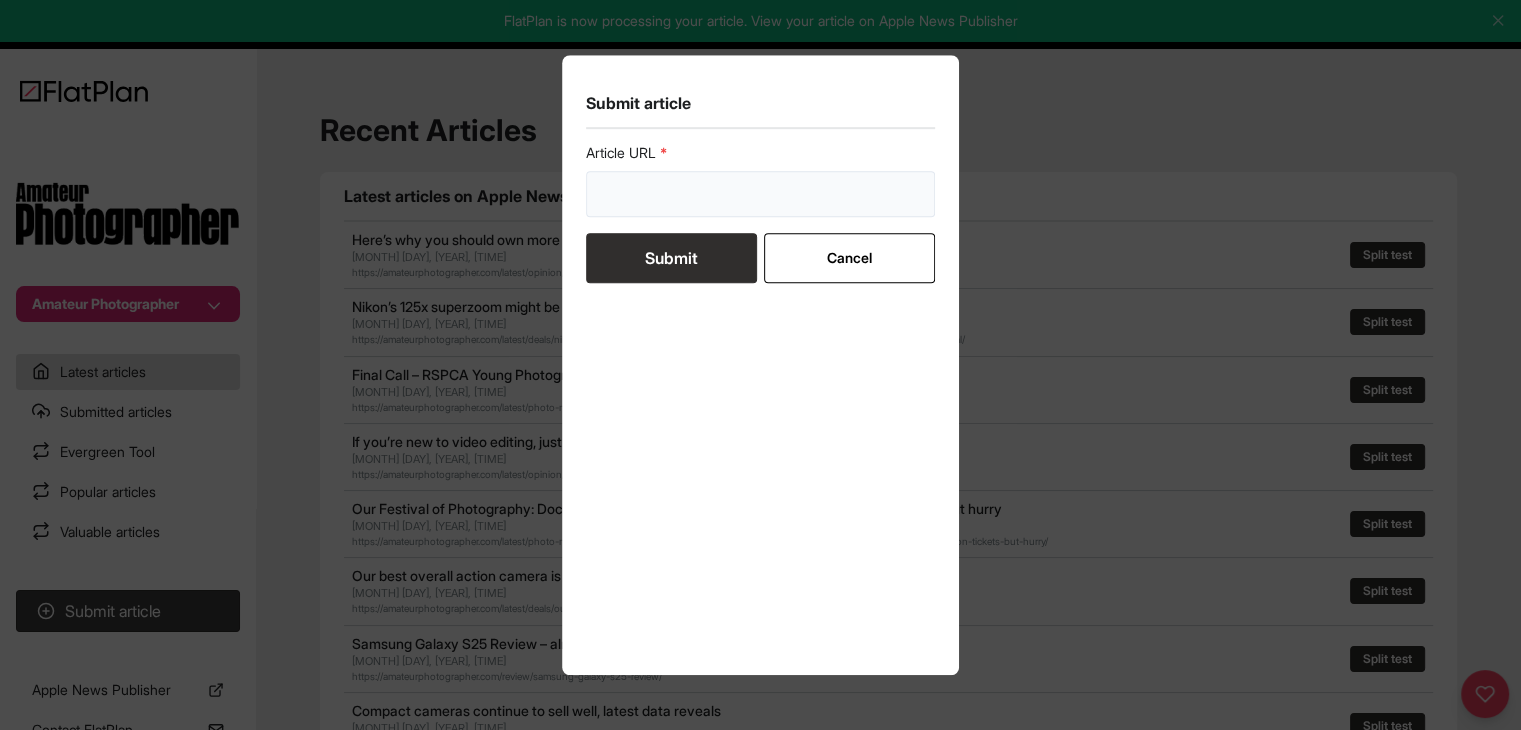 click at bounding box center [761, 194] 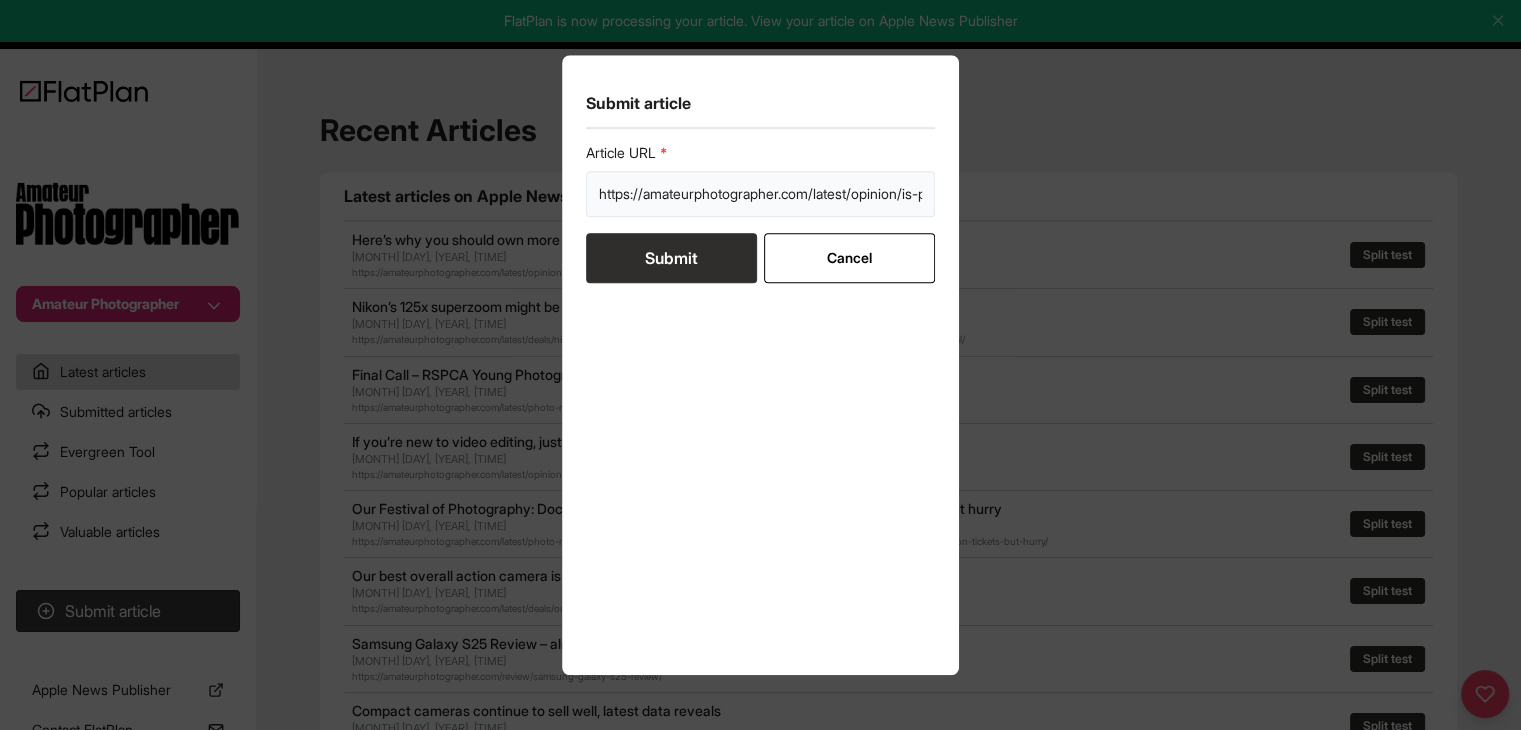 scroll, scrollTop: 0, scrollLeft: 464, axis: horizontal 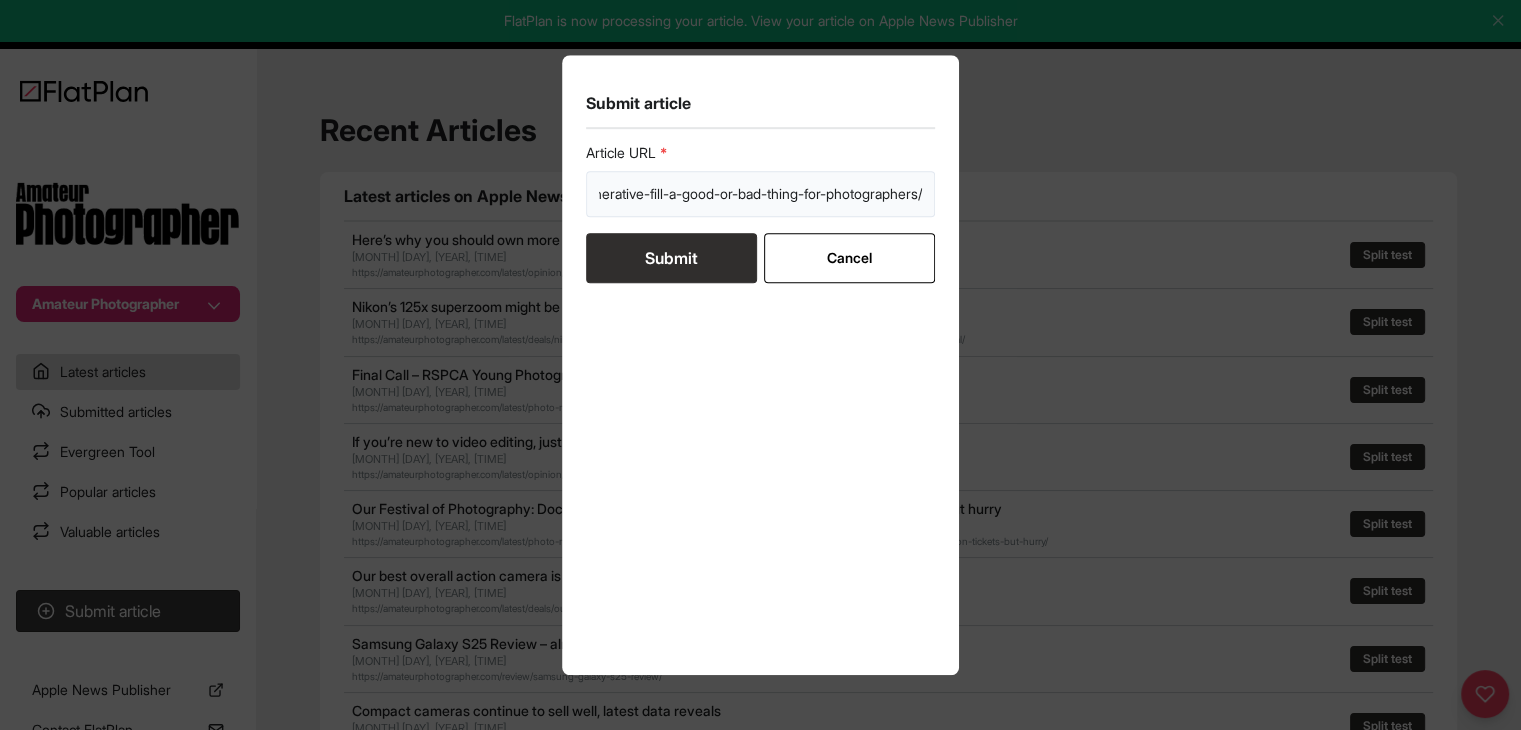 type on "https://amateurphotographer.com/latest/opinion/is-photoshop-generative-fill-a-good-or-bad-thing-for-photographers/" 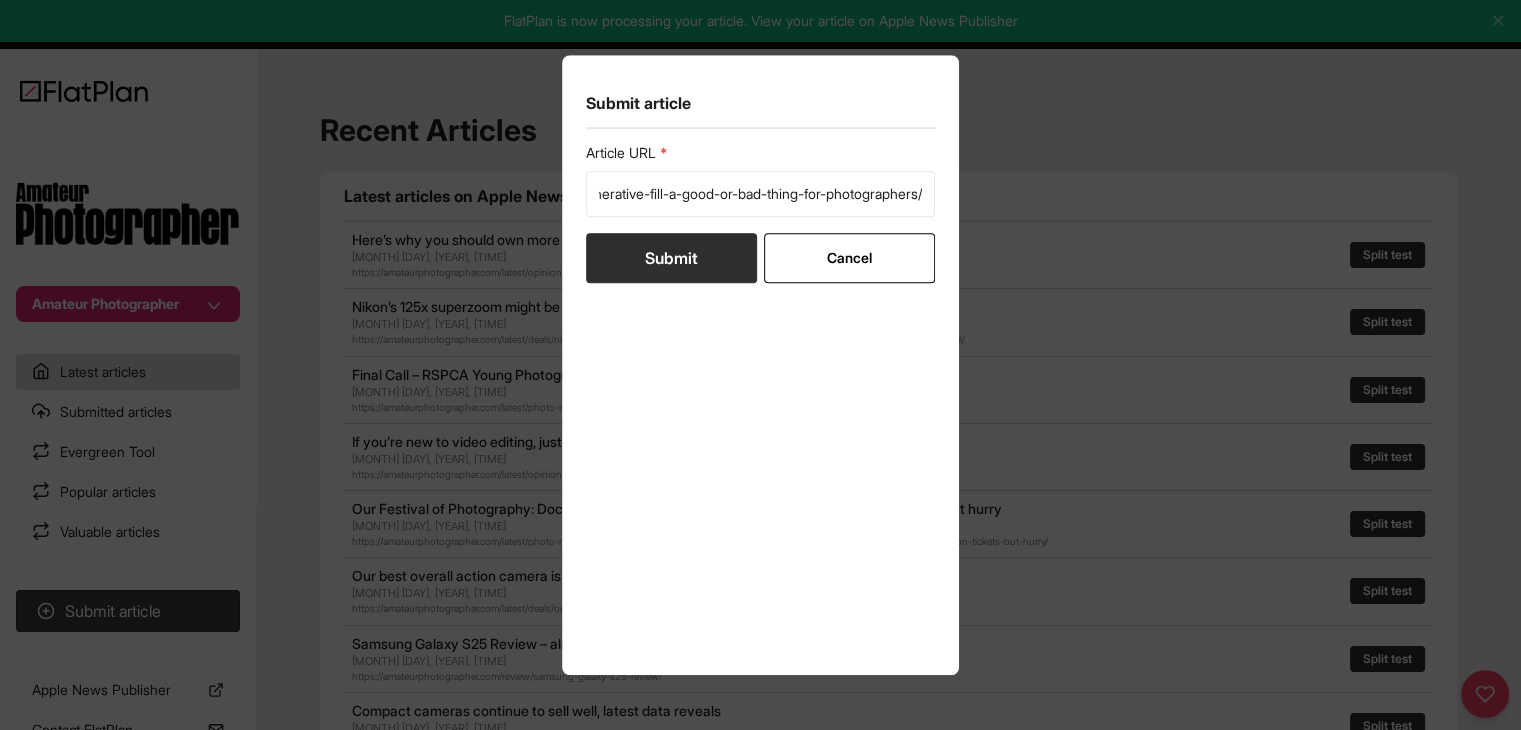 click on "Submit" at bounding box center [671, 258] 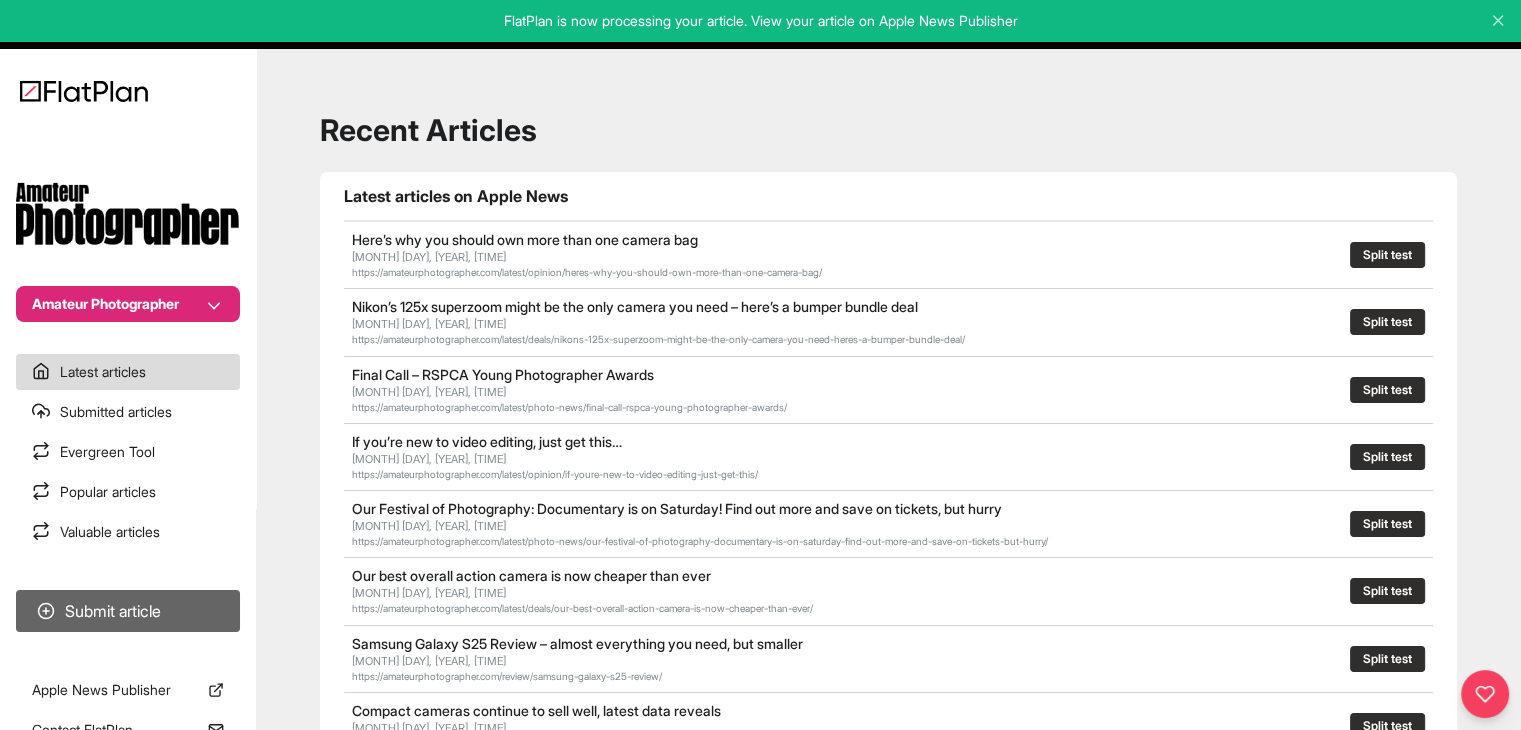 click on "Submit article" at bounding box center (128, 611) 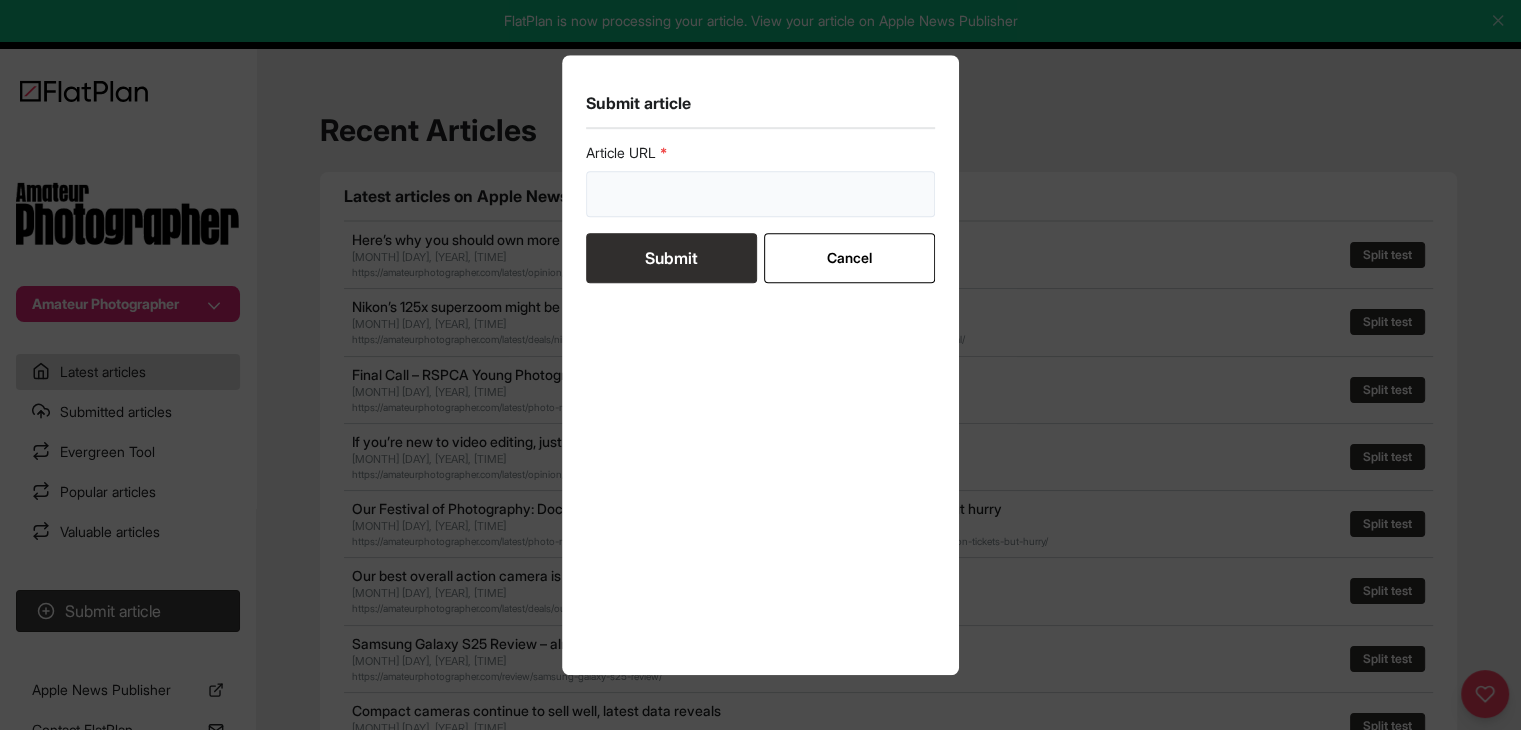 click at bounding box center [761, 194] 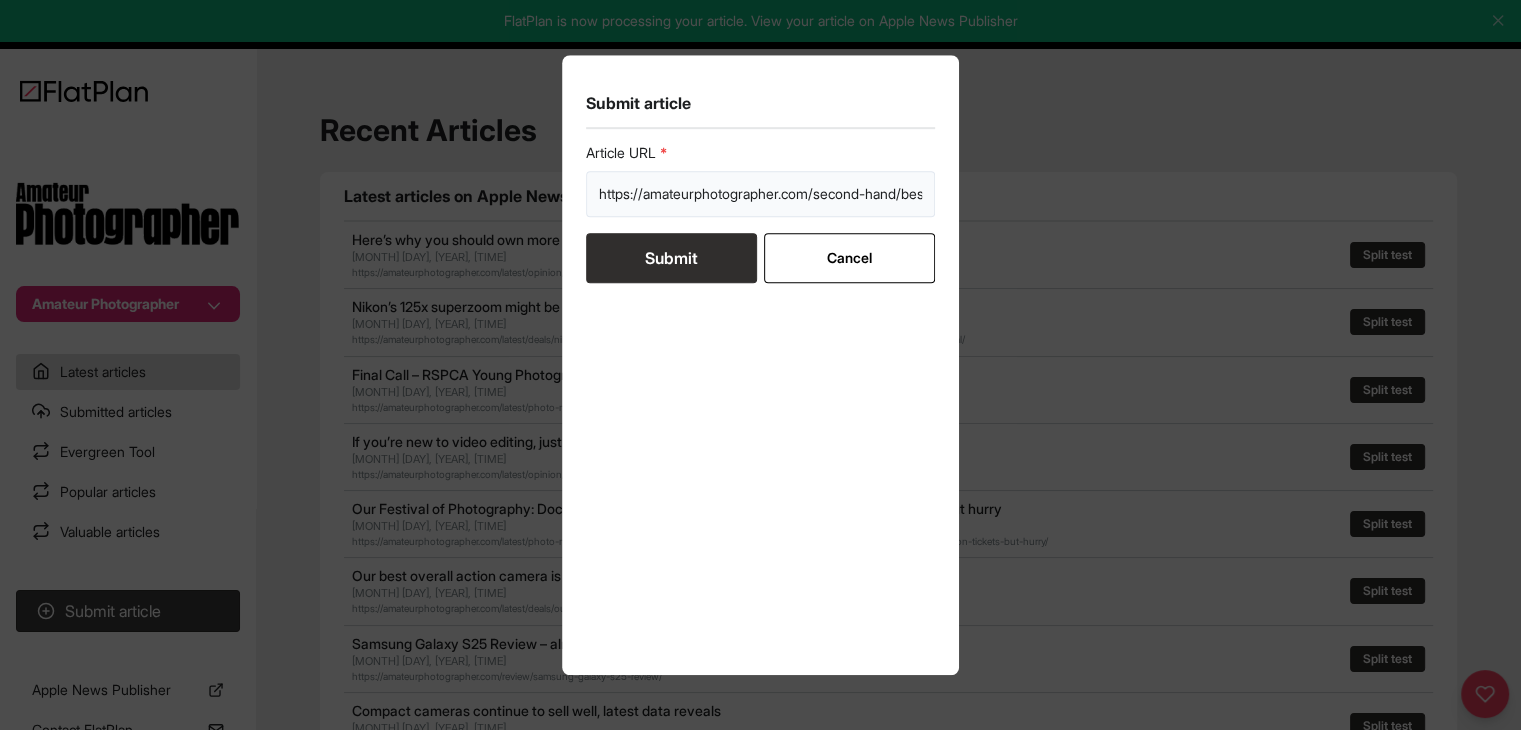 scroll, scrollTop: 0, scrollLeft: 212, axis: horizontal 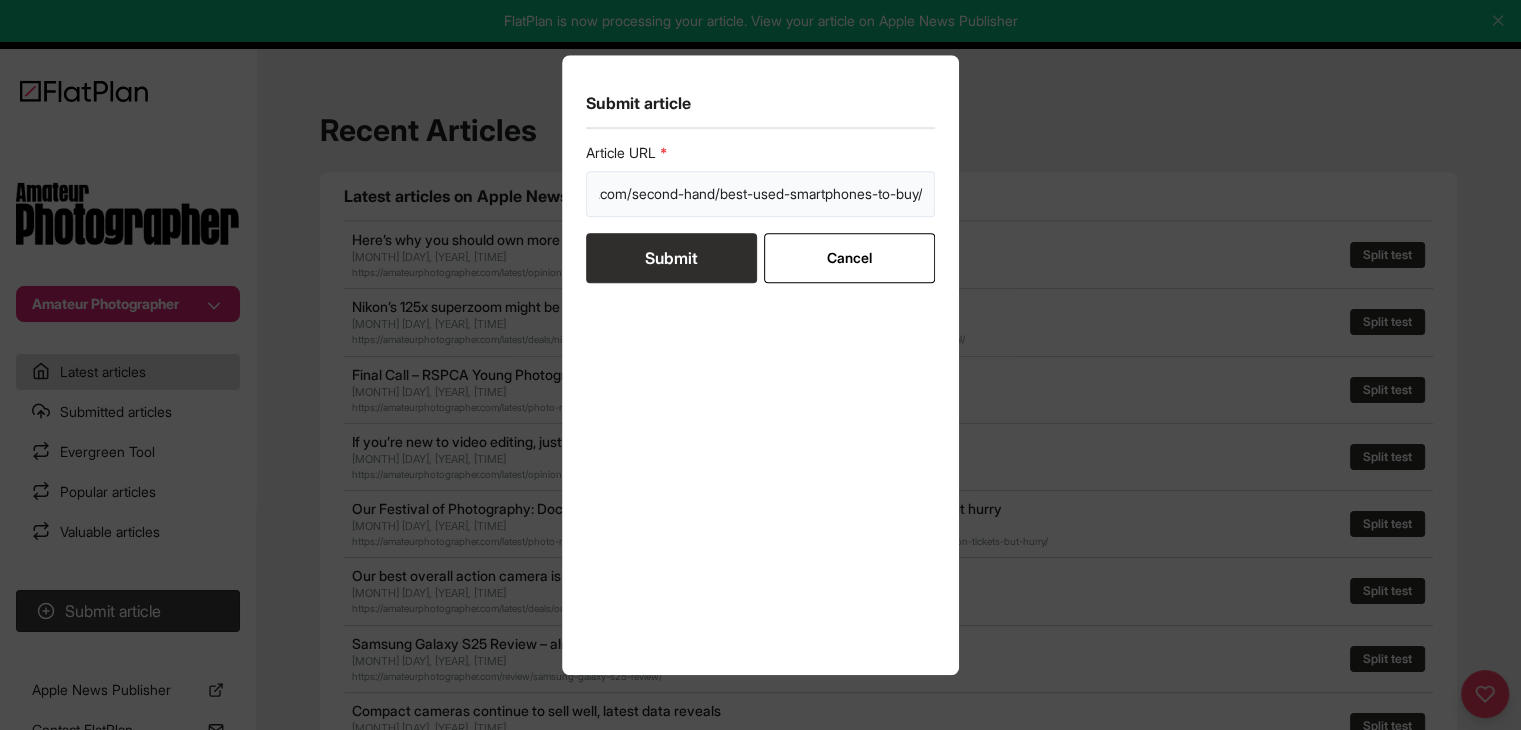 type on "https://amateurphotographer.com/second-hand/best-used-smartphones-to-buy/" 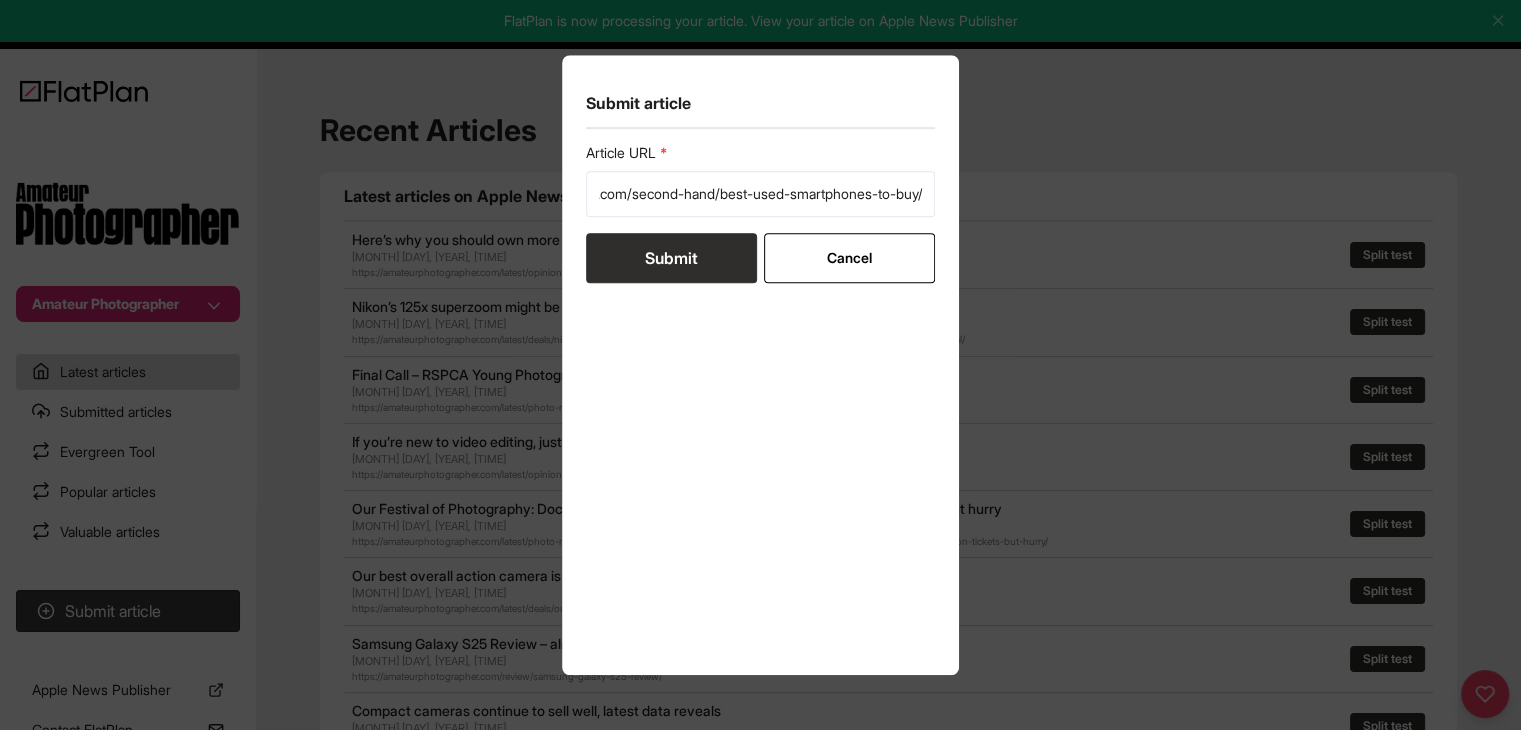 click on "Submit" at bounding box center [671, 258] 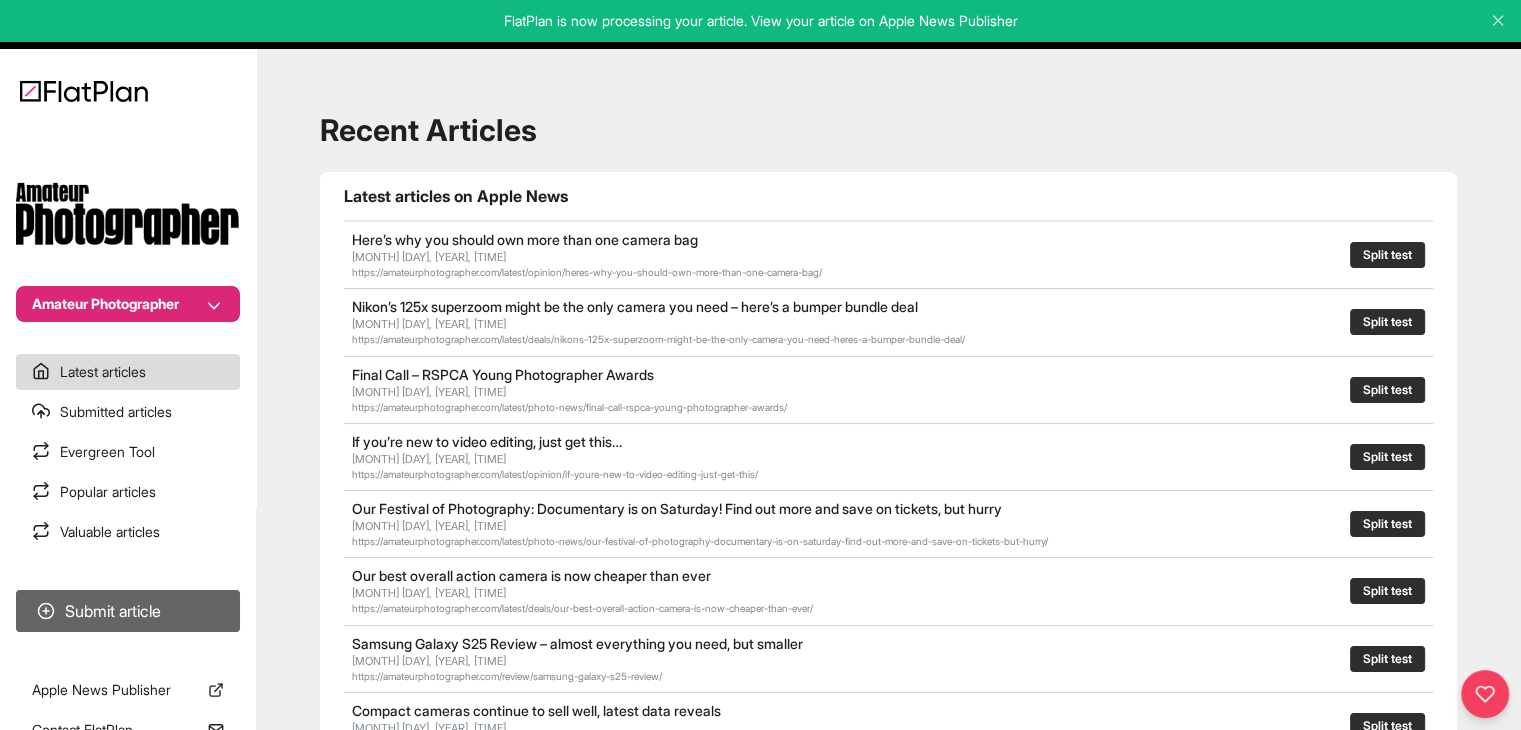 click on "Submit article" at bounding box center (128, 611) 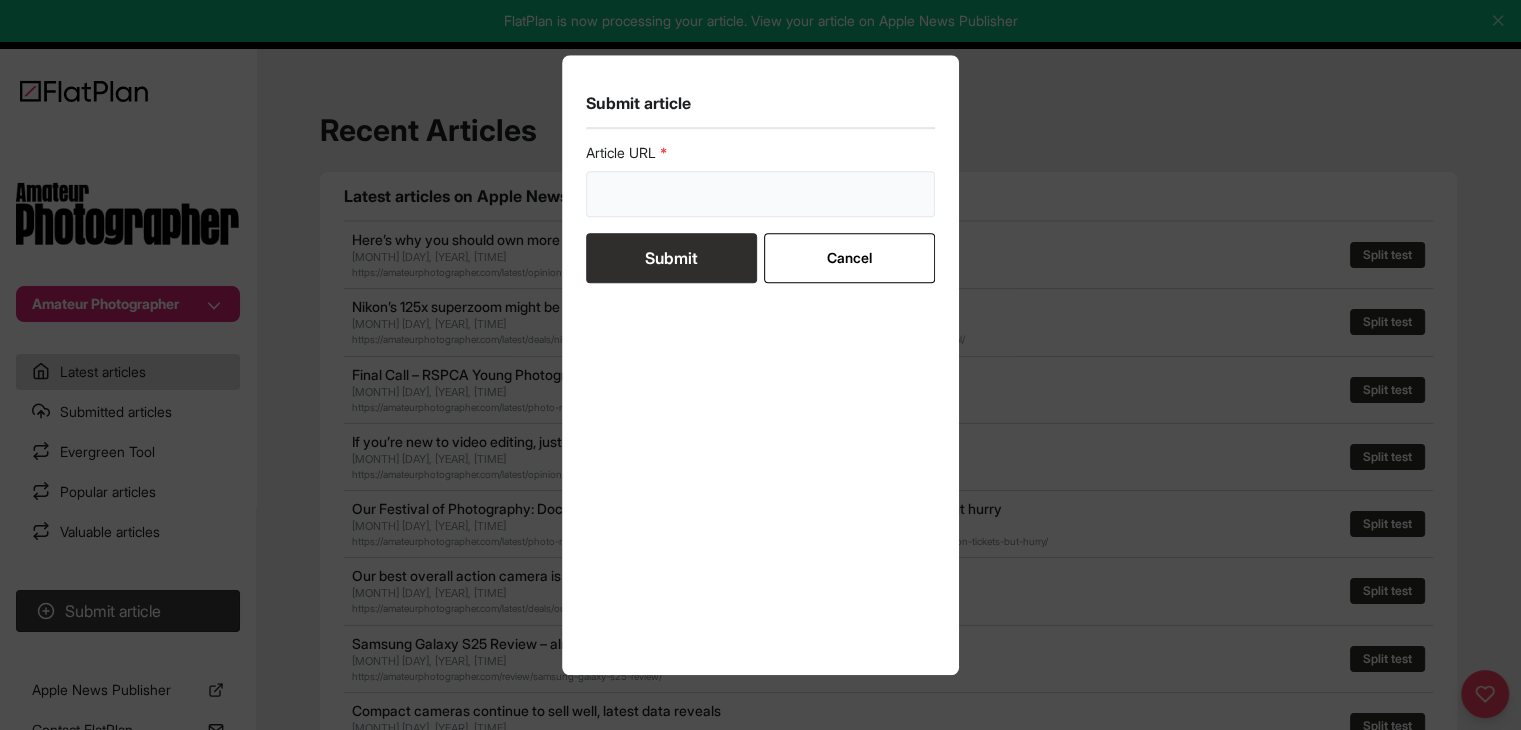 click at bounding box center (761, 194) 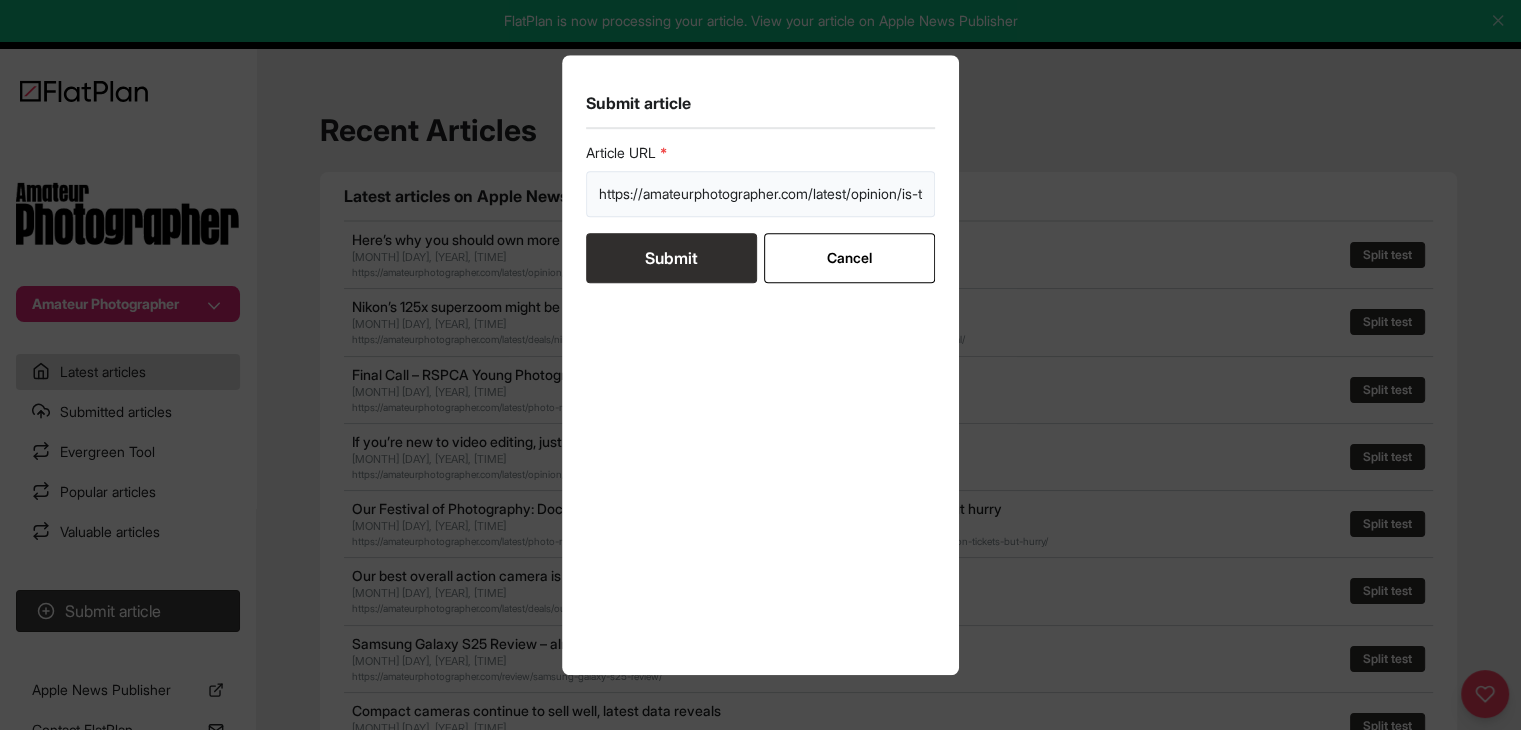scroll, scrollTop: 0, scrollLeft: 296, axis: horizontal 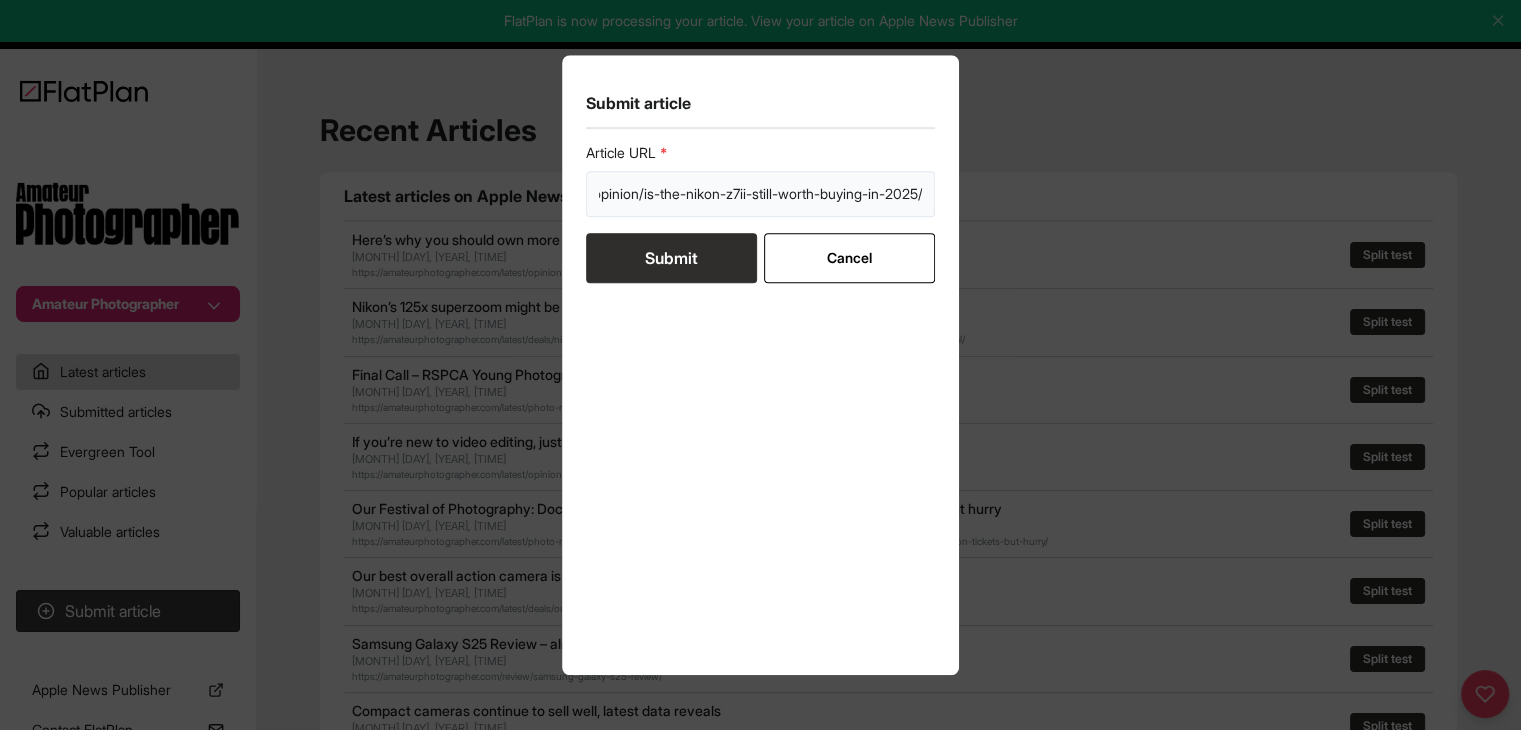 type on "https://amateurphotographer.com/latest/opinion/is-the-nikon-z7ii-still-worth-buying-in-2025/" 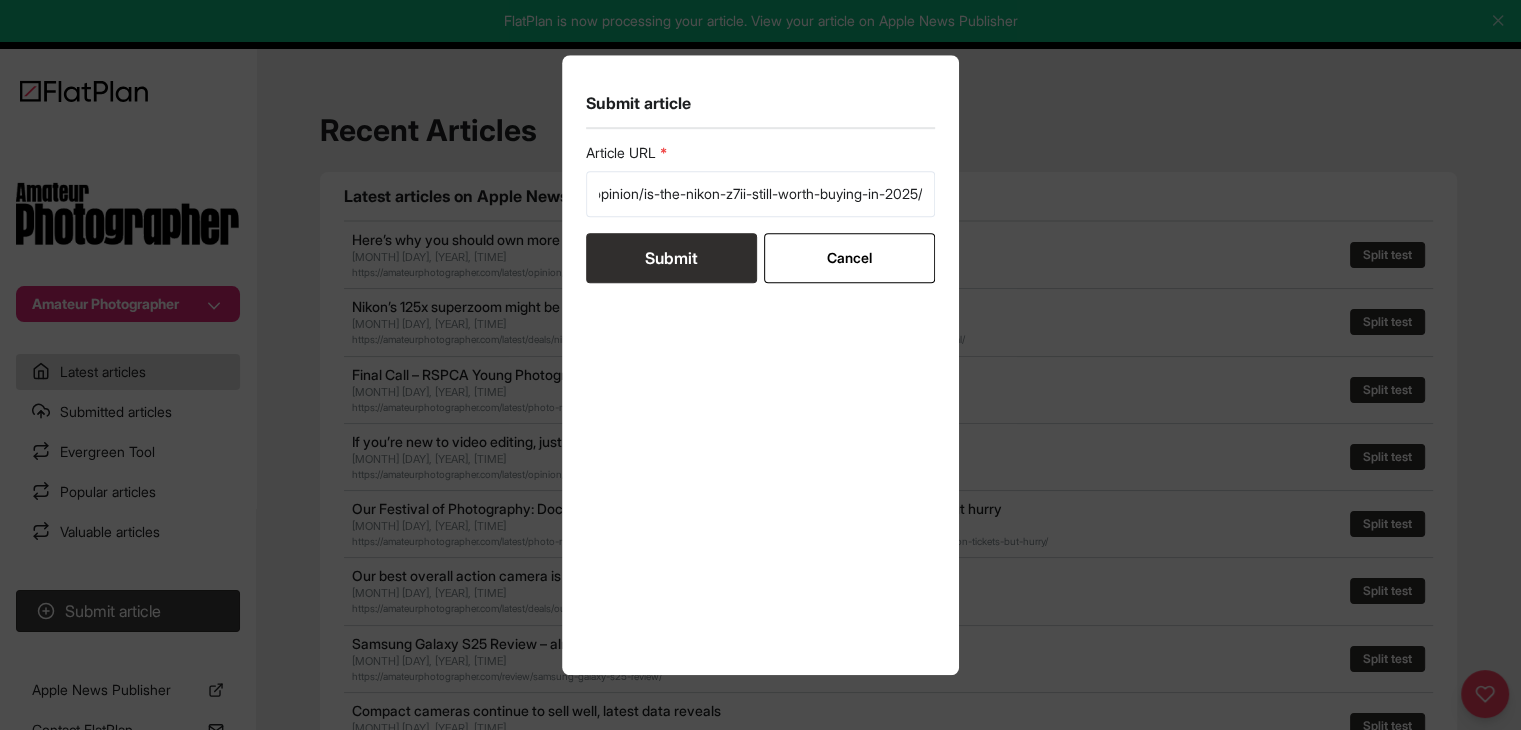 click on "Submit" at bounding box center [671, 258] 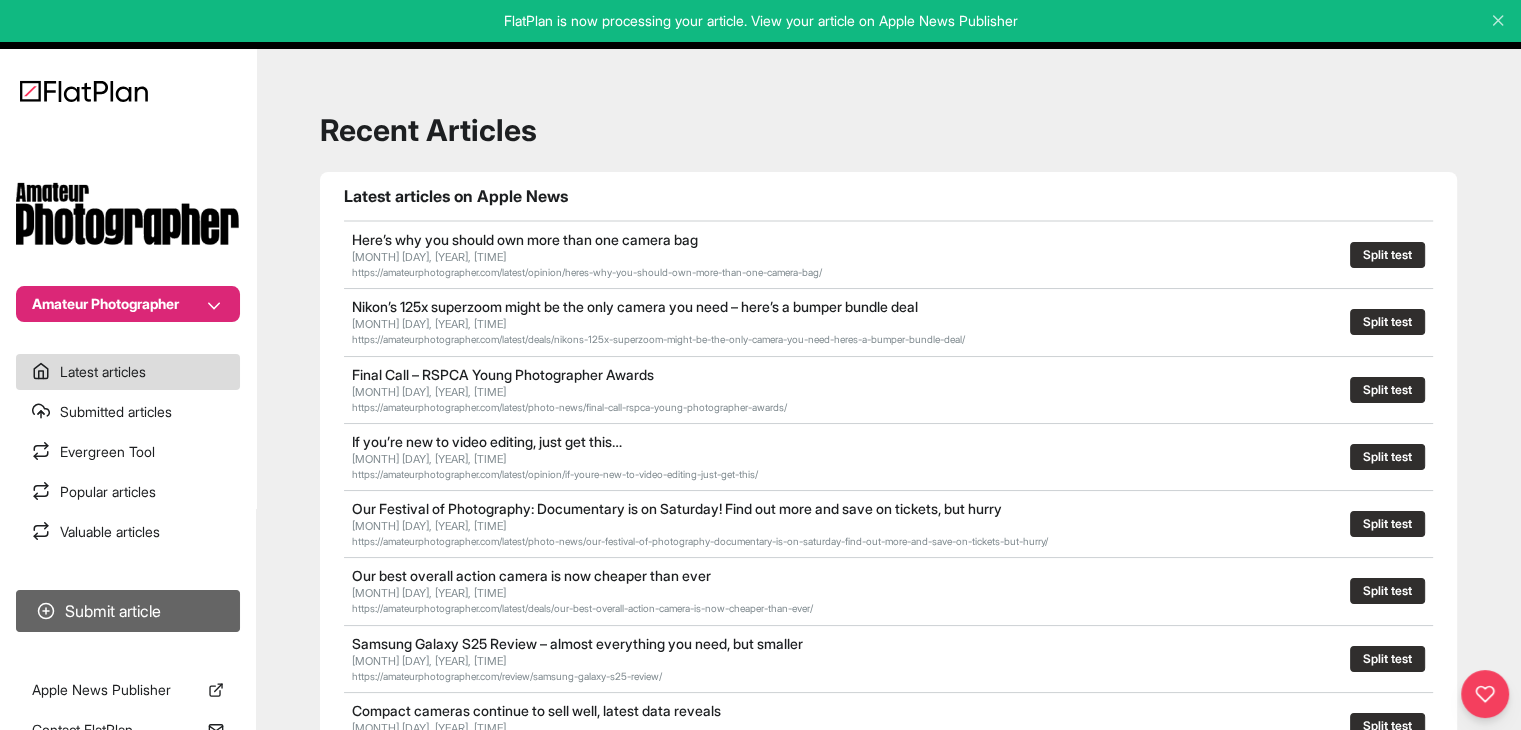 click on "Submit article" at bounding box center (128, 611) 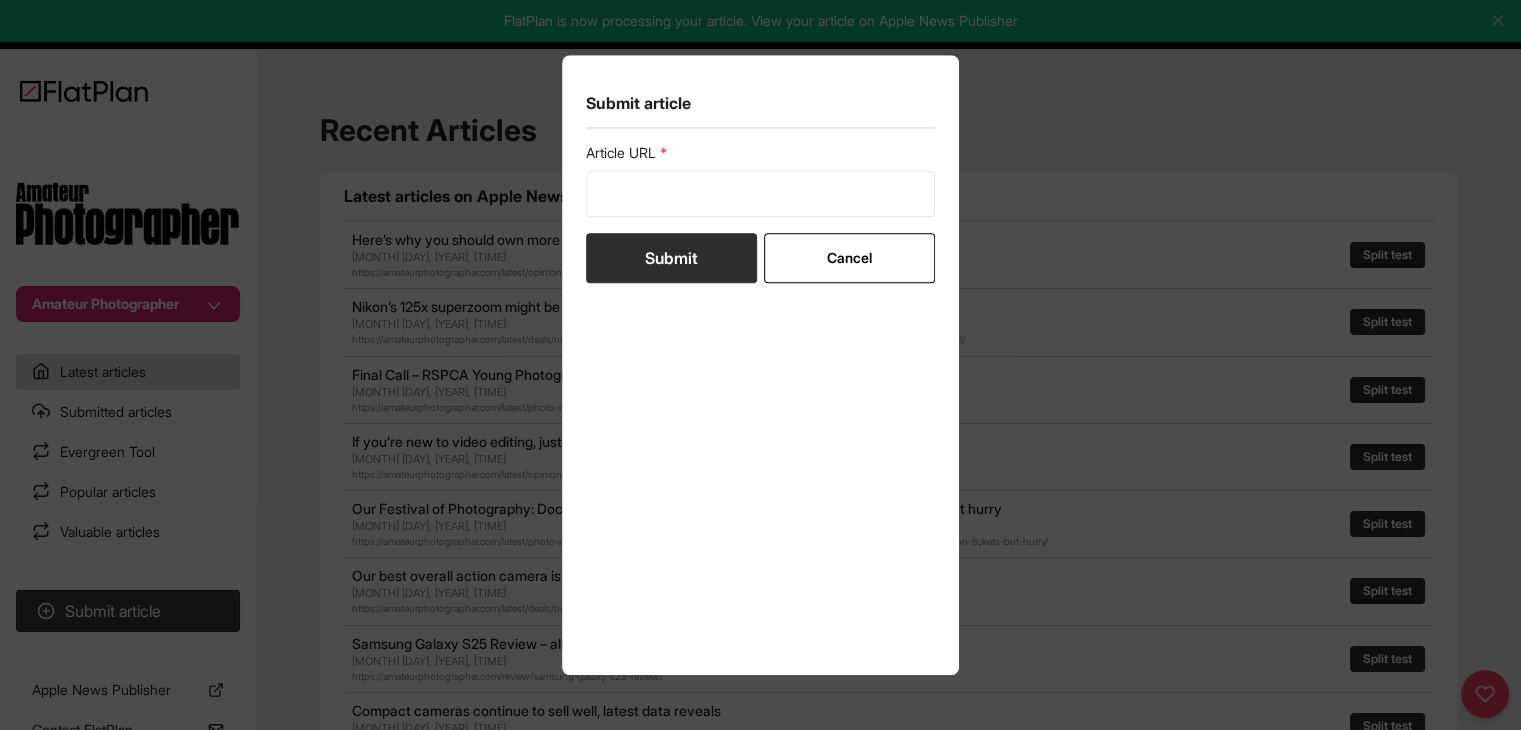 click on "Article URL Submit Cancel" at bounding box center [761, 213] 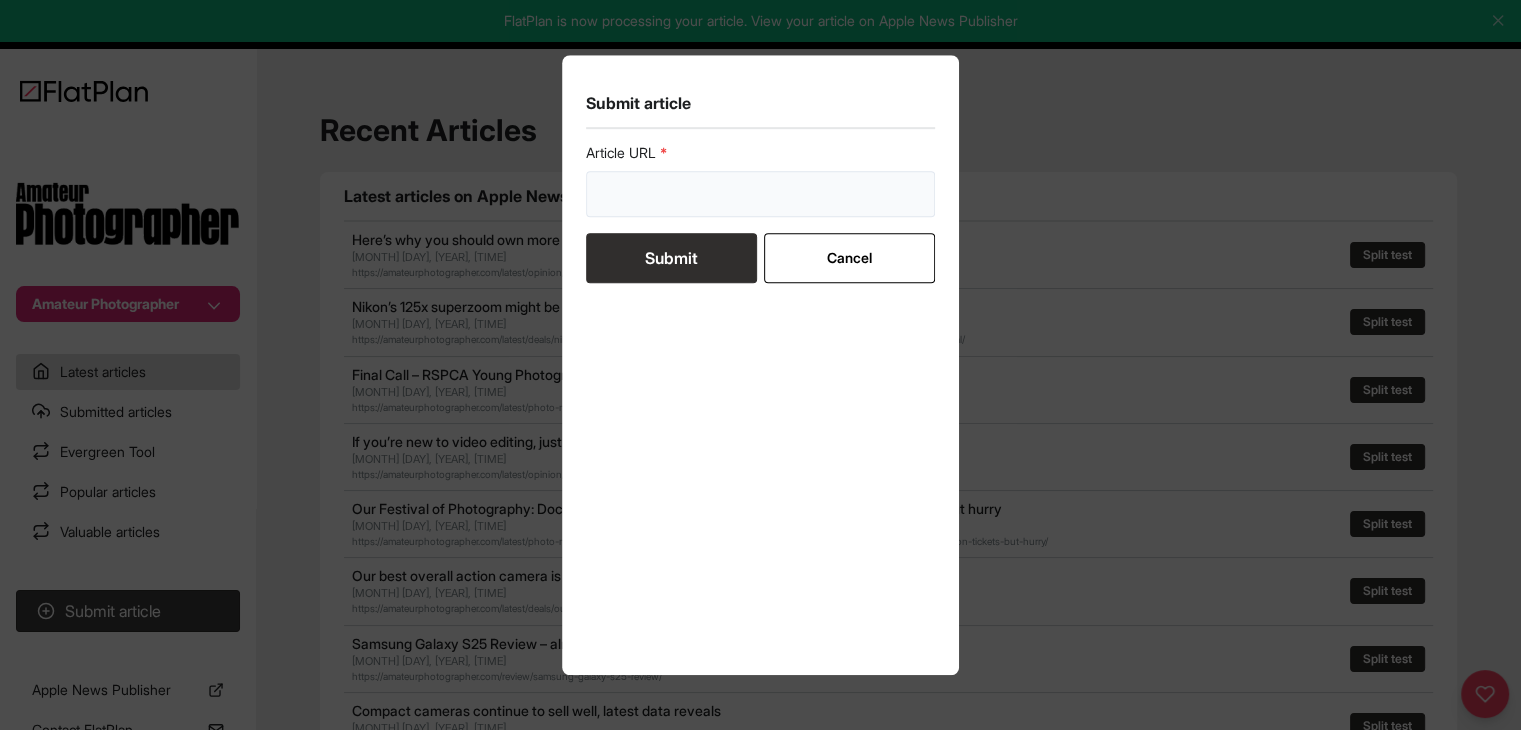 click at bounding box center [761, 194] 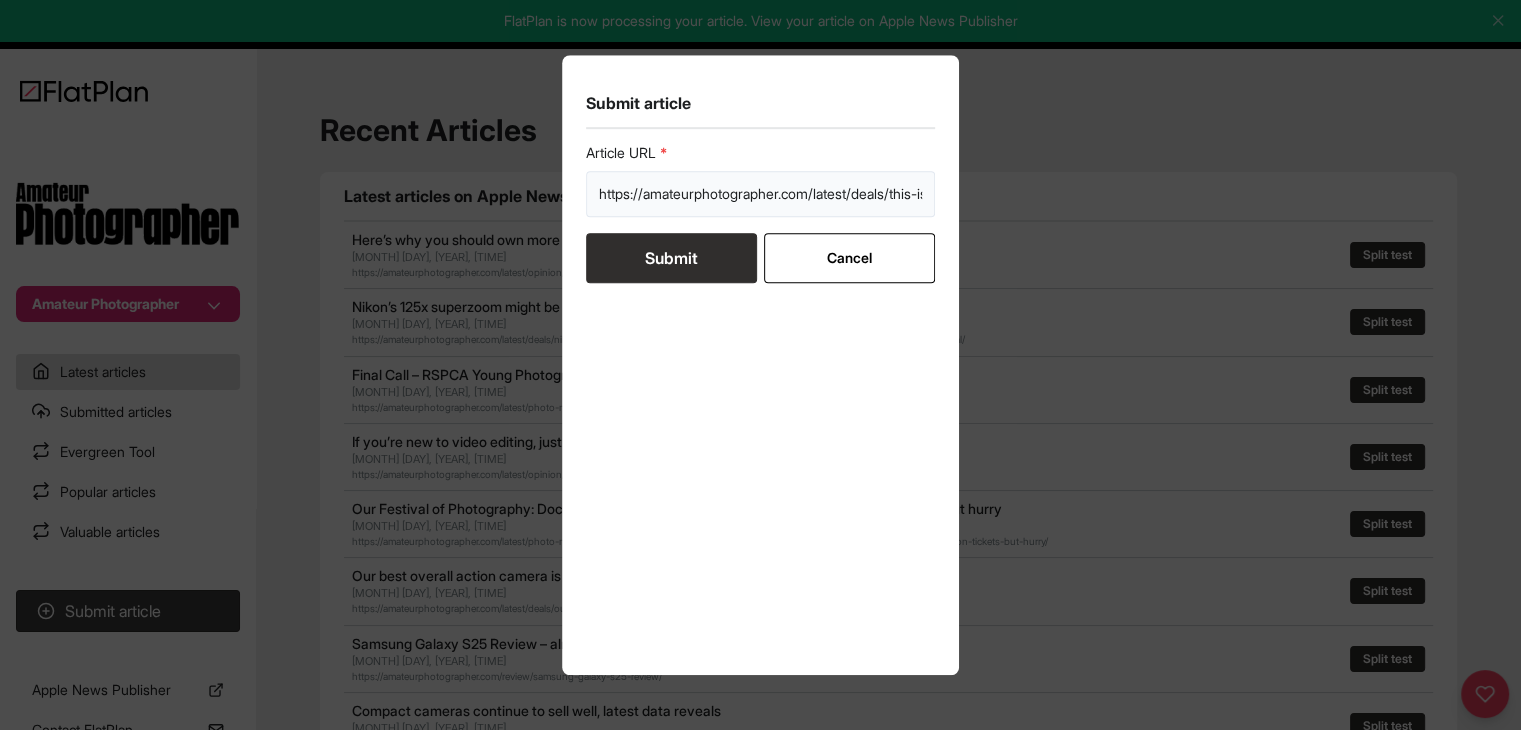 scroll, scrollTop: 0, scrollLeft: 376, axis: horizontal 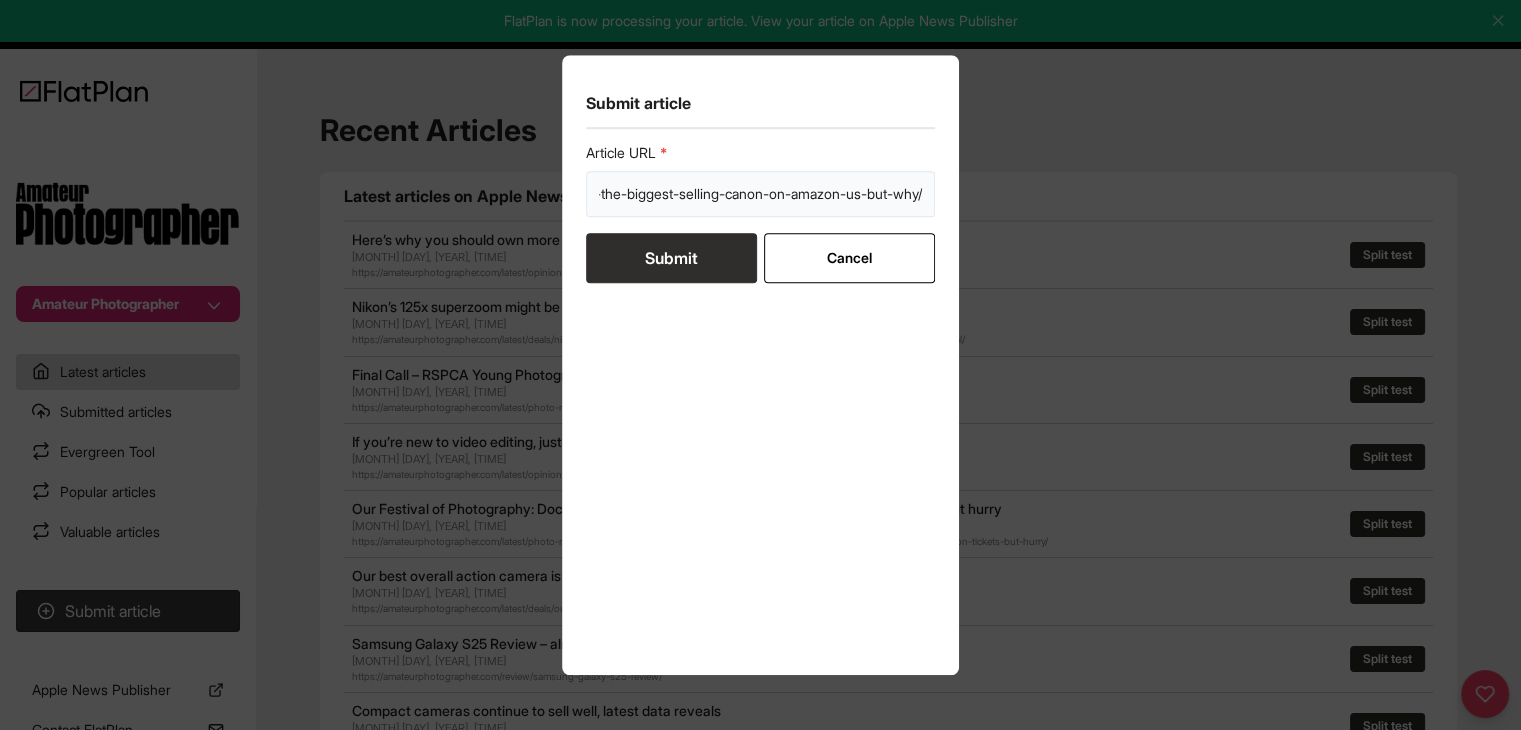 type on "https://amateurphotographer.com/latest/deals/this-is-the-biggest-selling-canon-on-amazon-us-but-why/" 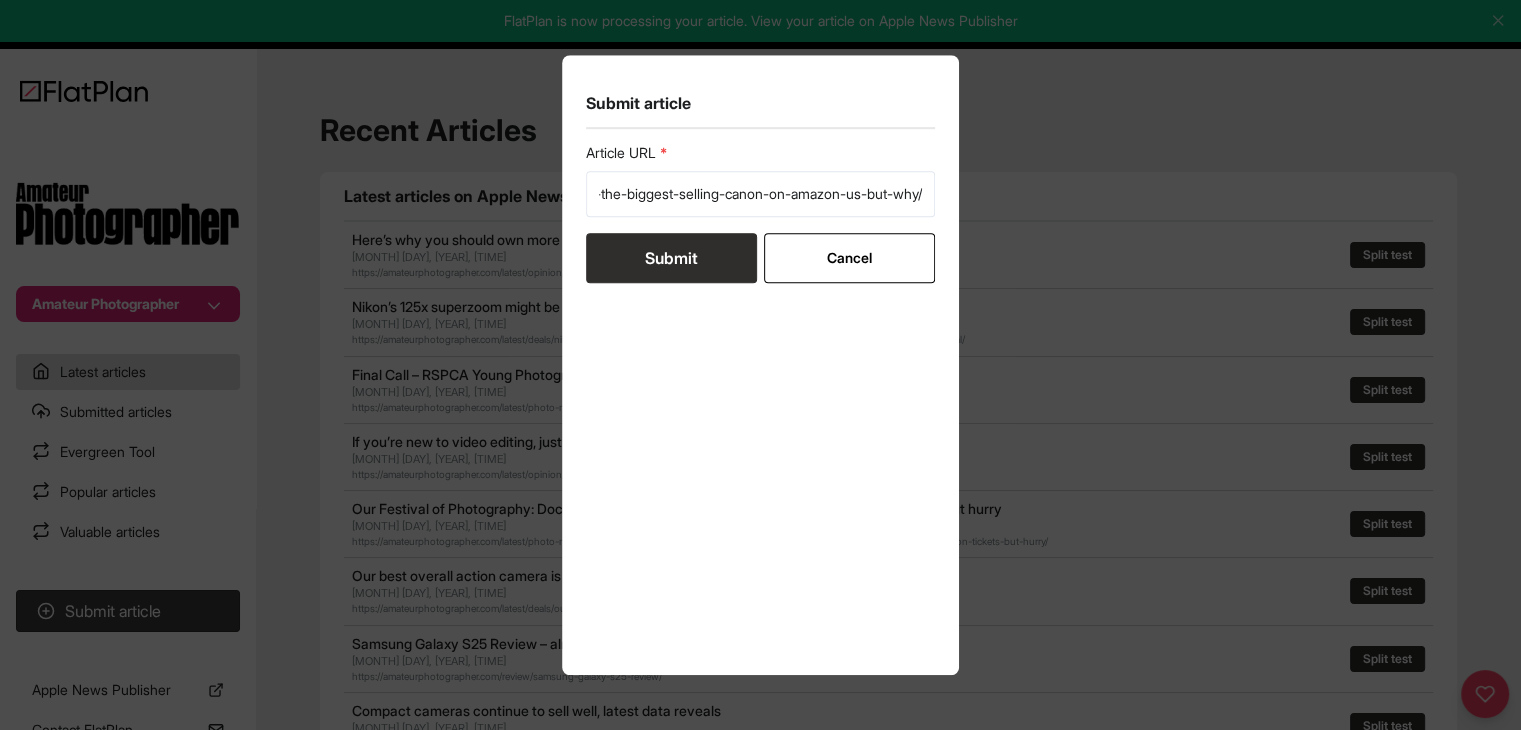 click on "Submit" at bounding box center (671, 258) 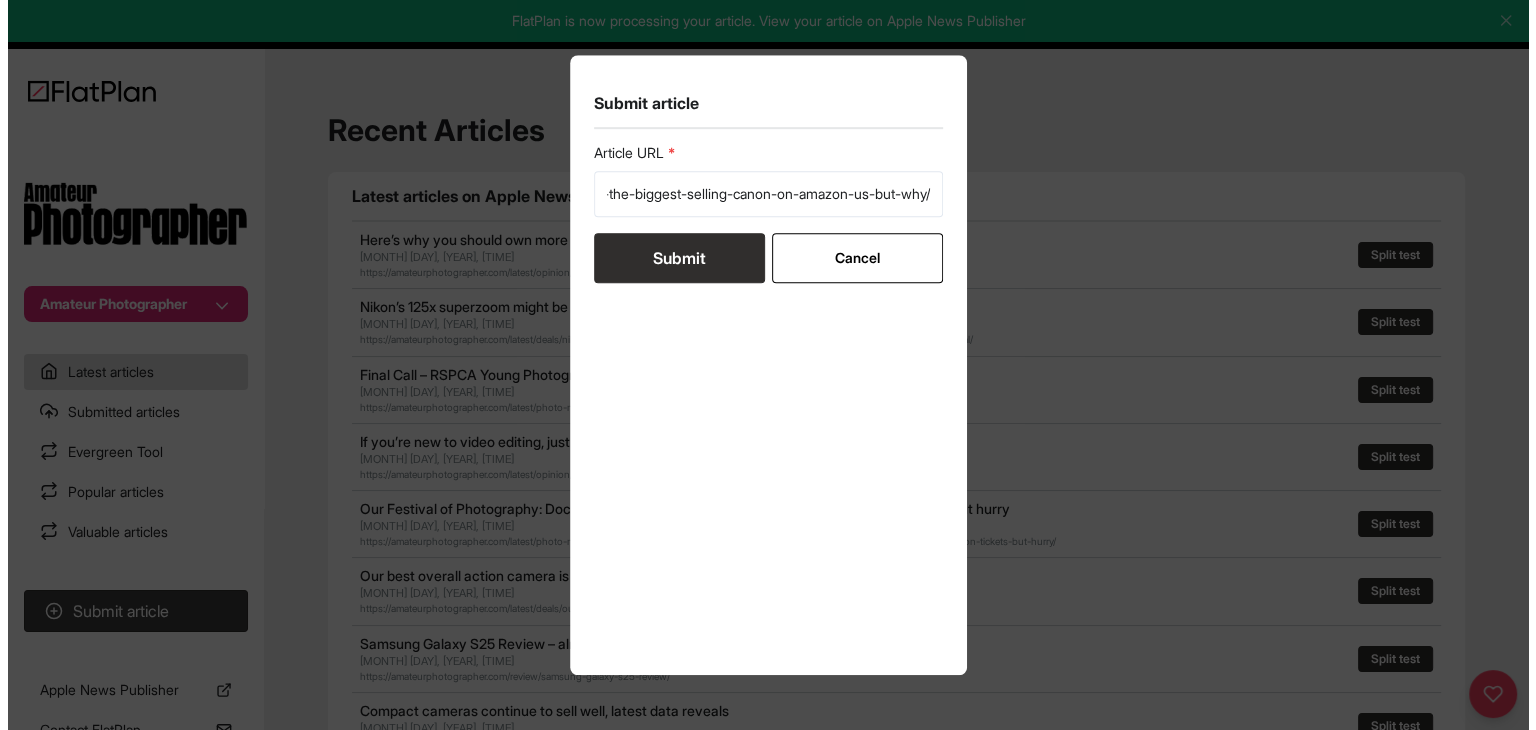 scroll, scrollTop: 0, scrollLeft: 0, axis: both 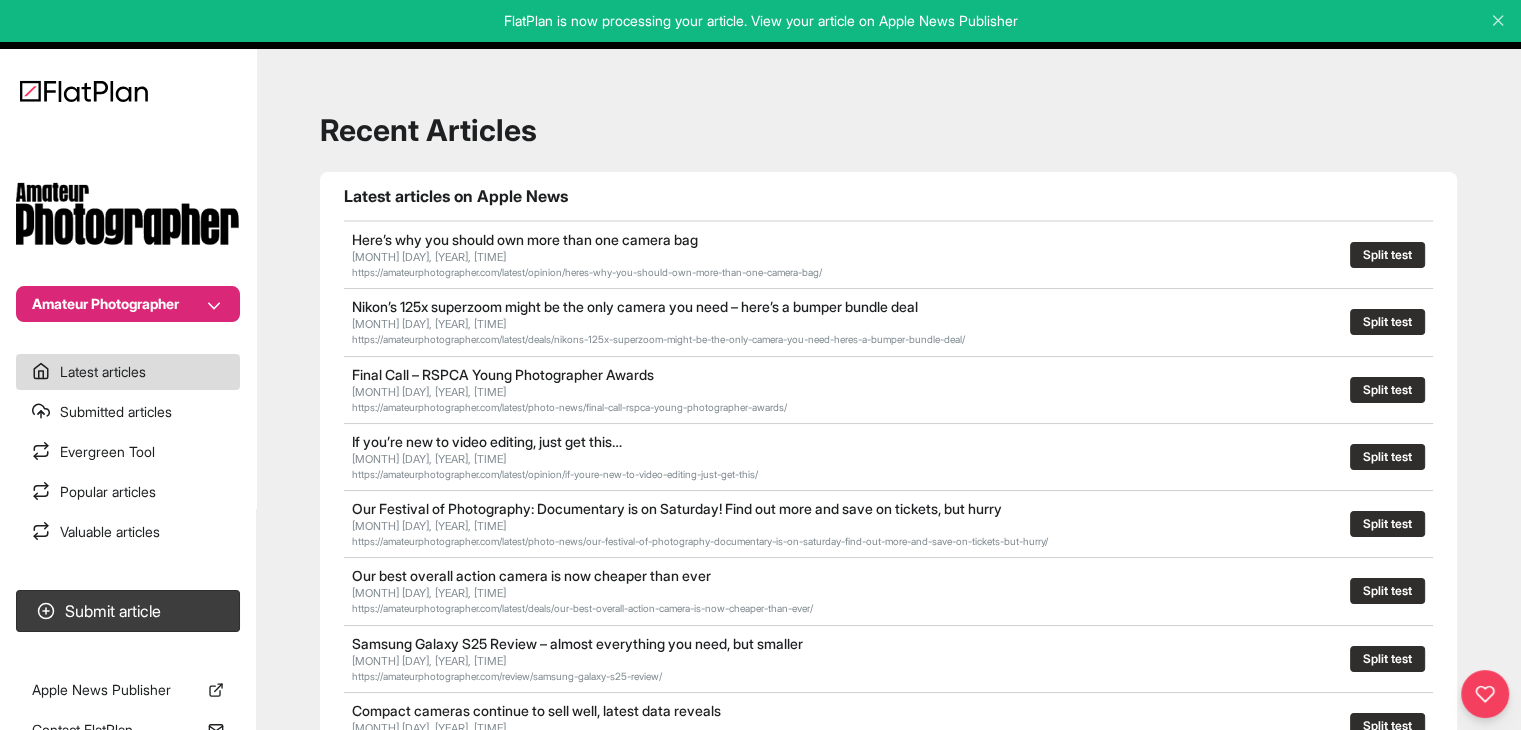 click on "Amateur Photographer" at bounding box center (128, 304) 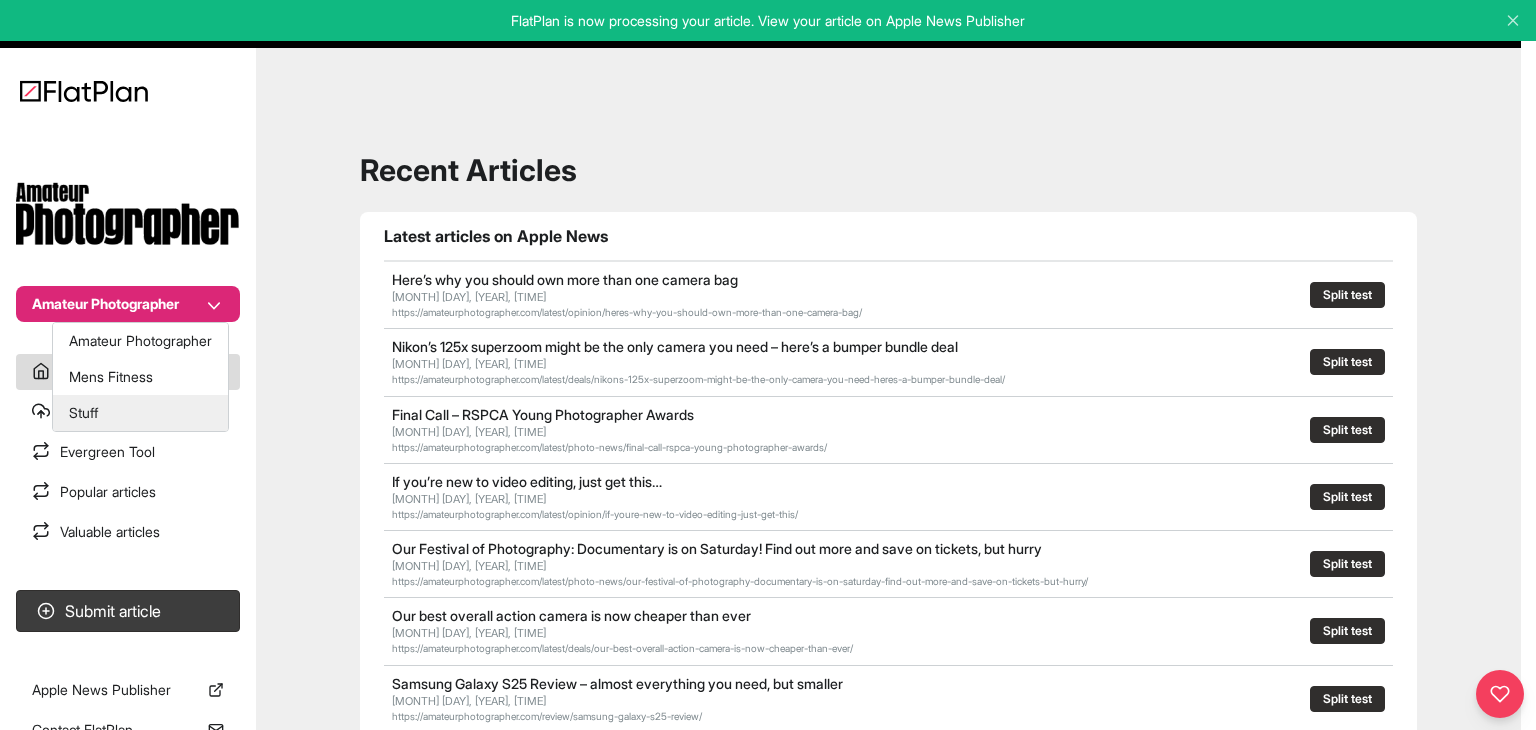 click on "Stuff" at bounding box center [140, 413] 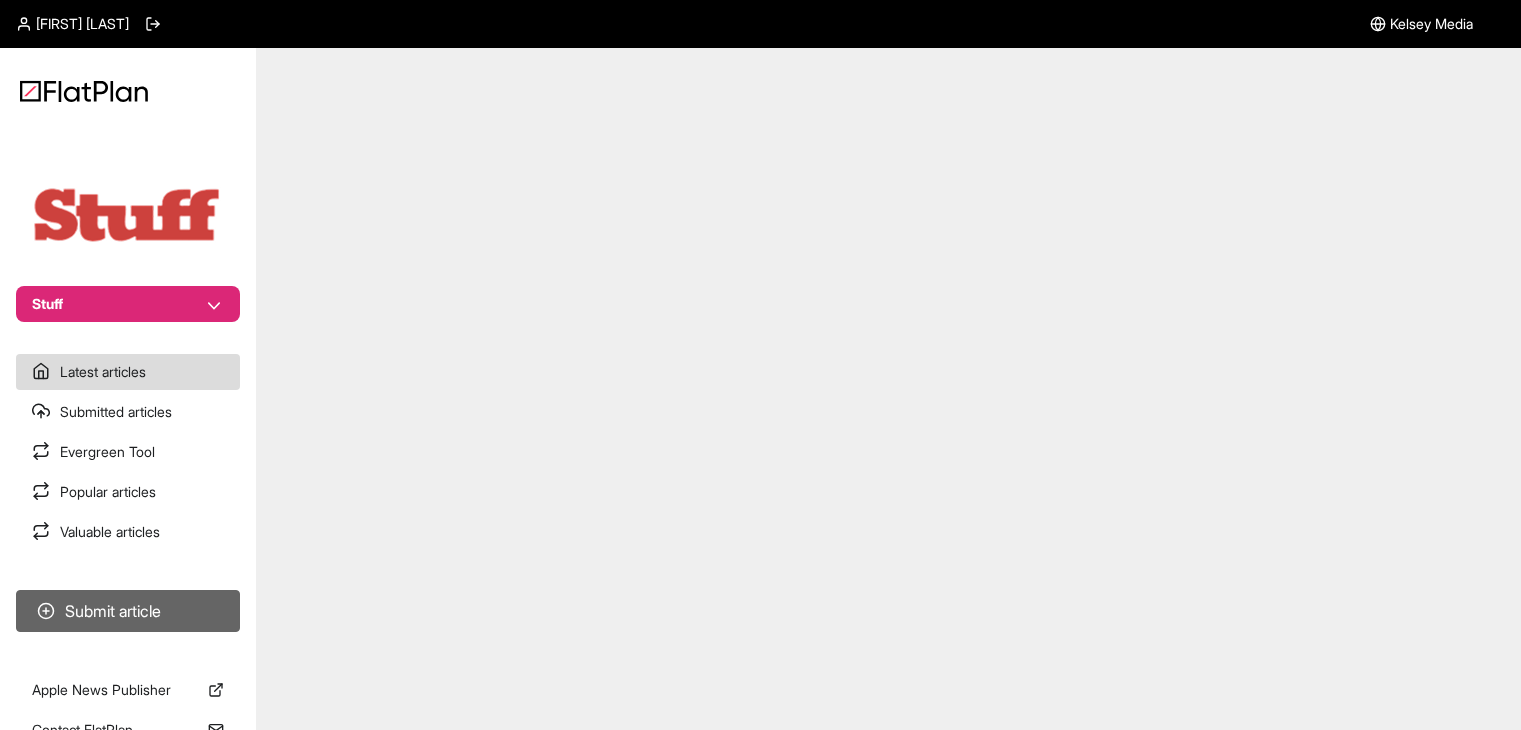 scroll, scrollTop: 0, scrollLeft: 0, axis: both 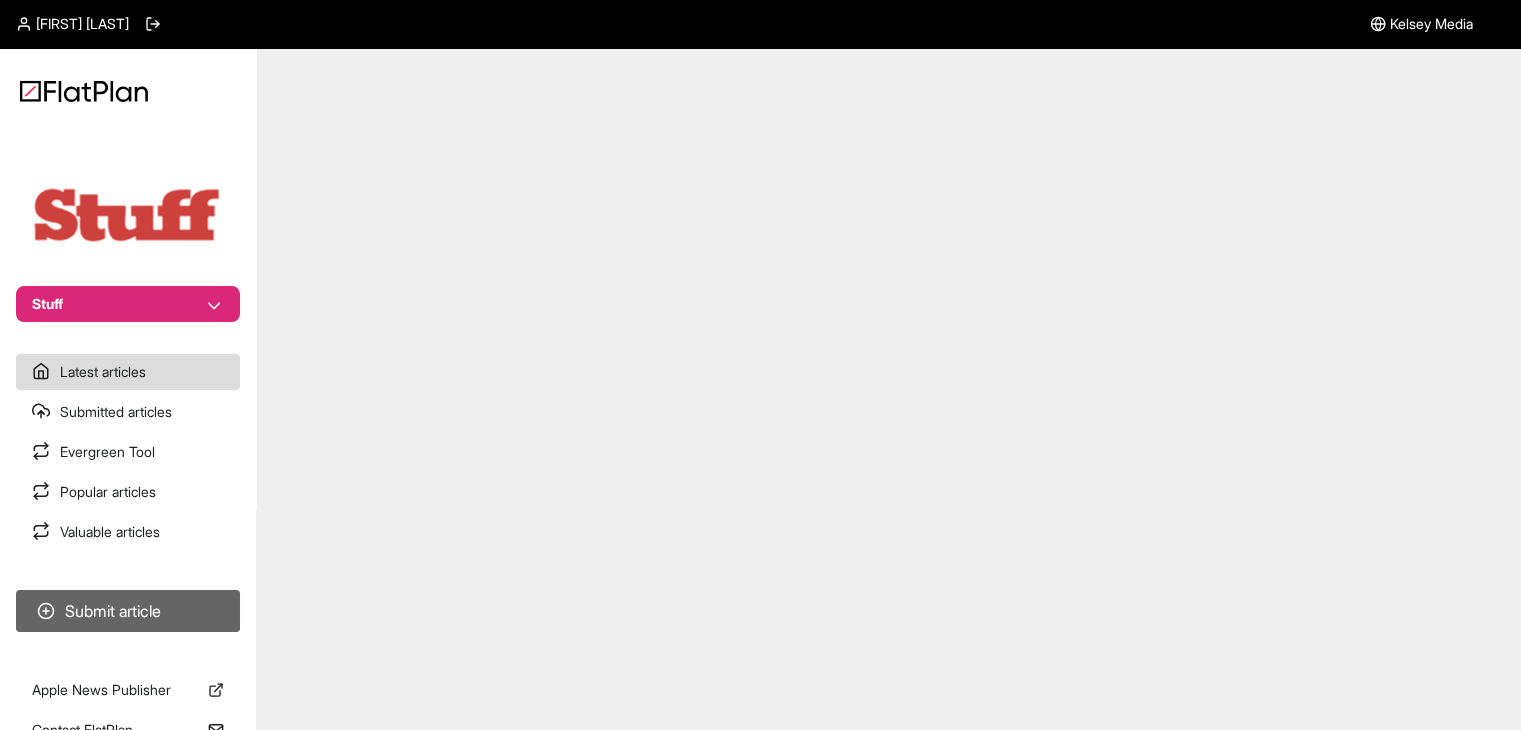 click on "Submit article" at bounding box center [128, 611] 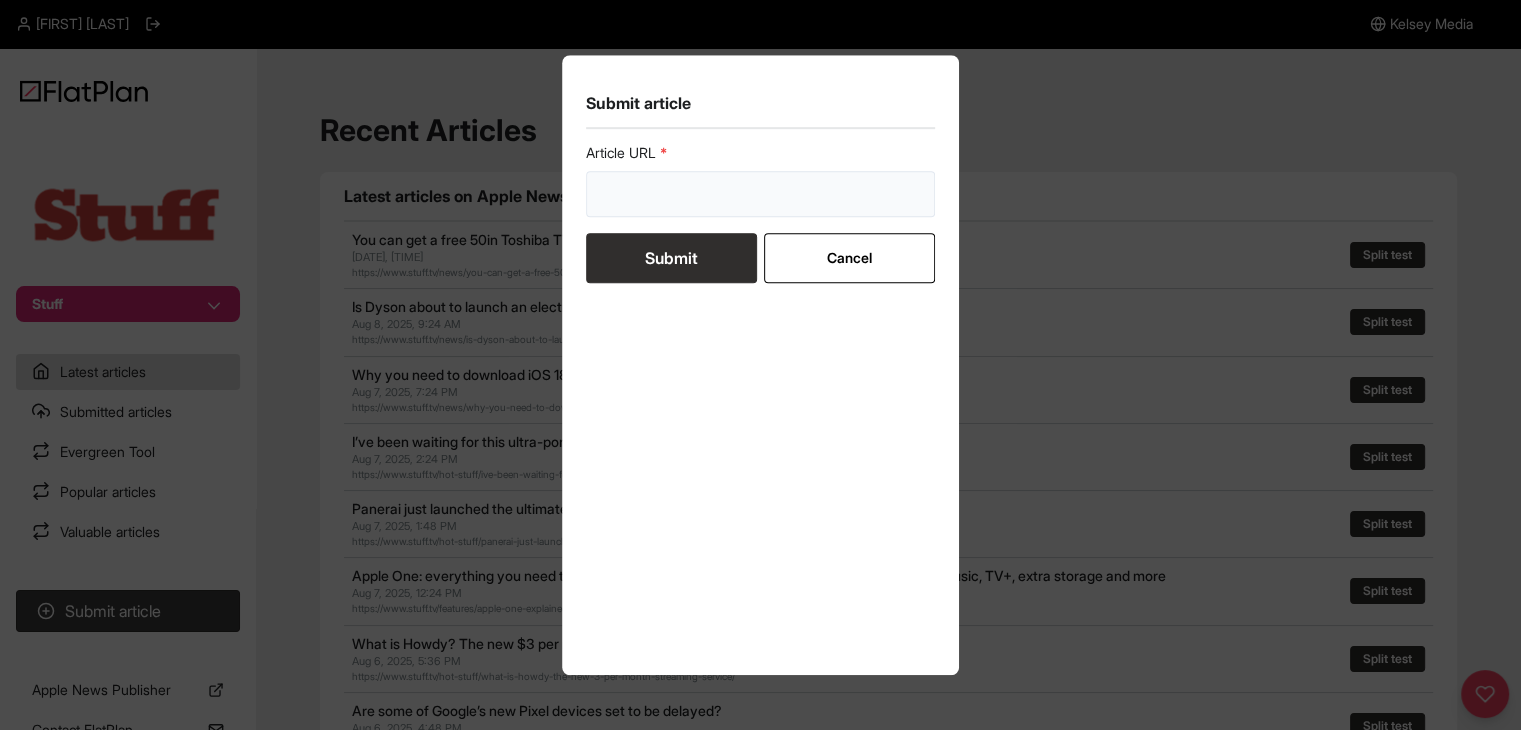 click at bounding box center (761, 194) 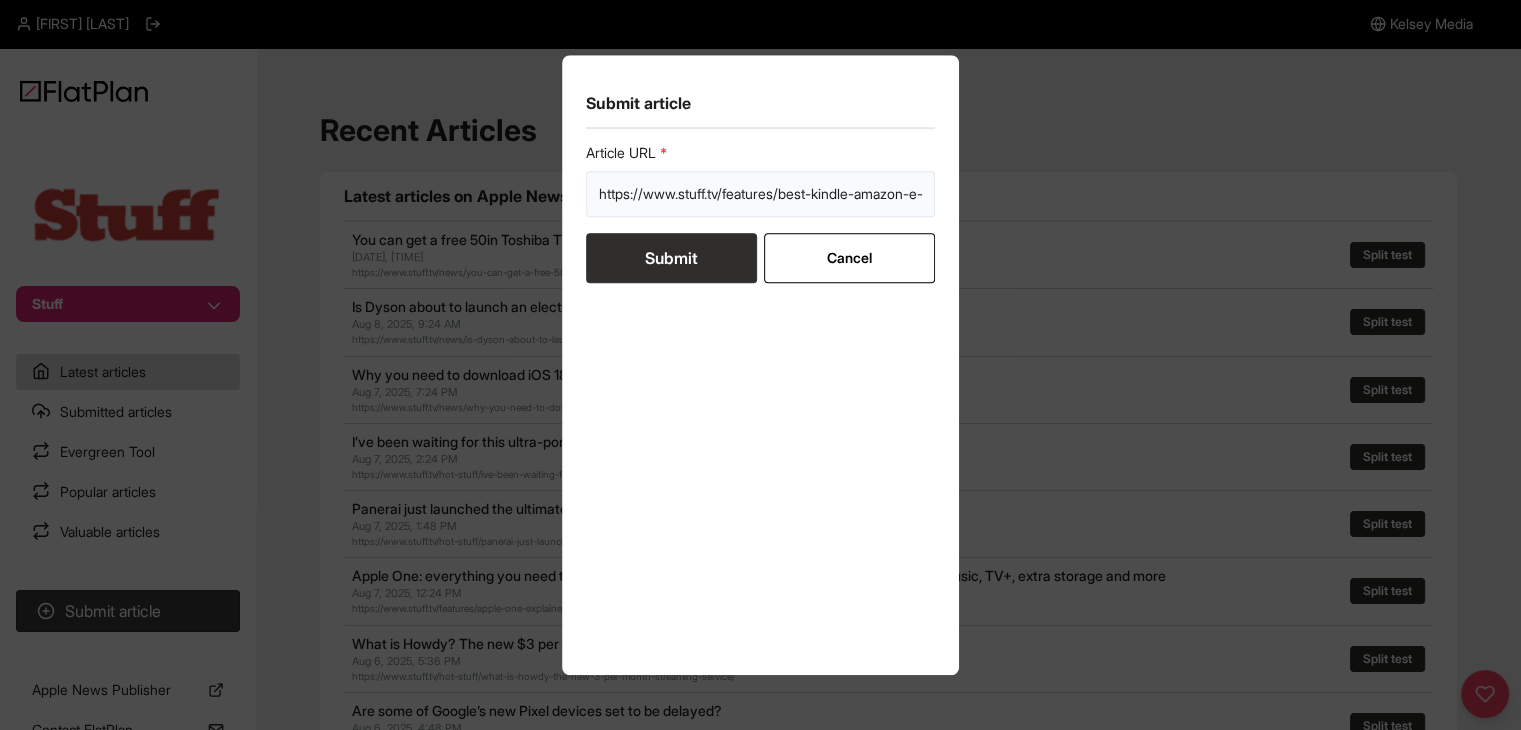 scroll, scrollTop: 0, scrollLeft: 72, axis: horizontal 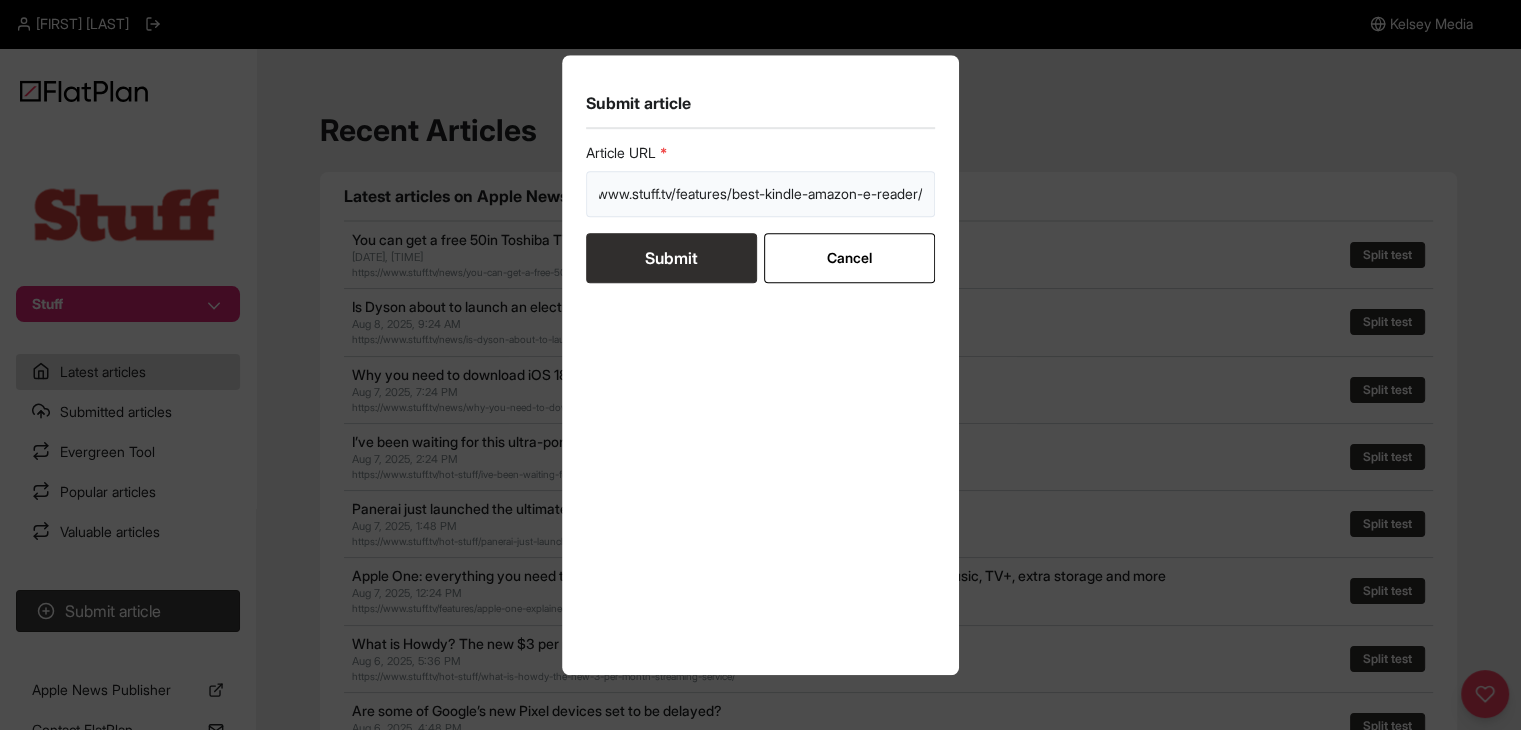 type on "https://www.stuff.tv/features/best-kindle-amazon-e-reader/" 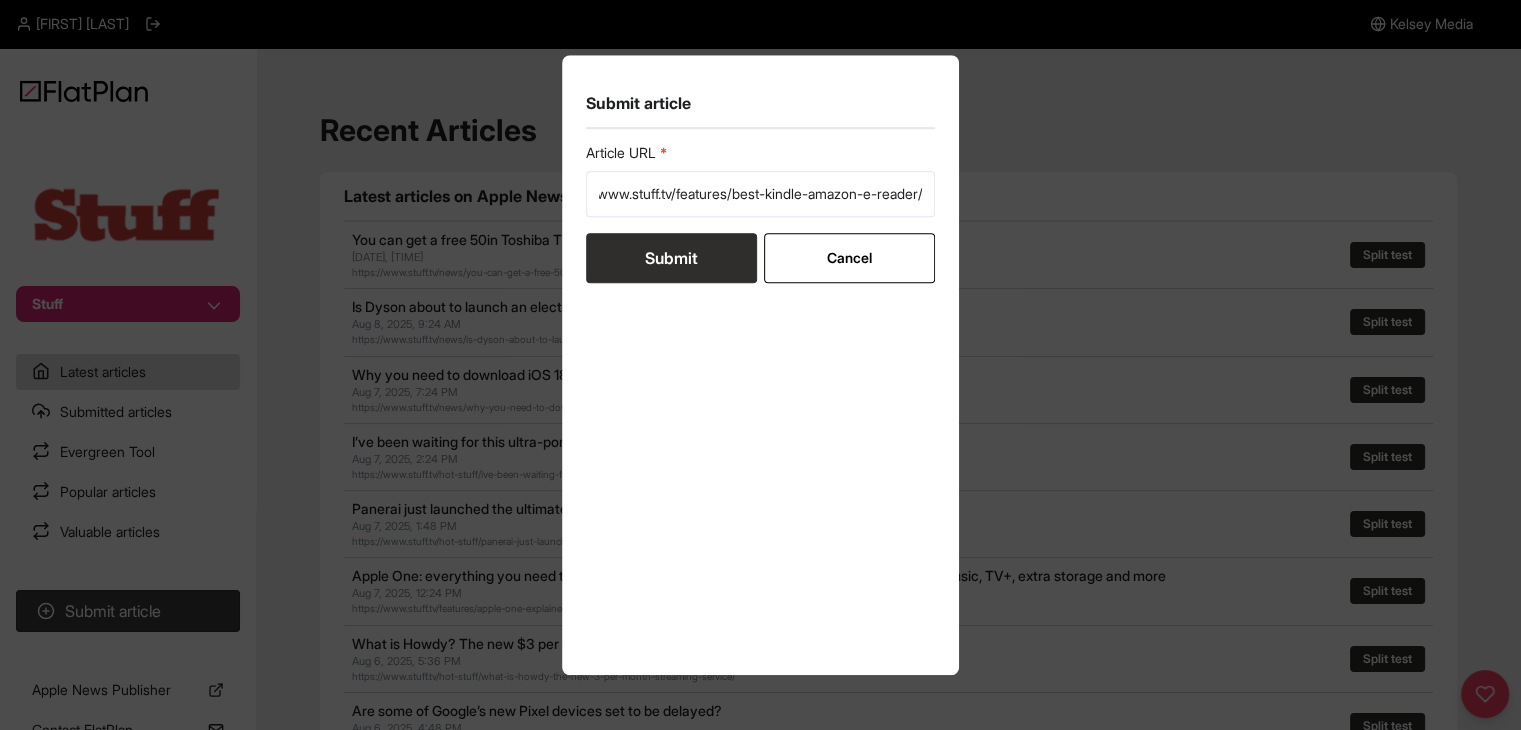 click on "Submit" at bounding box center [671, 258] 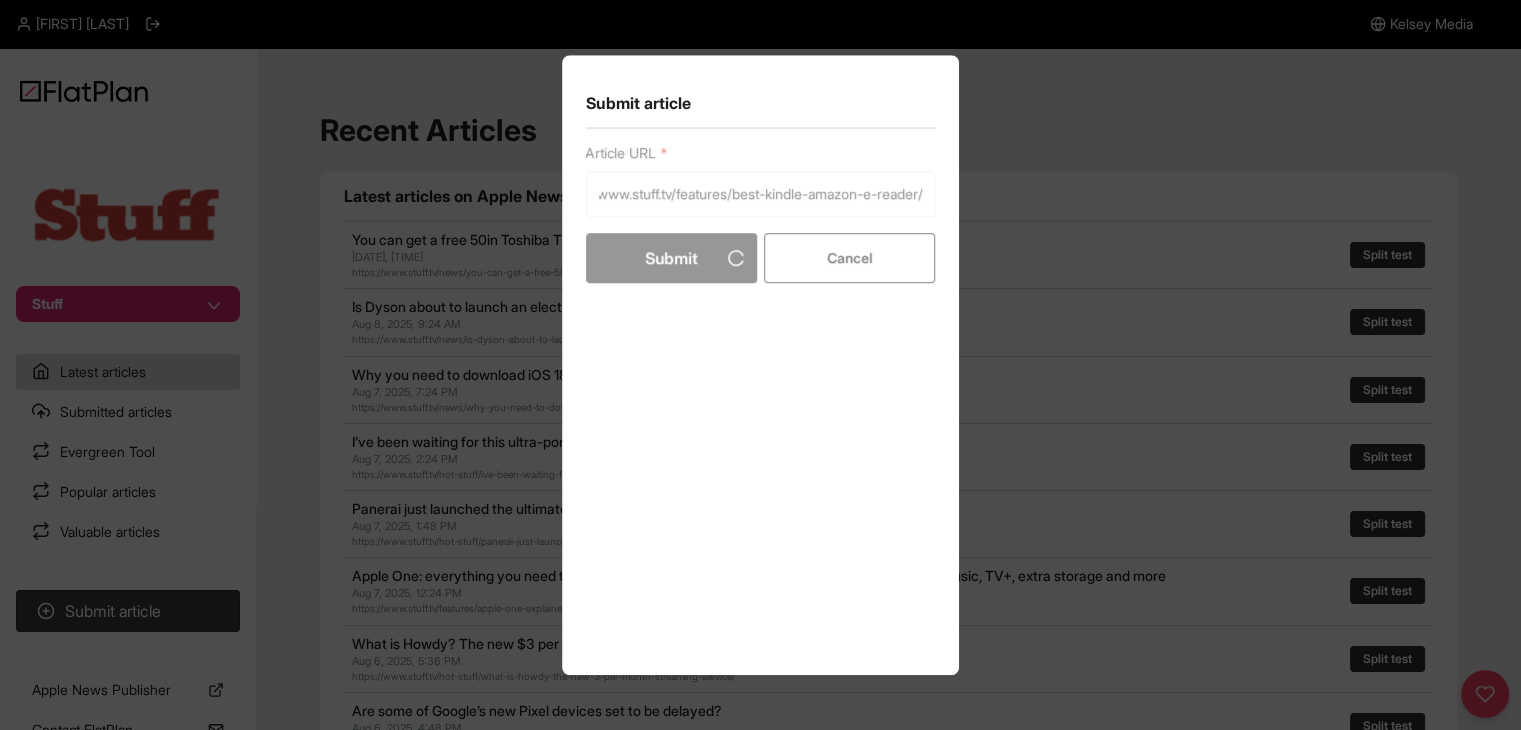 scroll, scrollTop: 0, scrollLeft: 0, axis: both 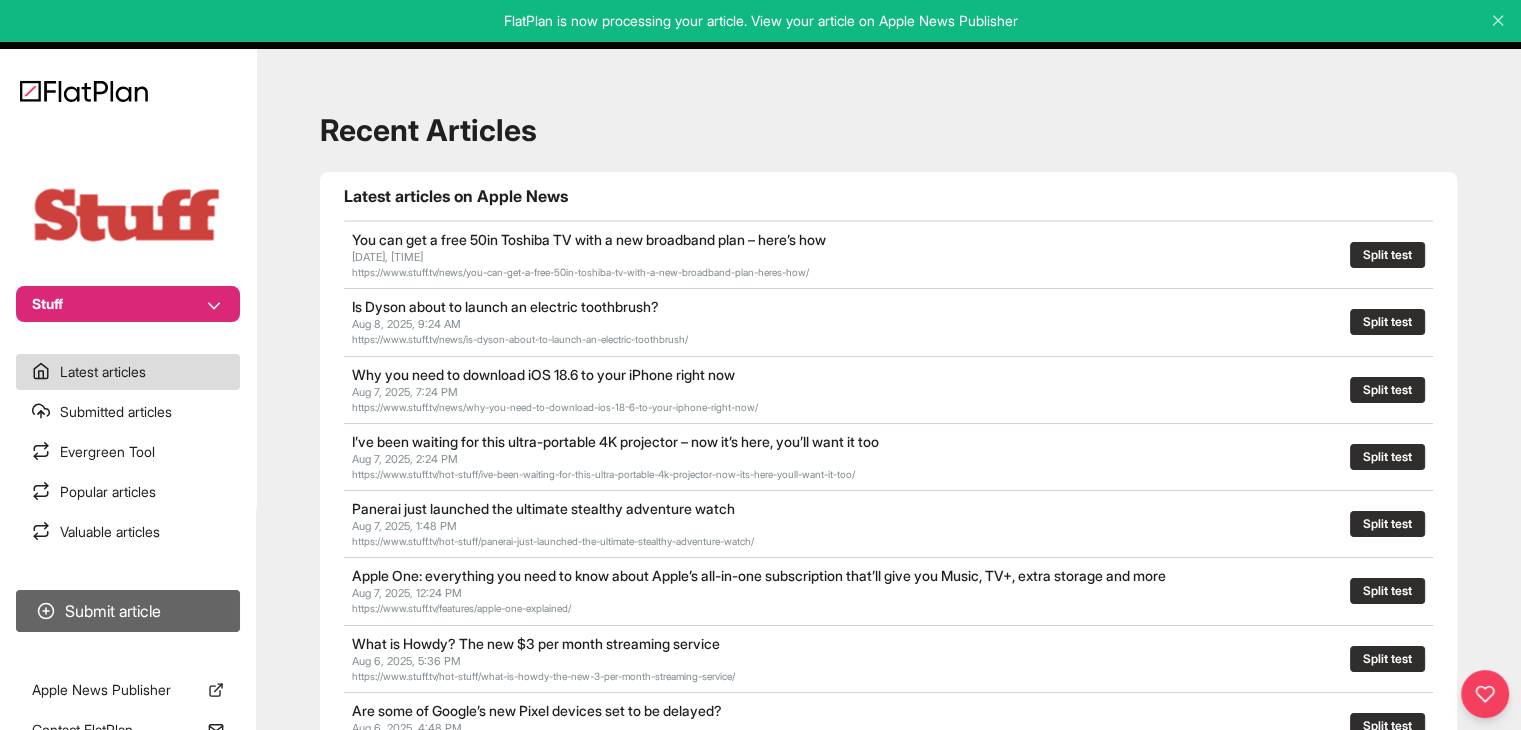 click on "Submit article" at bounding box center [128, 611] 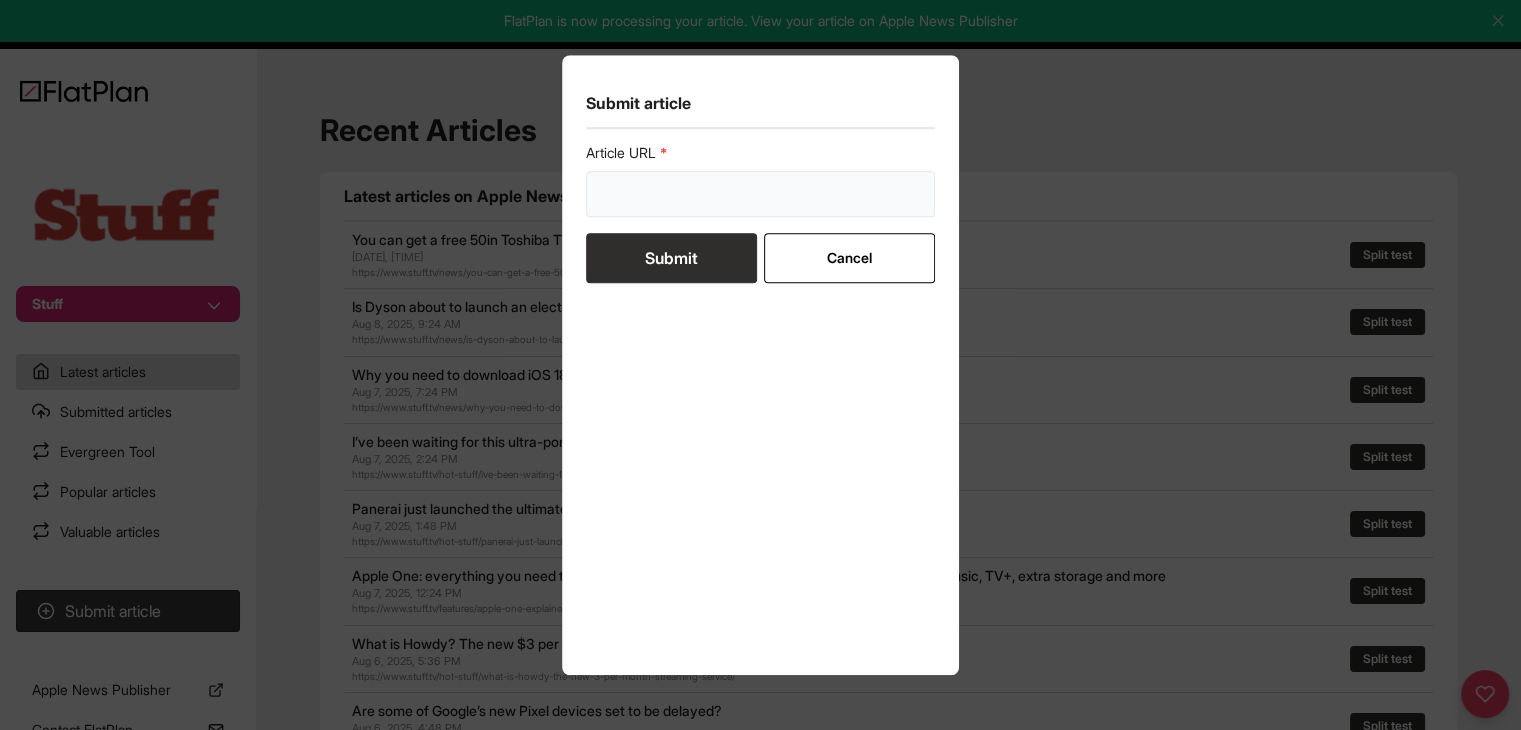 click at bounding box center [761, 194] 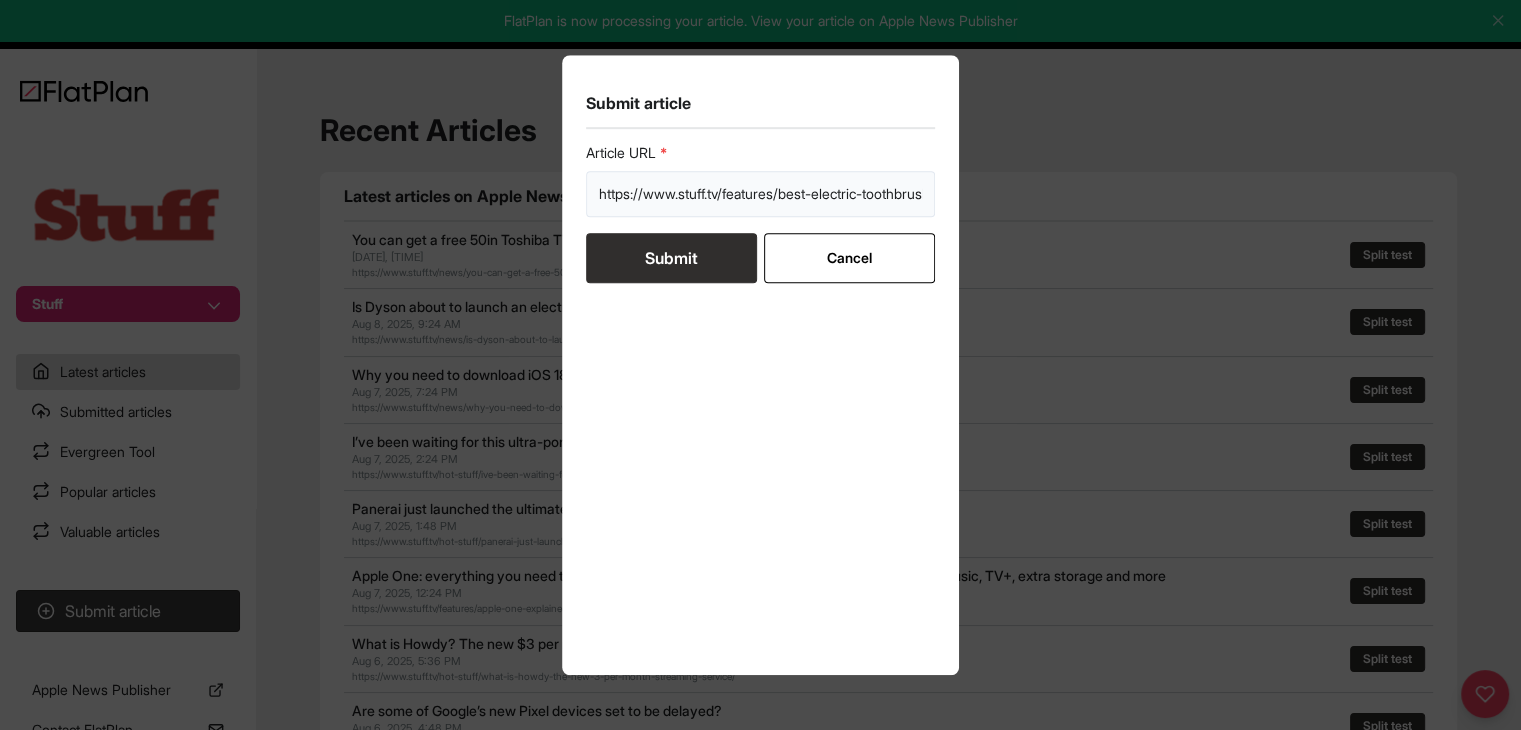 scroll, scrollTop: 0, scrollLeft: 37, axis: horizontal 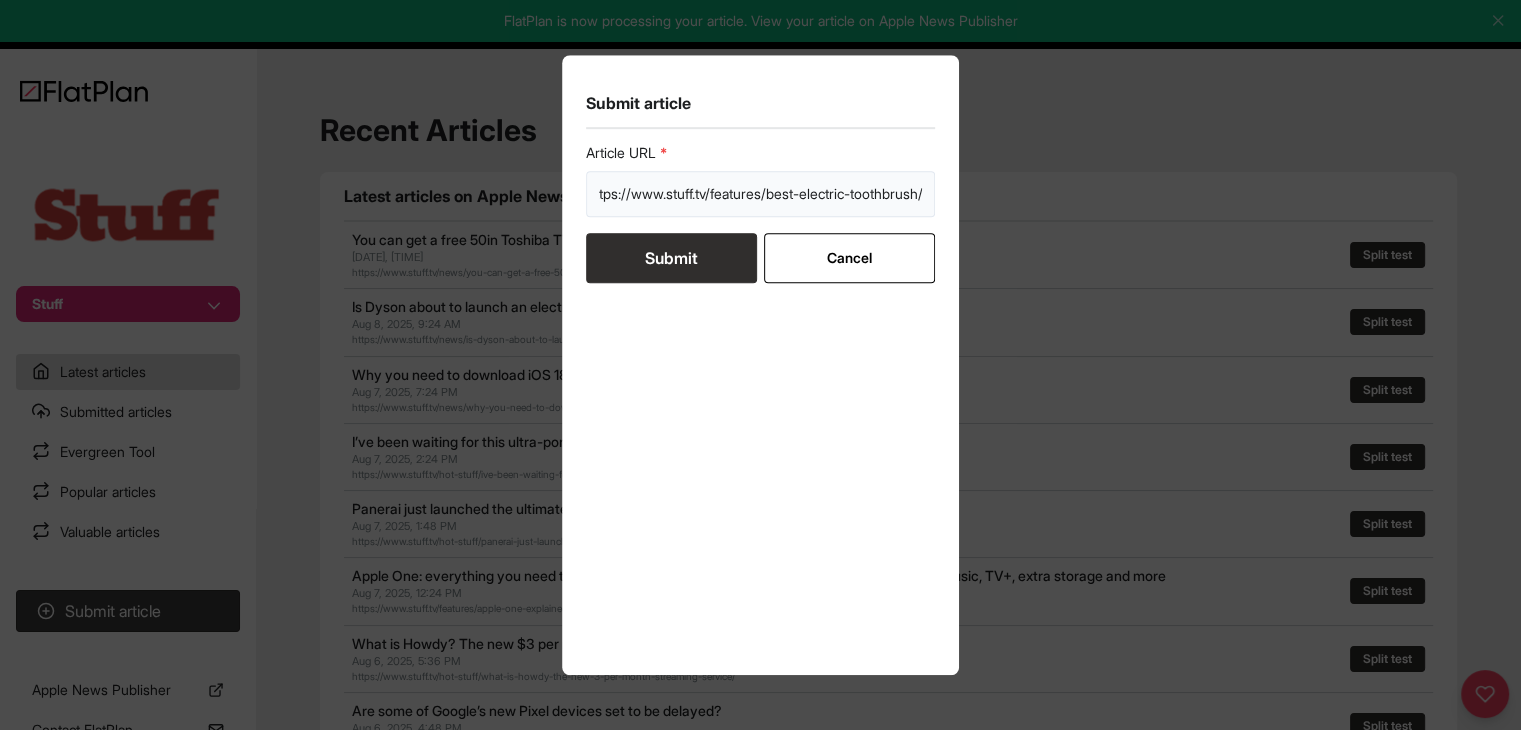 type on "https://www.stuff.tv/features/best-electric-toothbrush/" 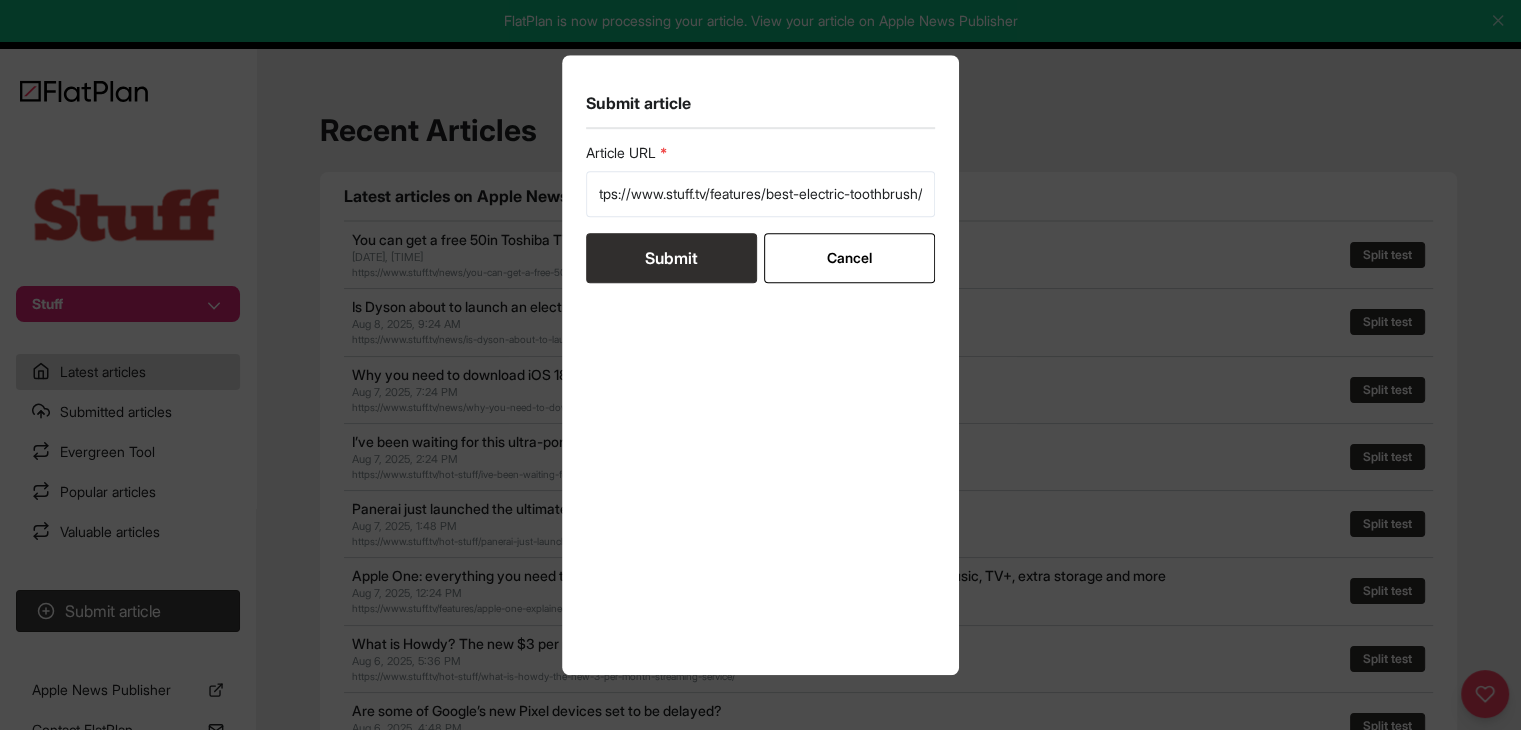 click on "Submit" at bounding box center [671, 258] 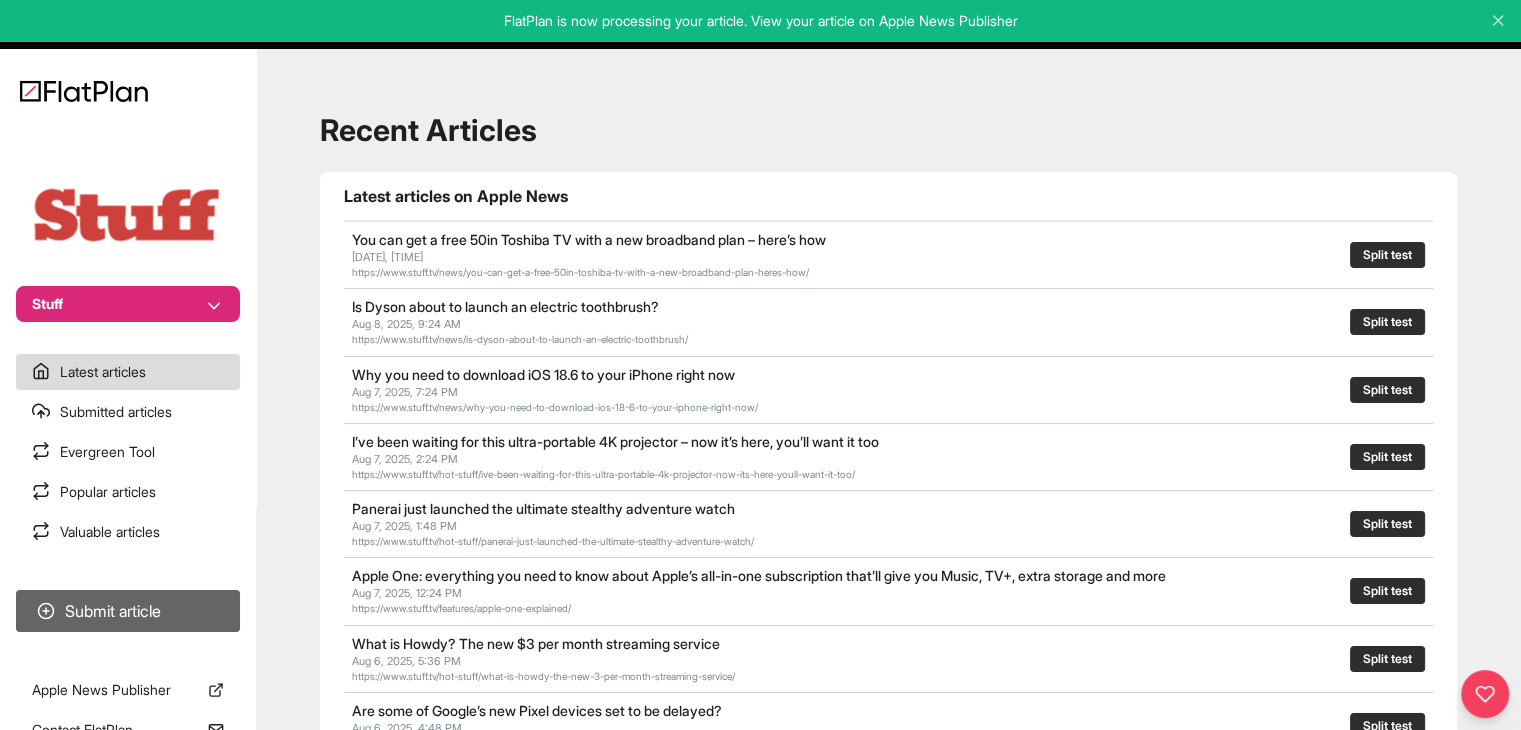 click on "Submit article" at bounding box center (128, 611) 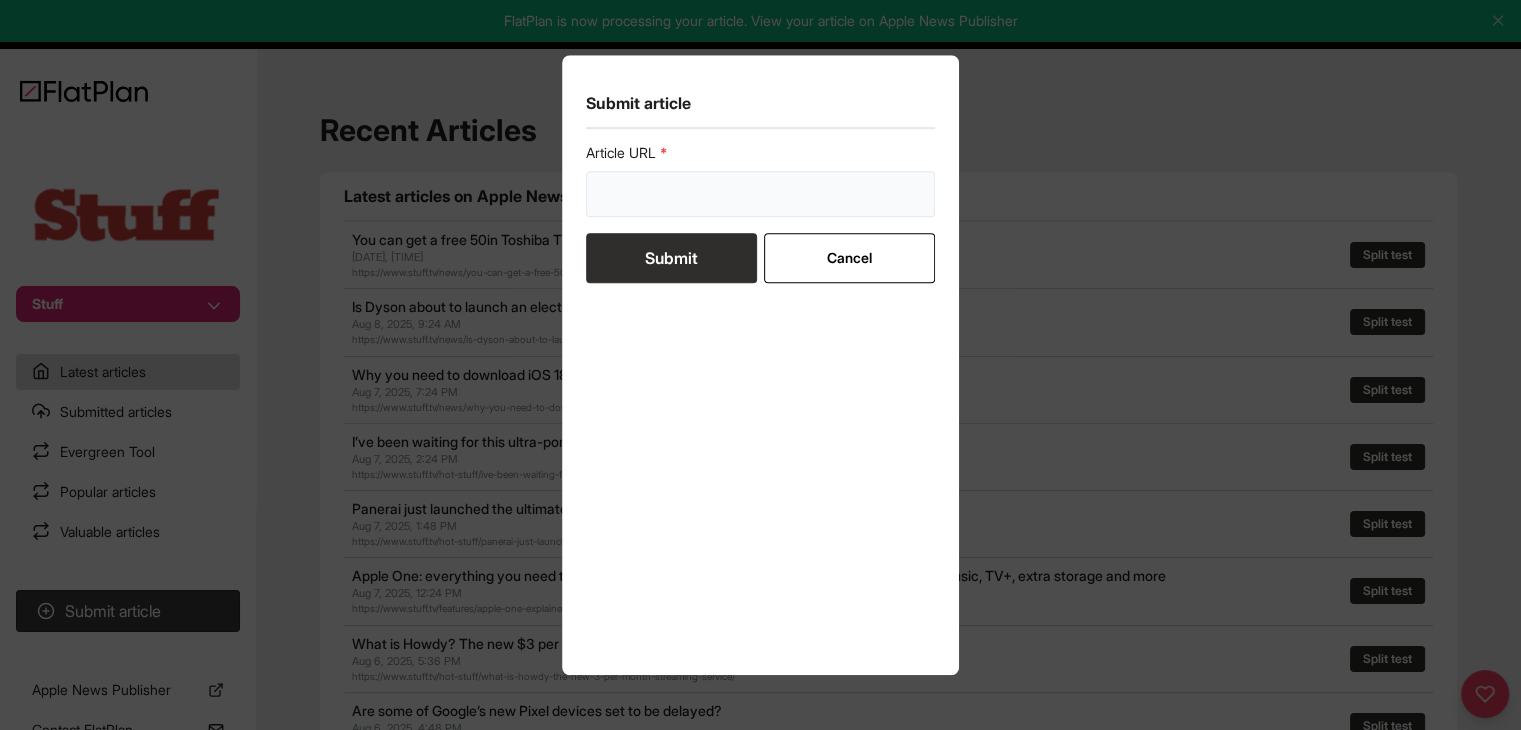 click at bounding box center (761, 194) 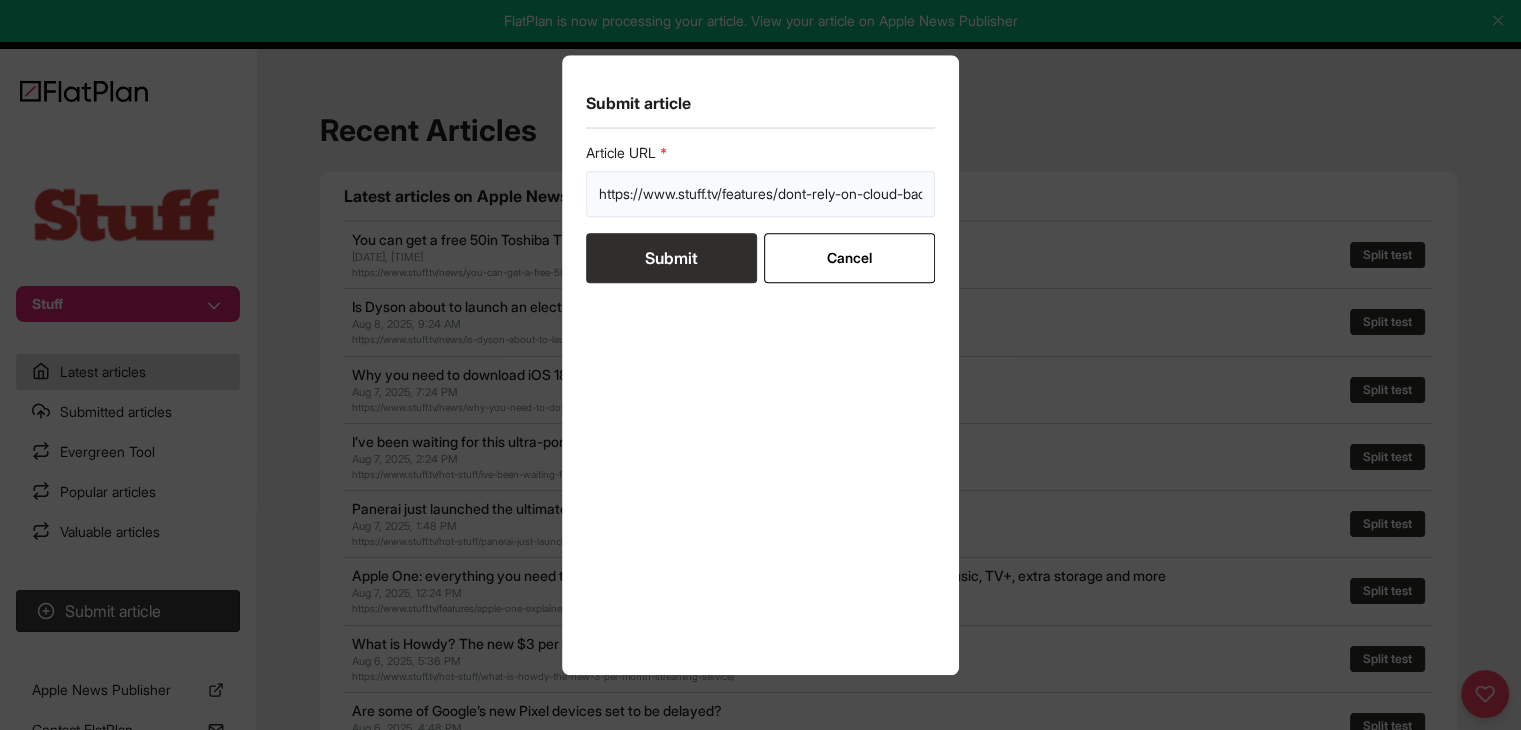 scroll, scrollTop: 0, scrollLeft: 459, axis: horizontal 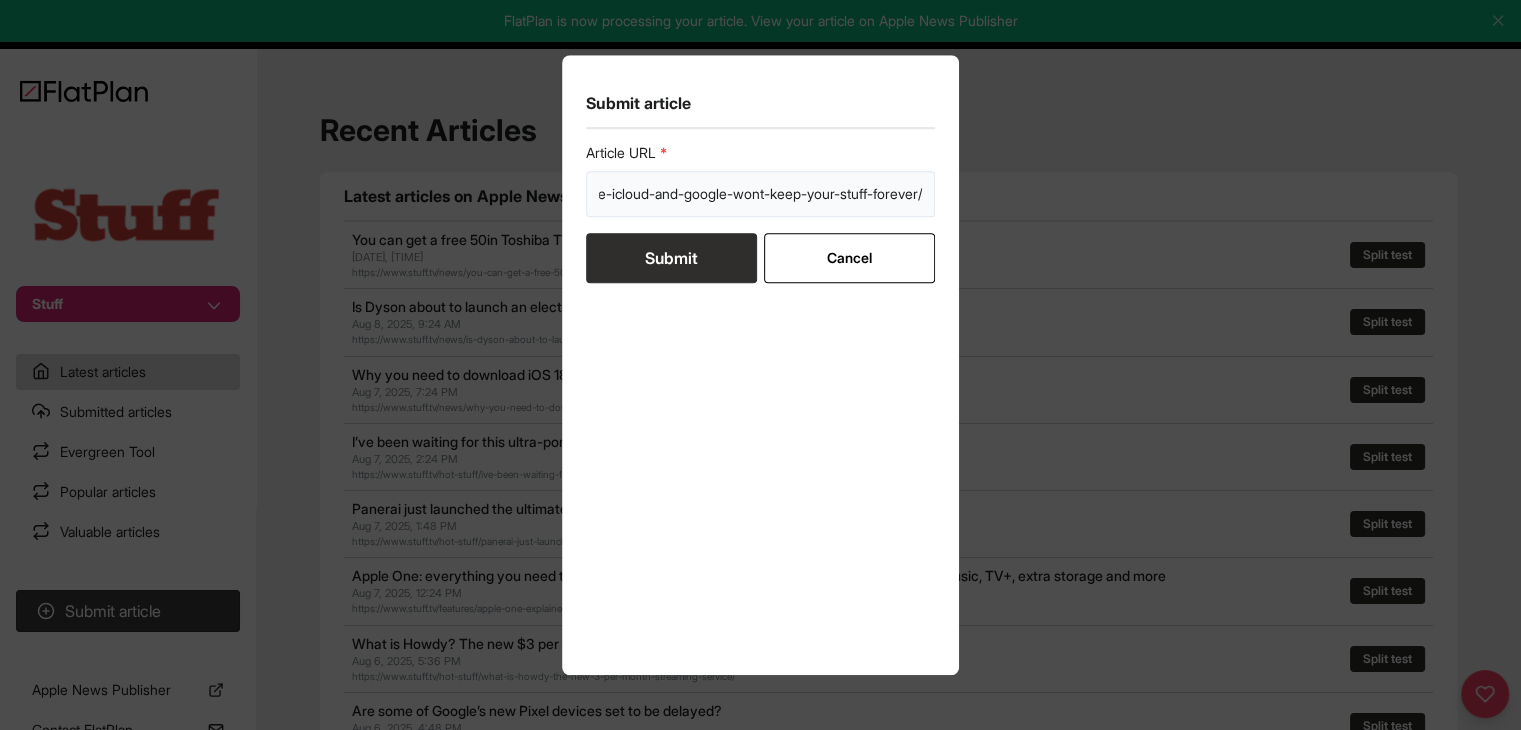 type on "https://www.stuff.tv/features/dont-rely-on-cloud-backups-because-icloud-and-google-wont-keep-your-stuff-forever/" 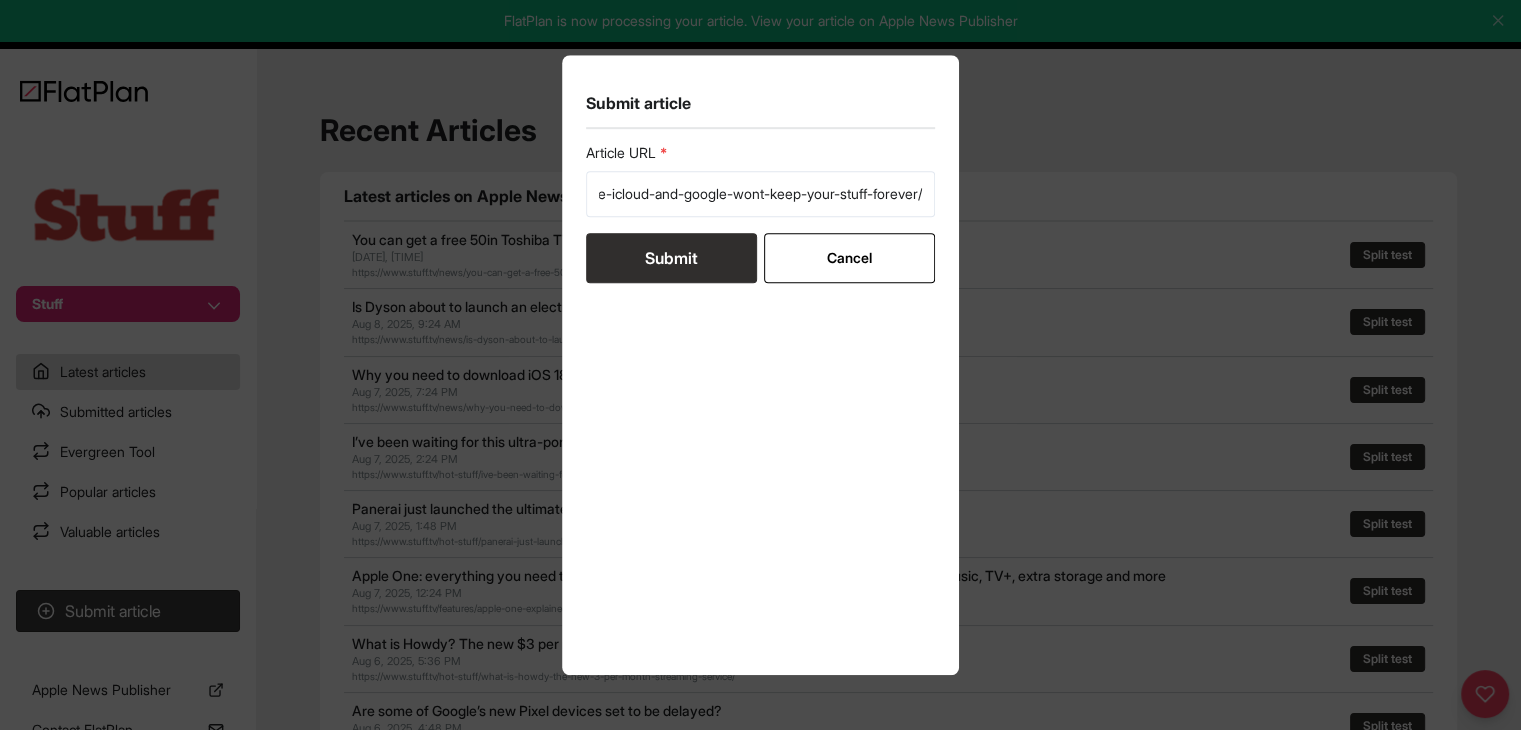click on "Submit" at bounding box center (671, 258) 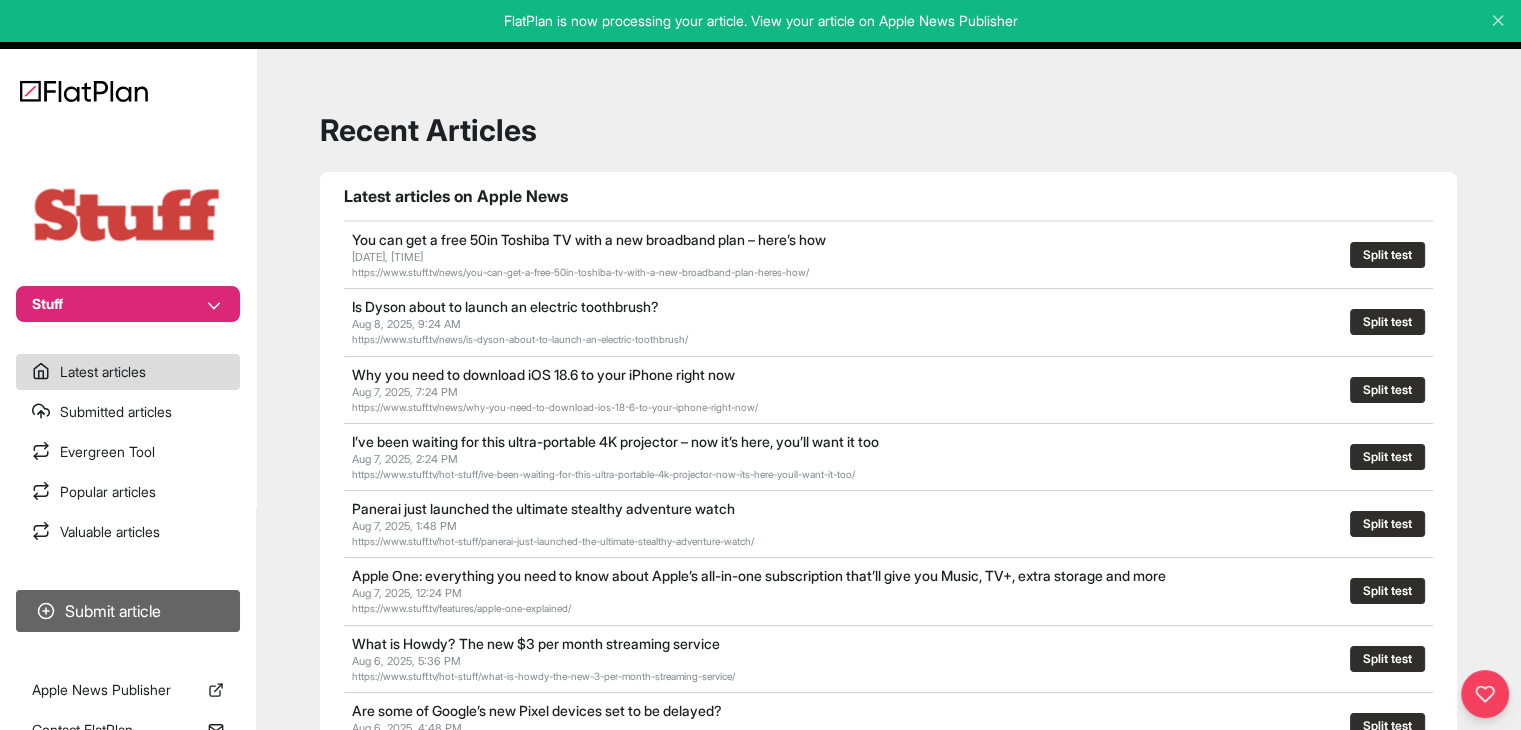 click on "Submit article" at bounding box center [128, 611] 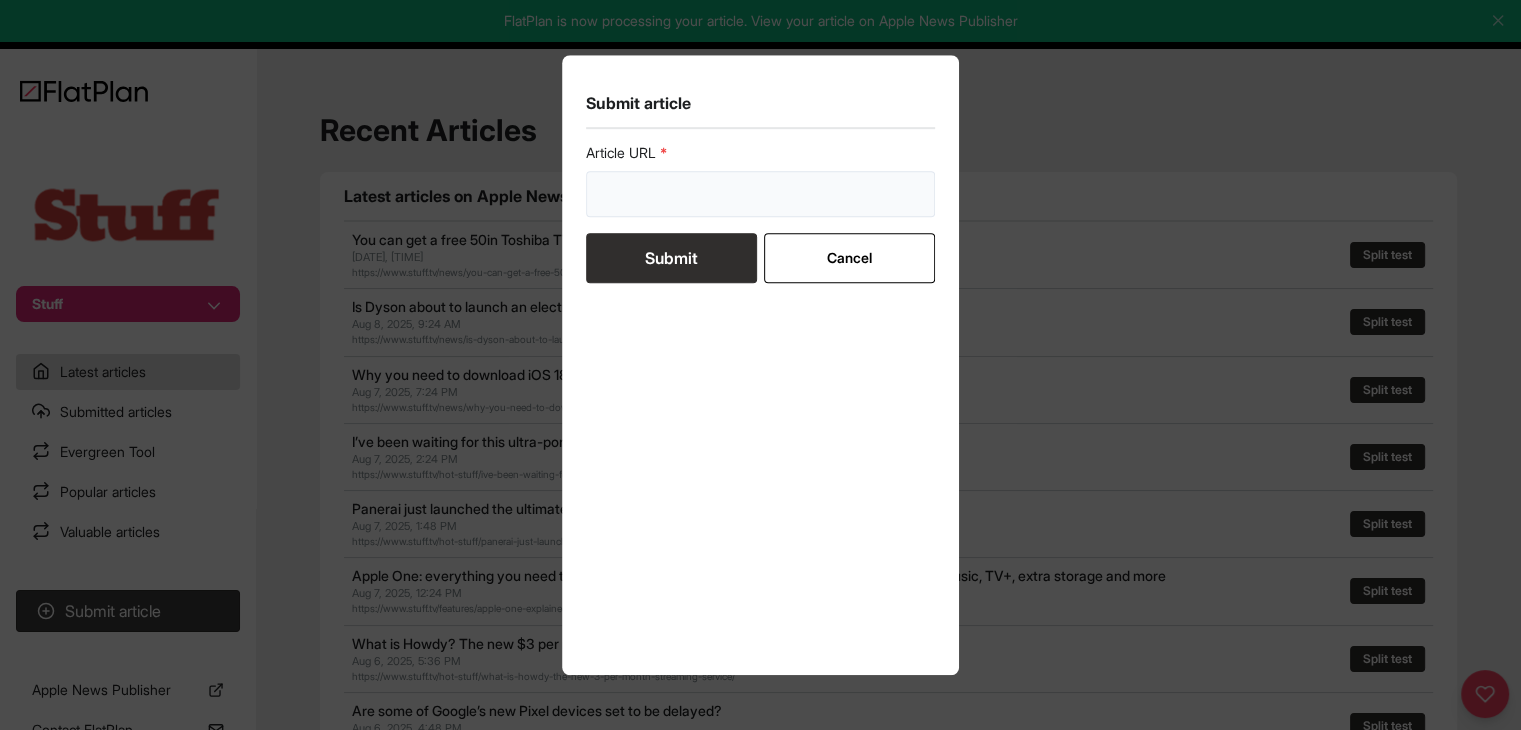click at bounding box center (761, 194) 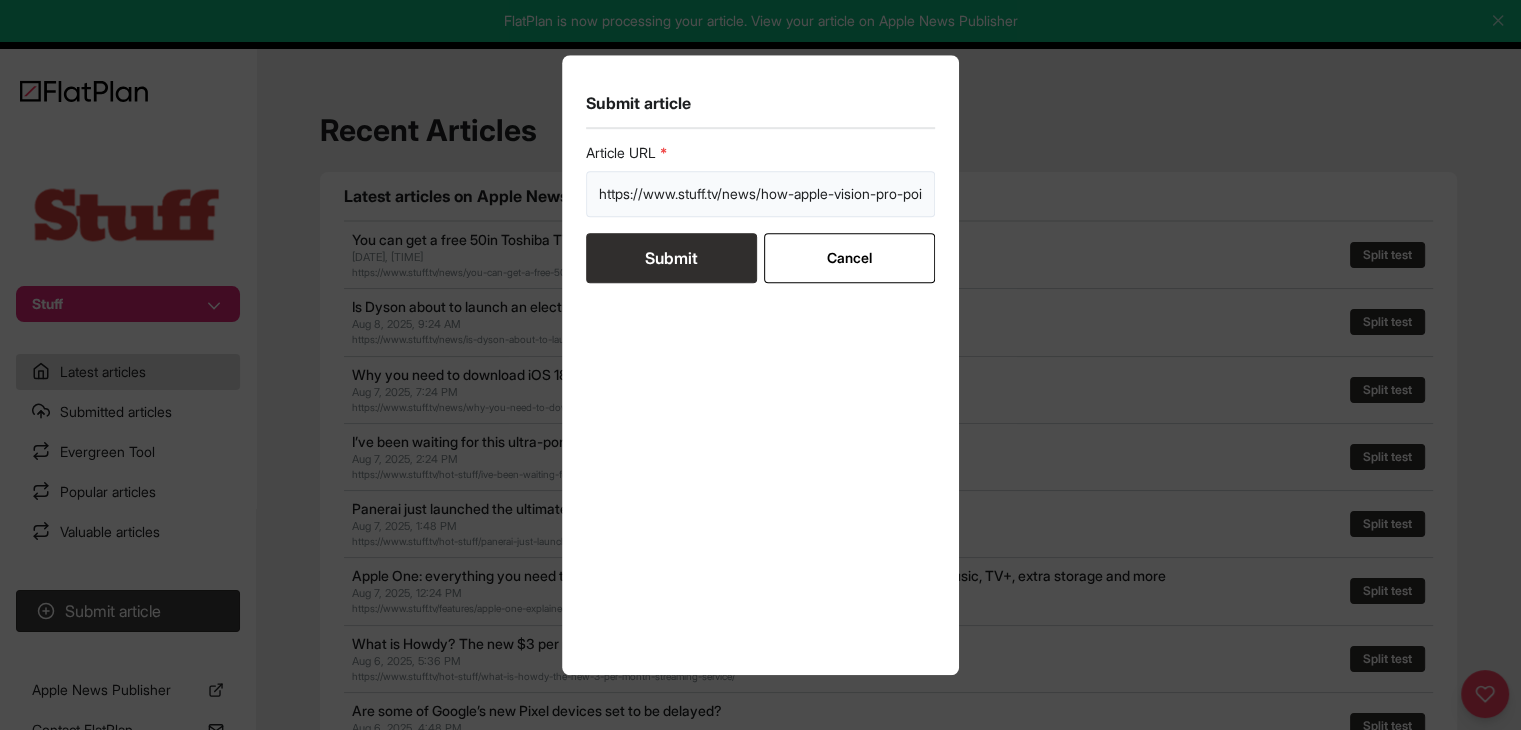 scroll, scrollTop: 0, scrollLeft: 464, axis: horizontal 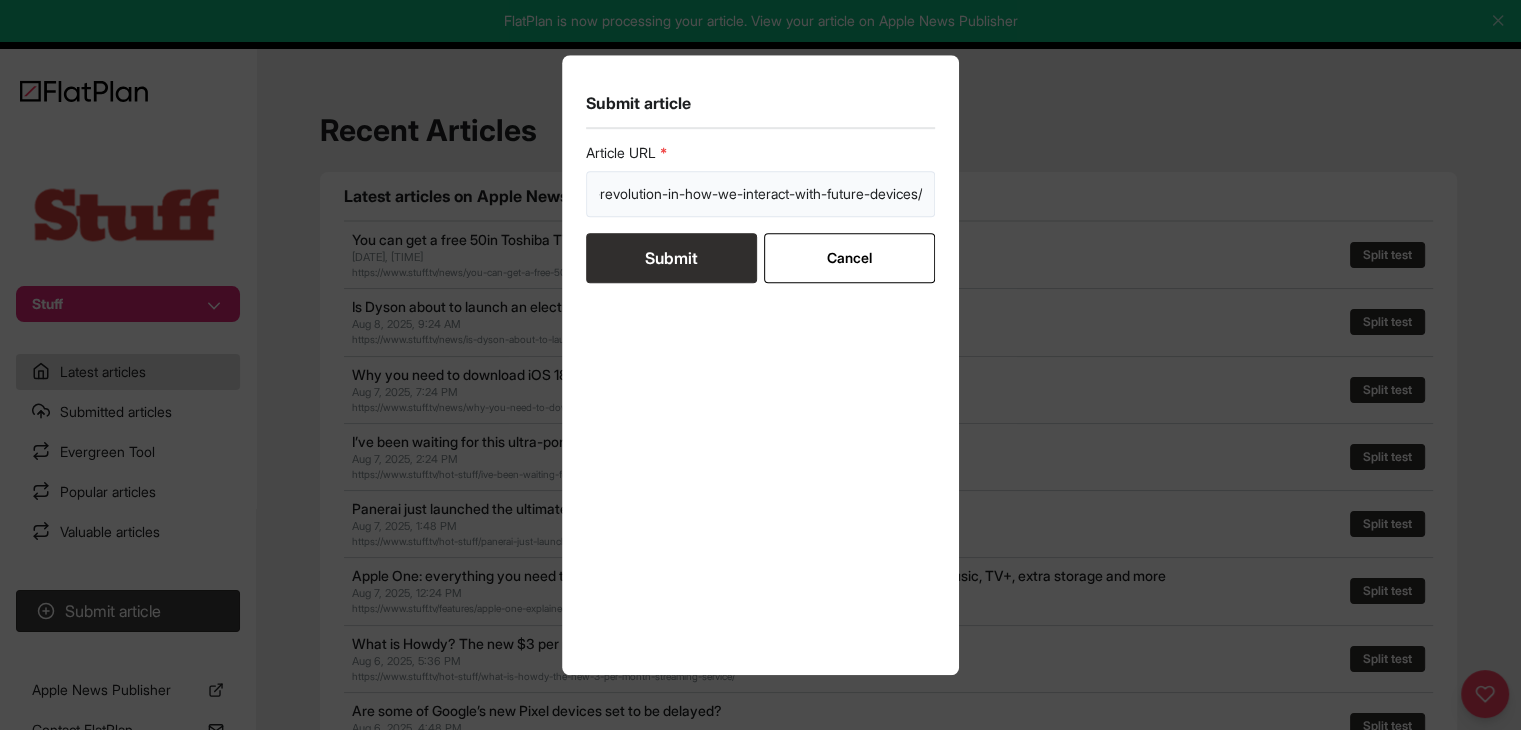 type on "https://www.stuff.tv/news/how-apple-vision-pro-points-towards-a-revolution-in-how-we-interact-with-future-devices/" 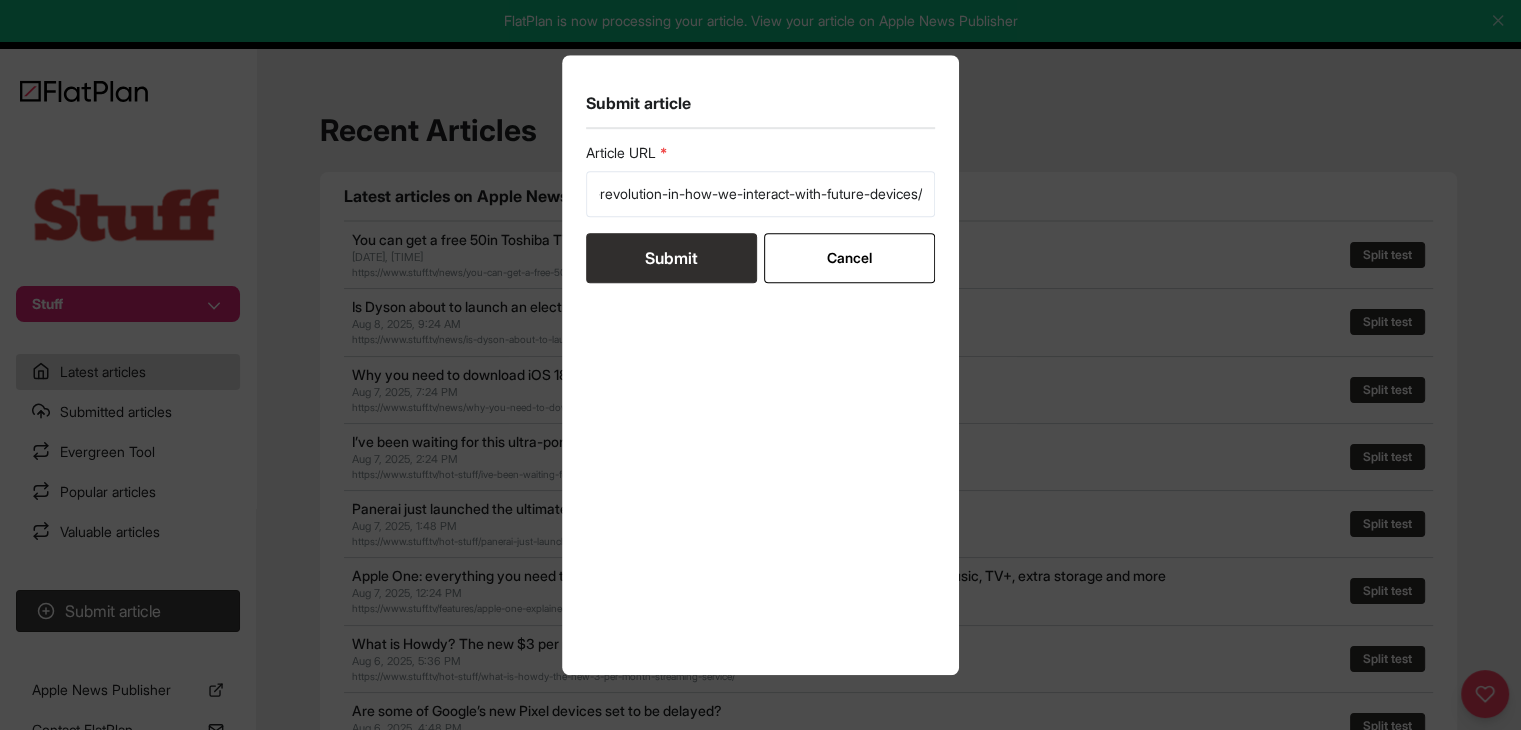 click on "Submit" at bounding box center (671, 258) 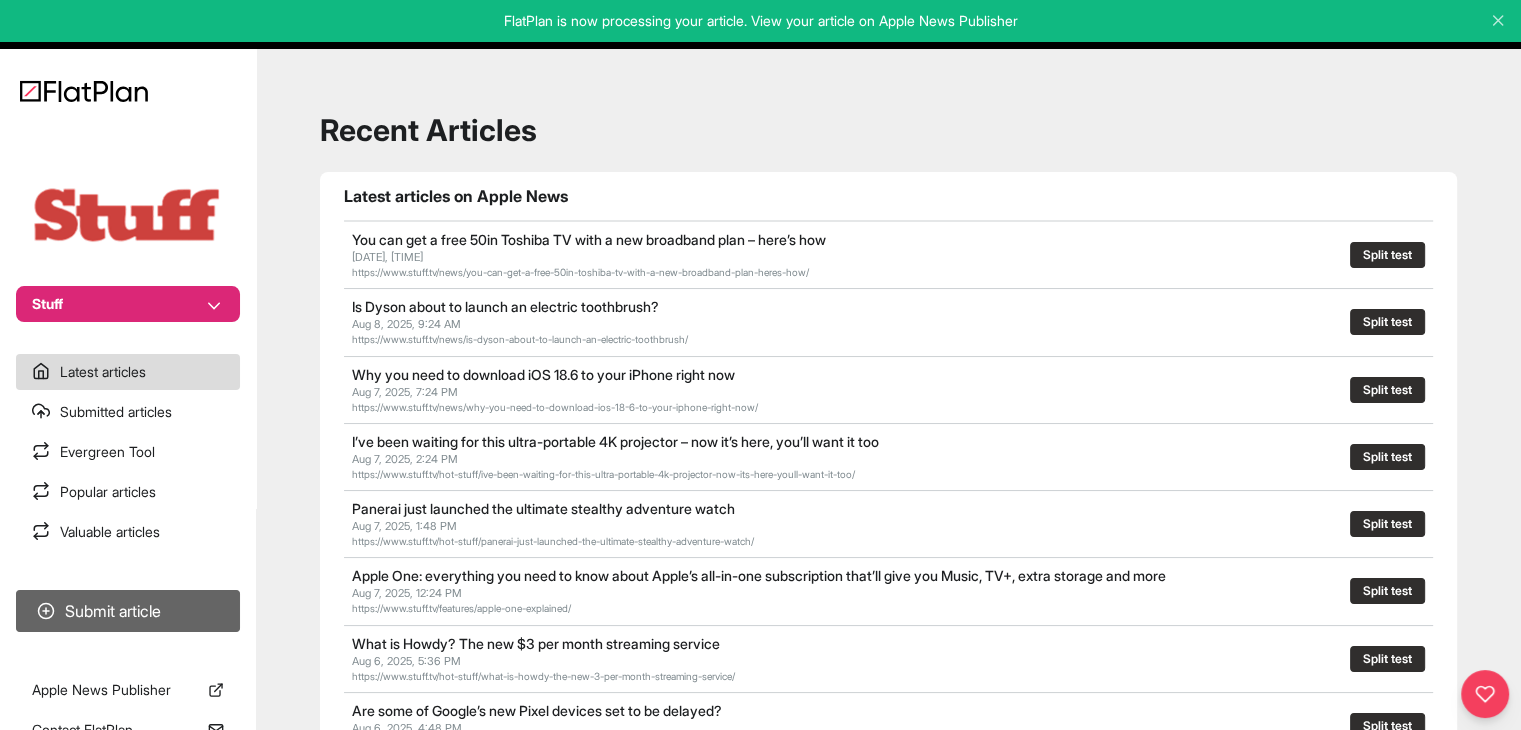 click on "Submit article" at bounding box center (128, 611) 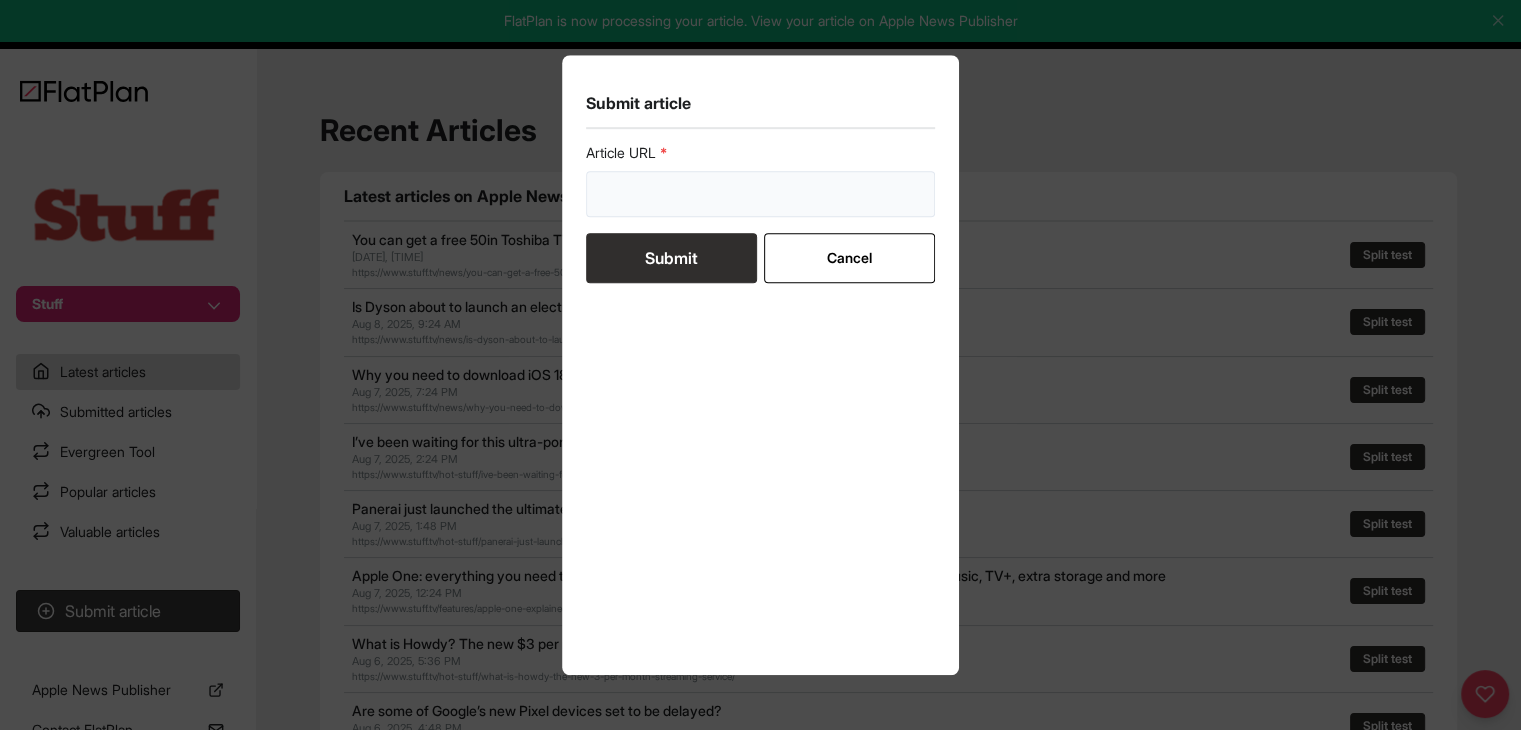 click at bounding box center [761, 194] 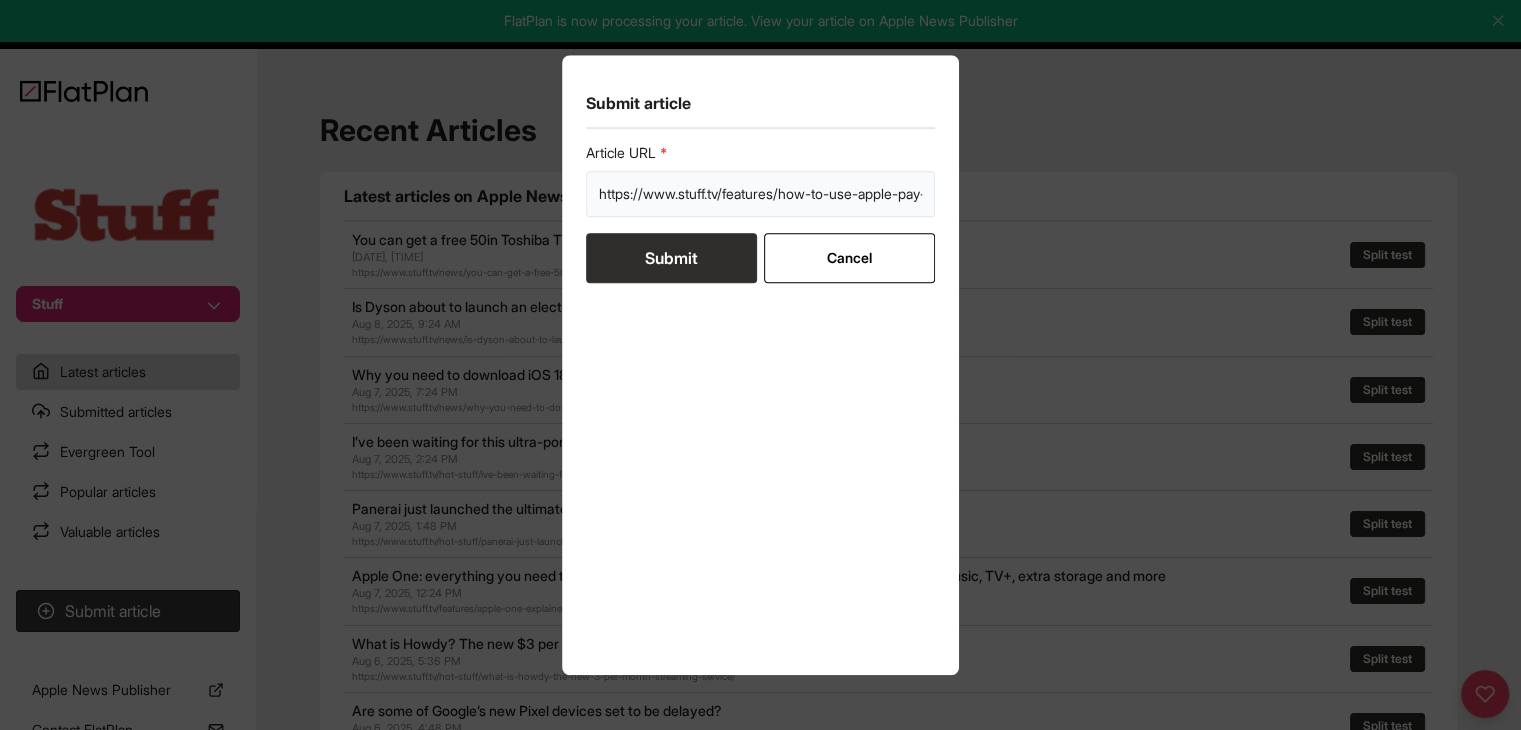 scroll, scrollTop: 0, scrollLeft: 201, axis: horizontal 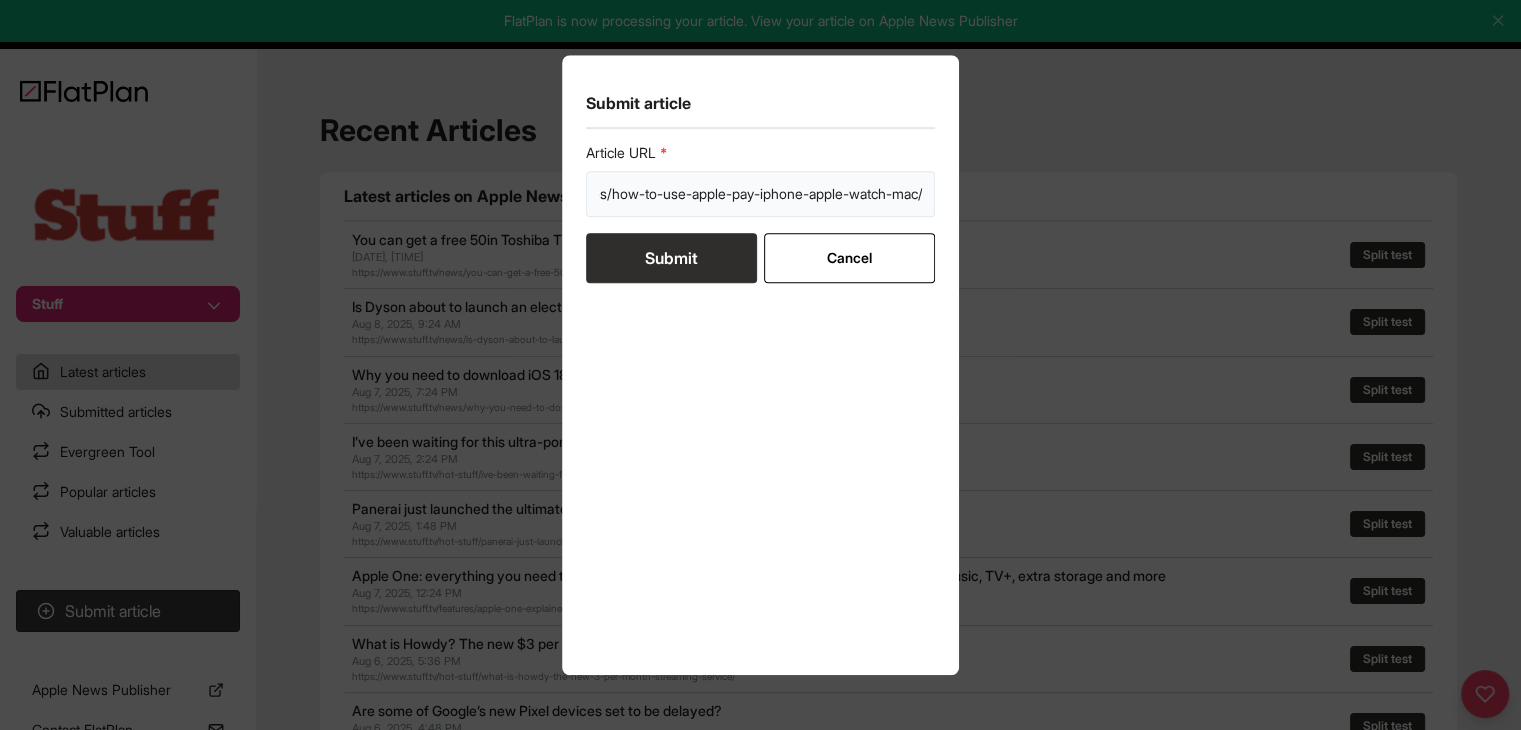 type on "https://www.stuff.tv/features/how-to-use-apple-pay-iphone-apple-watch-mac/" 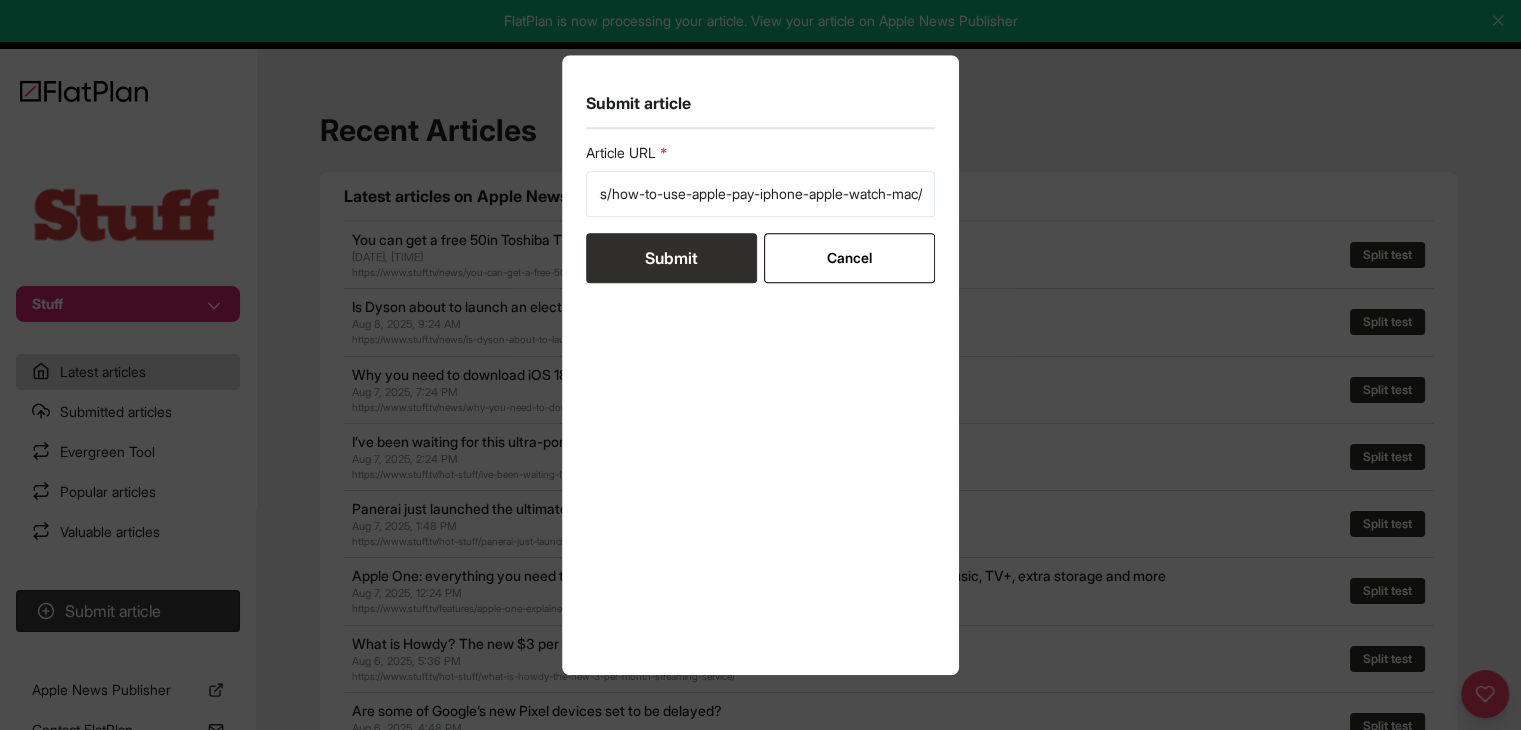 click on "Submit" at bounding box center [671, 258] 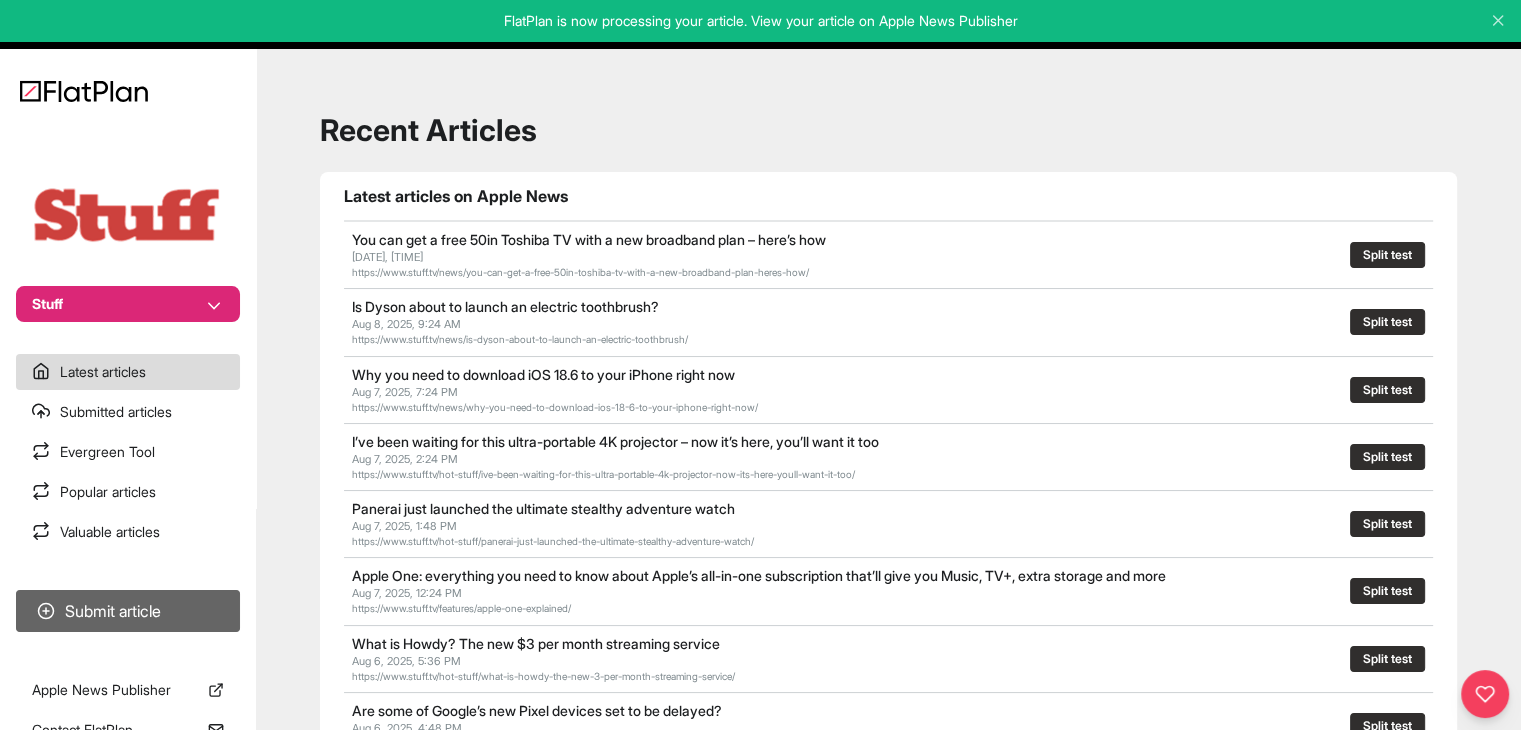 click on "Submit article" at bounding box center (128, 611) 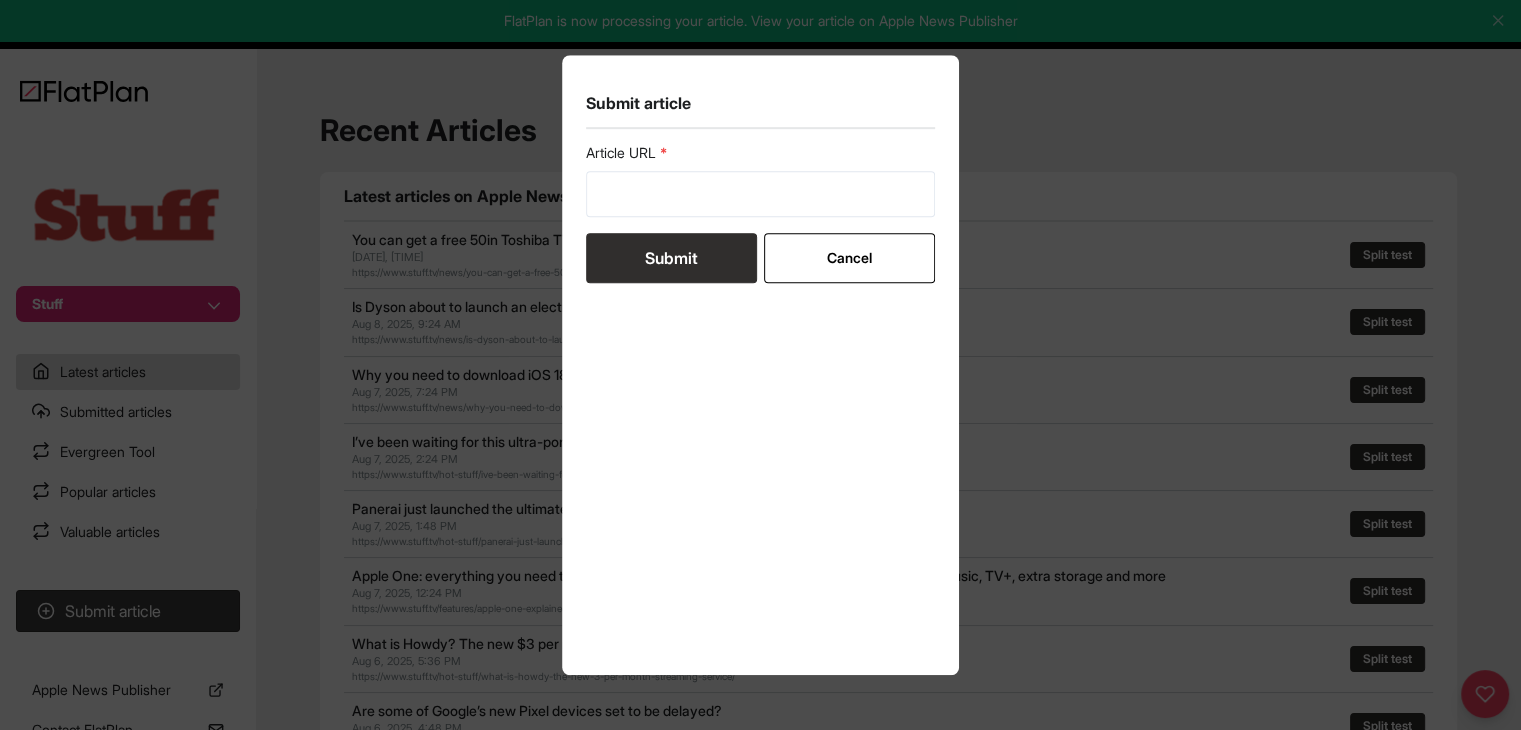 click on "Article URL" at bounding box center (761, 153) 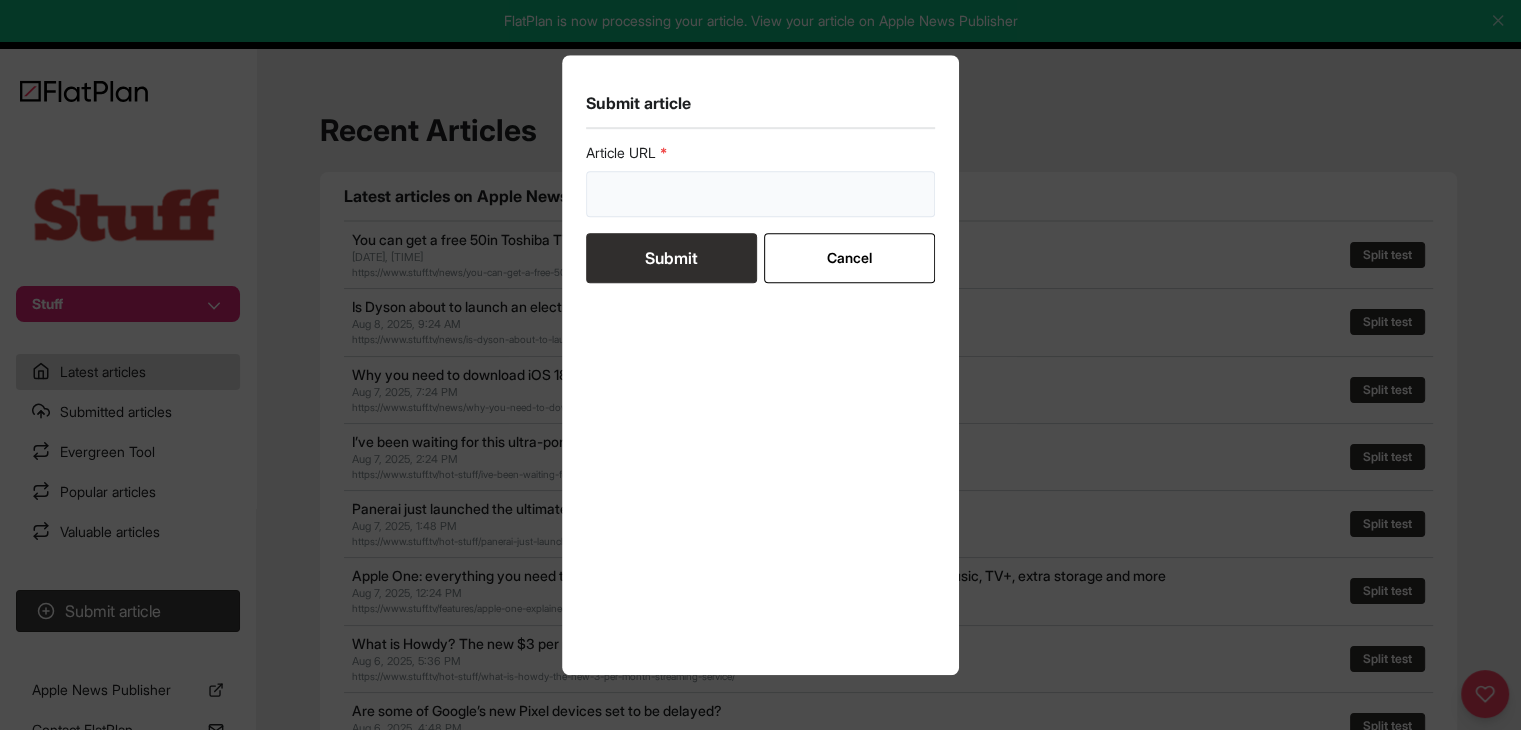 click at bounding box center [761, 194] 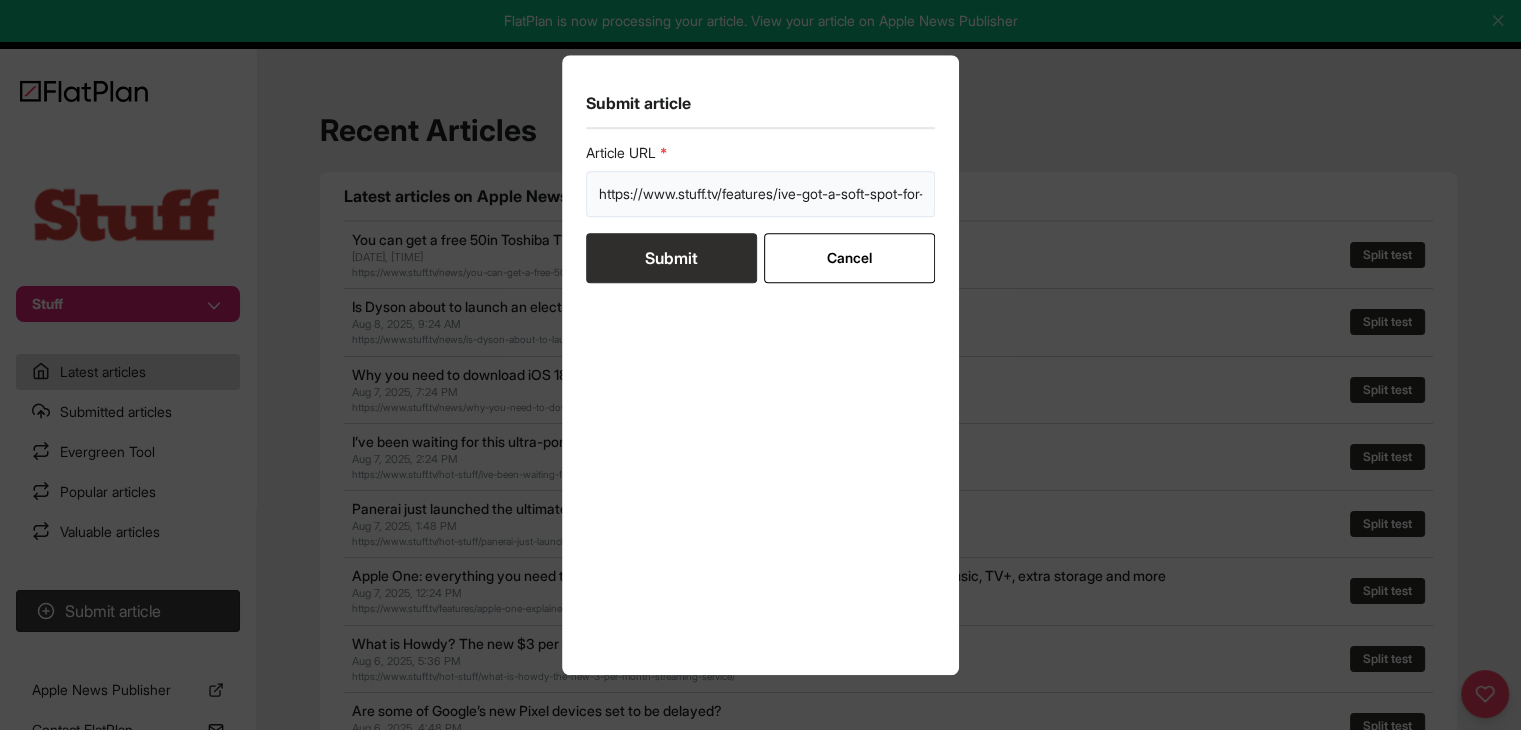 scroll, scrollTop: 0, scrollLeft: 392, axis: horizontal 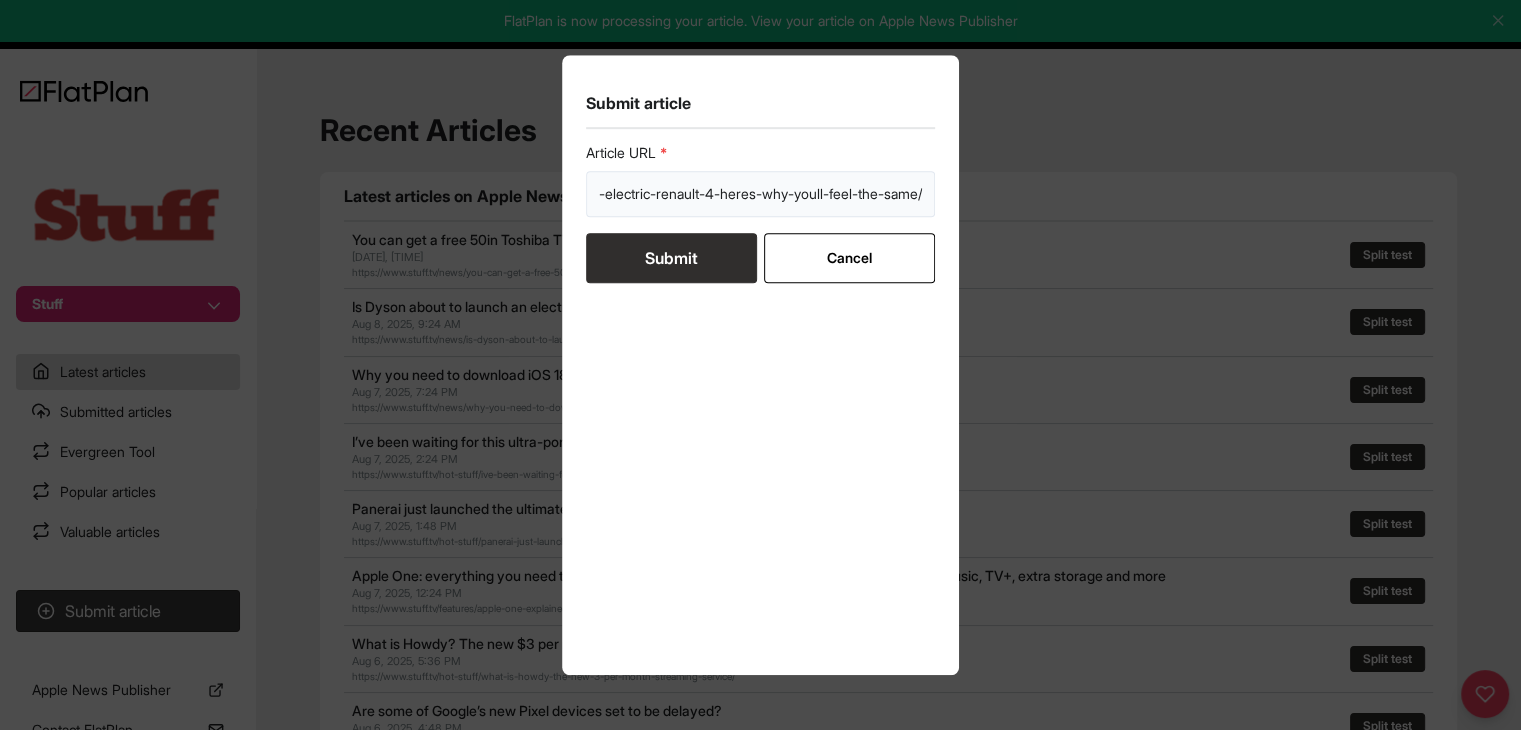 type on "https://www.stuff.tv/features/ive-got-a-soft-spot-for-the-electric-renault-4-heres-why-youll-feel-the-same/" 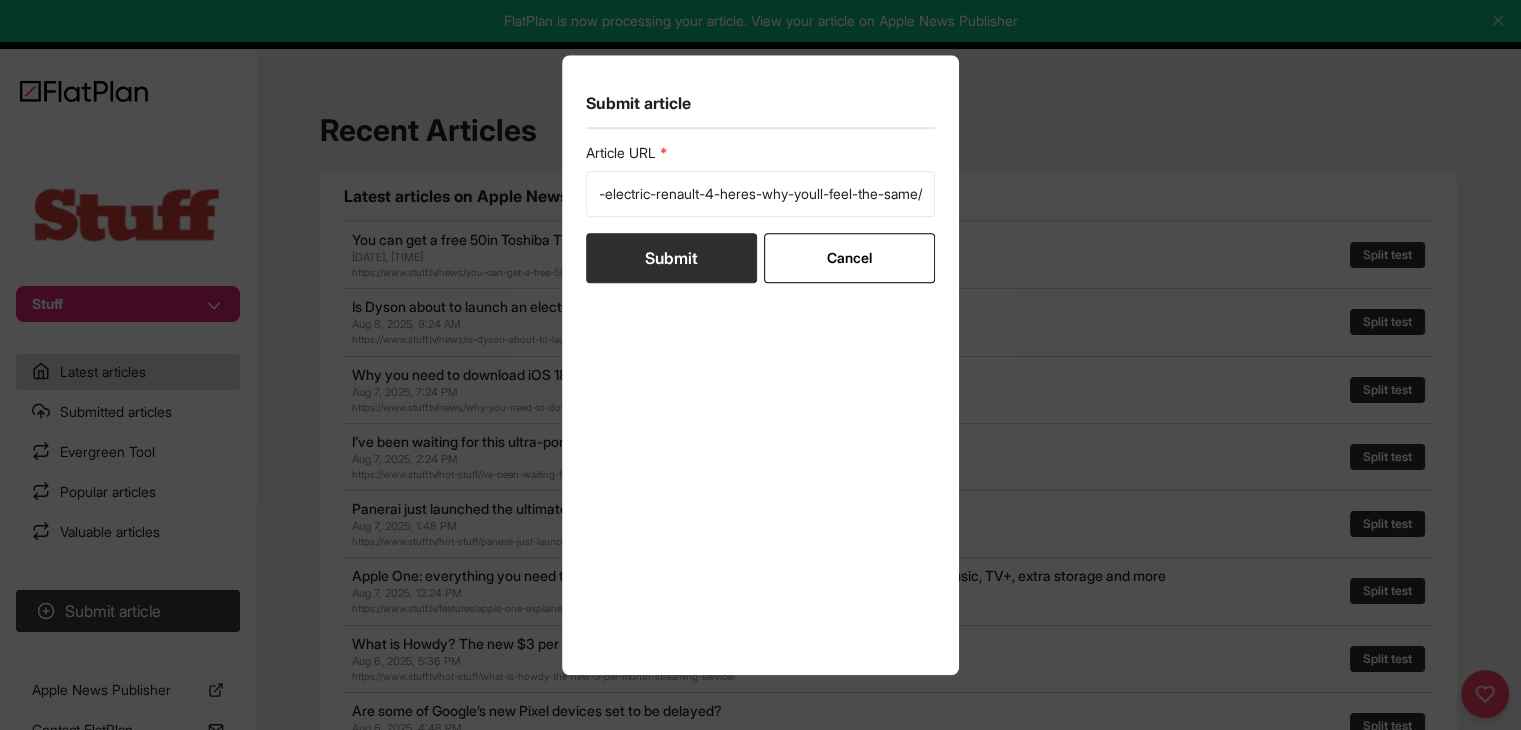 click on "Submit" at bounding box center (671, 258) 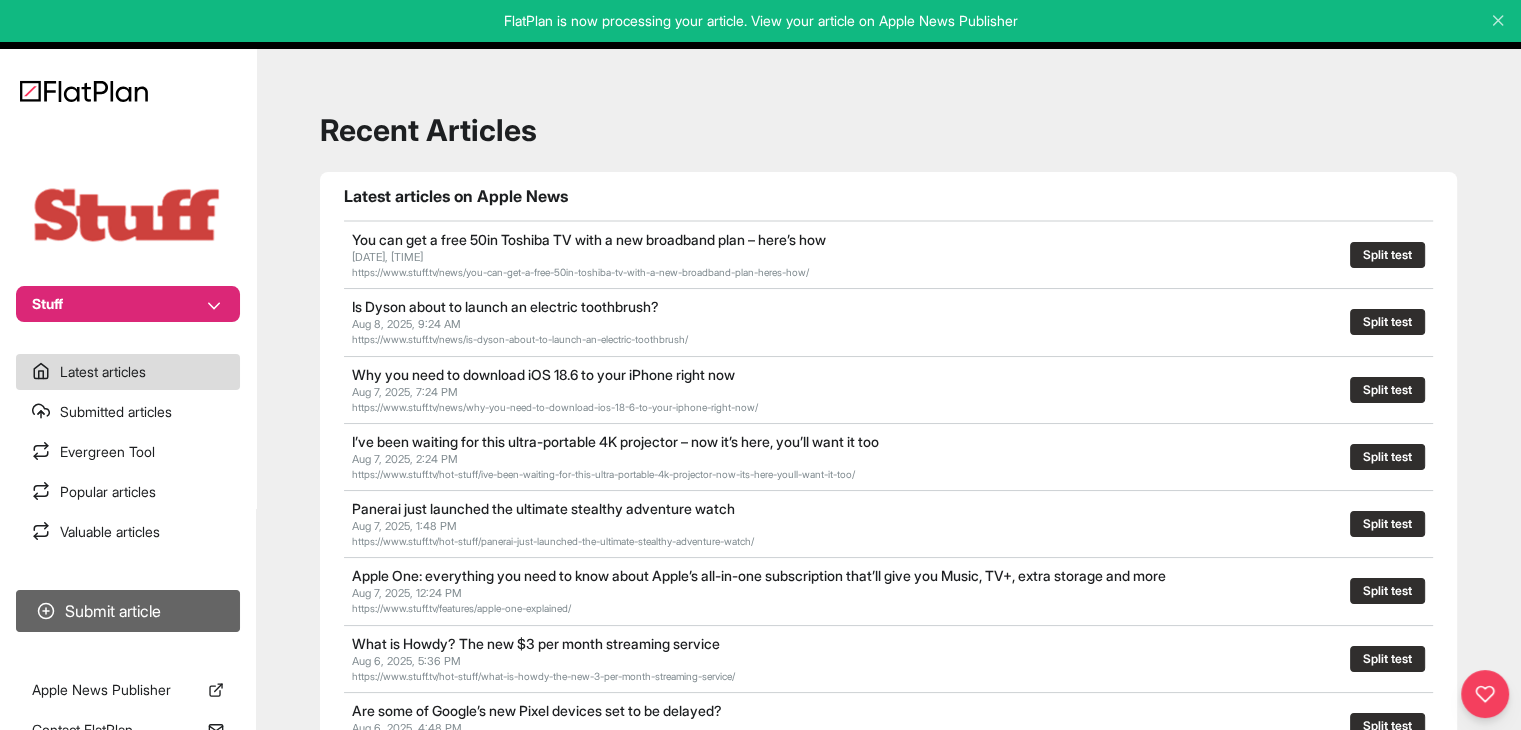 click on "Submit article" at bounding box center [128, 611] 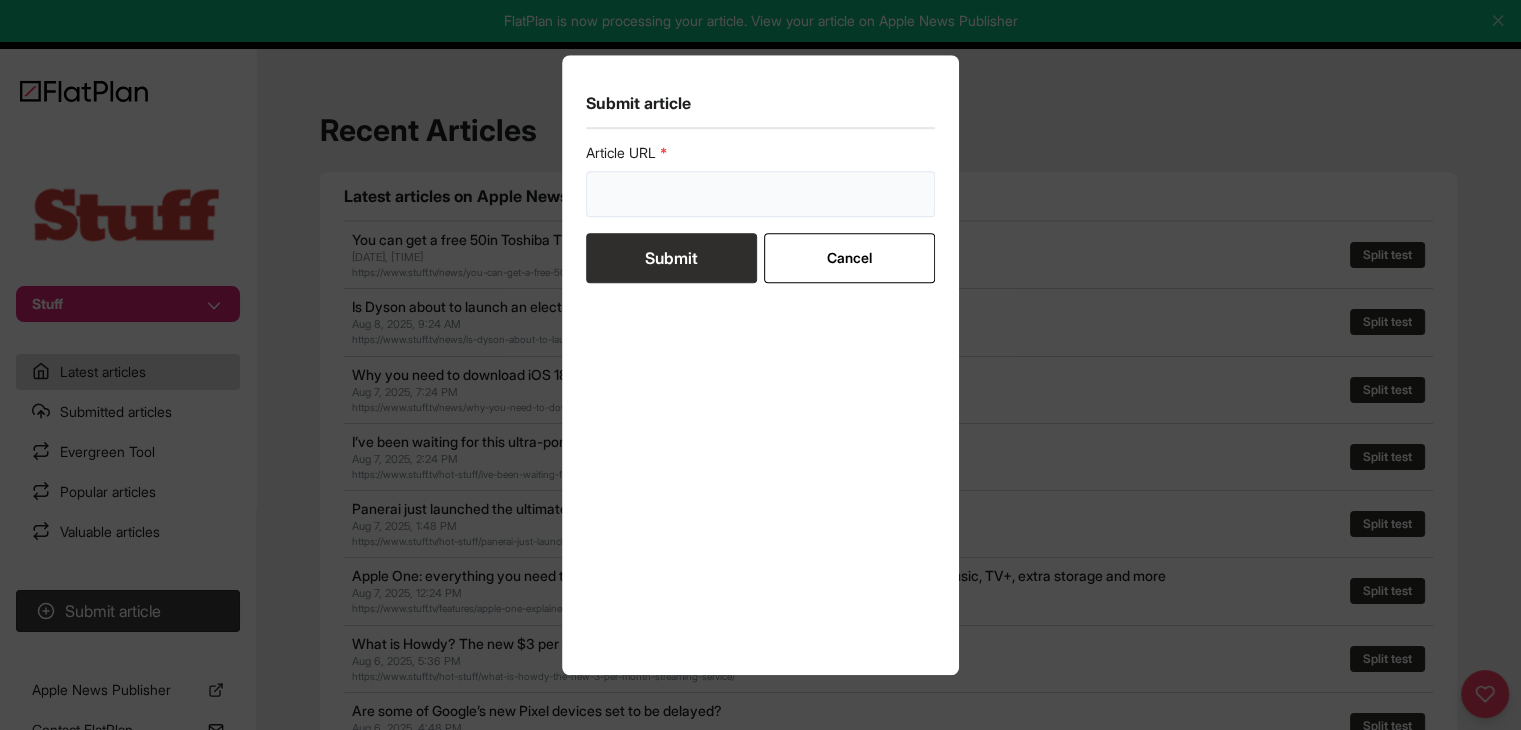 click at bounding box center [761, 194] 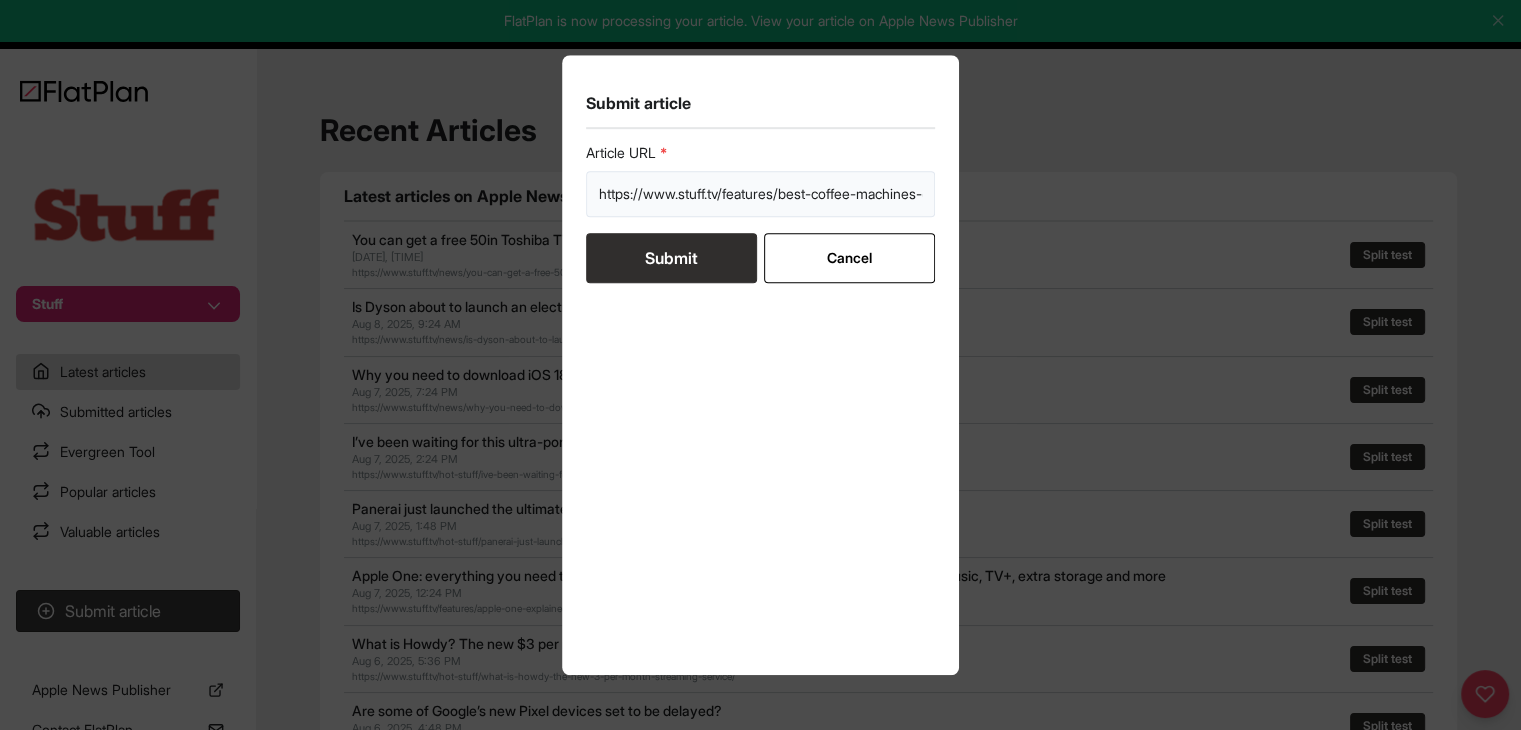 scroll, scrollTop: 0, scrollLeft: 126, axis: horizontal 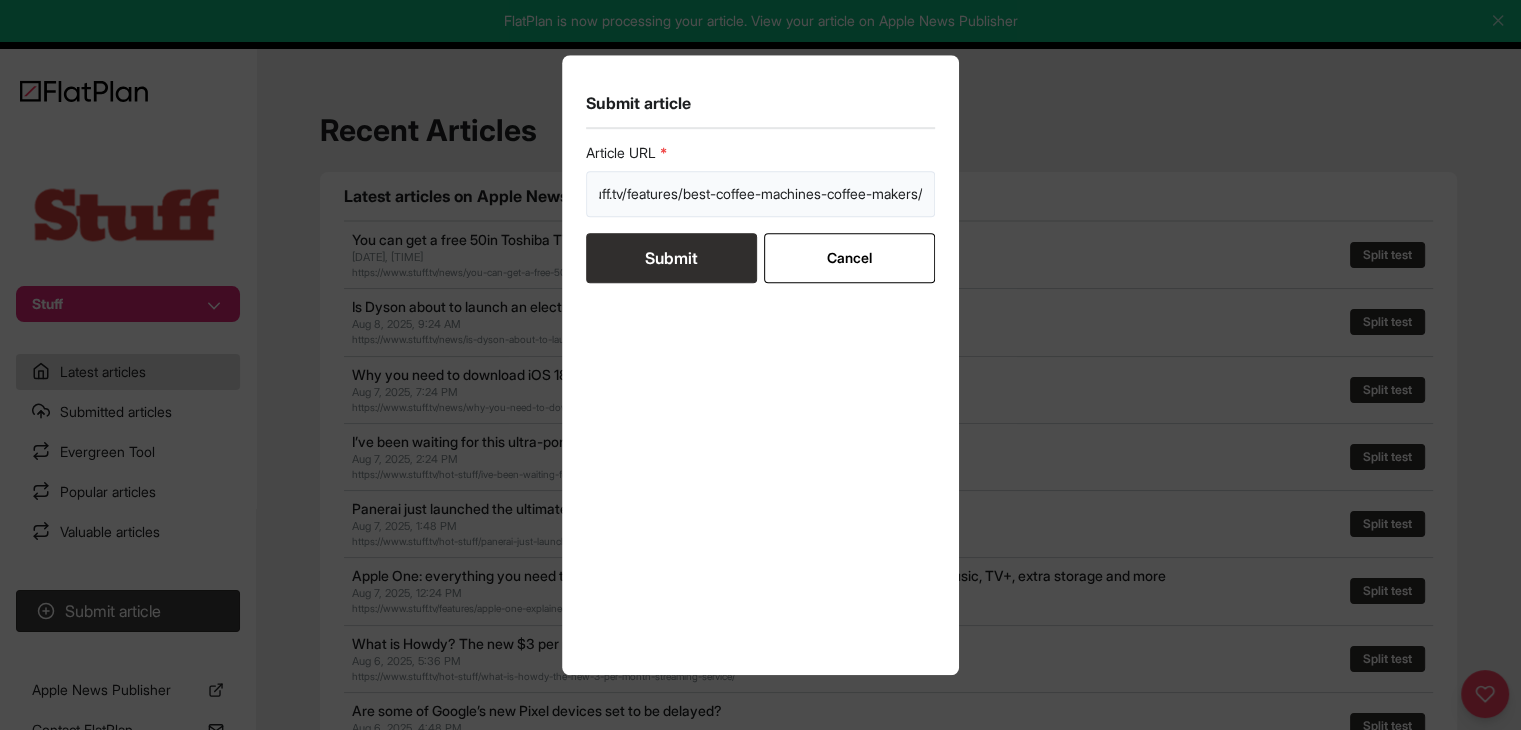 type on "https://www.stuff.tv/features/best-coffee-machines-coffee-makers/" 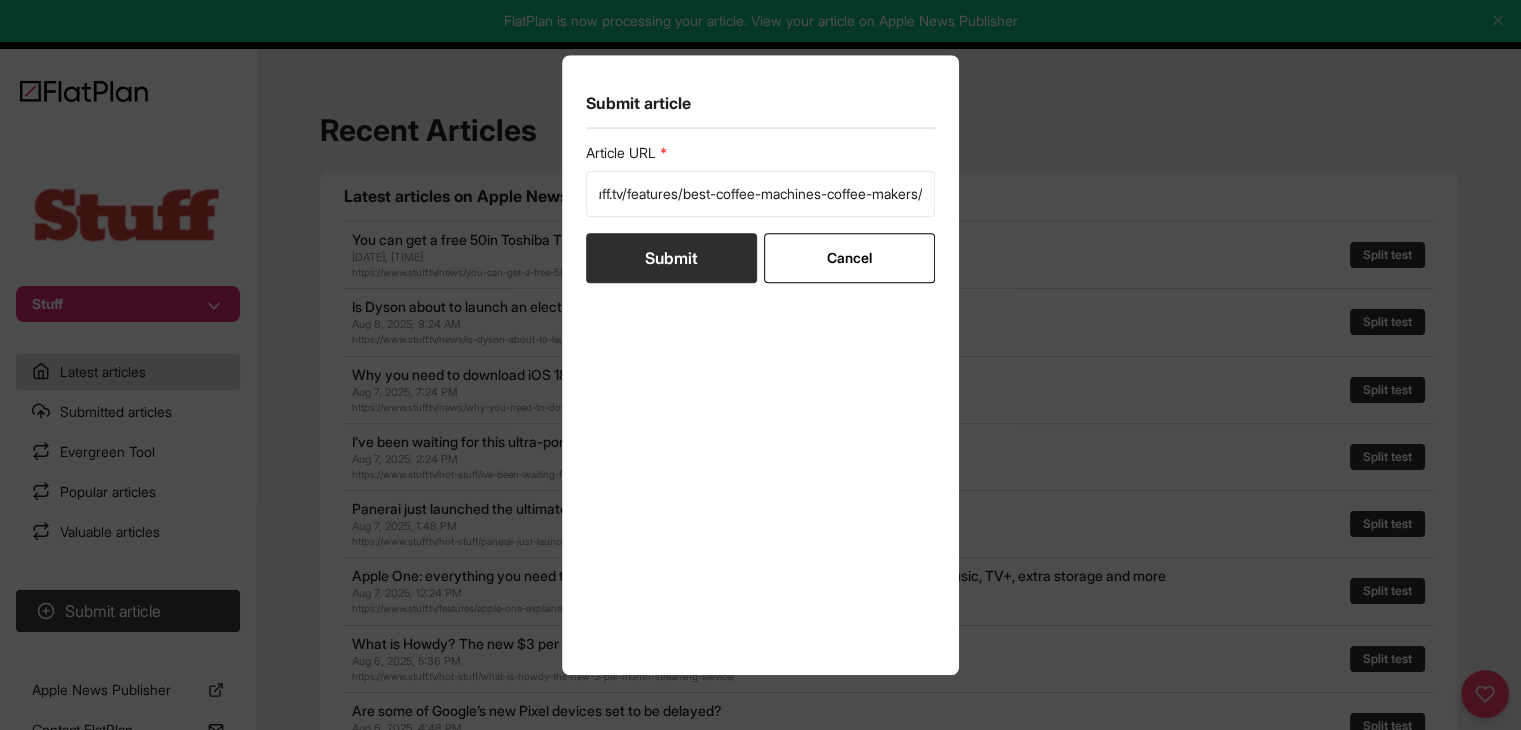 click on "Submit" at bounding box center [671, 258] 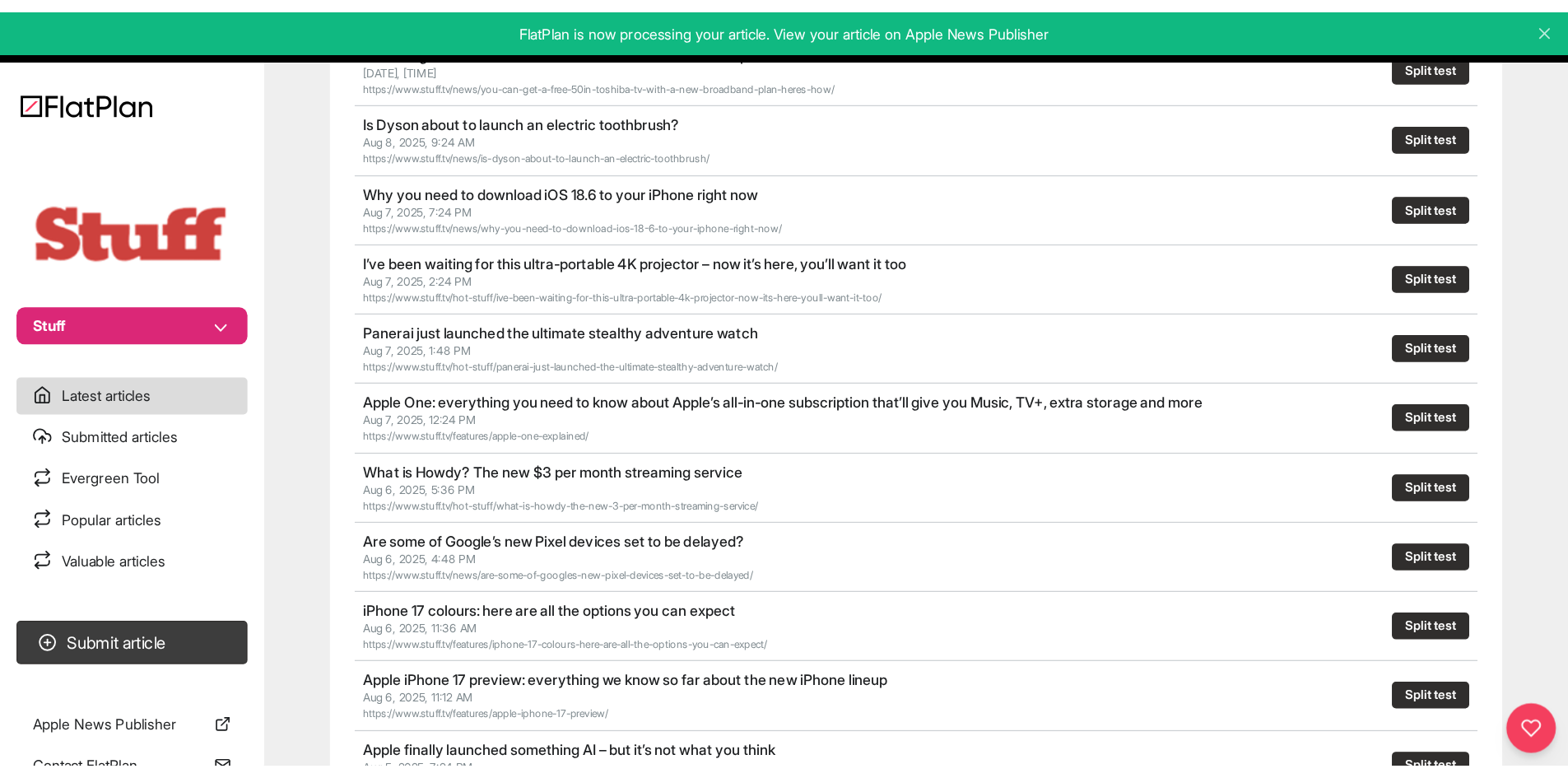scroll, scrollTop: 165, scrollLeft: 0, axis: vertical 